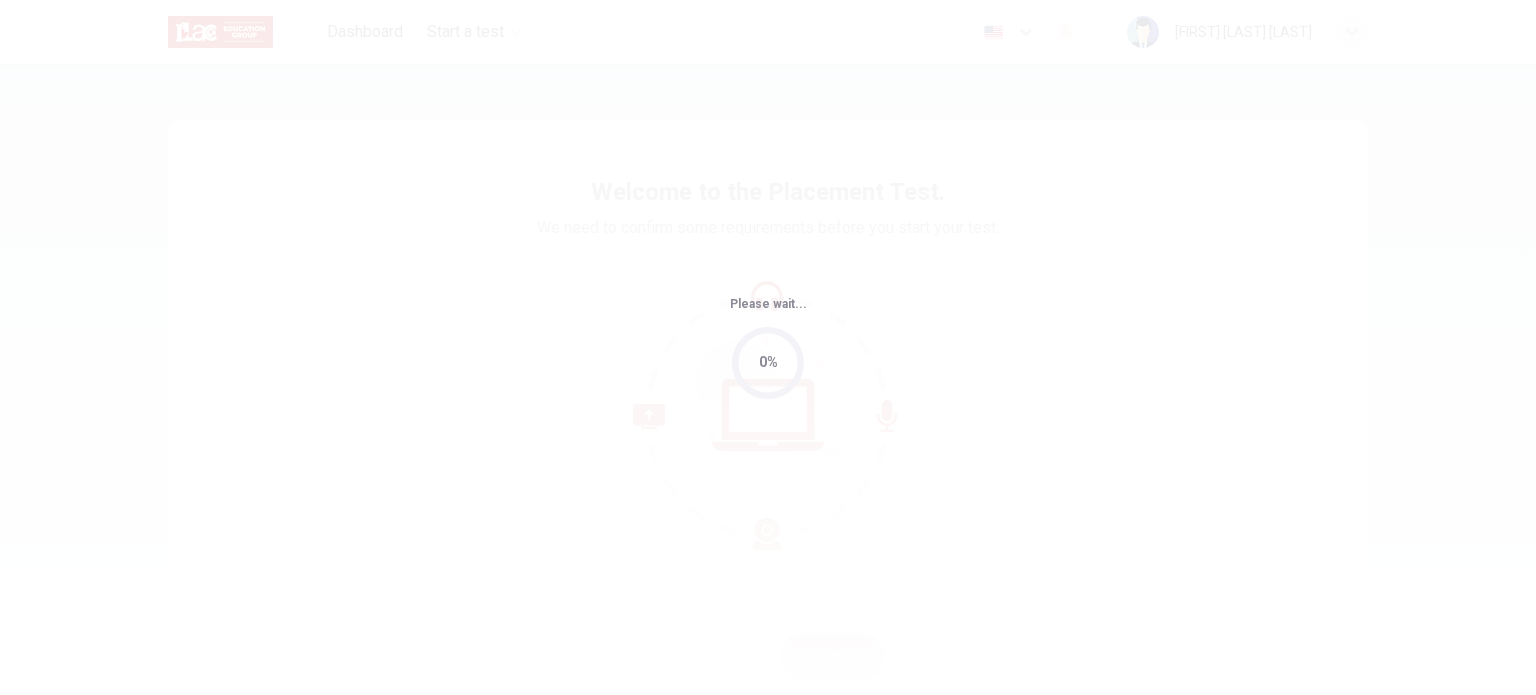scroll, scrollTop: 0, scrollLeft: 0, axis: both 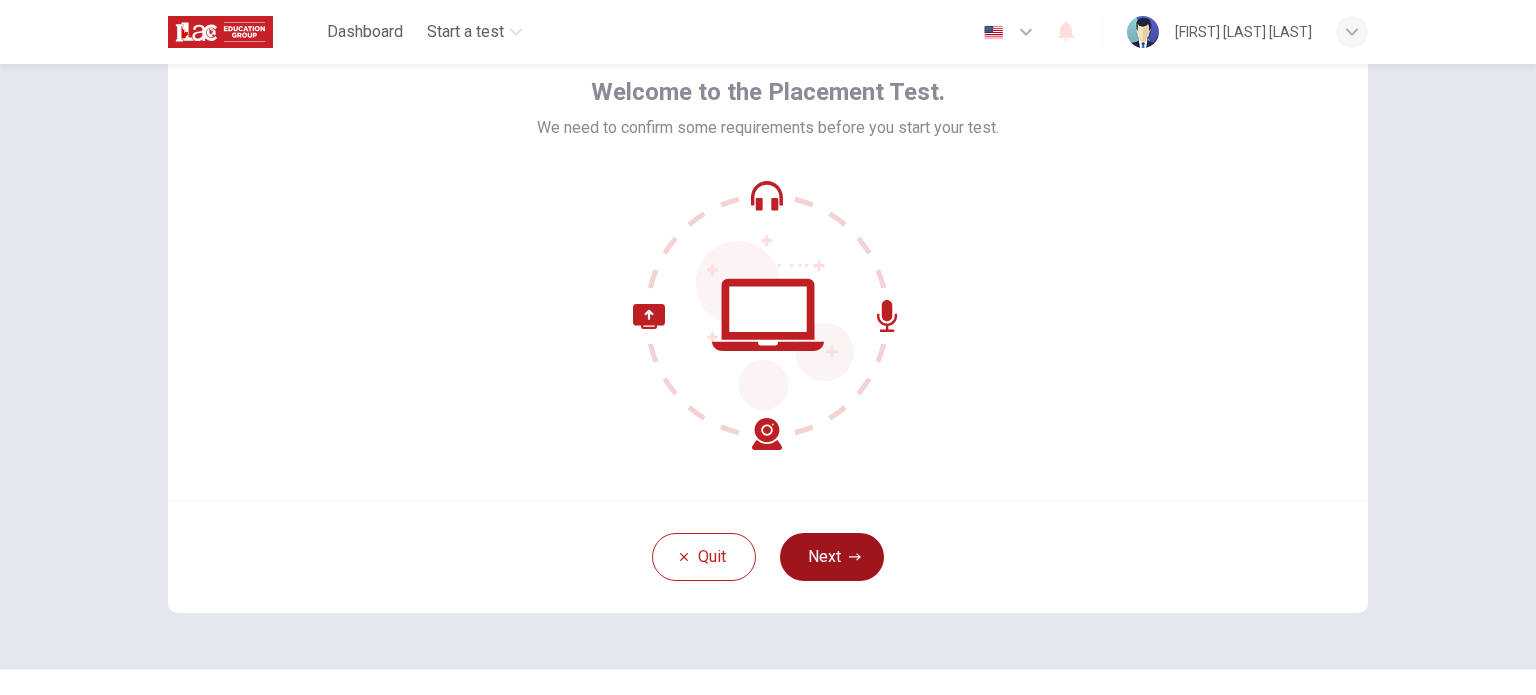click on "Next" at bounding box center (832, 557) 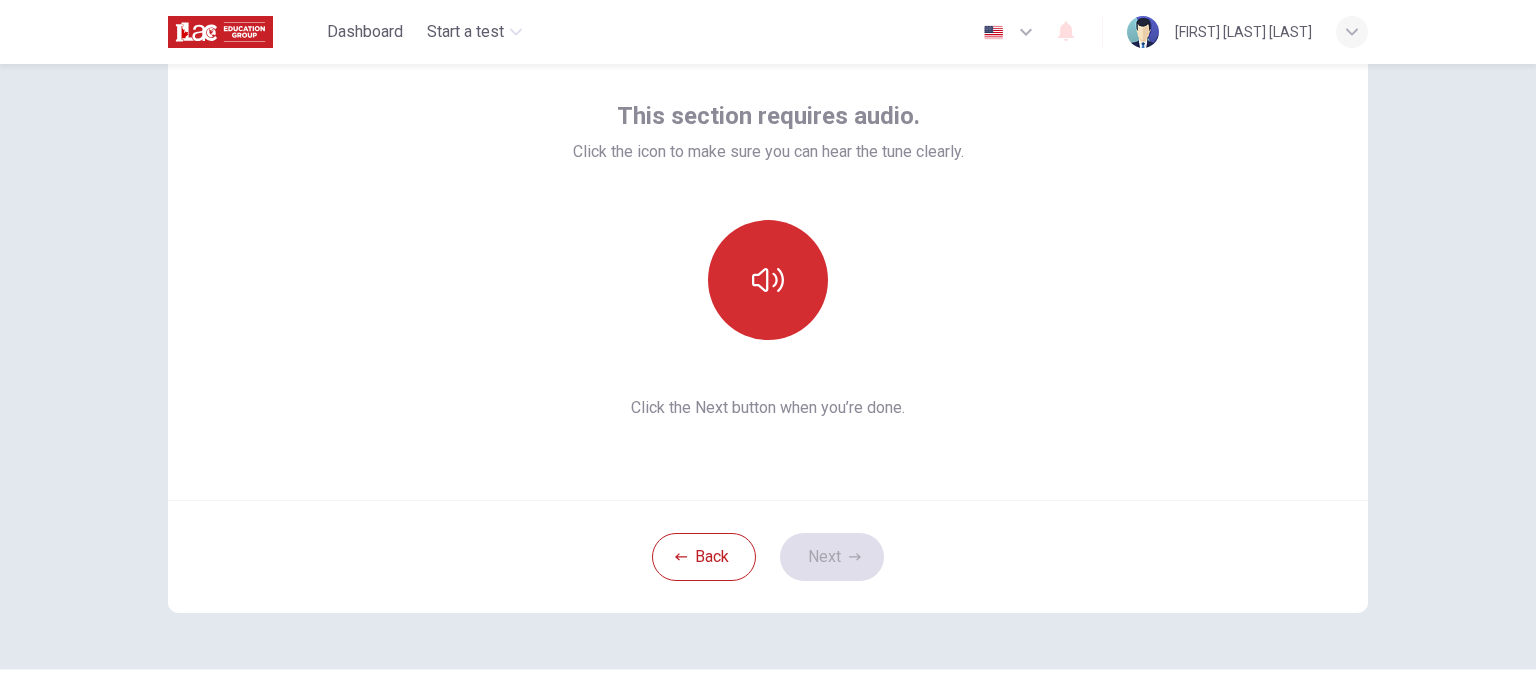 click at bounding box center [768, 280] 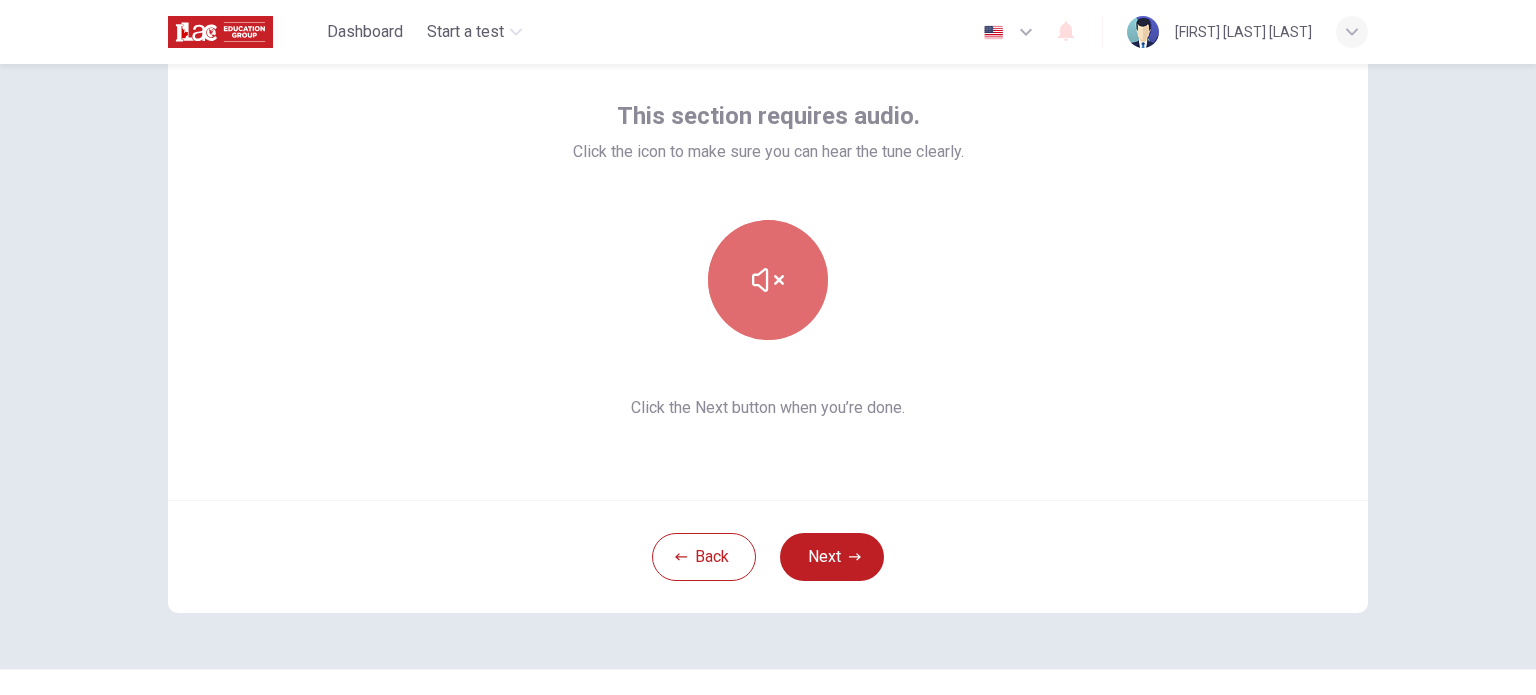 click at bounding box center (768, 280) 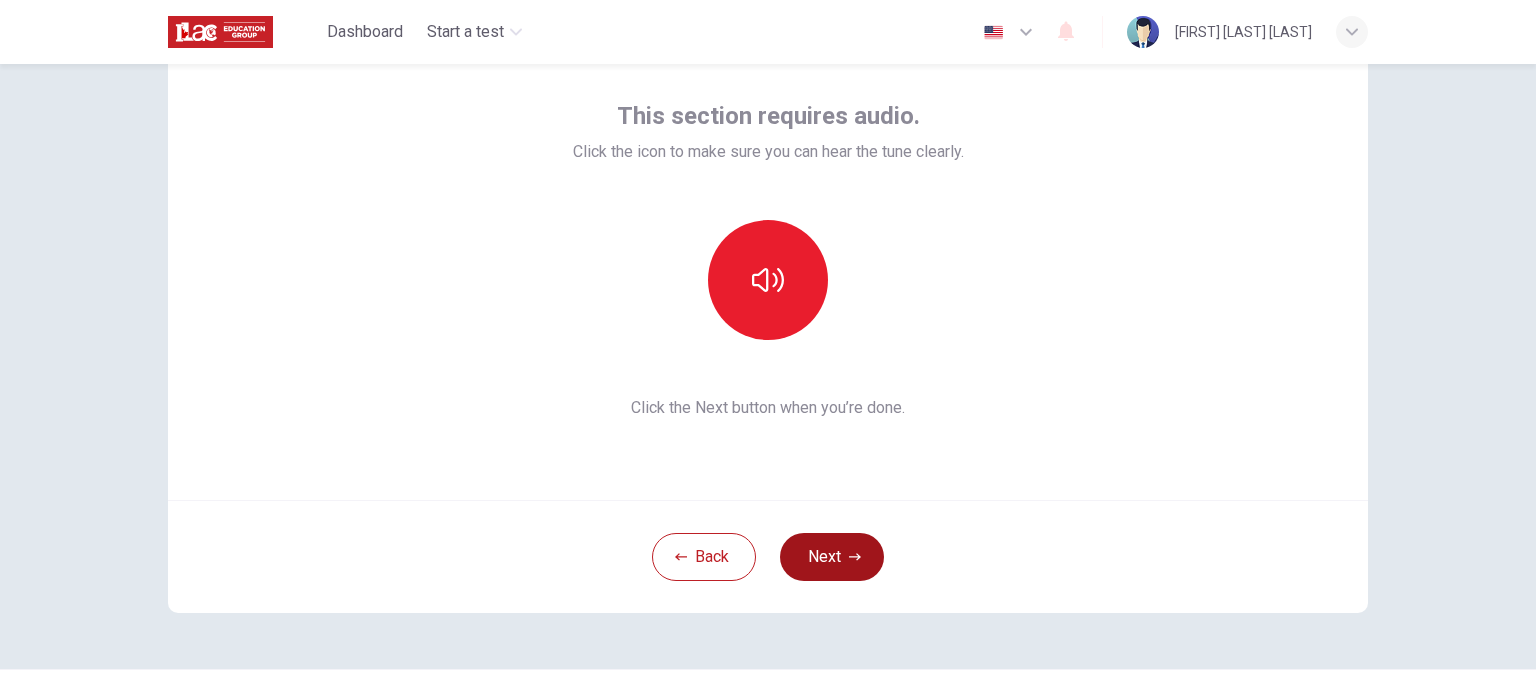 click on "Next" at bounding box center [832, 557] 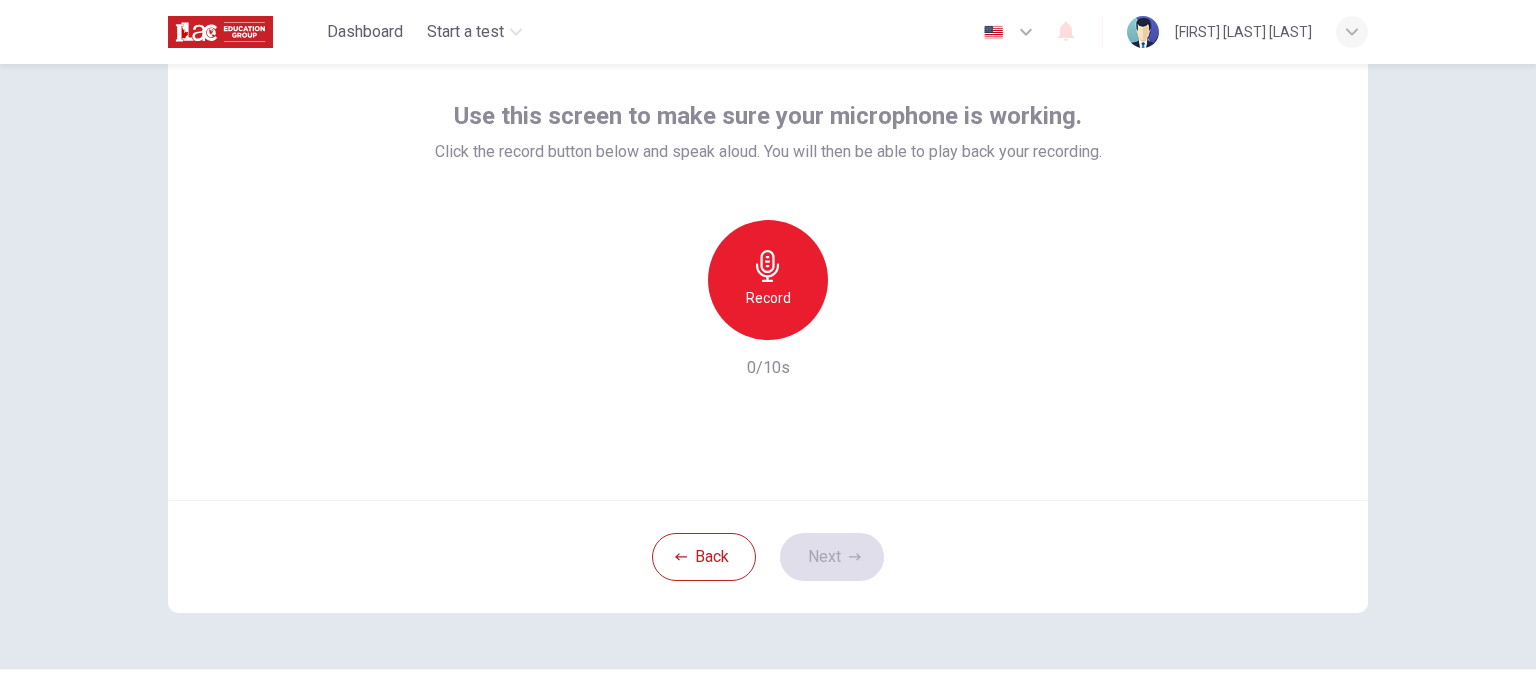click 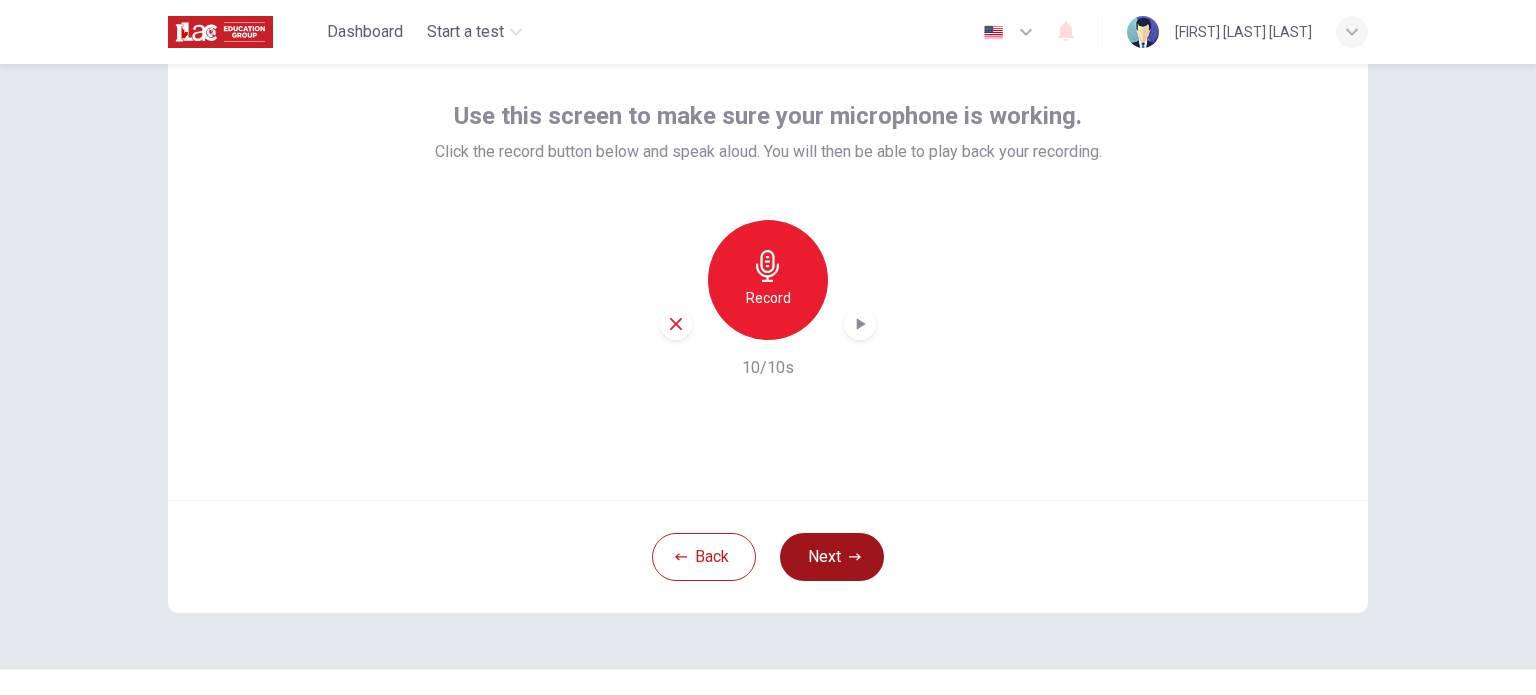 click on "Next" at bounding box center [832, 557] 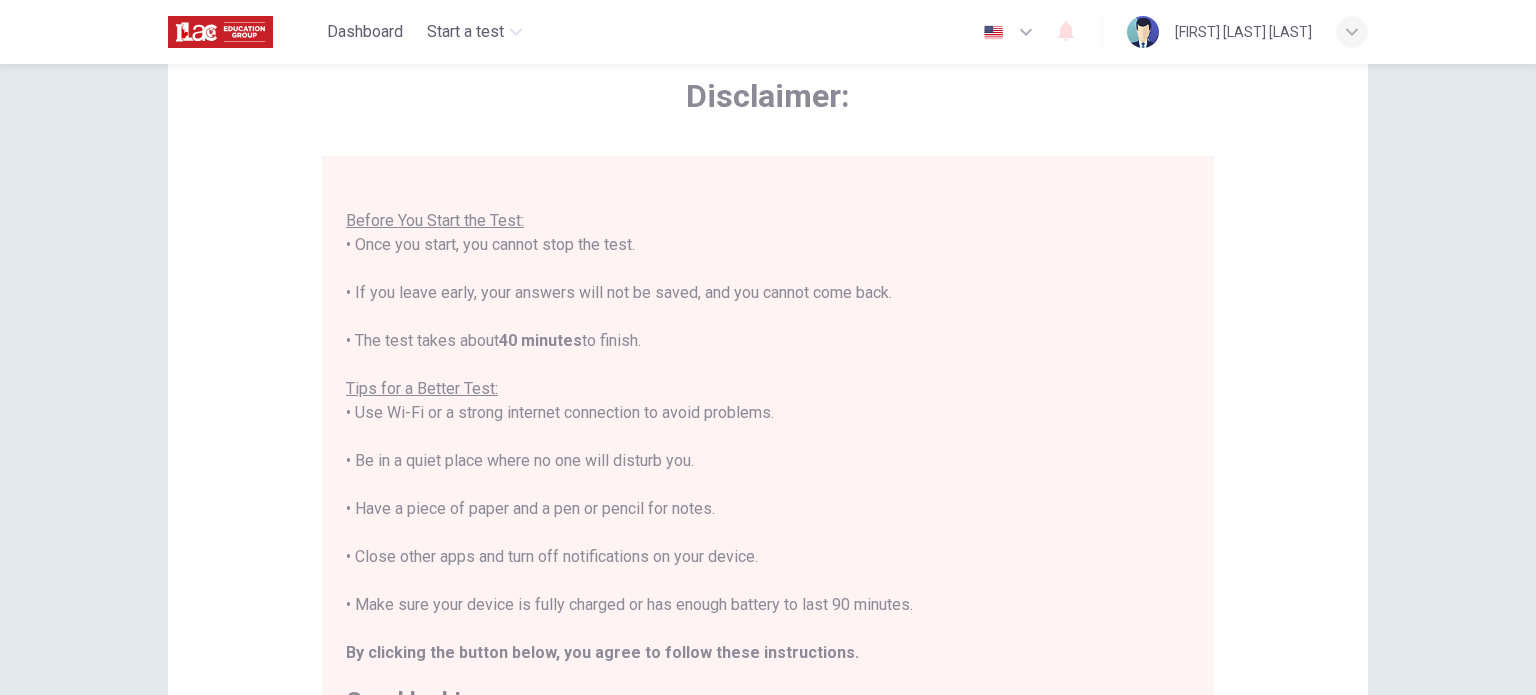 scroll, scrollTop: 23, scrollLeft: 0, axis: vertical 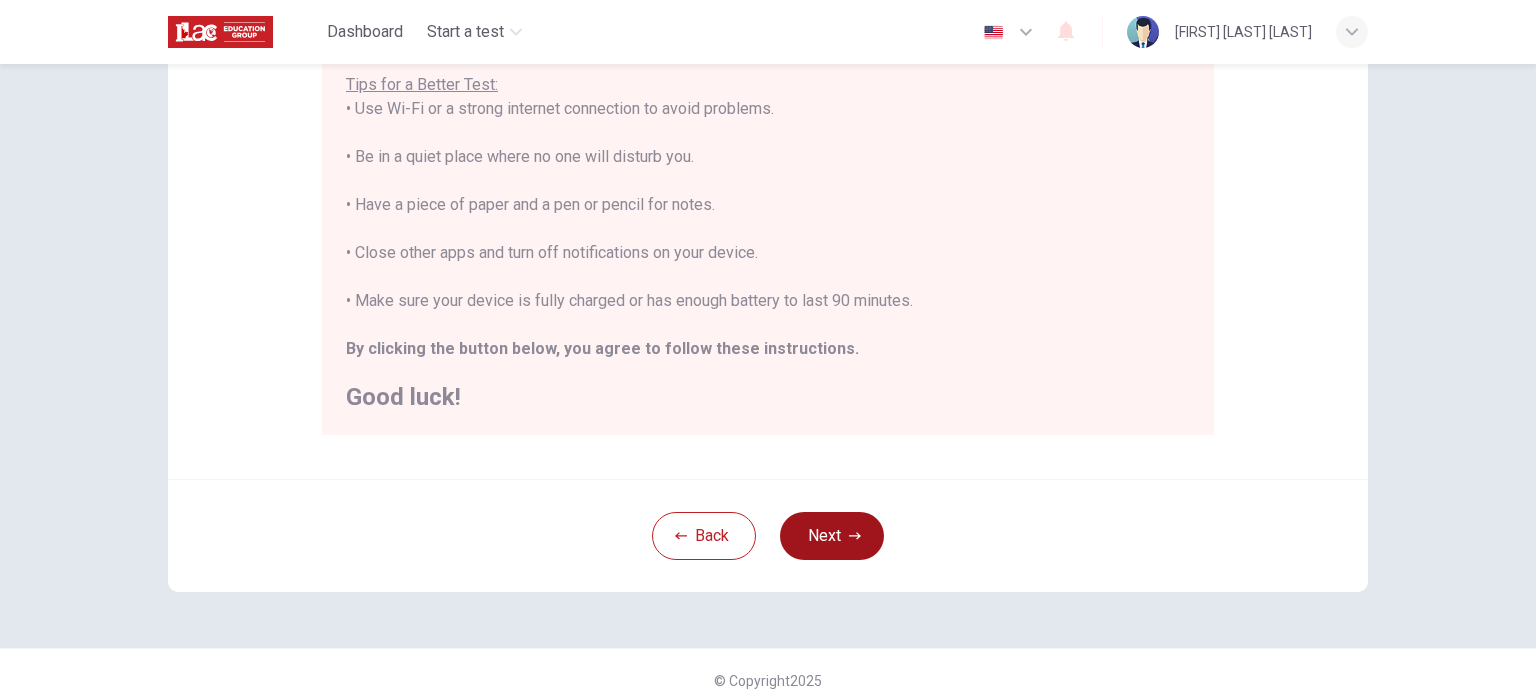 click on "Next" at bounding box center [832, 536] 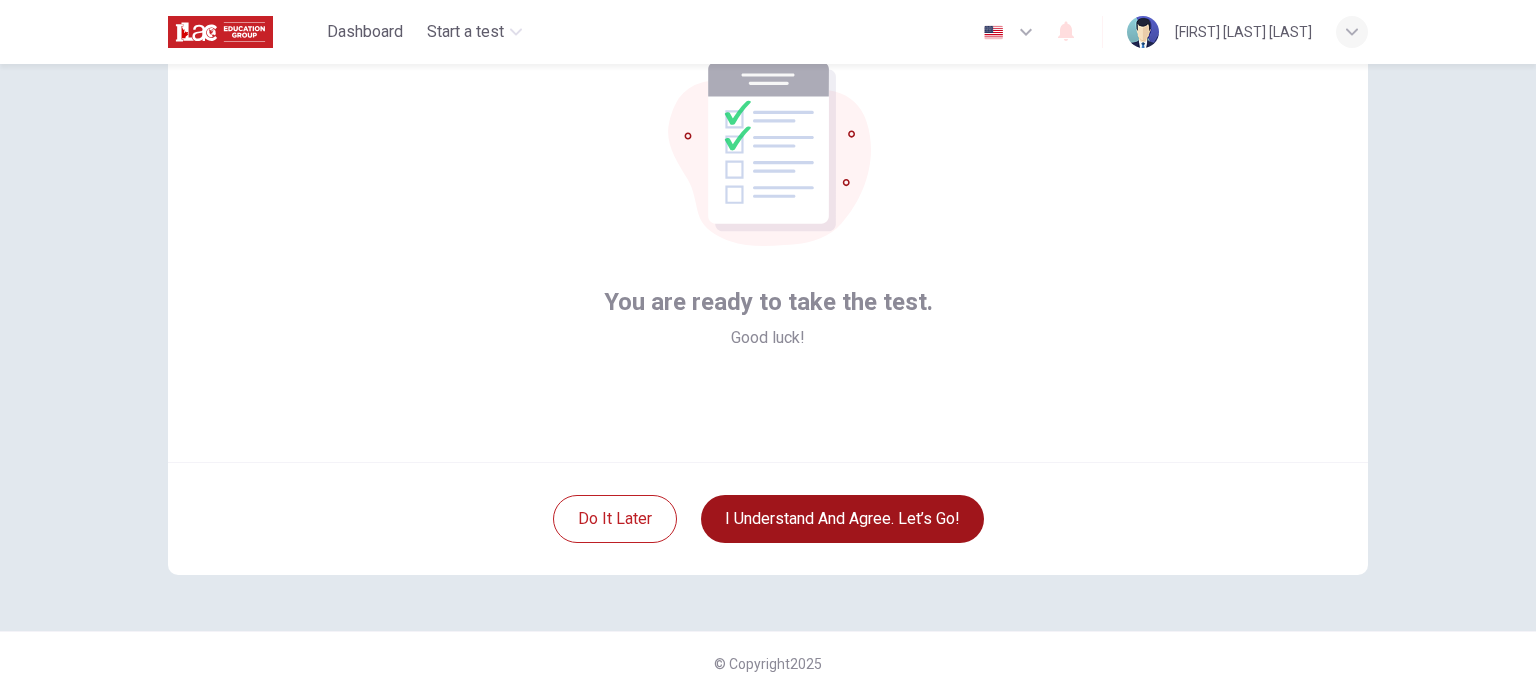 scroll, scrollTop: 137, scrollLeft: 0, axis: vertical 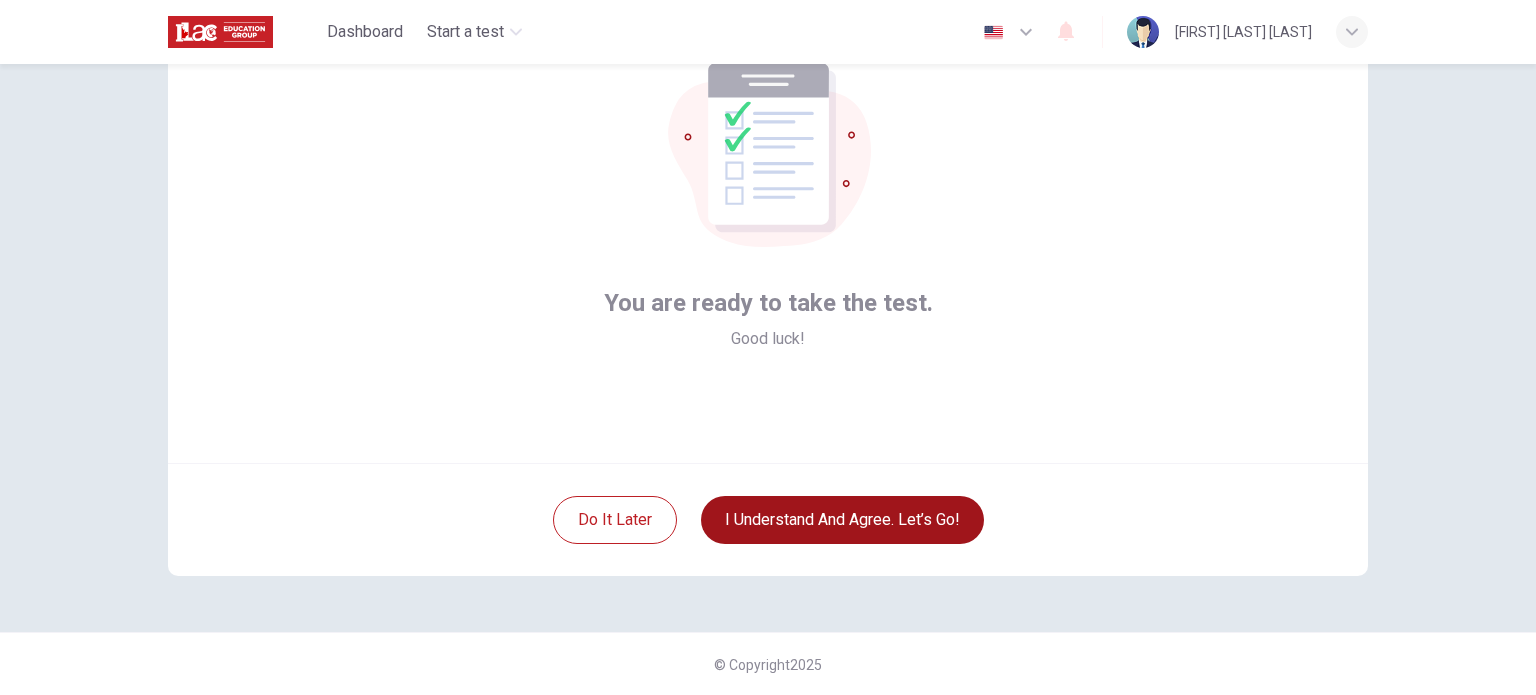 click on "I understand and agree. Let’s go!" at bounding box center (842, 520) 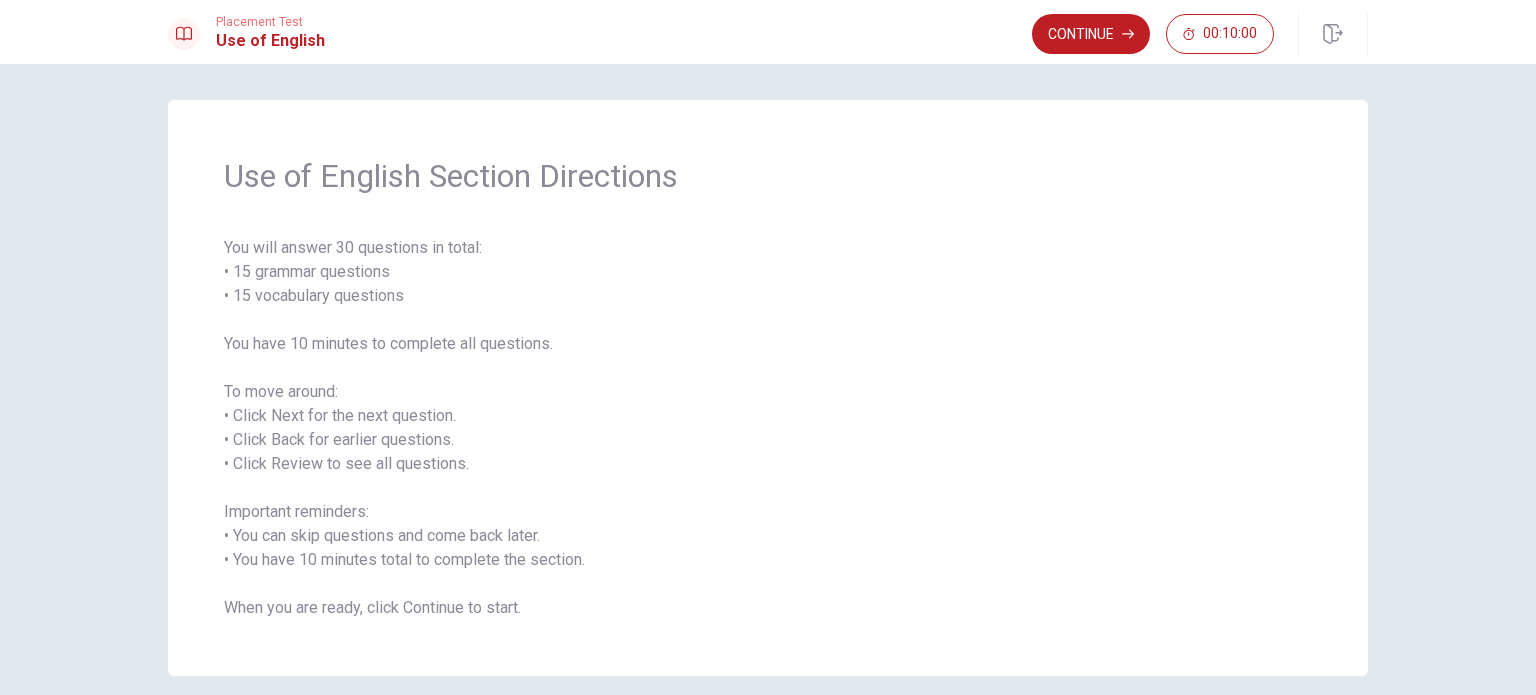 scroll, scrollTop: 0, scrollLeft: 0, axis: both 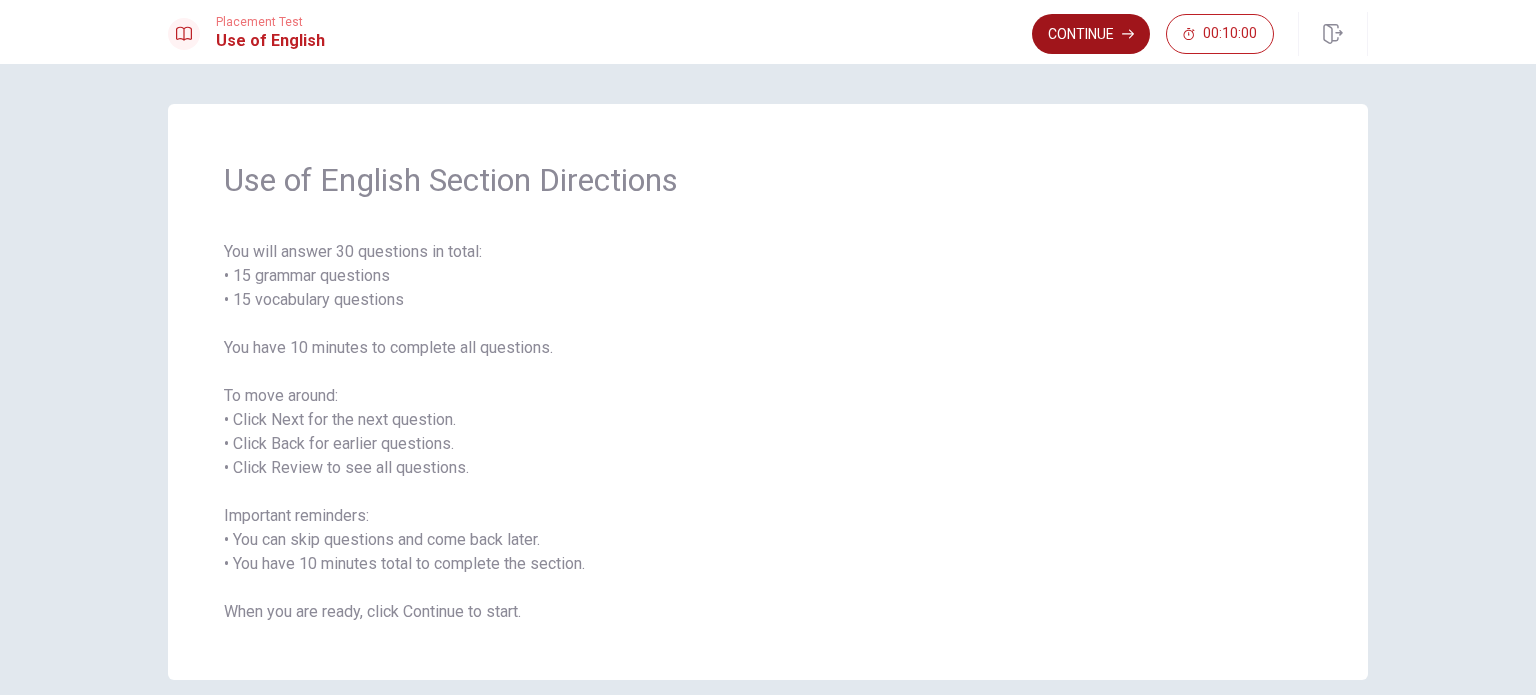 click on "Continue" at bounding box center (1091, 34) 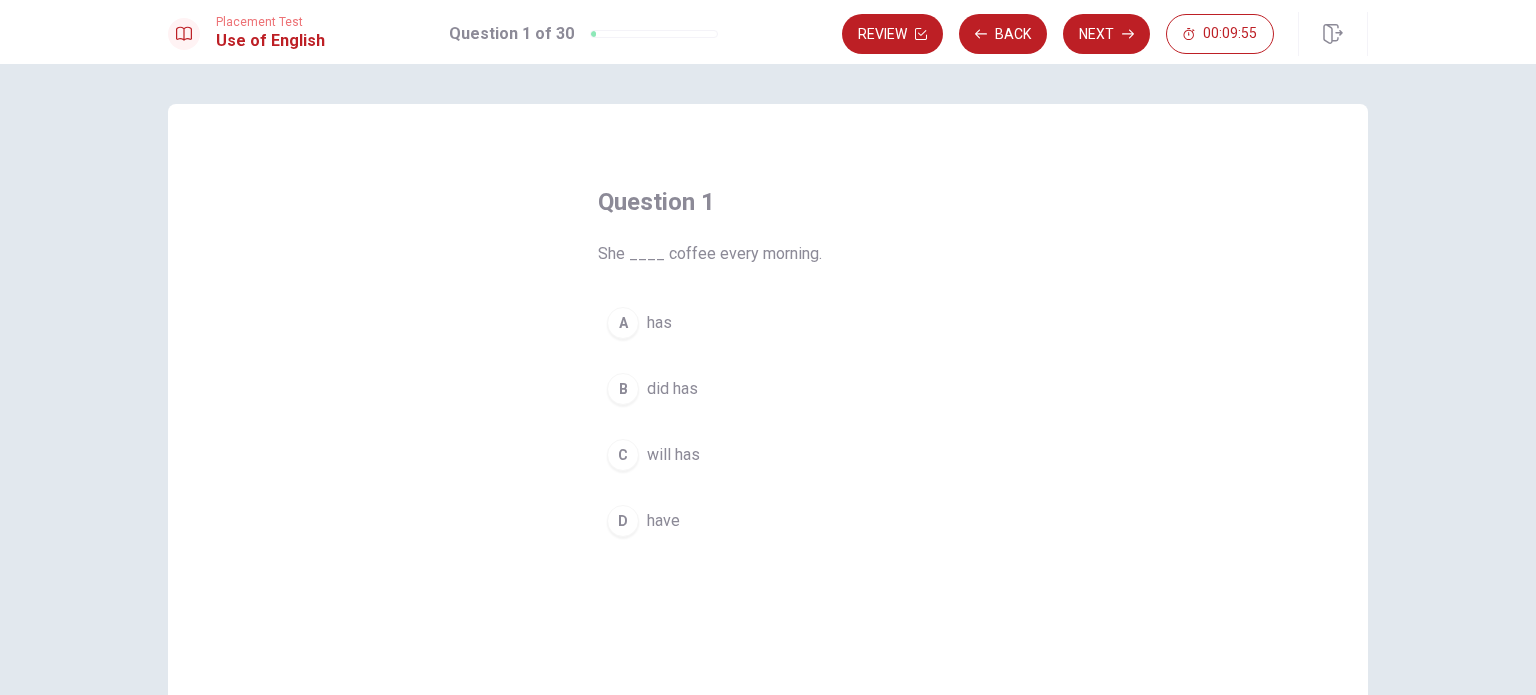 click on "A" at bounding box center (623, 323) 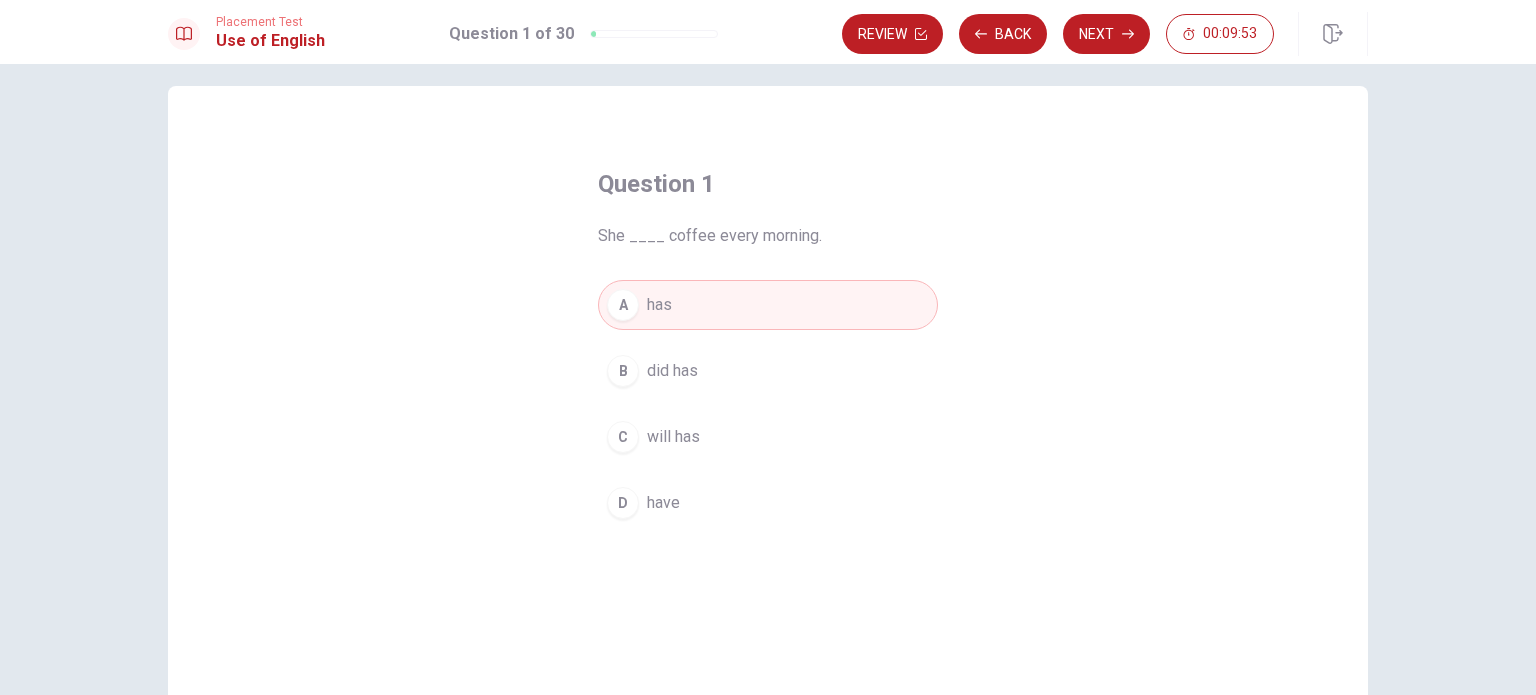 scroll, scrollTop: 8, scrollLeft: 0, axis: vertical 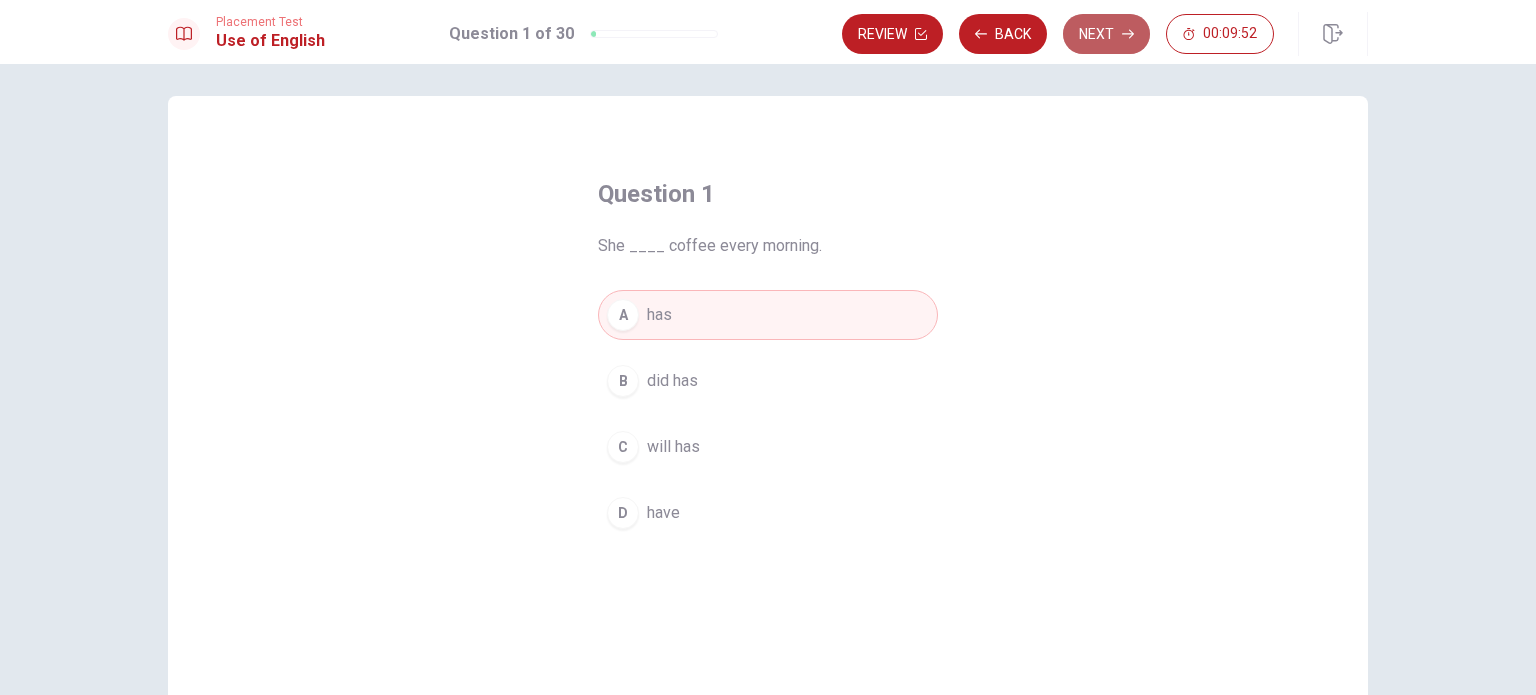 click on "Next" at bounding box center [1106, 34] 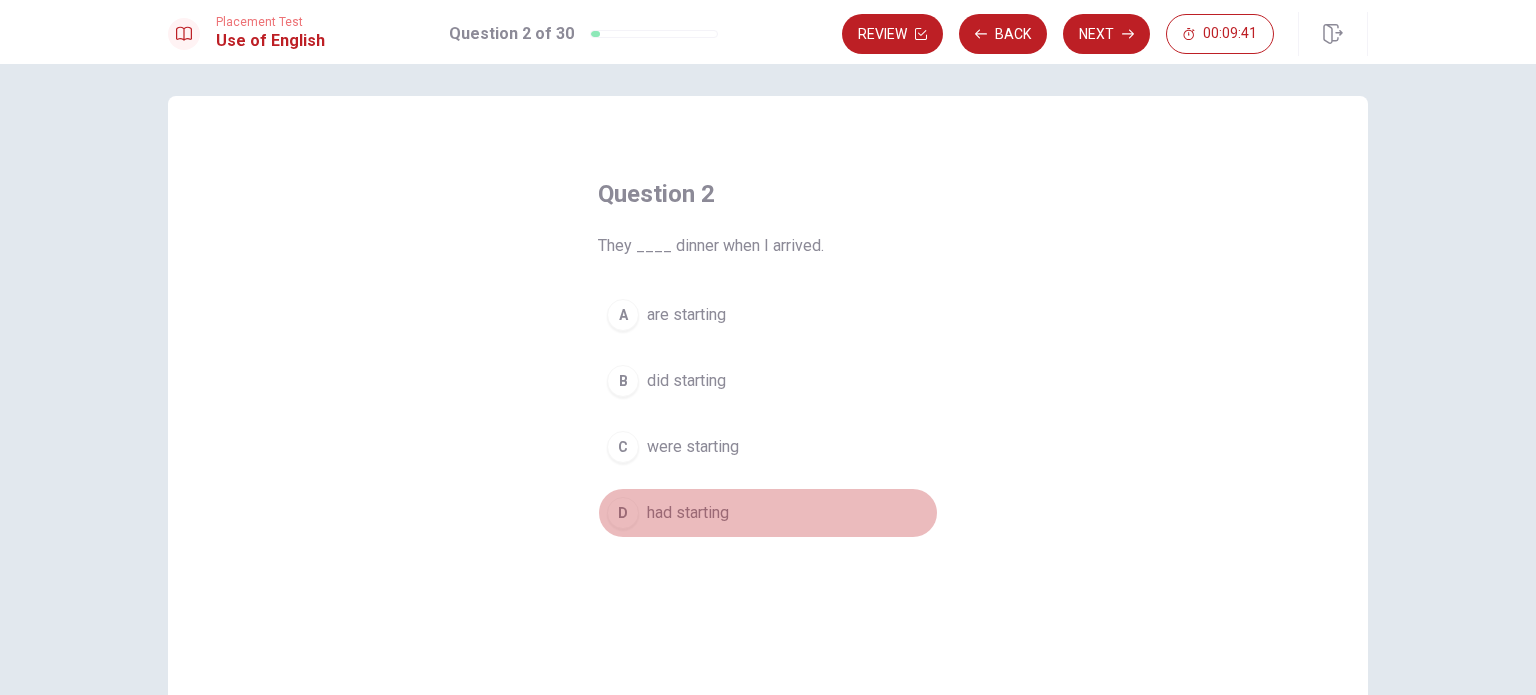 click on "D" at bounding box center [623, 513] 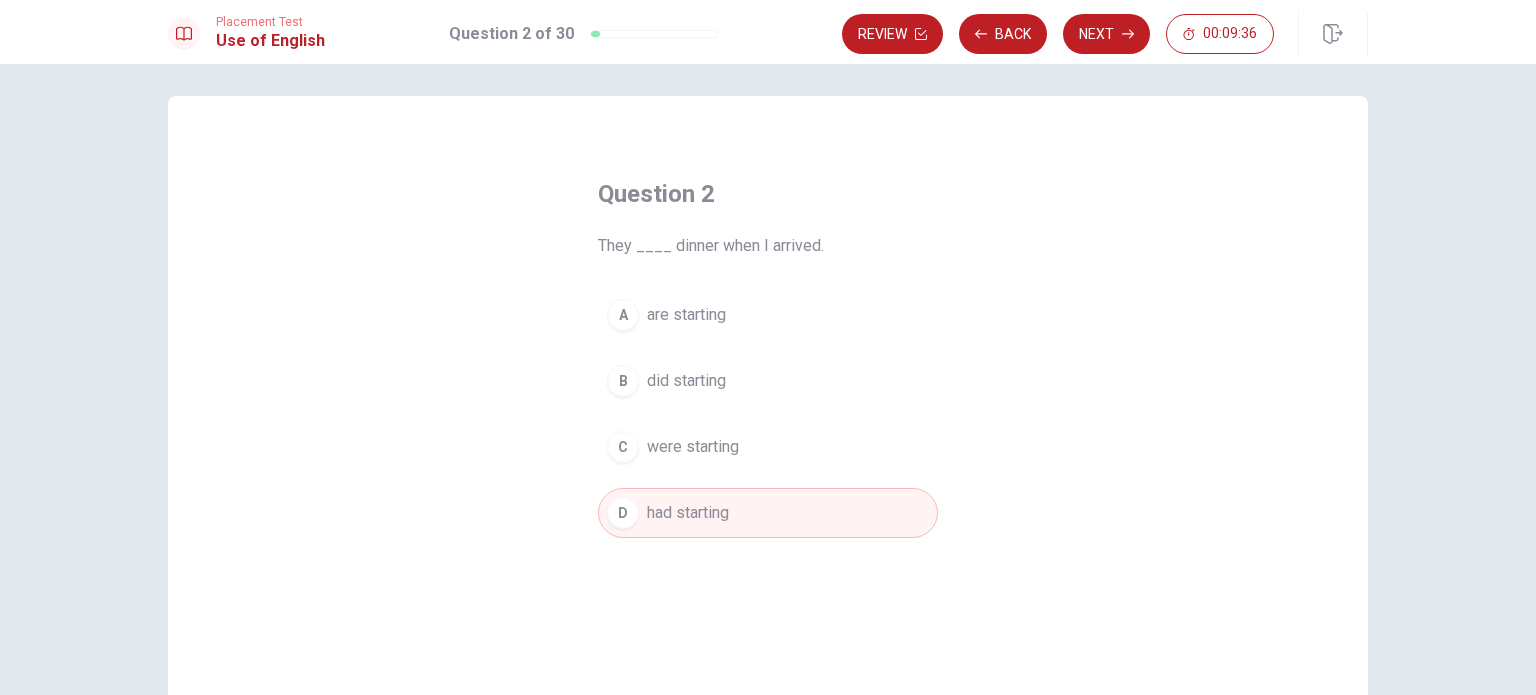 click on "C" at bounding box center [623, 447] 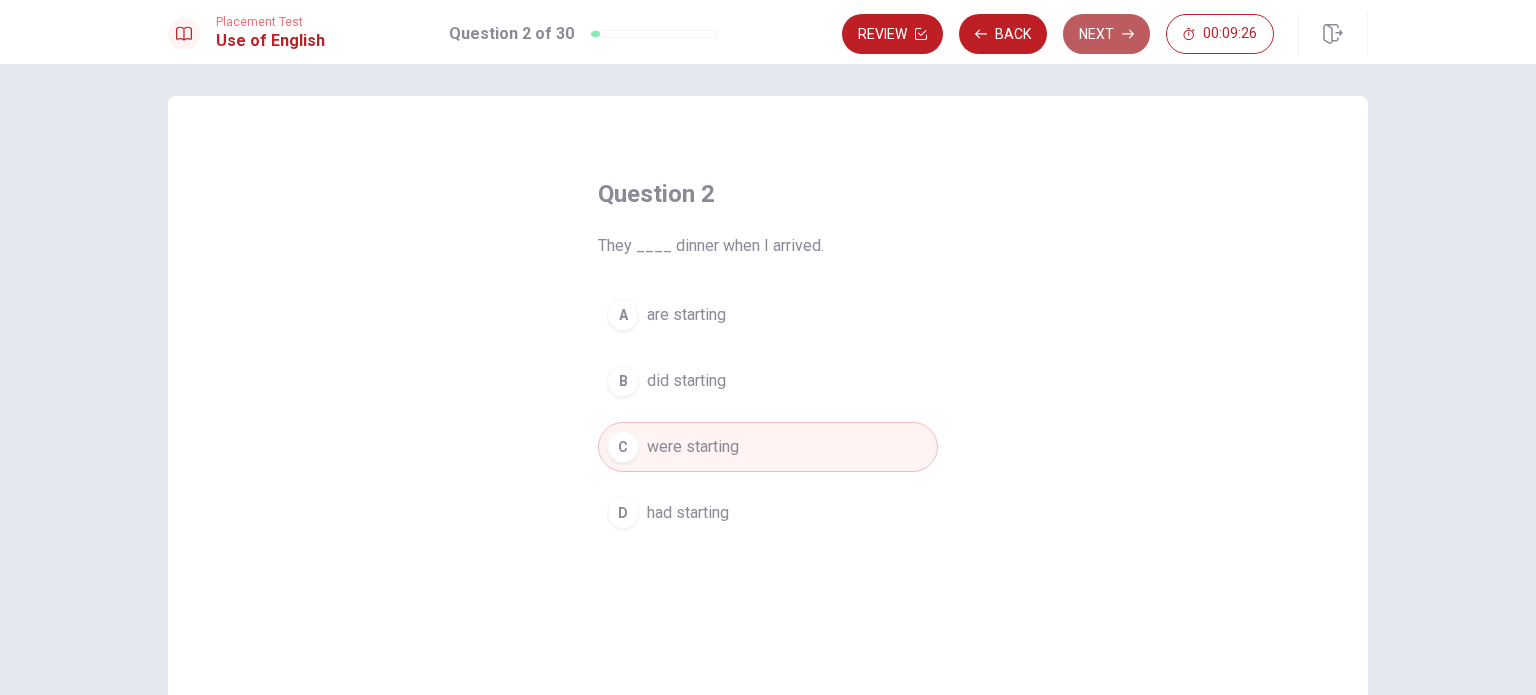 click 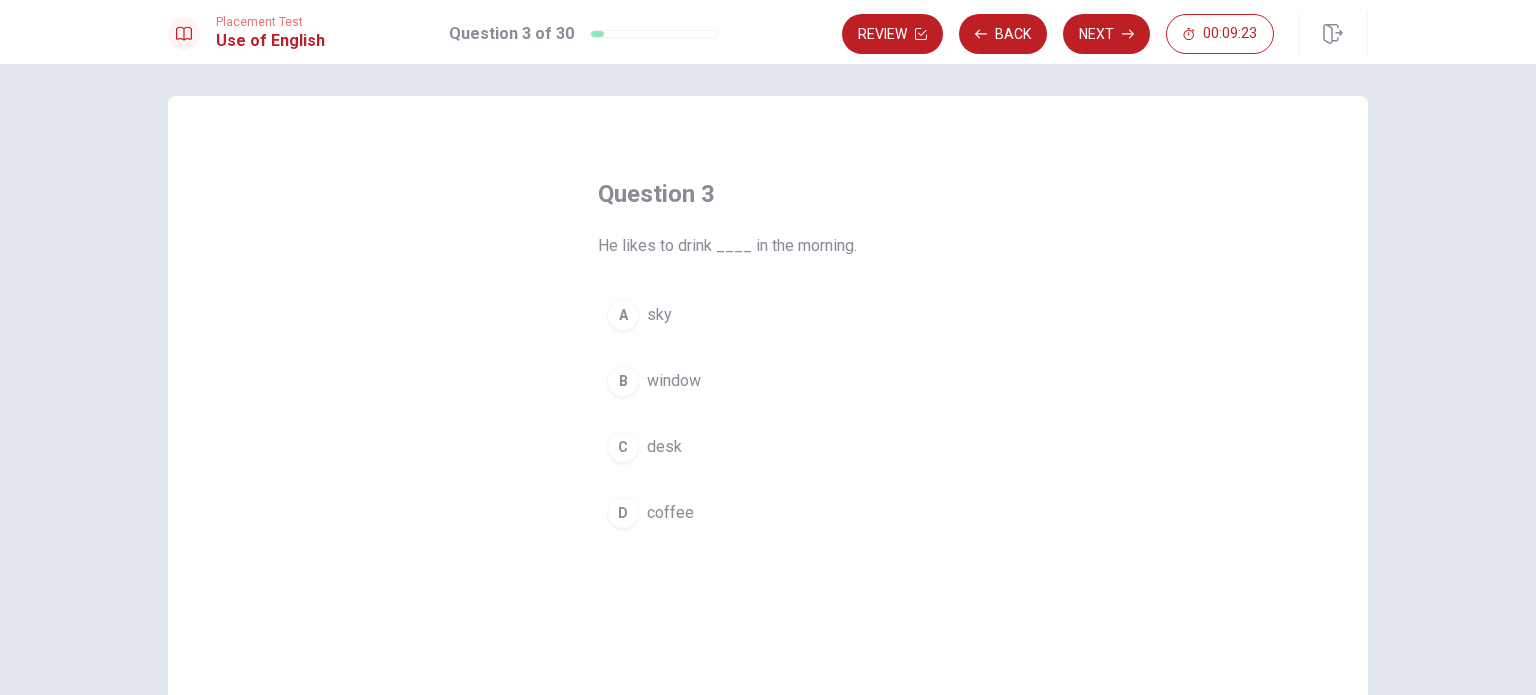 click on "D" at bounding box center [623, 513] 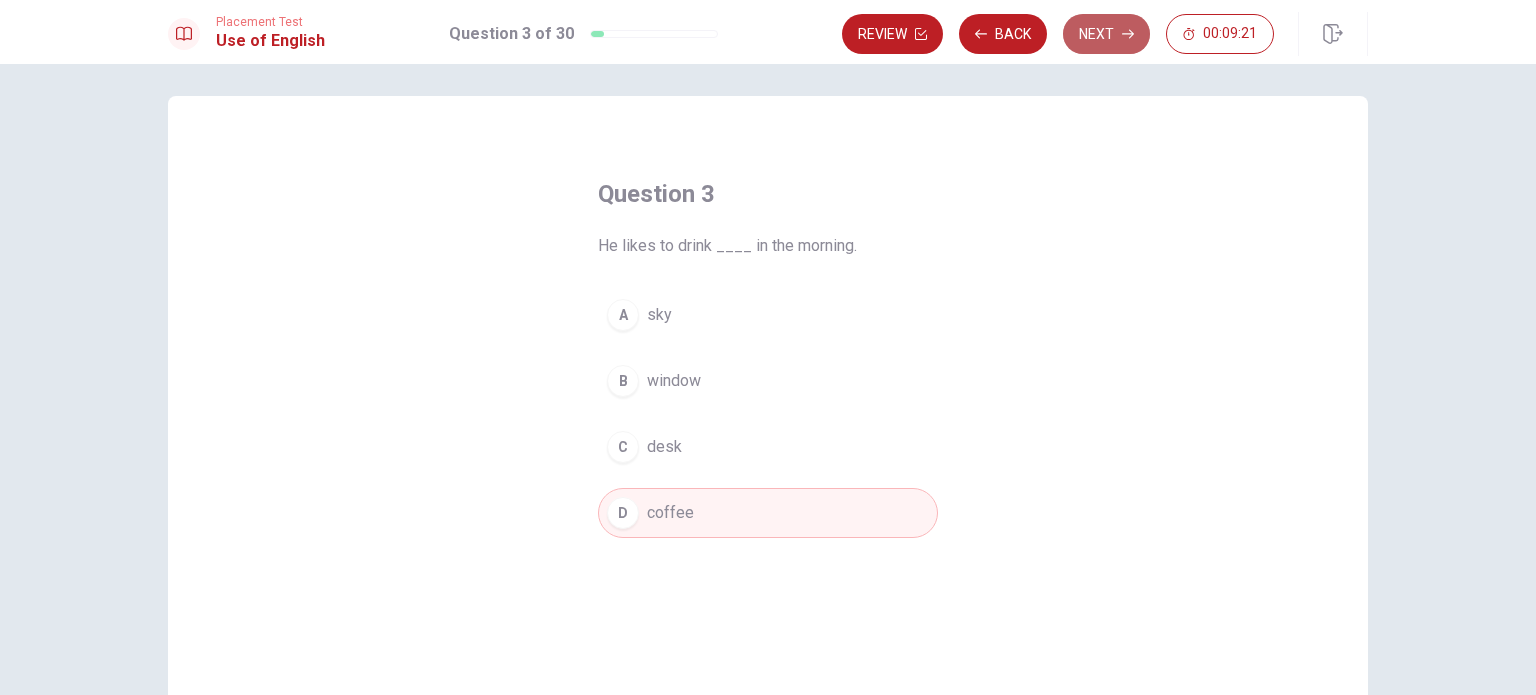 click on "Next" at bounding box center (1106, 34) 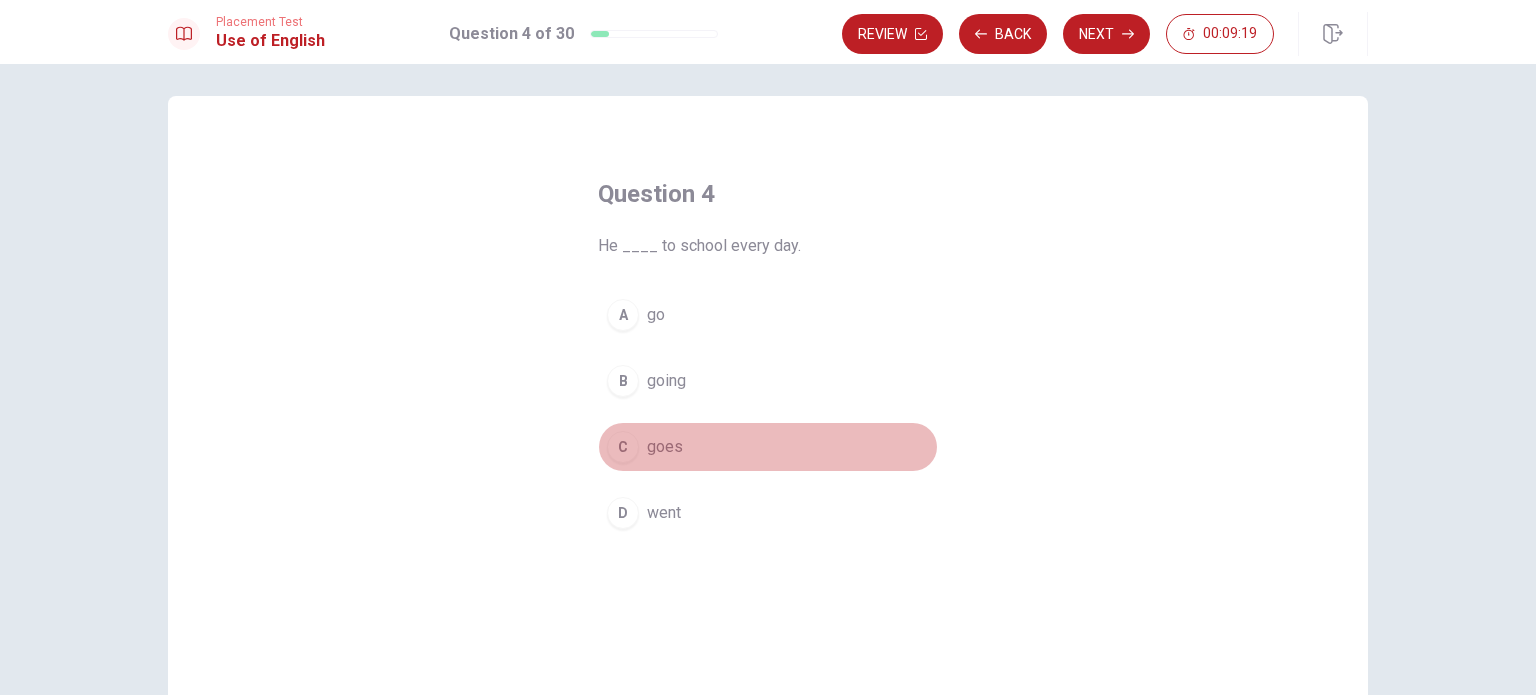 click on "C goes" at bounding box center (768, 447) 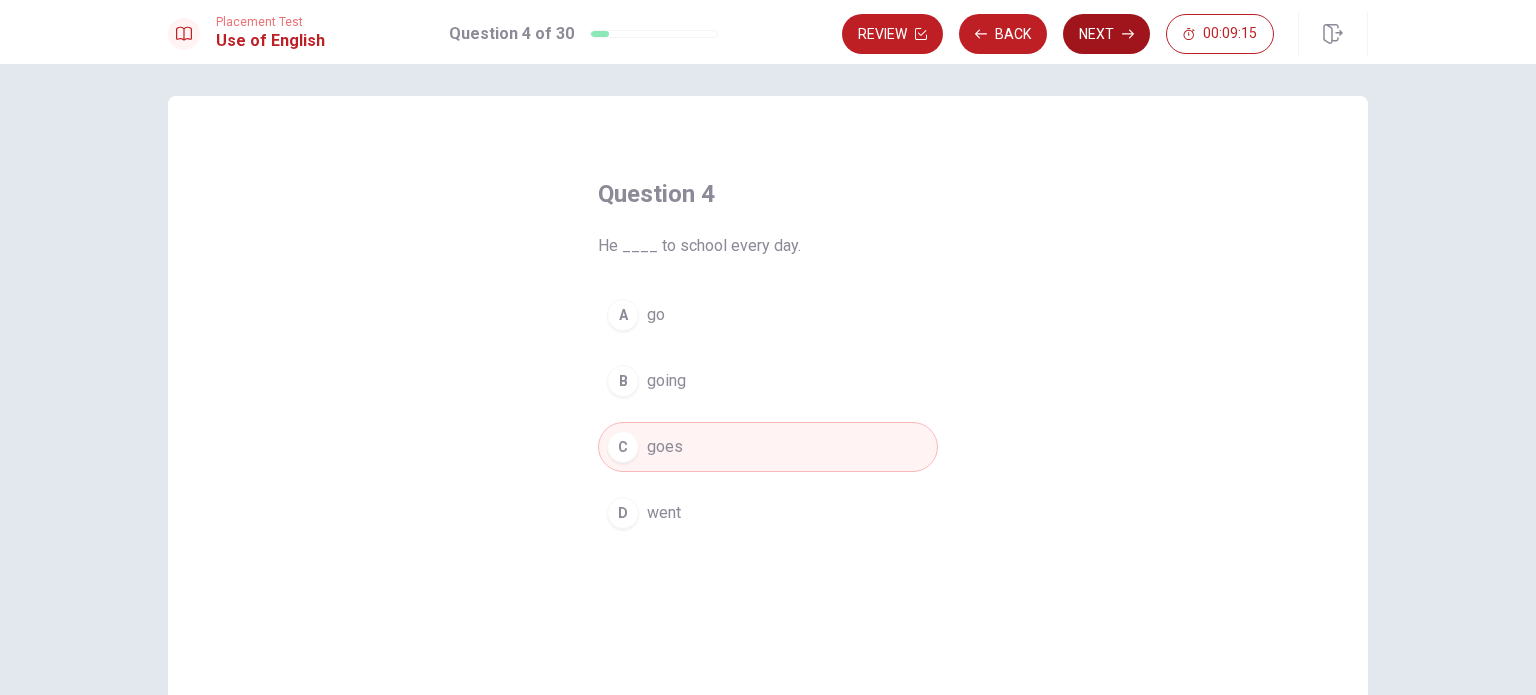 click on "Next" at bounding box center (1106, 34) 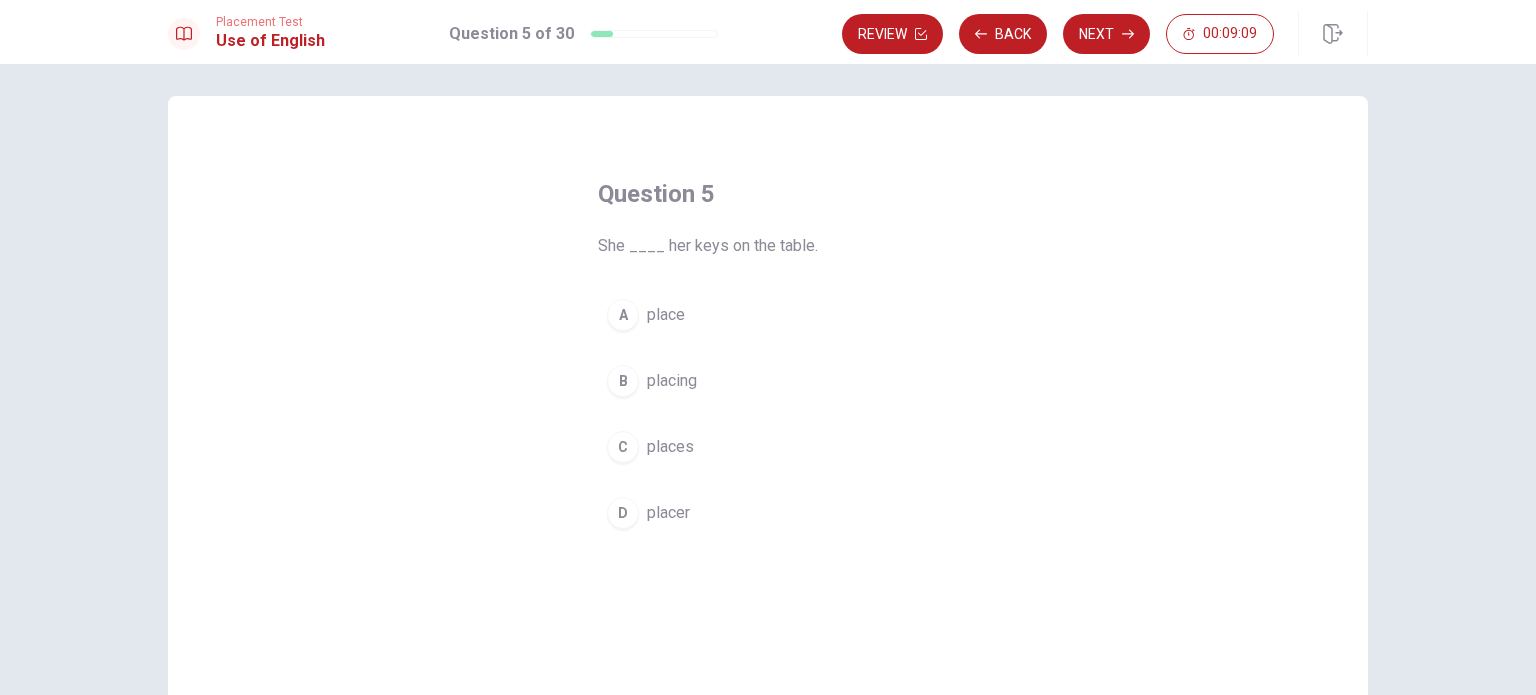 click on "C" at bounding box center [623, 447] 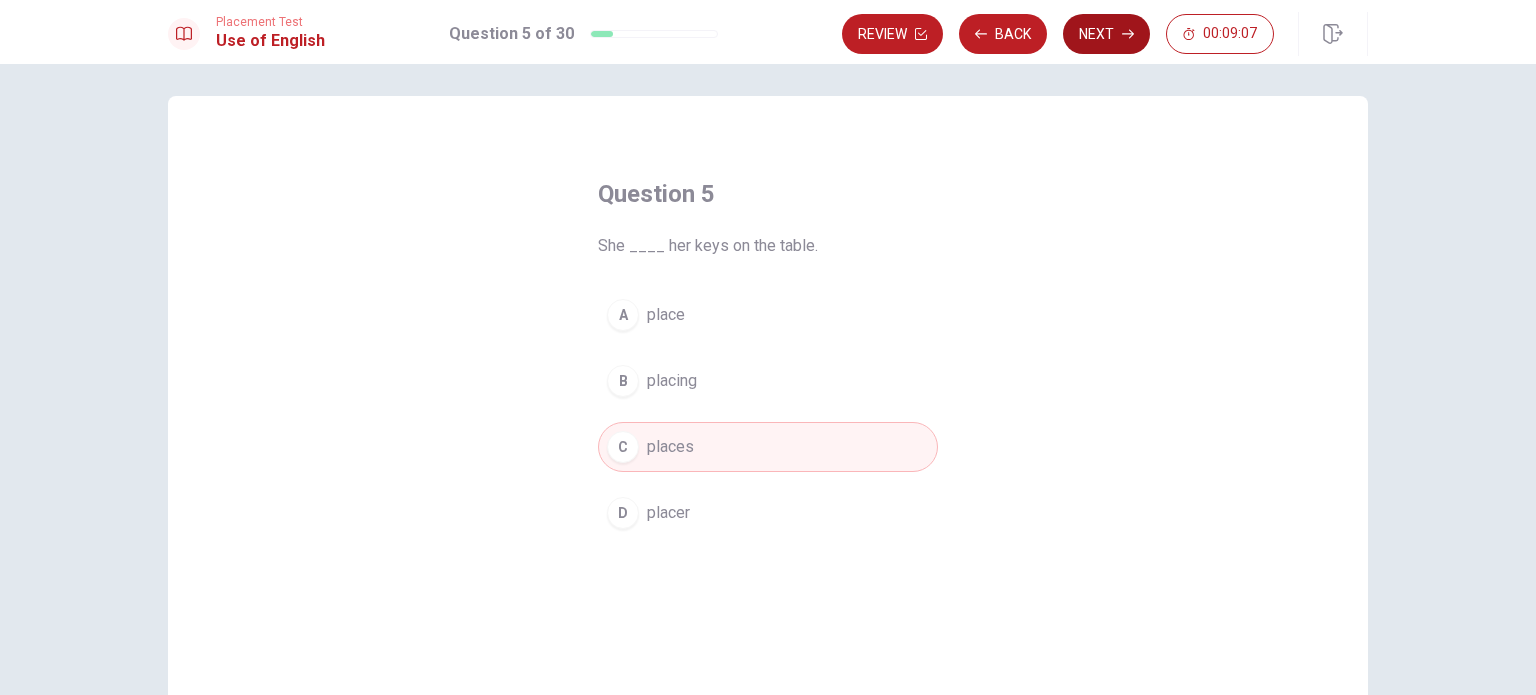 click on "Next" at bounding box center (1106, 34) 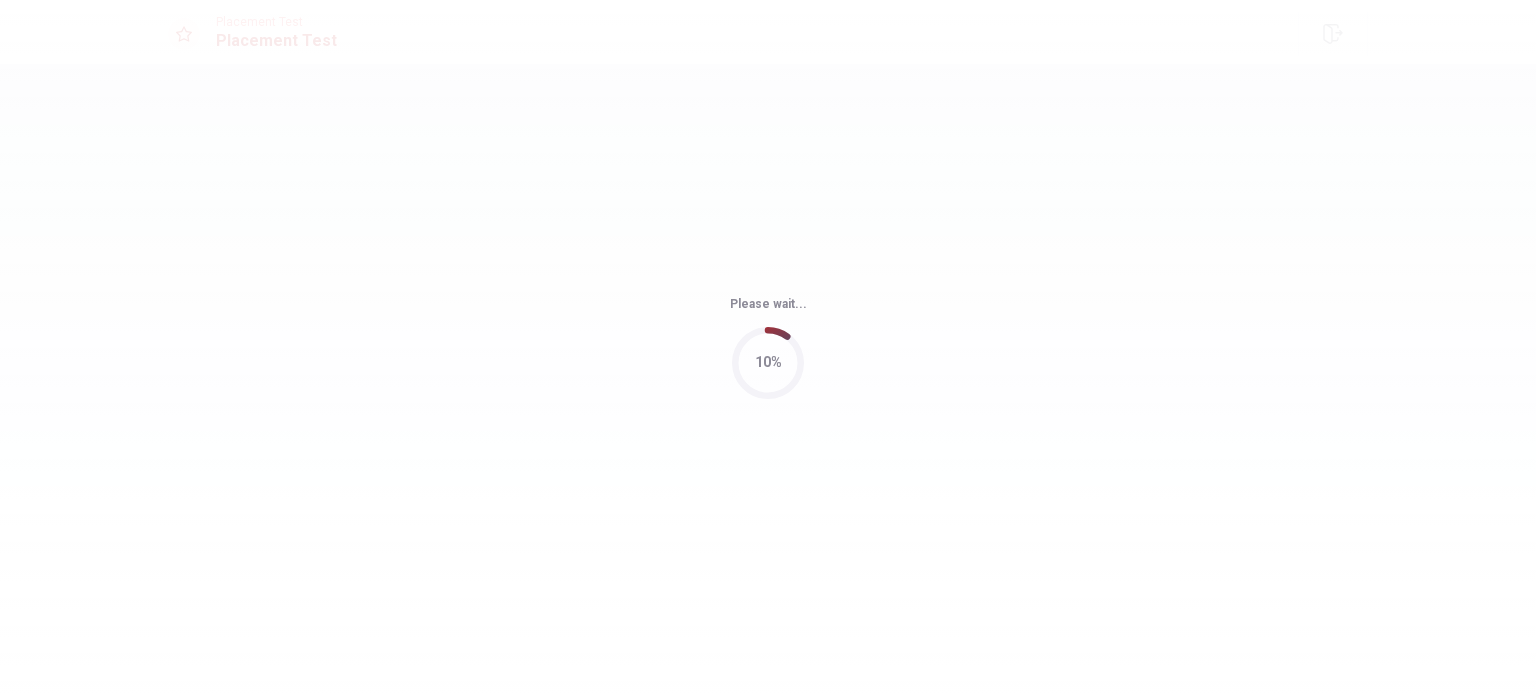 scroll, scrollTop: 0, scrollLeft: 0, axis: both 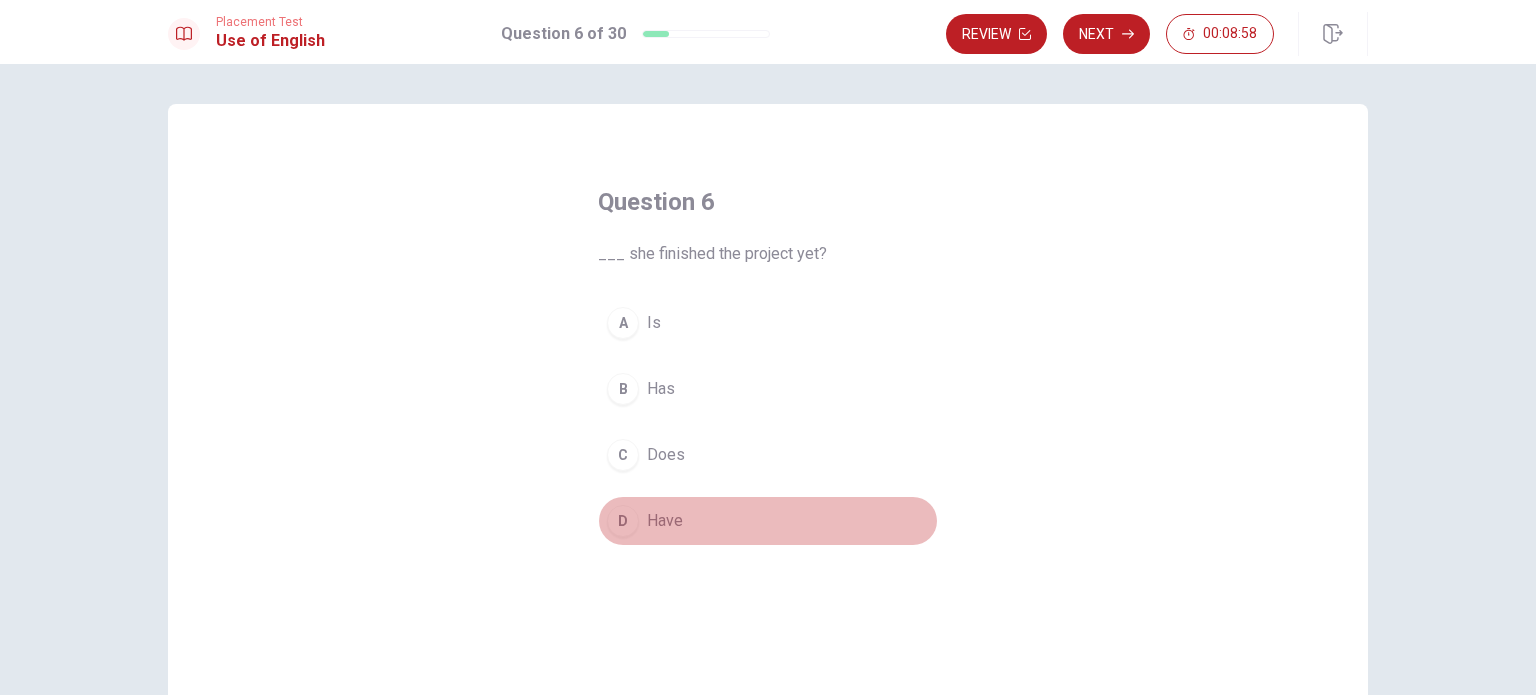 click on "D" at bounding box center [623, 521] 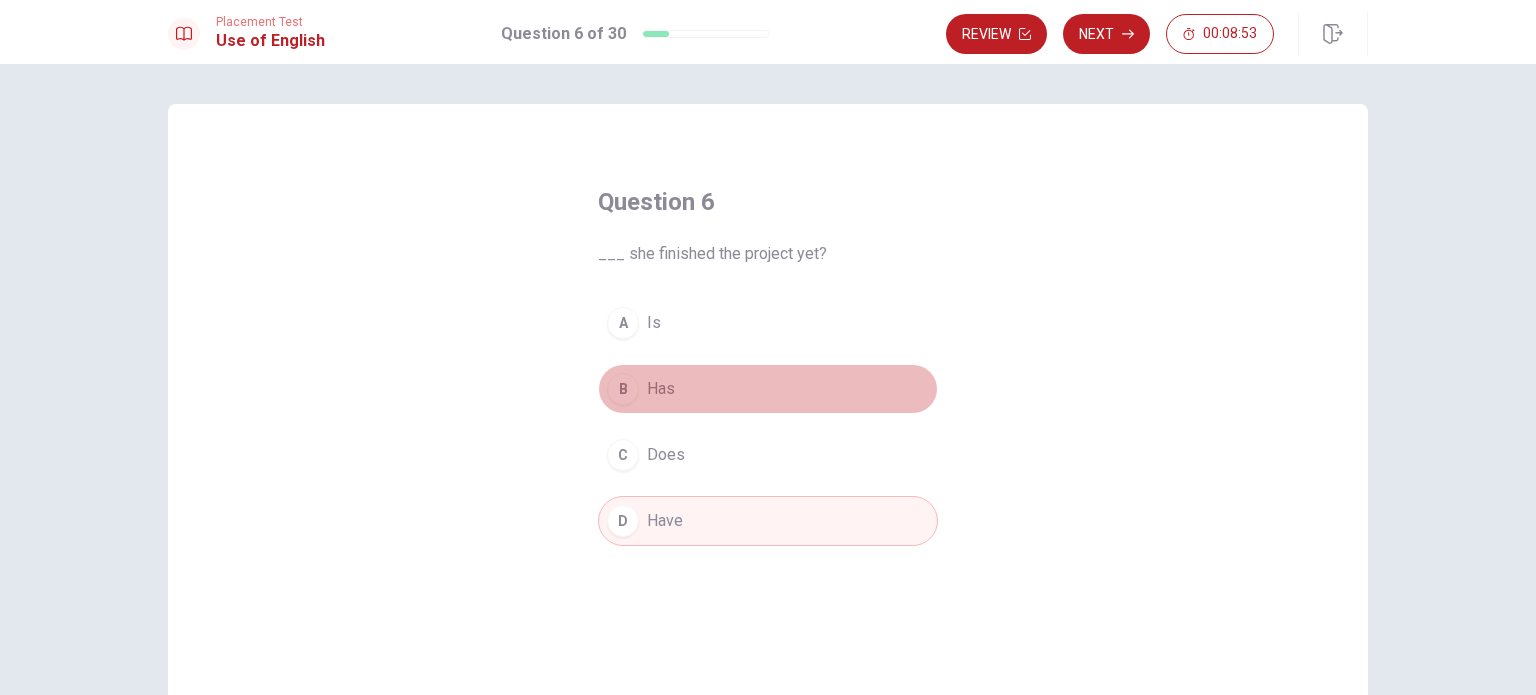 click on "B" at bounding box center [623, 389] 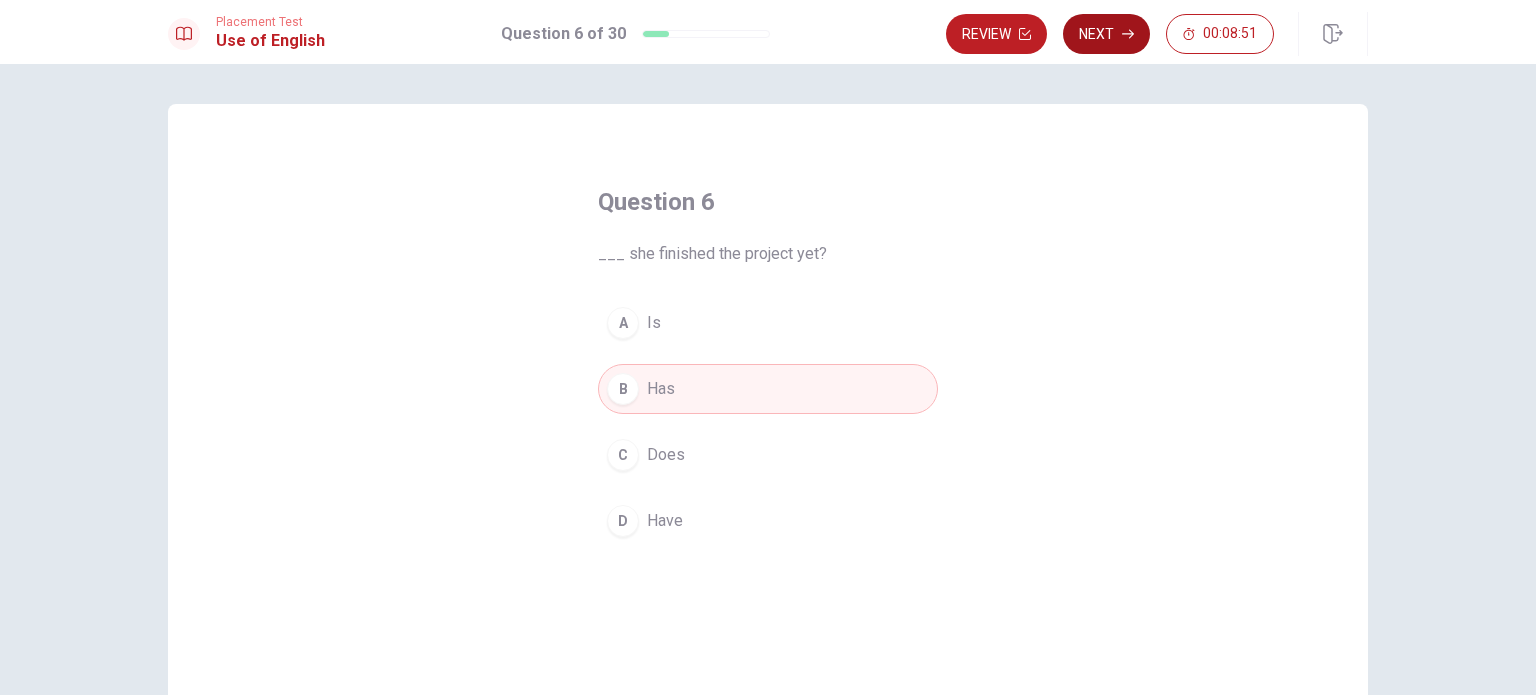 click on "Next" at bounding box center [1106, 34] 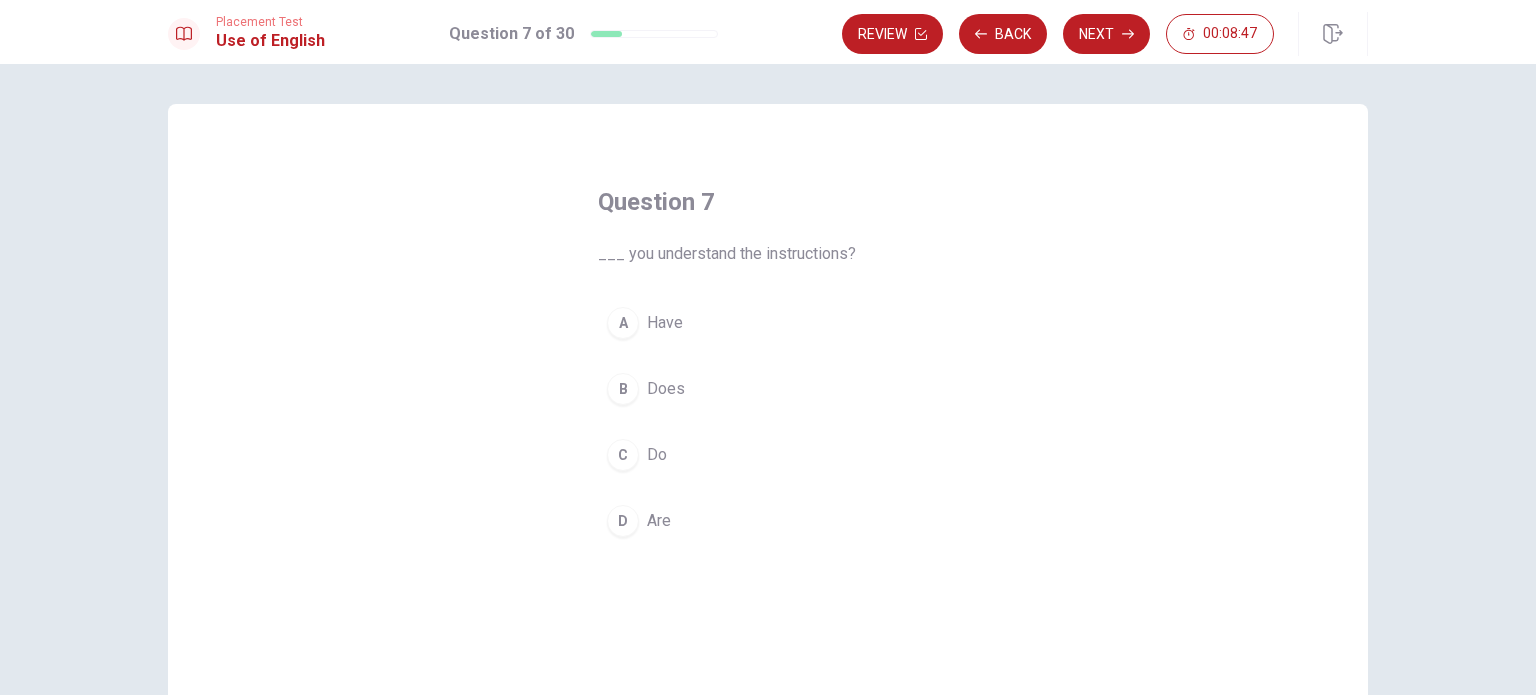 click on "Do" at bounding box center [657, 455] 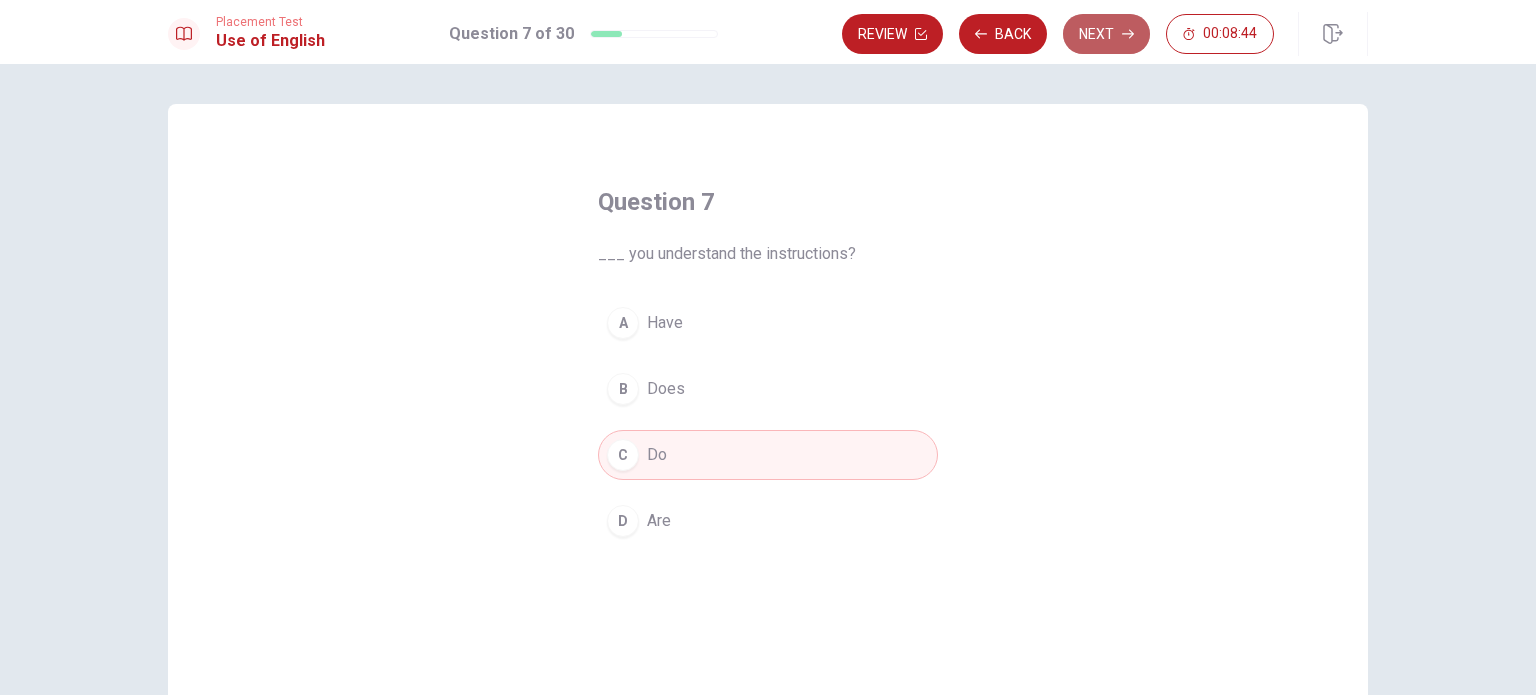 click on "Next" at bounding box center [1106, 34] 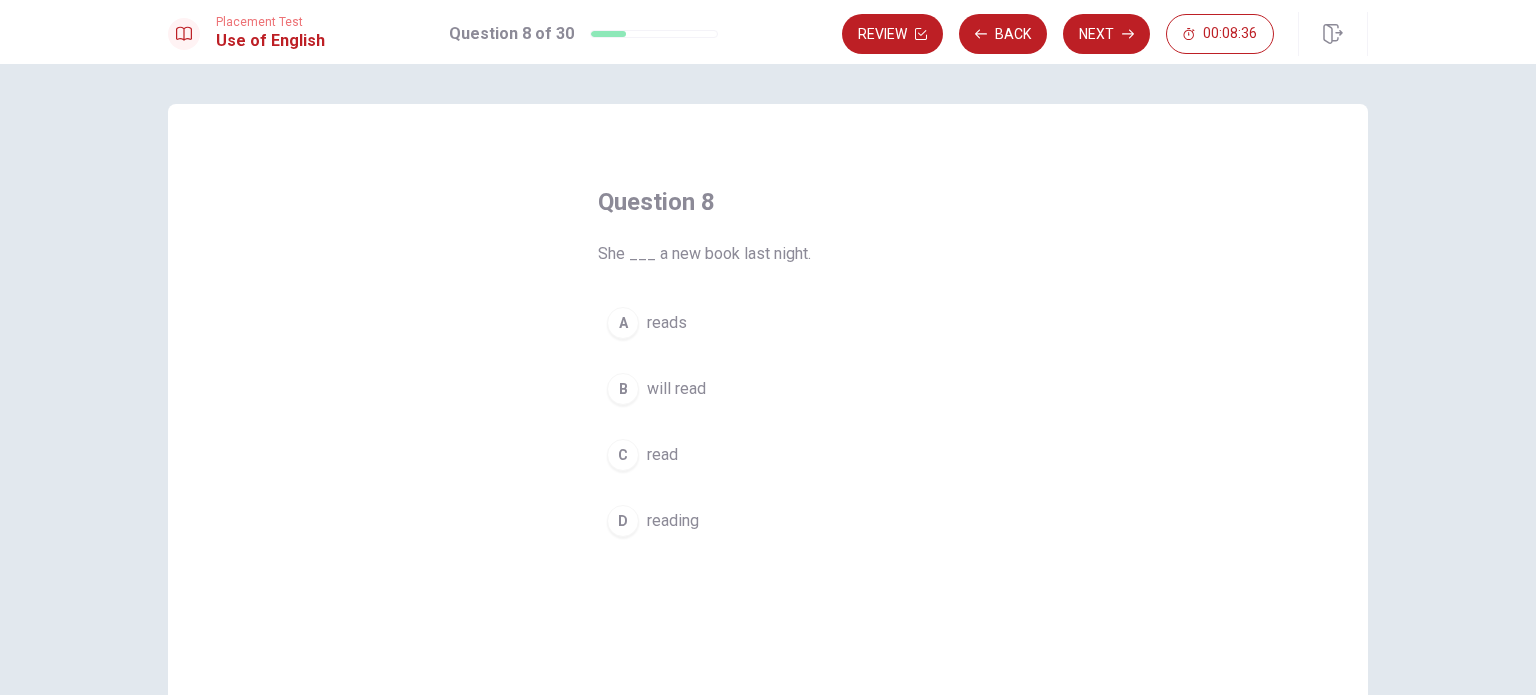 click on "C" at bounding box center [623, 455] 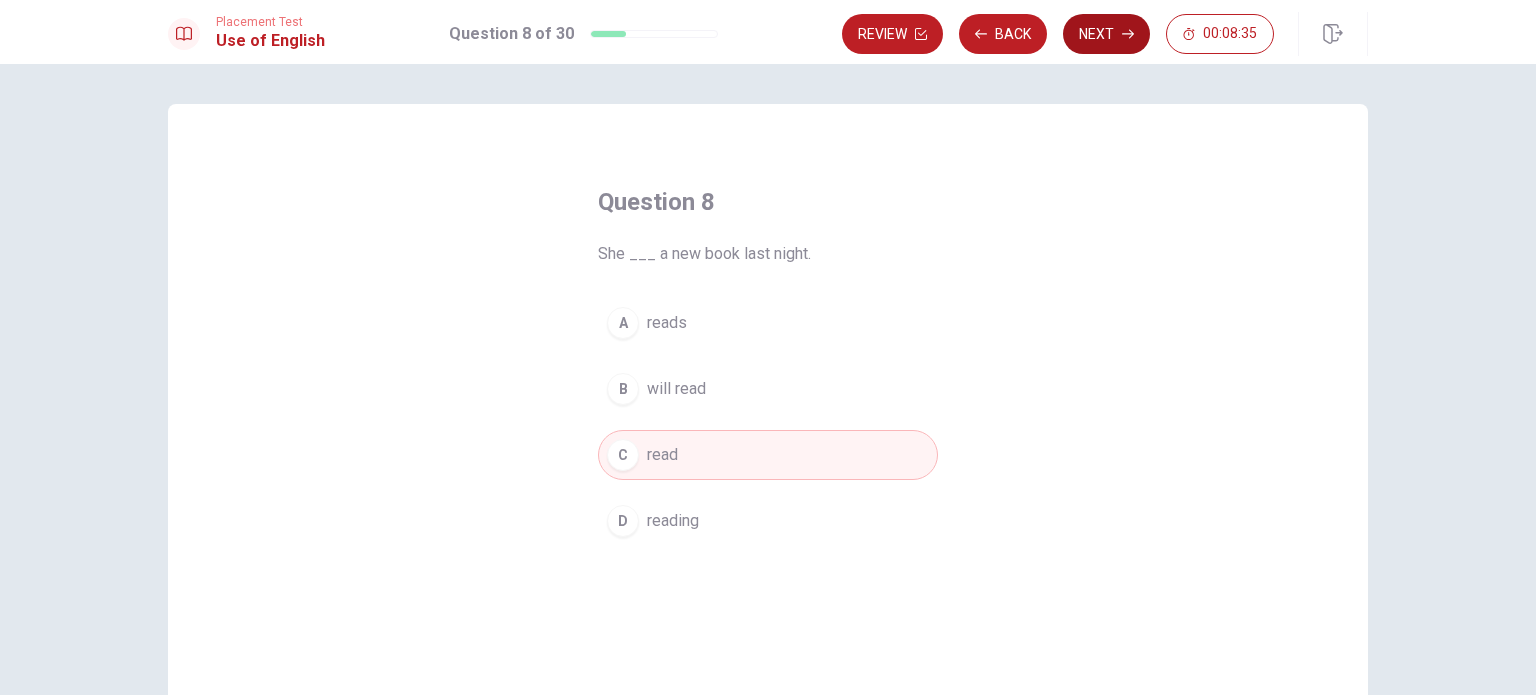 click on "Next" at bounding box center [1106, 34] 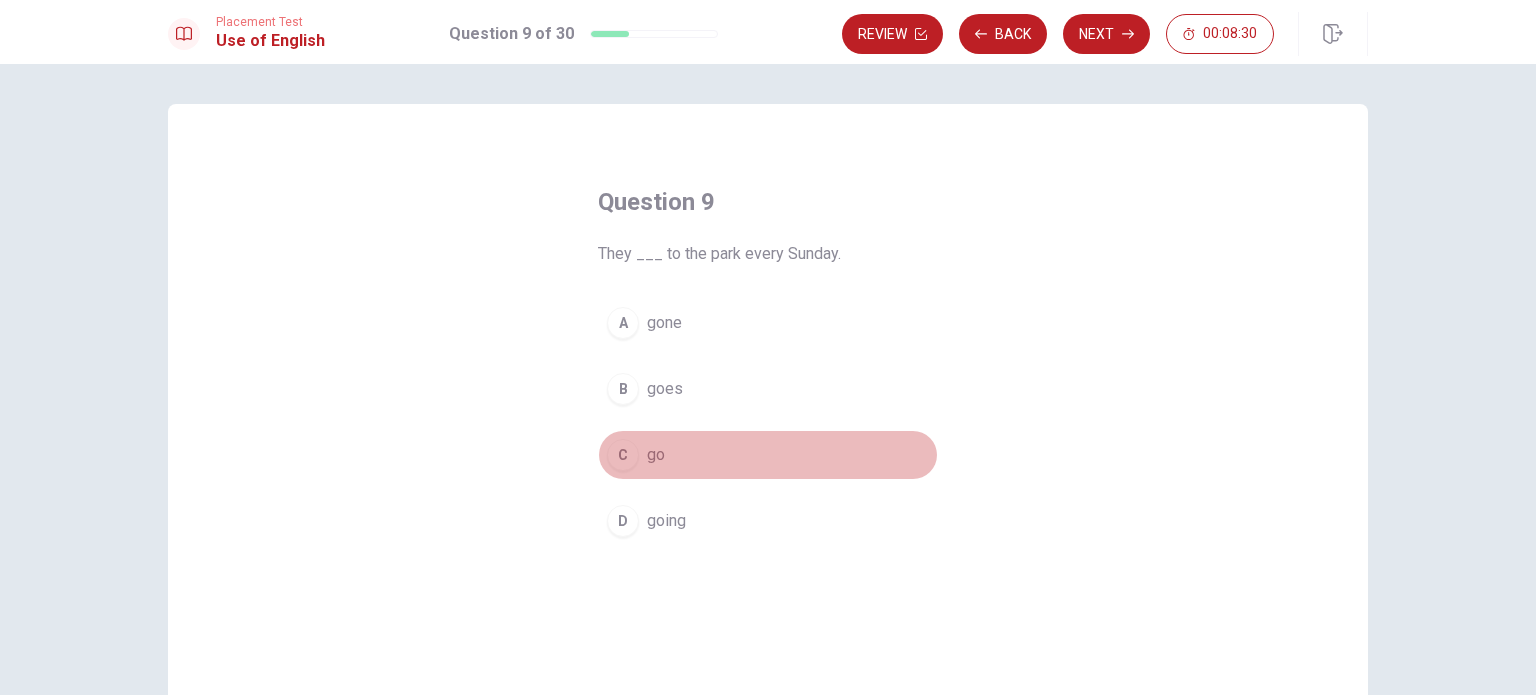 click on "C" at bounding box center (623, 455) 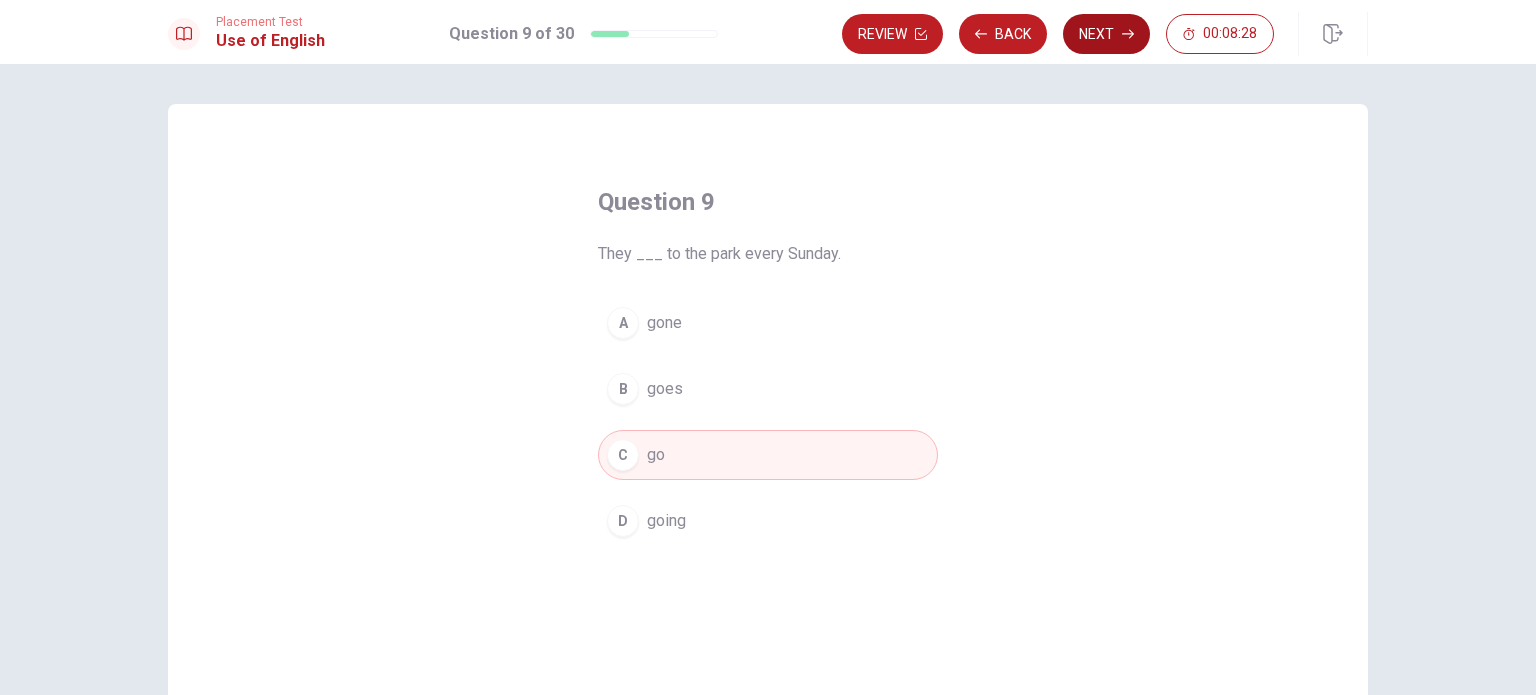 click on "Next" at bounding box center (1106, 34) 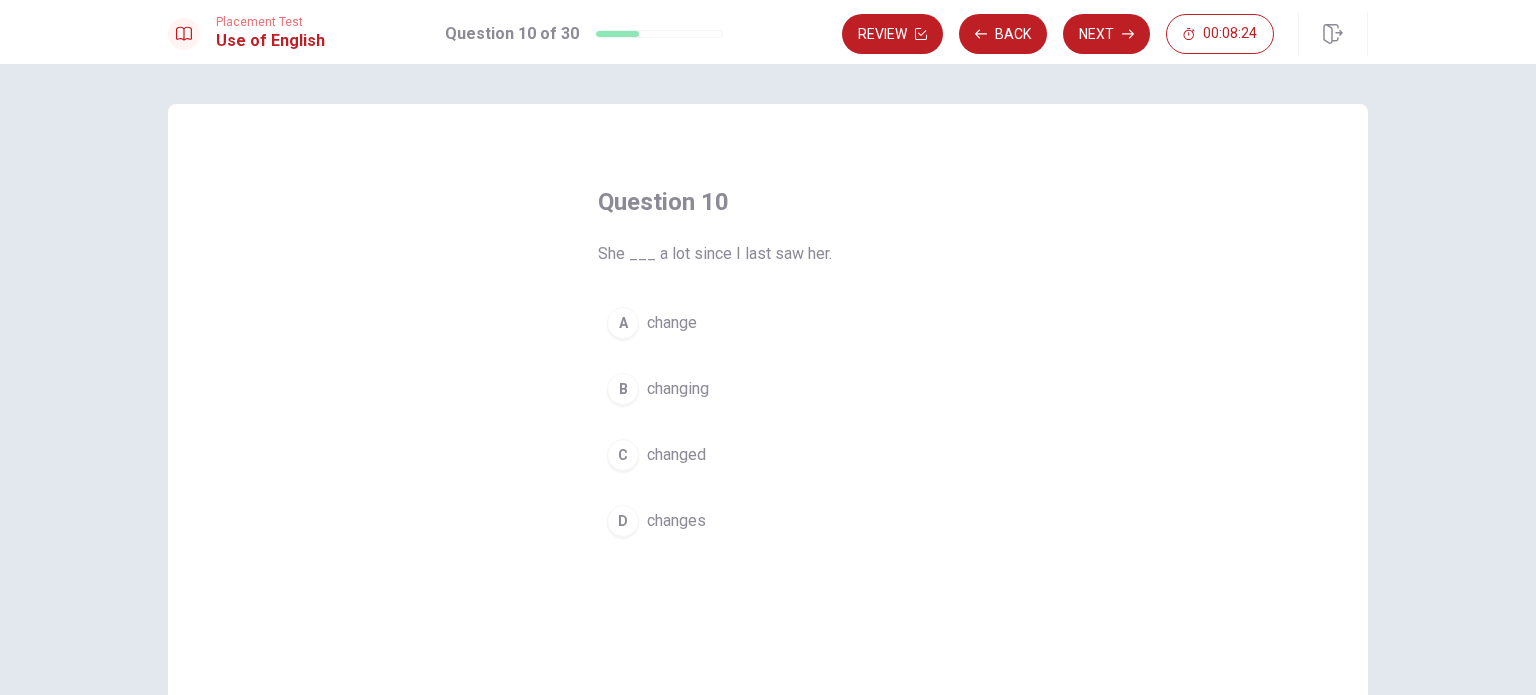 click on "C" at bounding box center (623, 455) 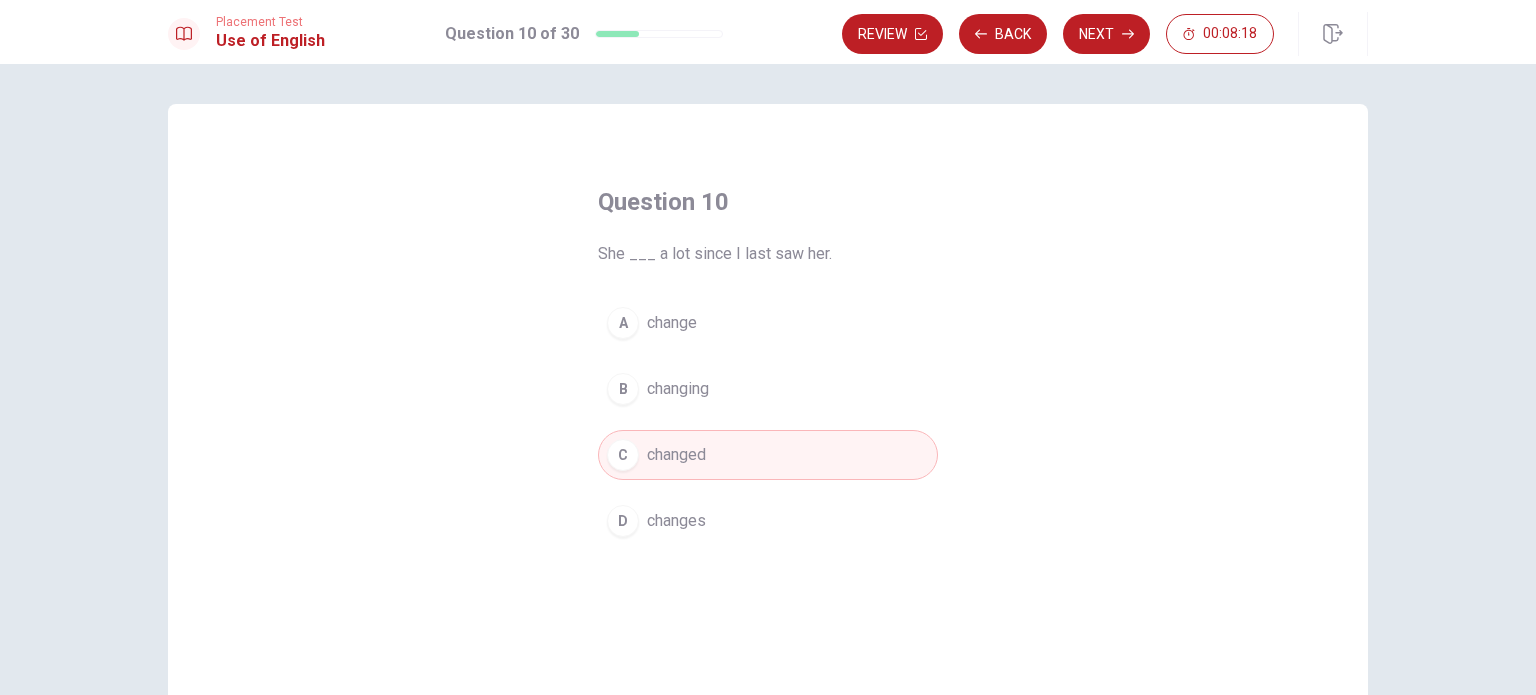 click on "Next" at bounding box center (1106, 34) 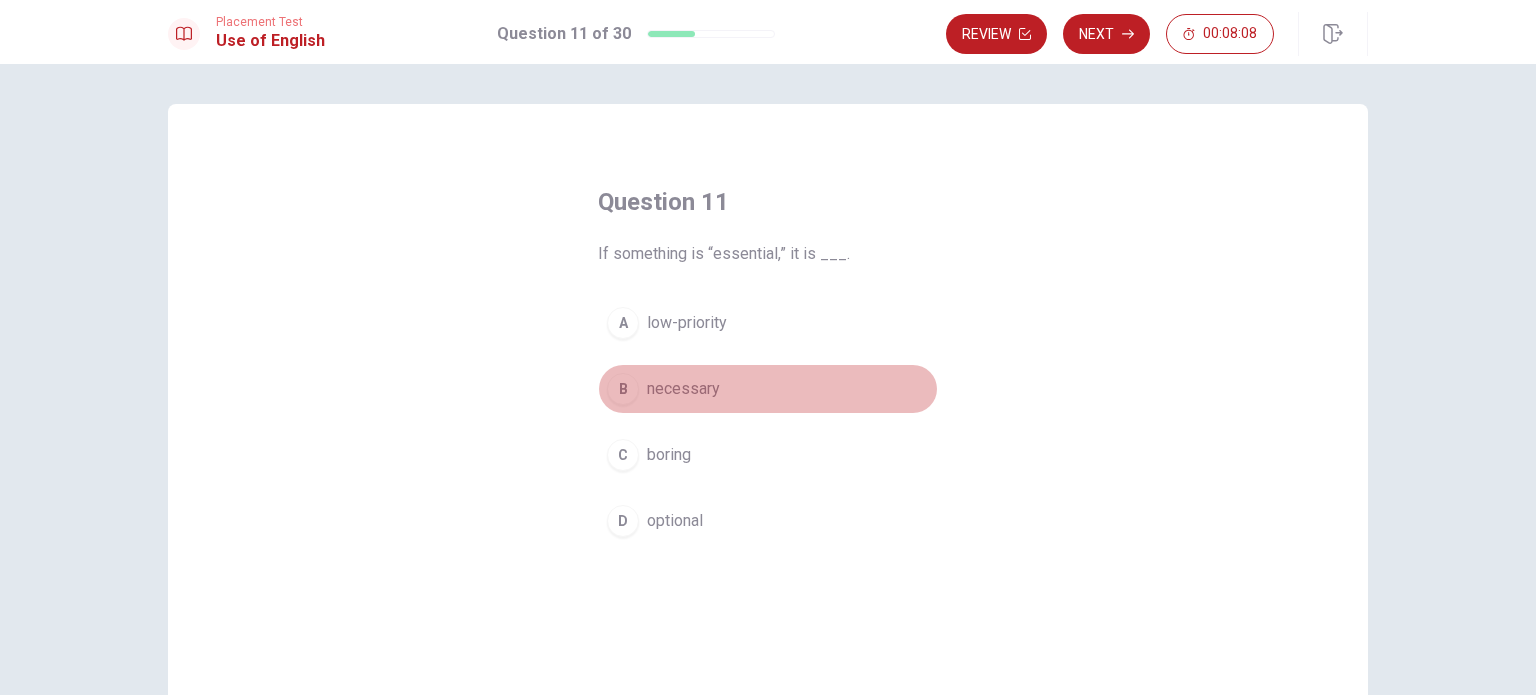 click on "B" at bounding box center (623, 389) 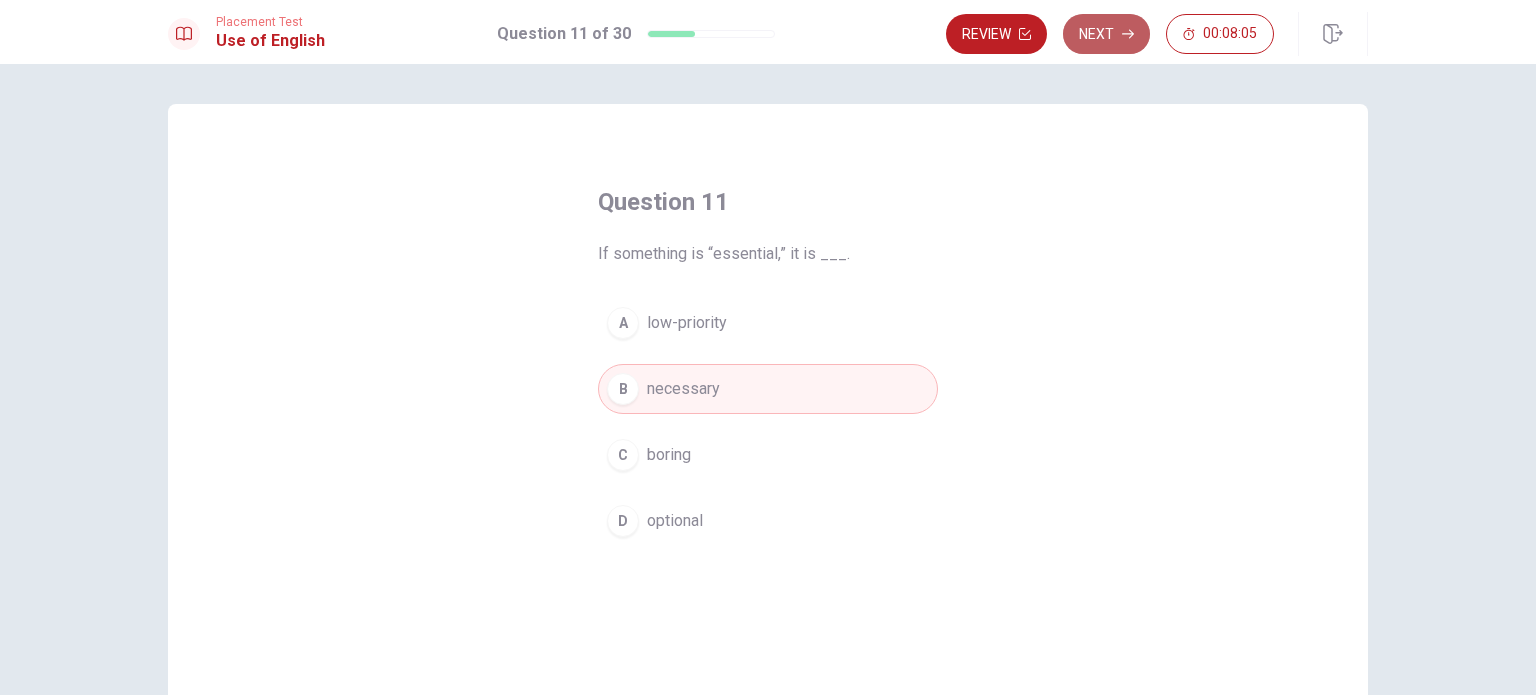 click on "Next" at bounding box center (1106, 34) 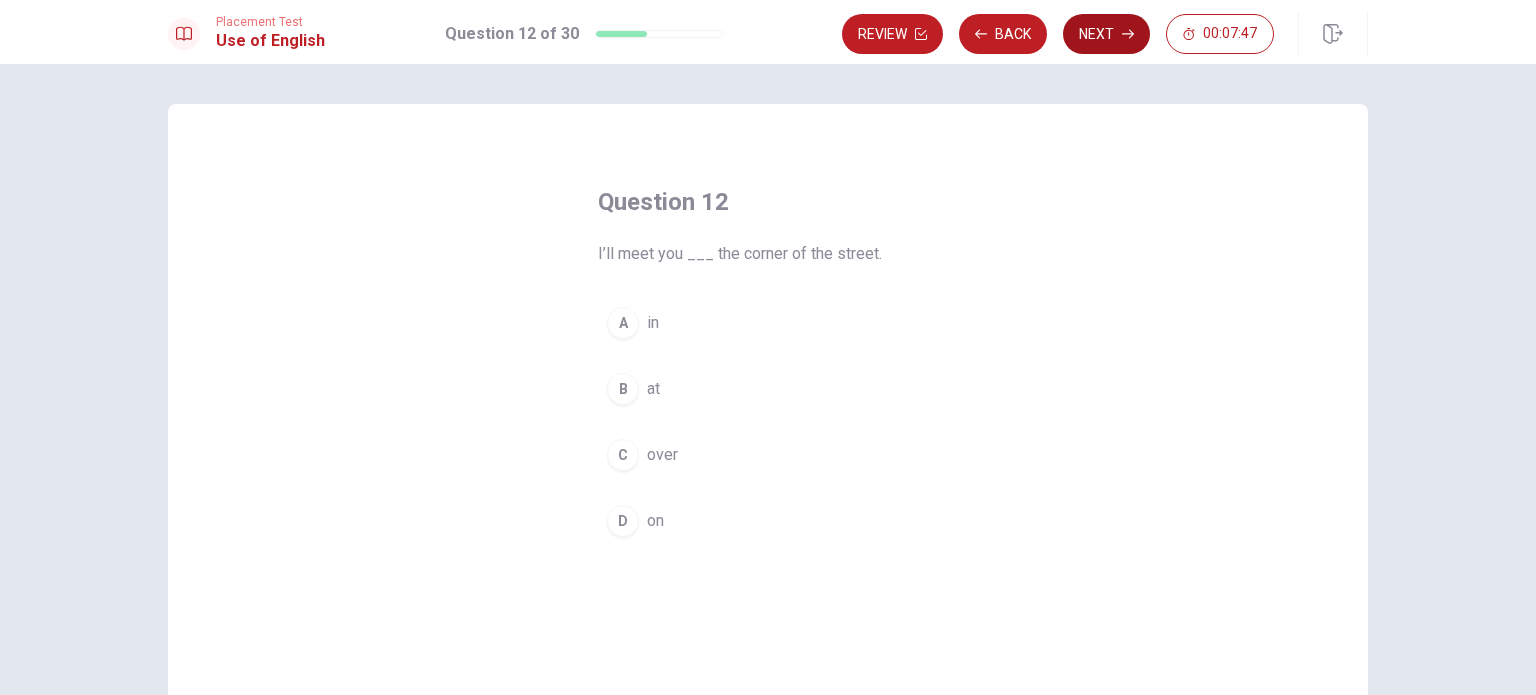 click on "Next" at bounding box center [1106, 34] 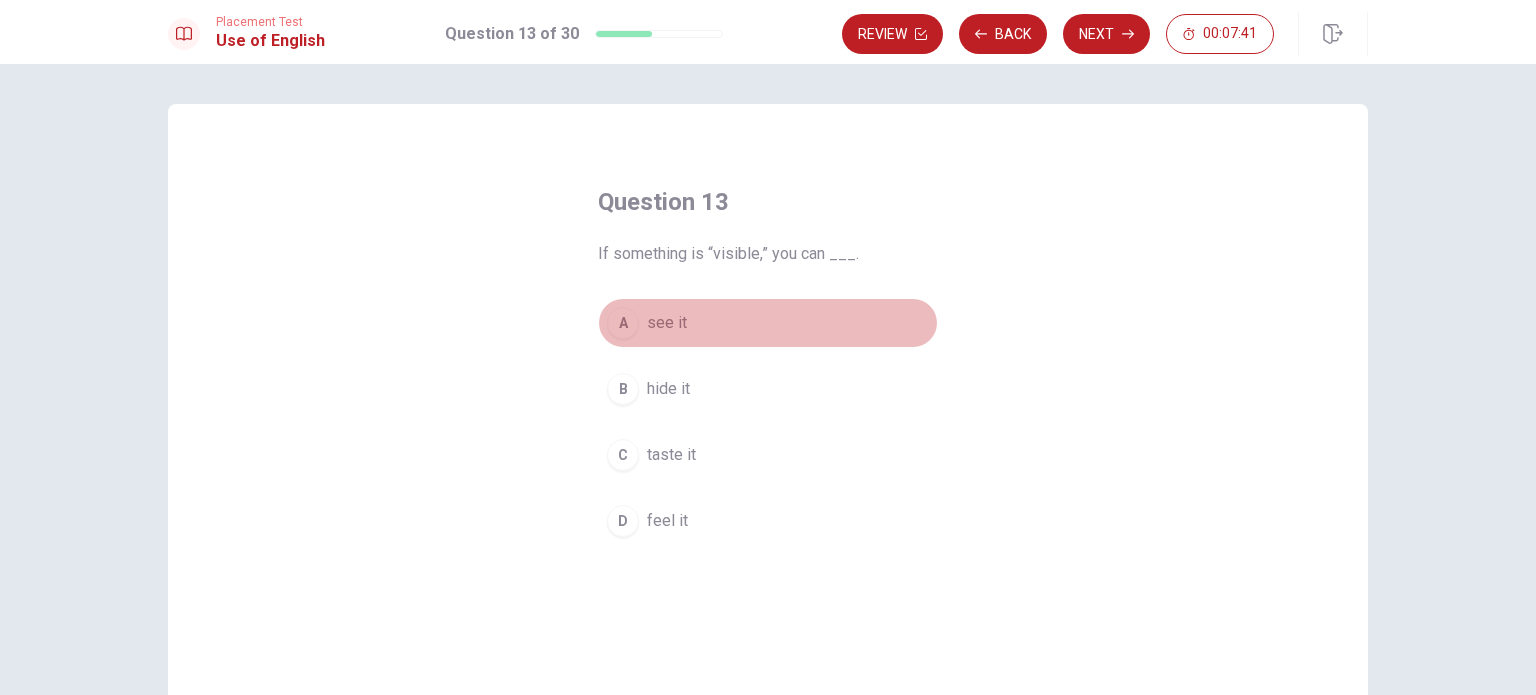 click on "A" at bounding box center [623, 323] 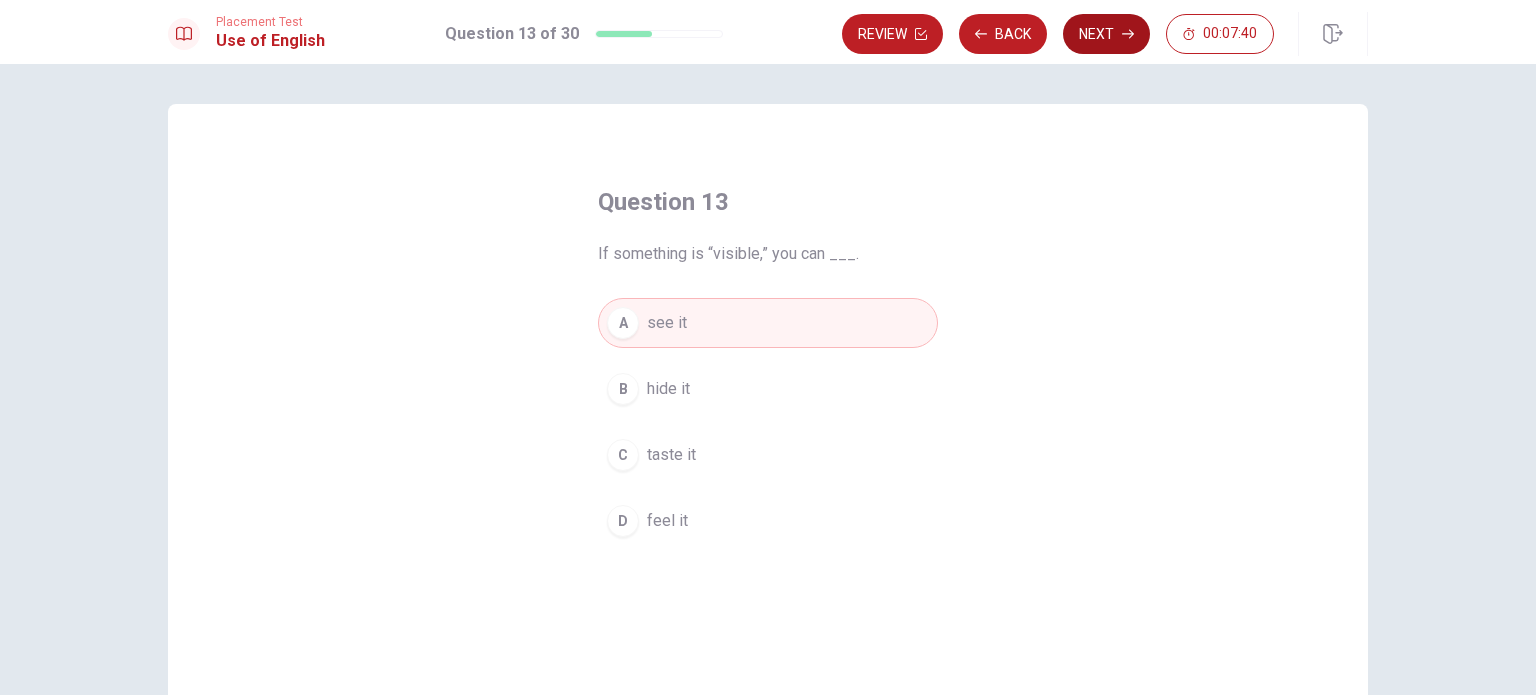 click on "Next" at bounding box center (1106, 34) 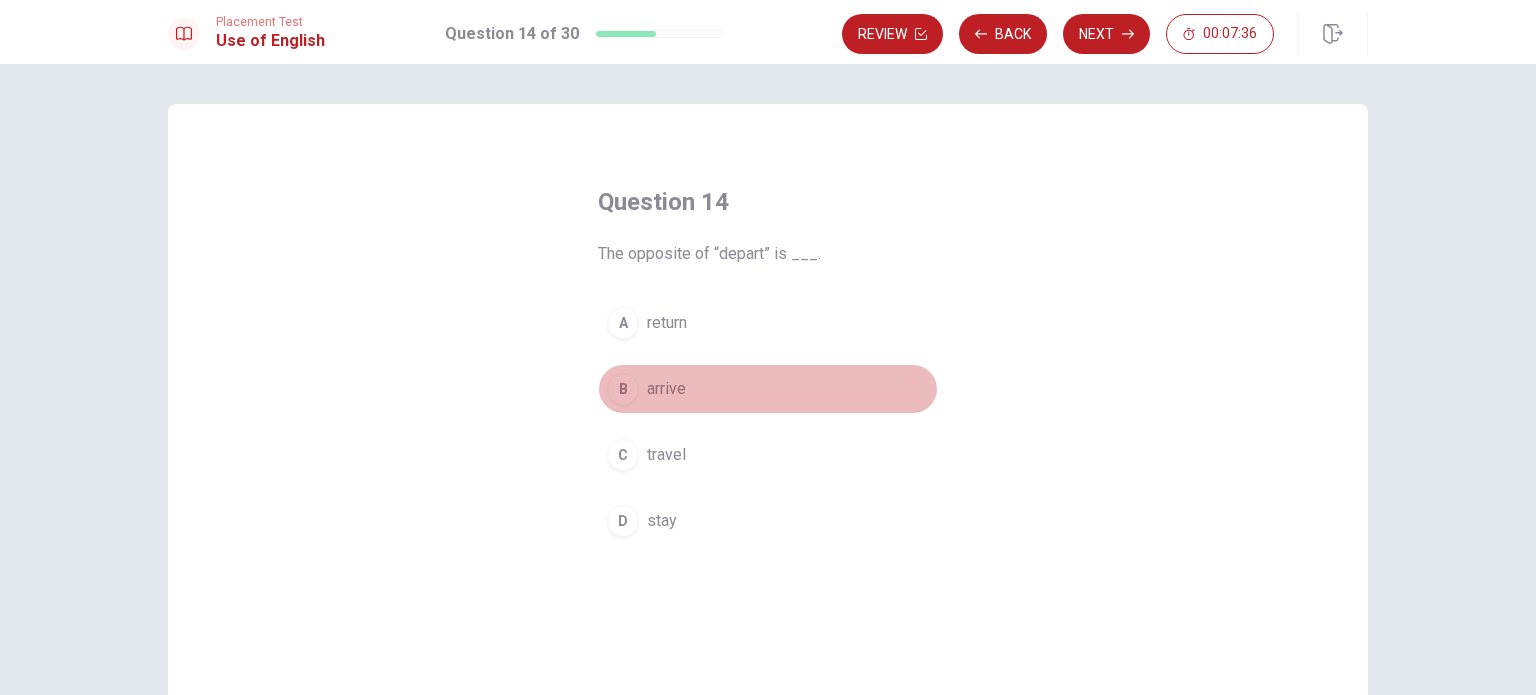 click on "B" at bounding box center [623, 389] 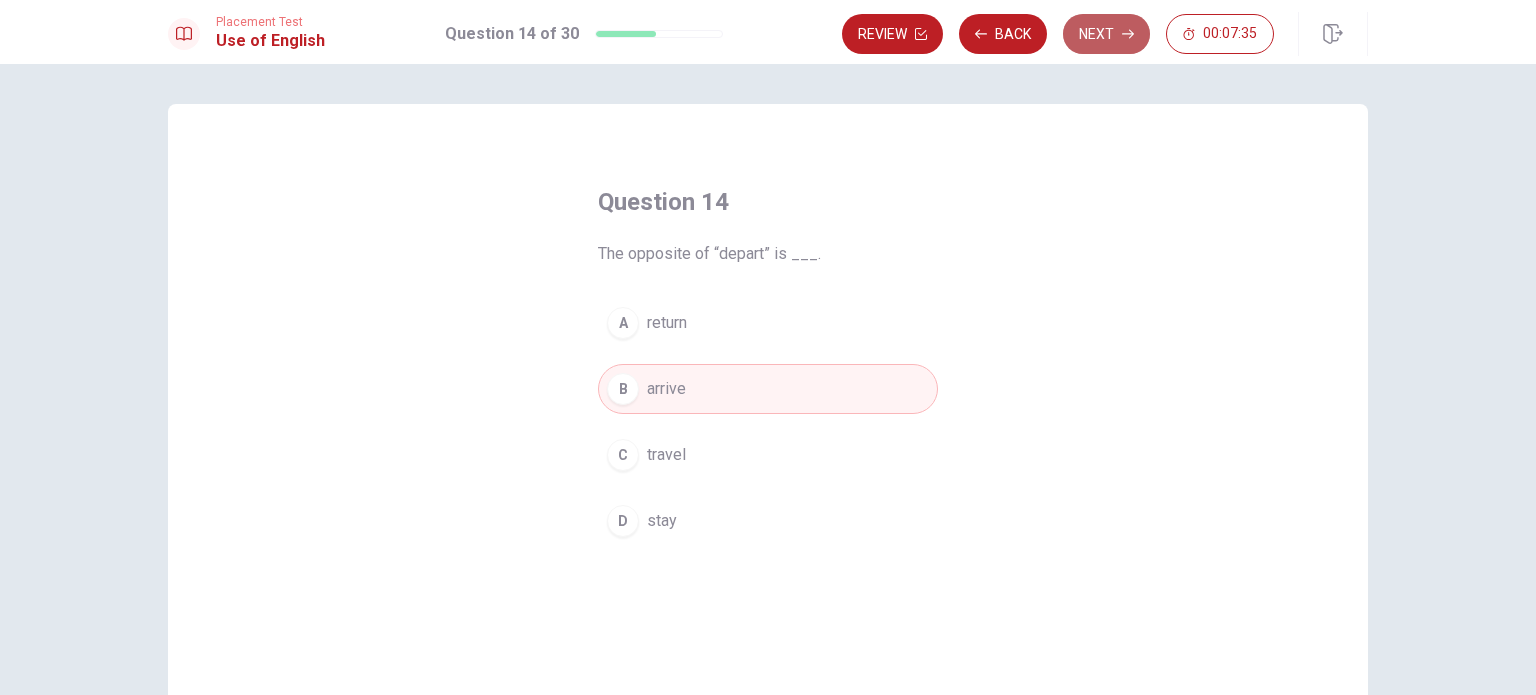 click on "Next" at bounding box center (1106, 34) 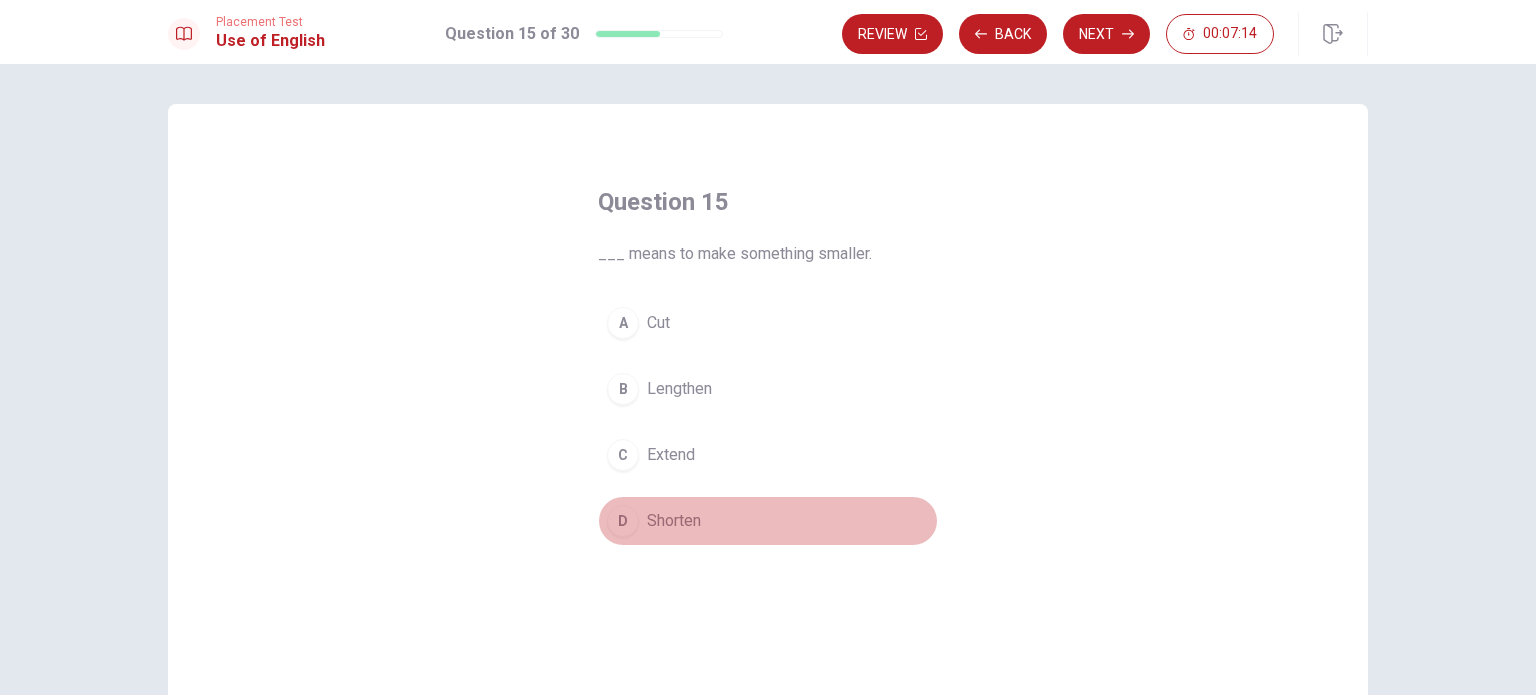 click on "D" at bounding box center (623, 521) 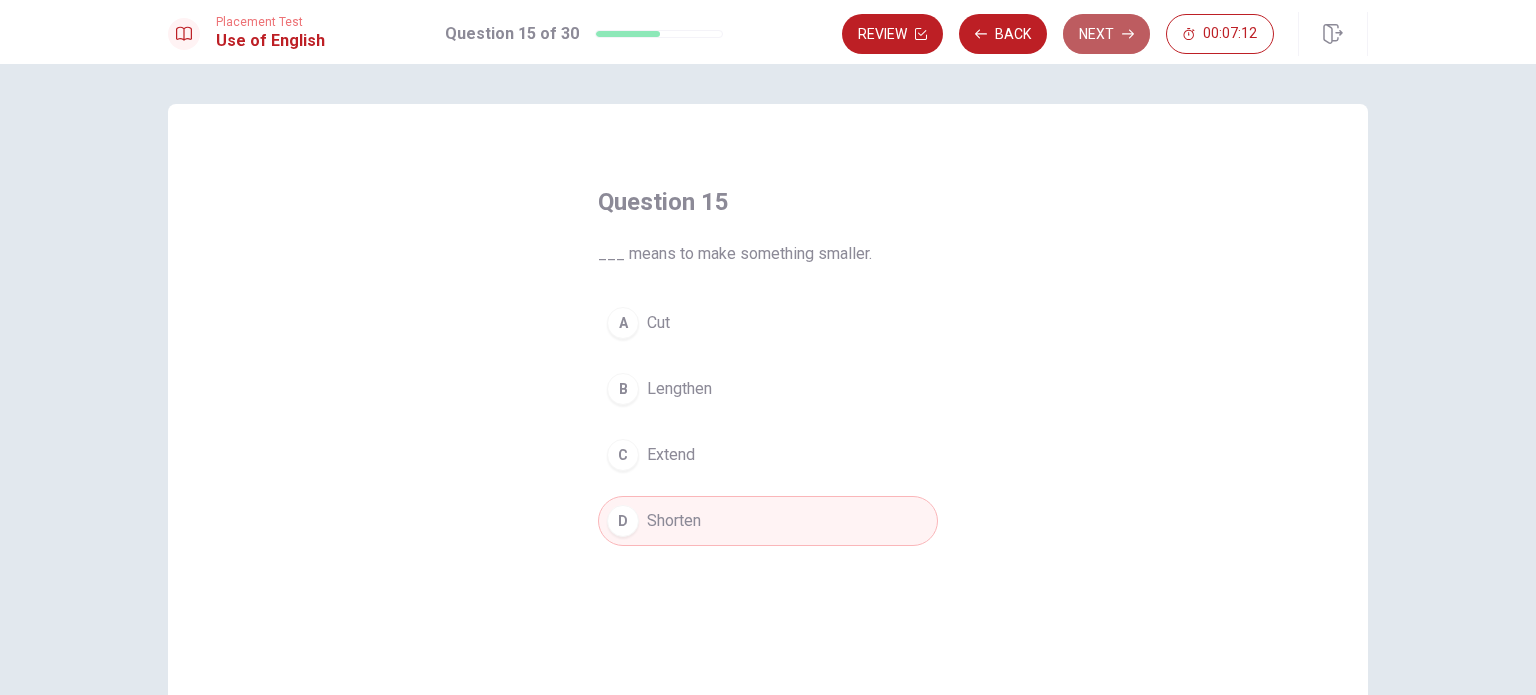 click on "Next" at bounding box center [1106, 34] 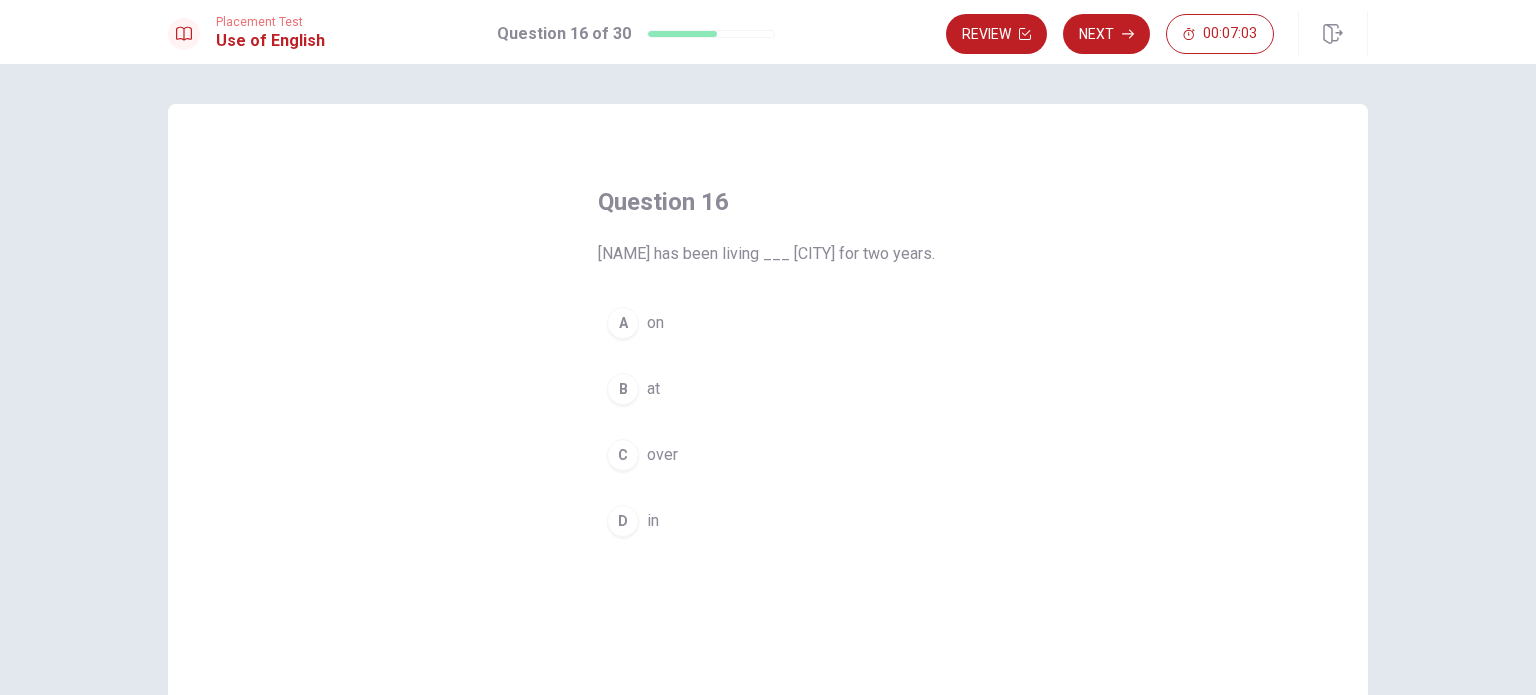 click on "D" at bounding box center (623, 521) 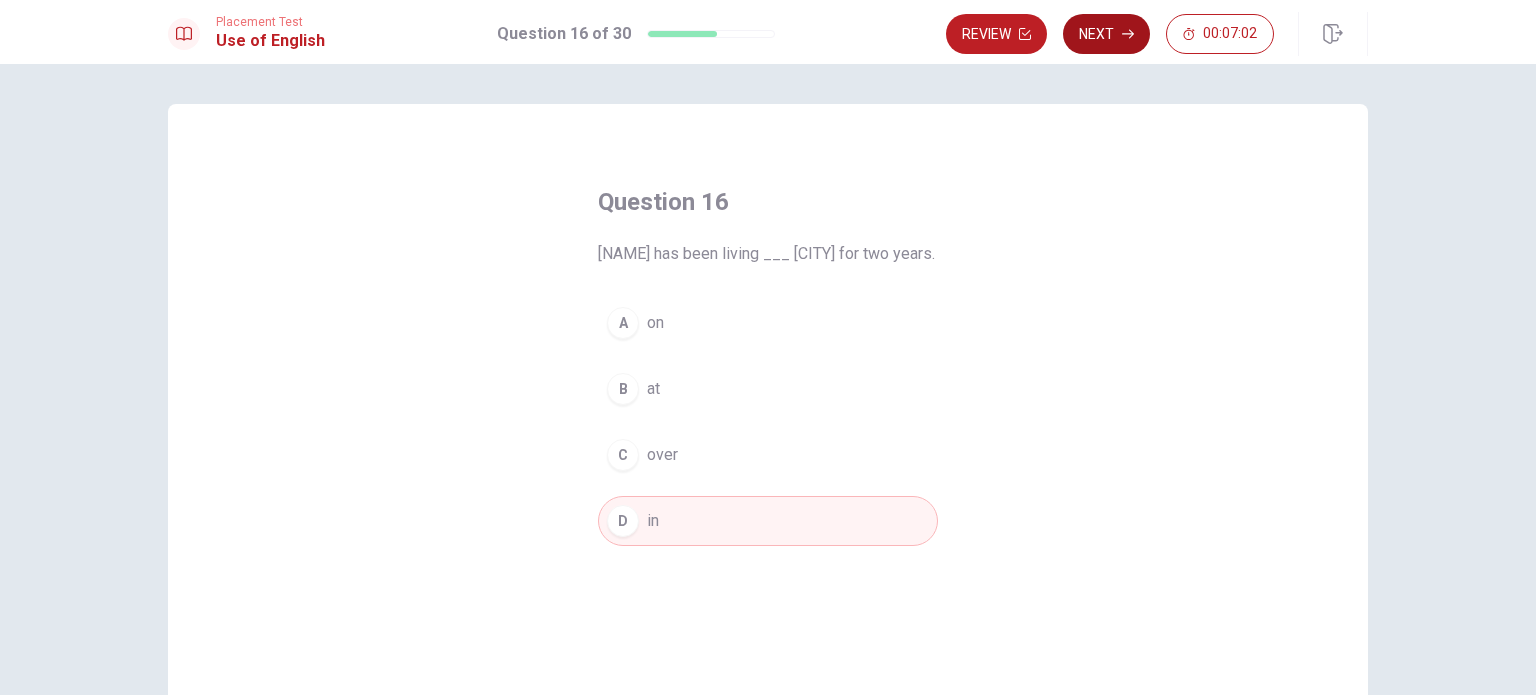 click on "Next" at bounding box center (1106, 34) 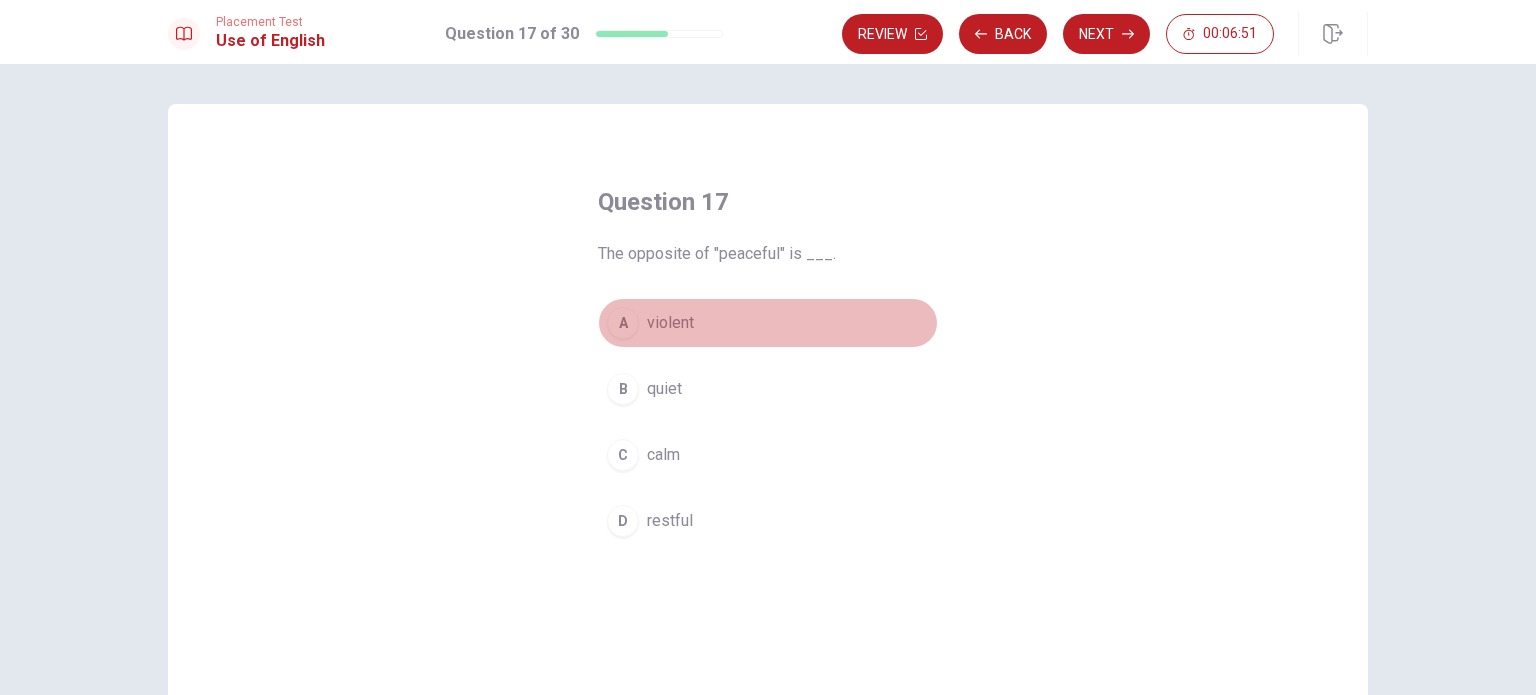 drag, startPoint x: 630, startPoint y: 306, endPoint x: 634, endPoint y: 331, distance: 25.317978 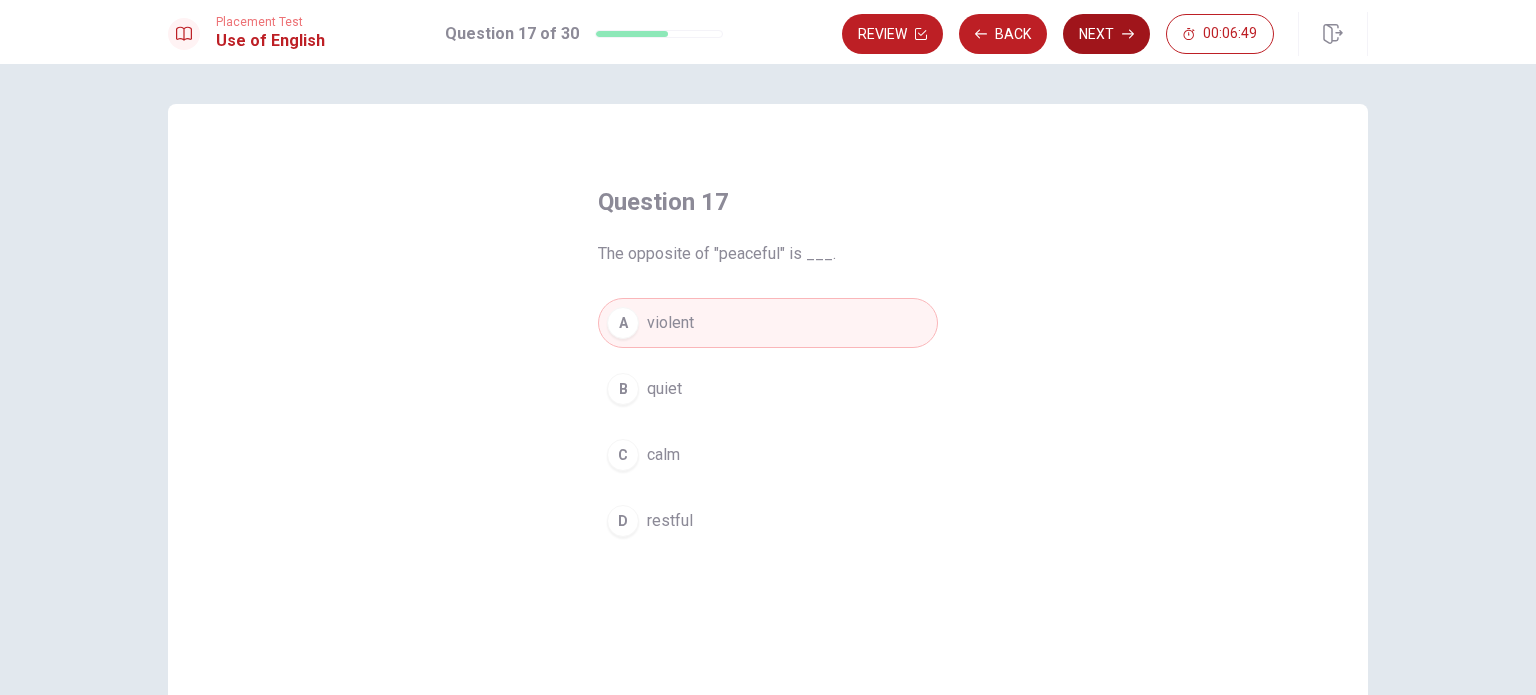 click on "Next" at bounding box center (1106, 34) 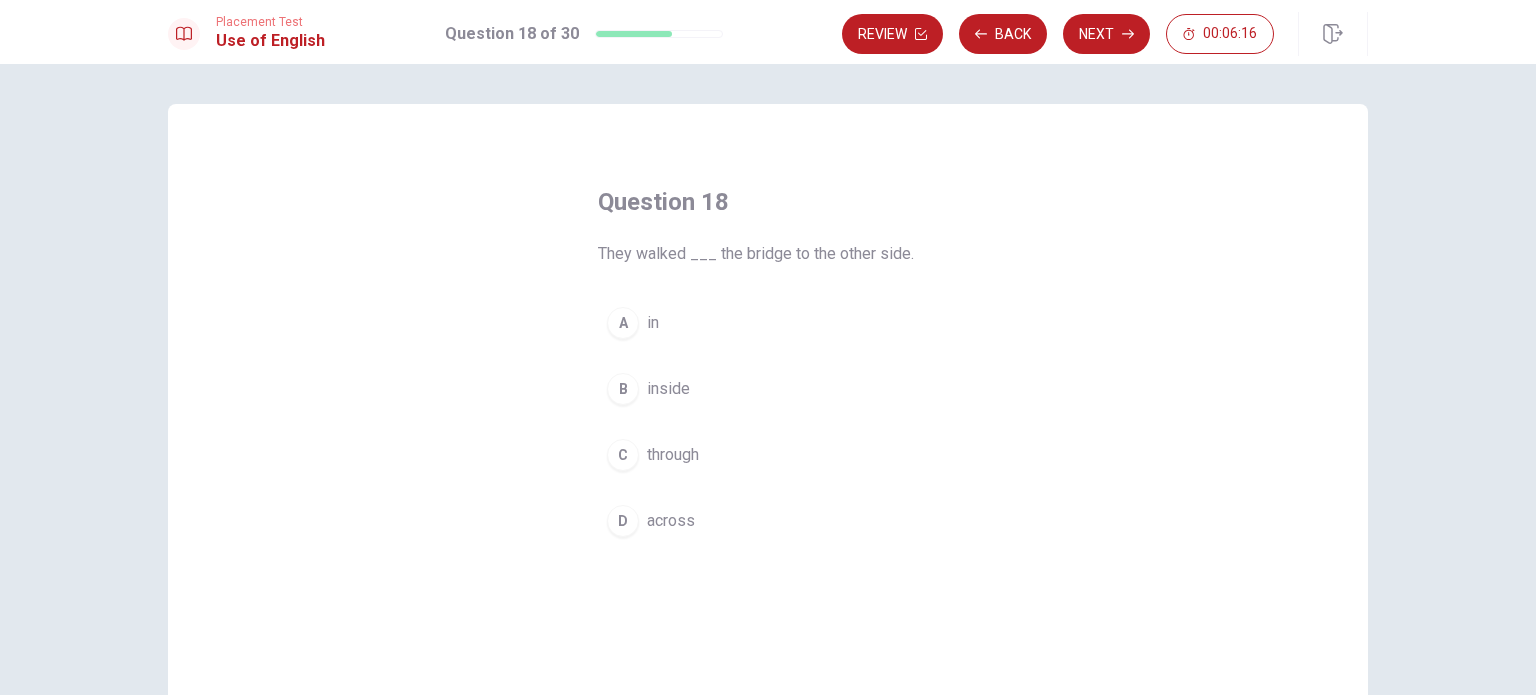 click on "C" at bounding box center [623, 455] 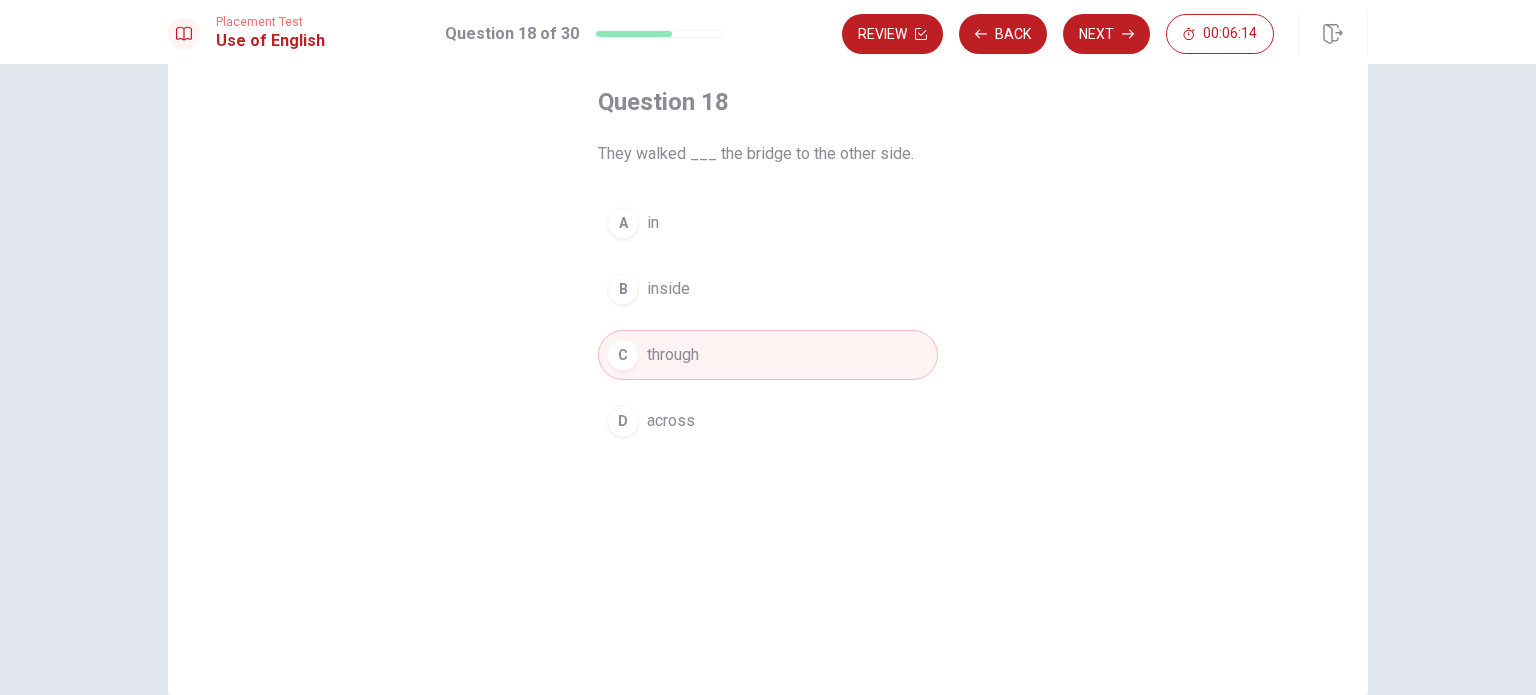 scroll, scrollTop: 208, scrollLeft: 0, axis: vertical 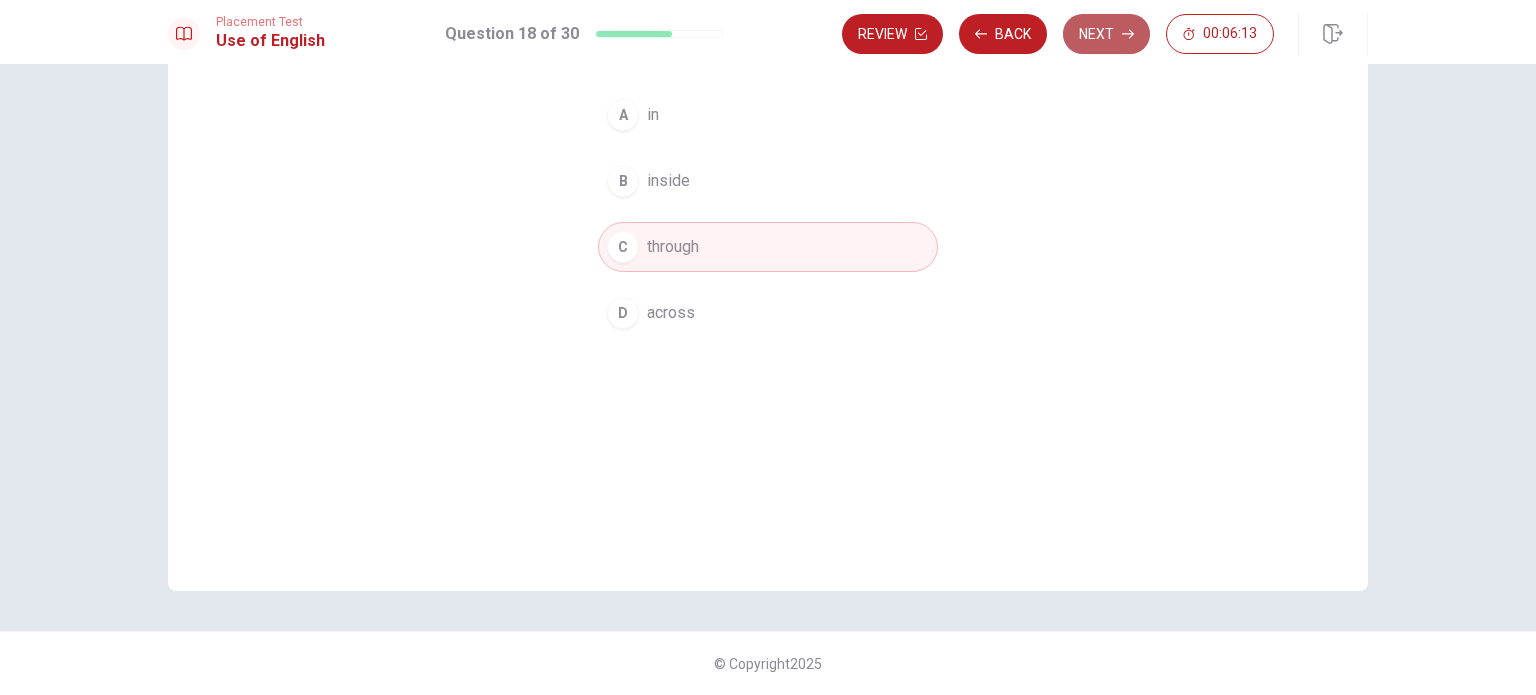 click on "Next" at bounding box center (1106, 34) 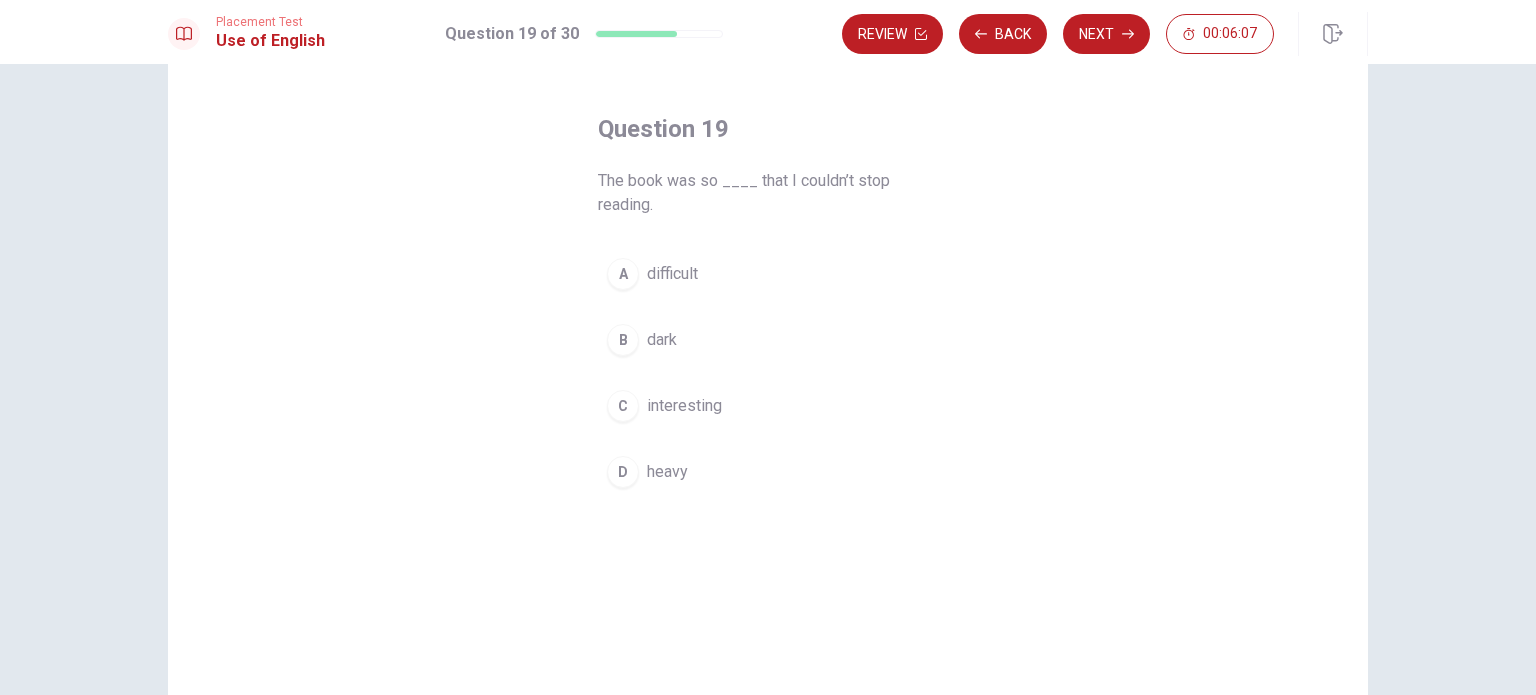 scroll, scrollTop: 108, scrollLeft: 0, axis: vertical 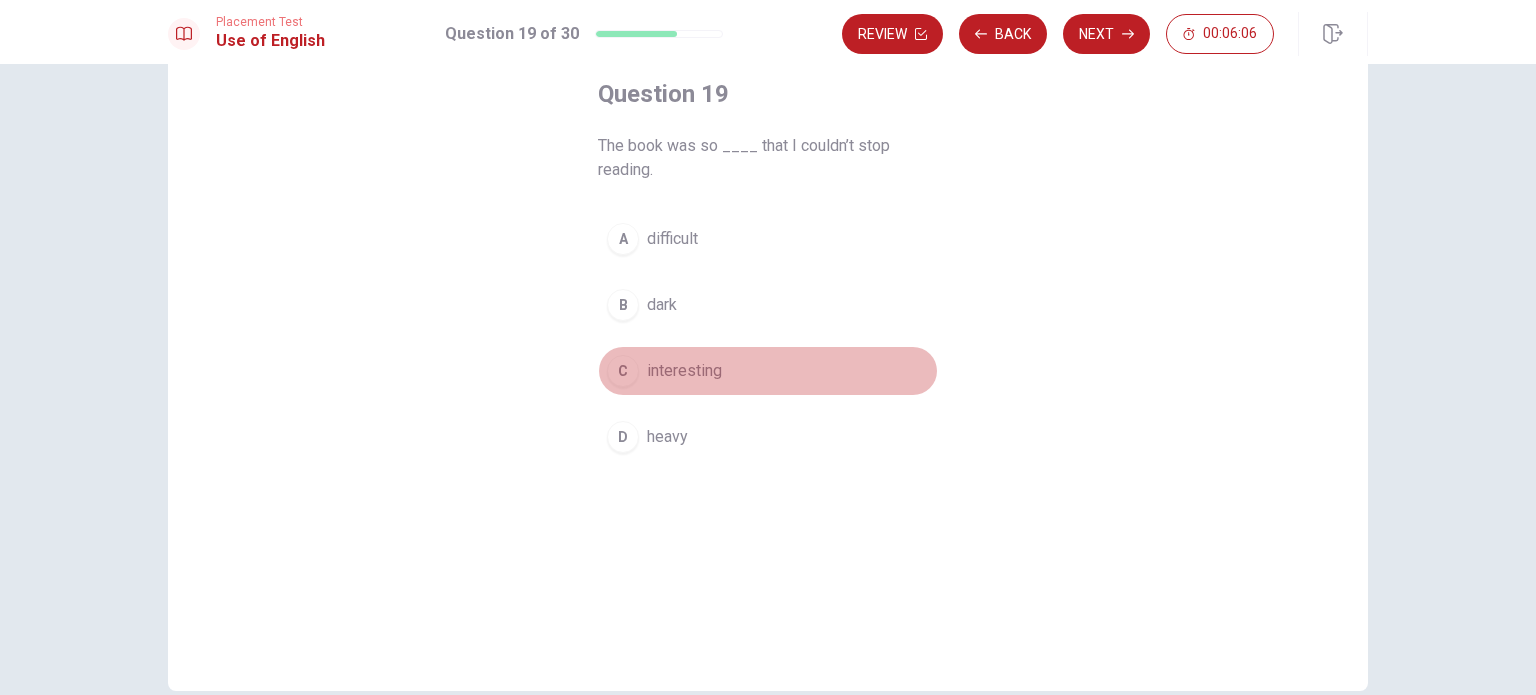 click on "C" at bounding box center [623, 371] 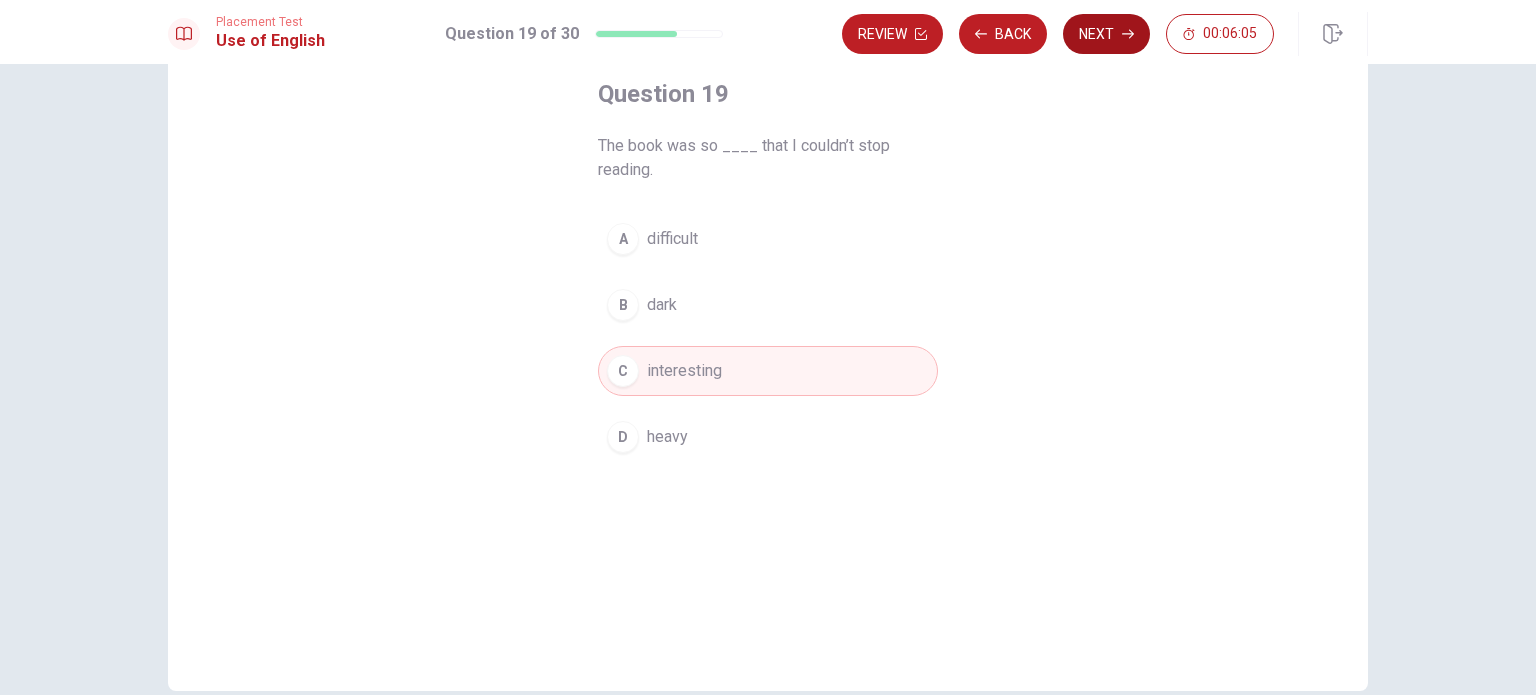 click on "Next" at bounding box center [1106, 34] 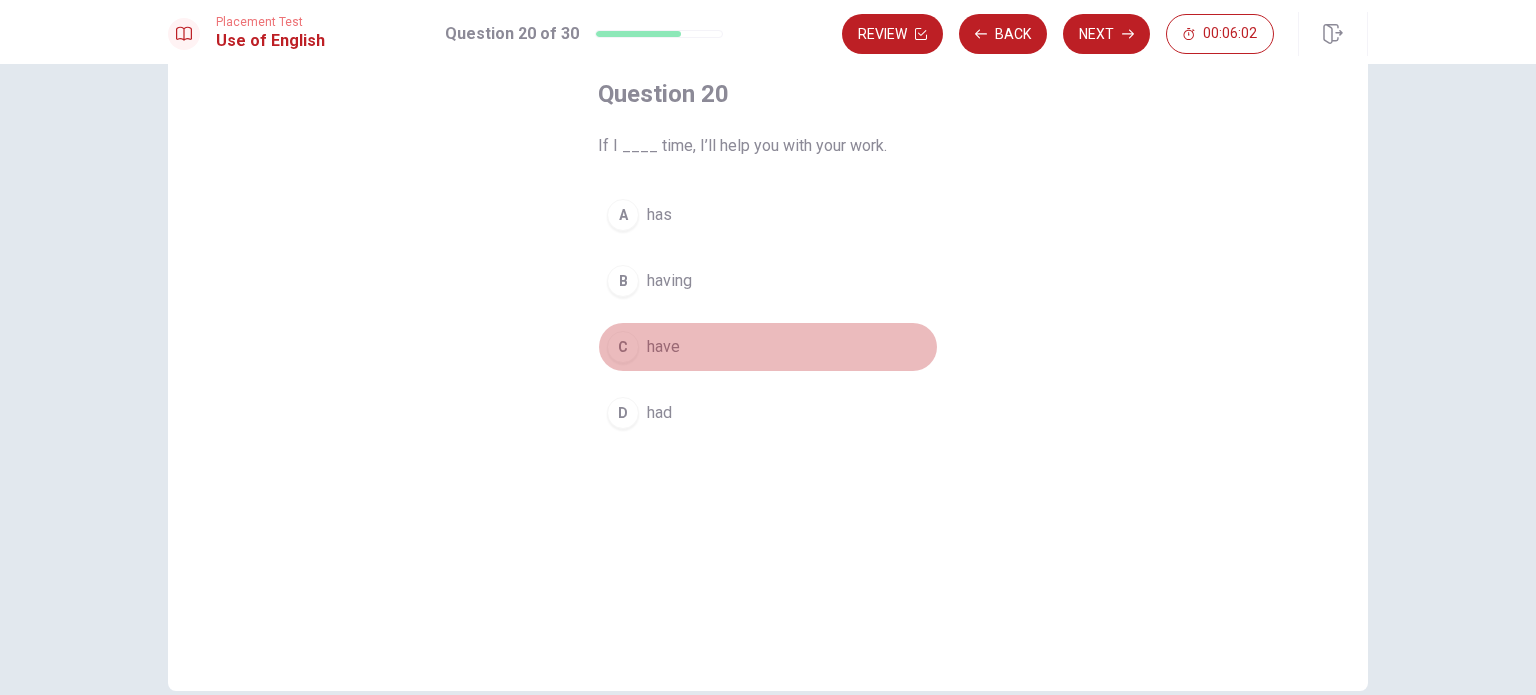 click on "C" at bounding box center (623, 347) 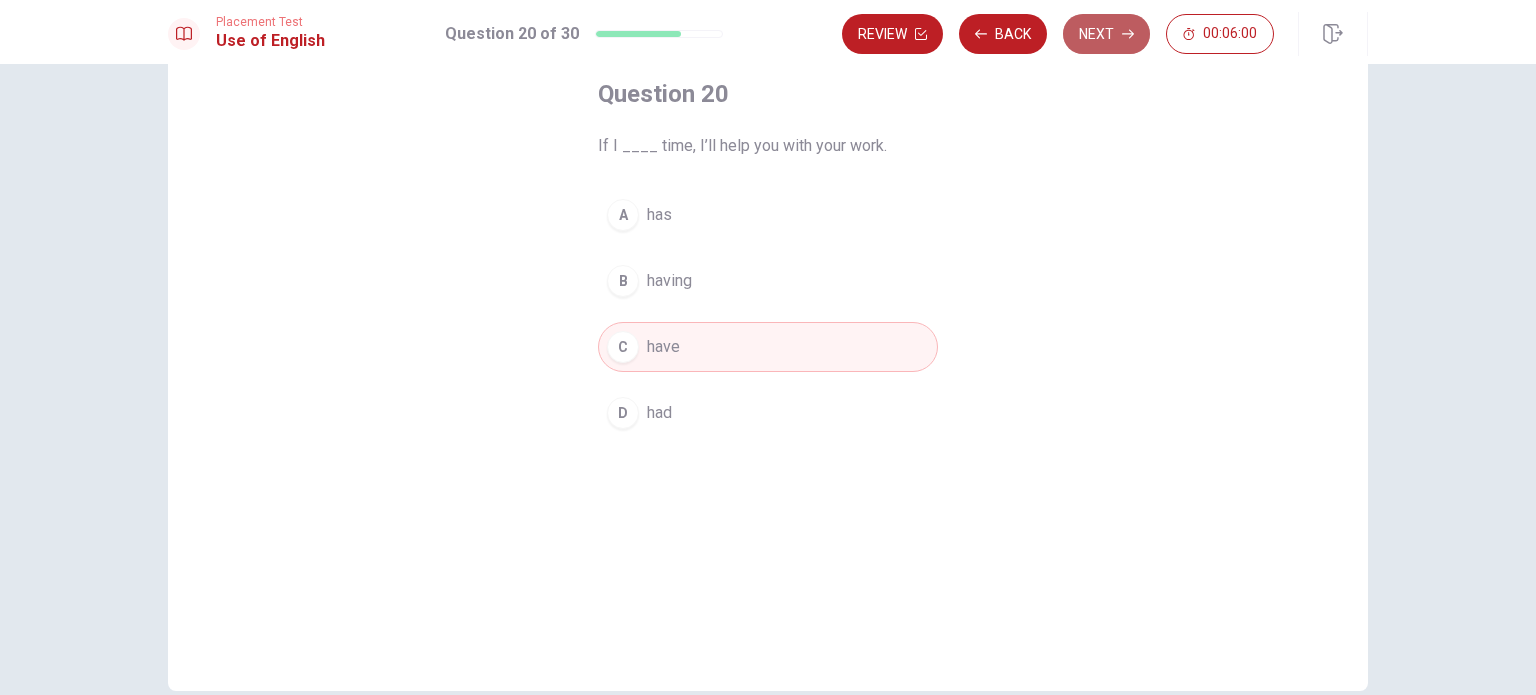 click on "Next" at bounding box center (1106, 34) 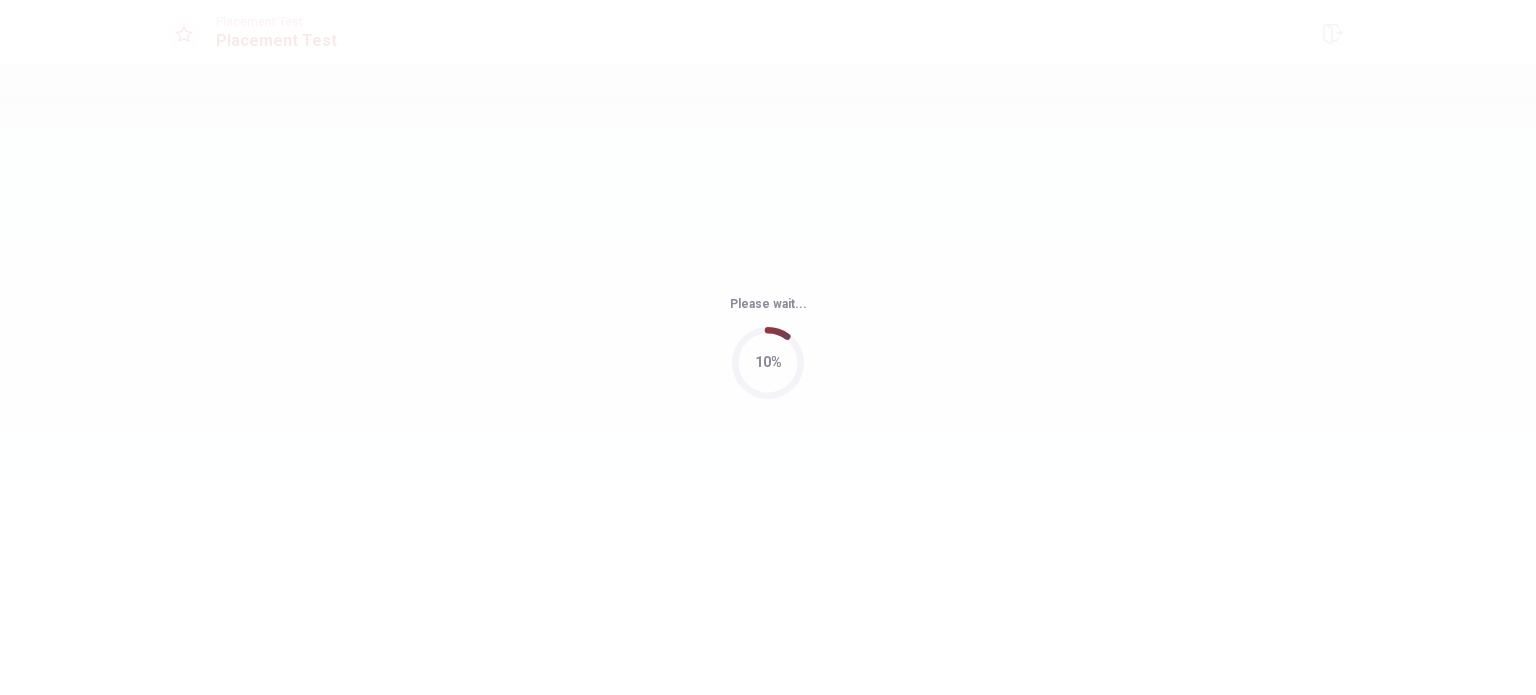 scroll, scrollTop: 0, scrollLeft: 0, axis: both 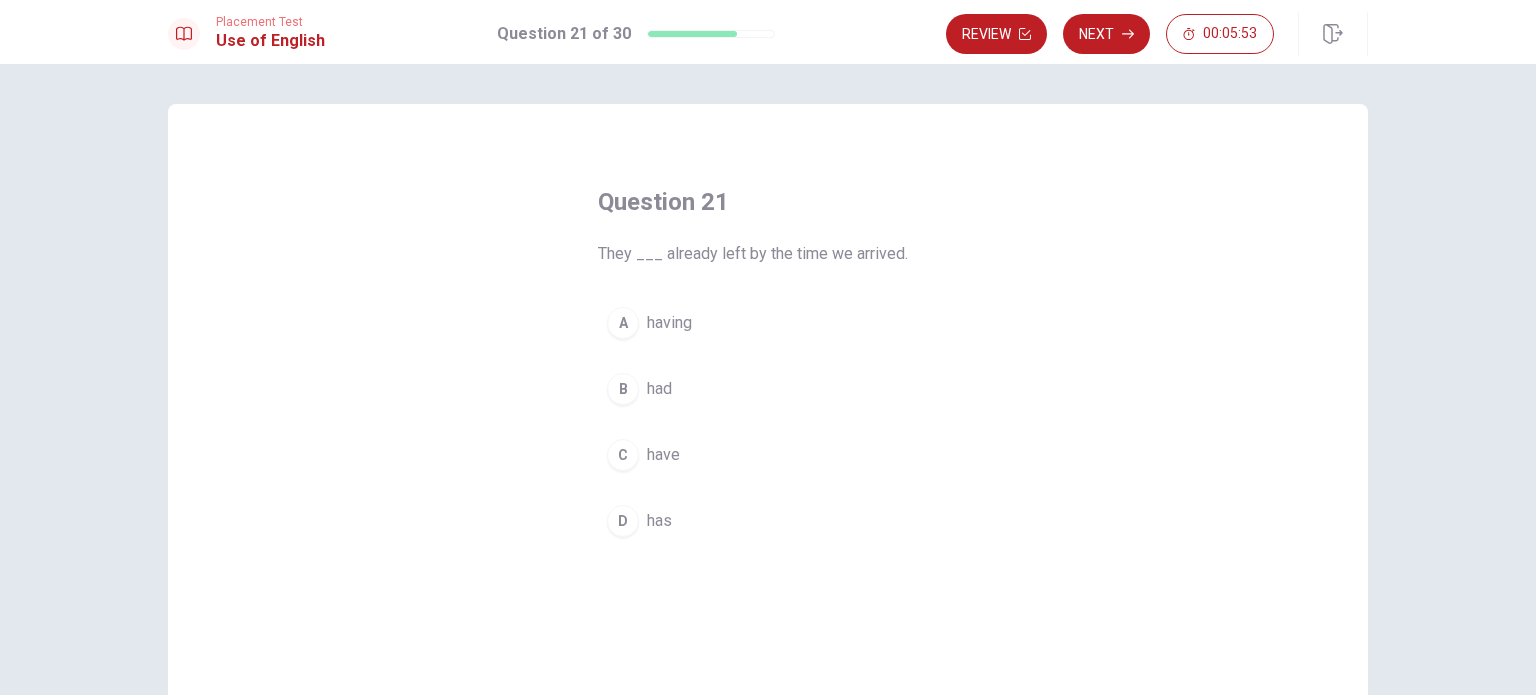 click on "B" at bounding box center (623, 389) 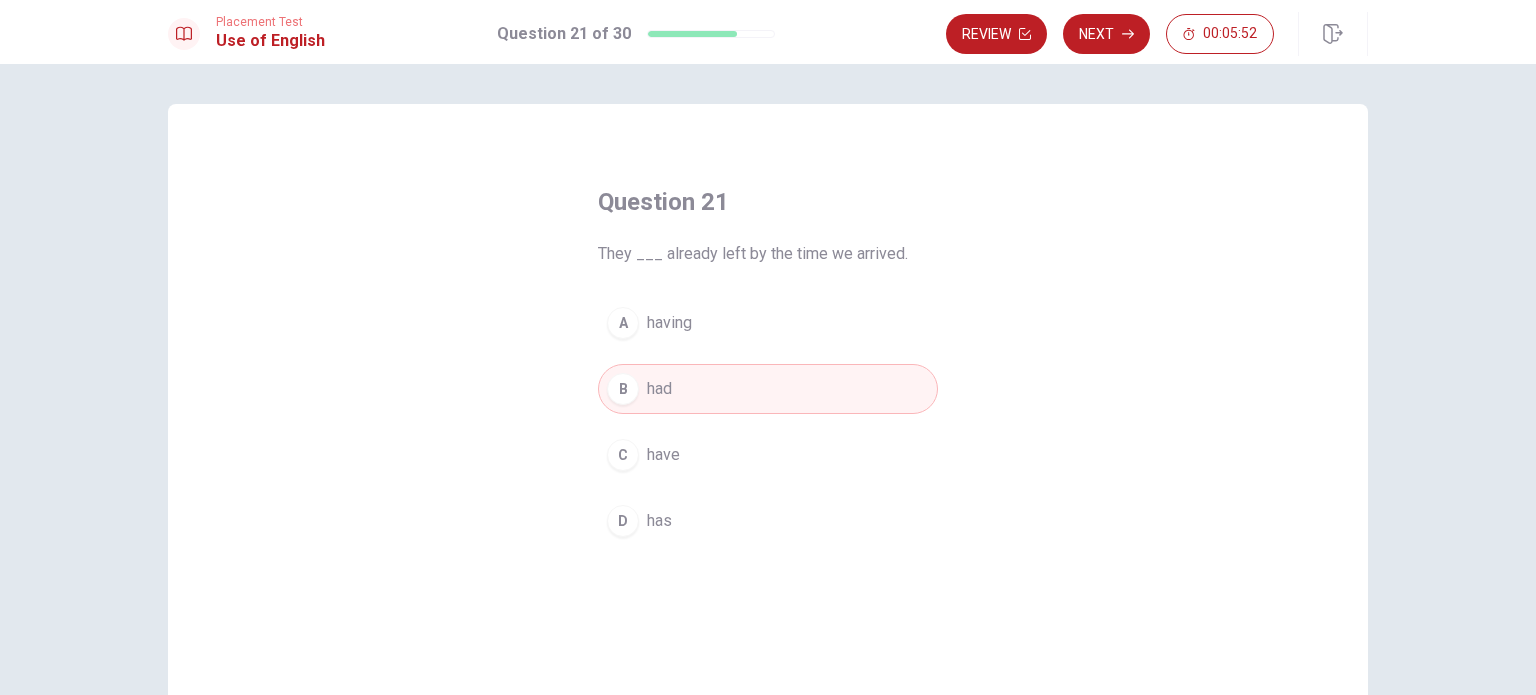 click on "Placement Test   Use of English Question 21 of 30 Review Next 00:05:52" at bounding box center [768, 32] 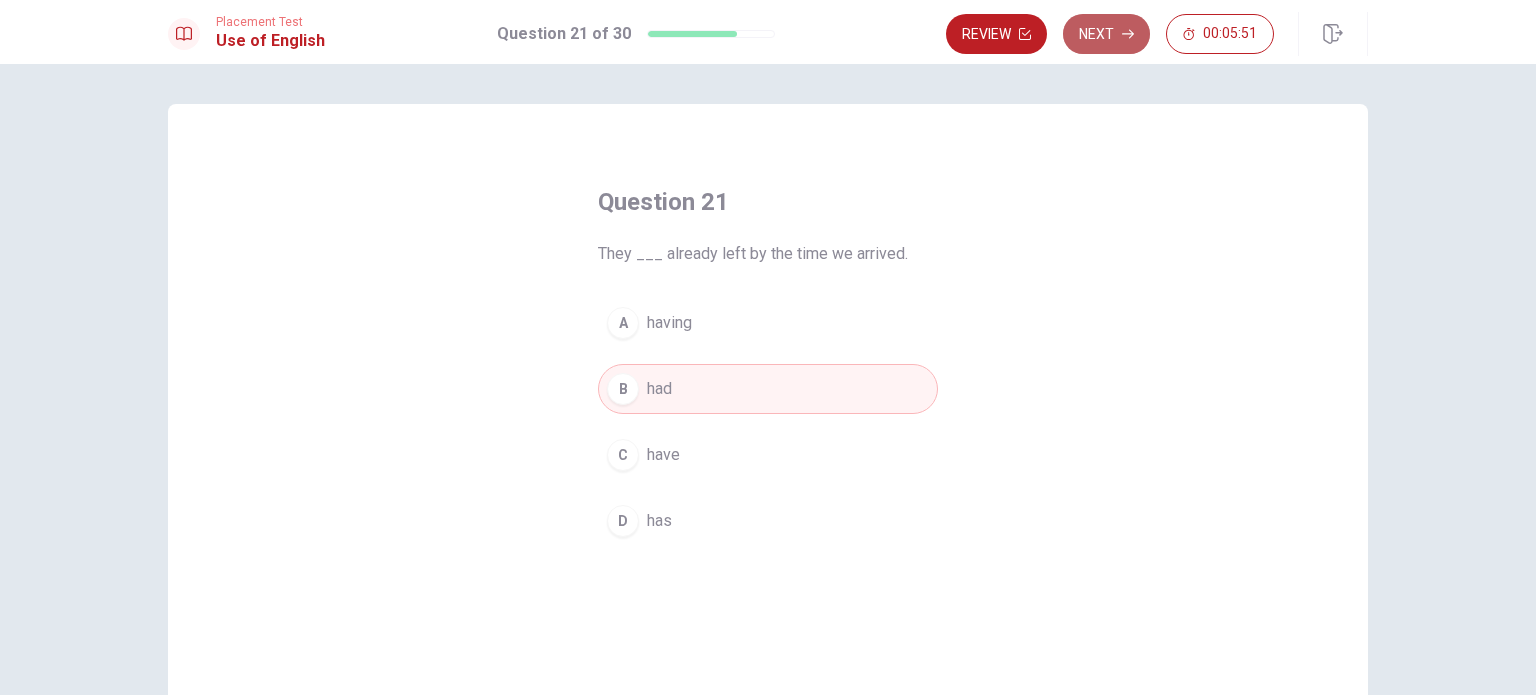 click on "Next" at bounding box center [1106, 34] 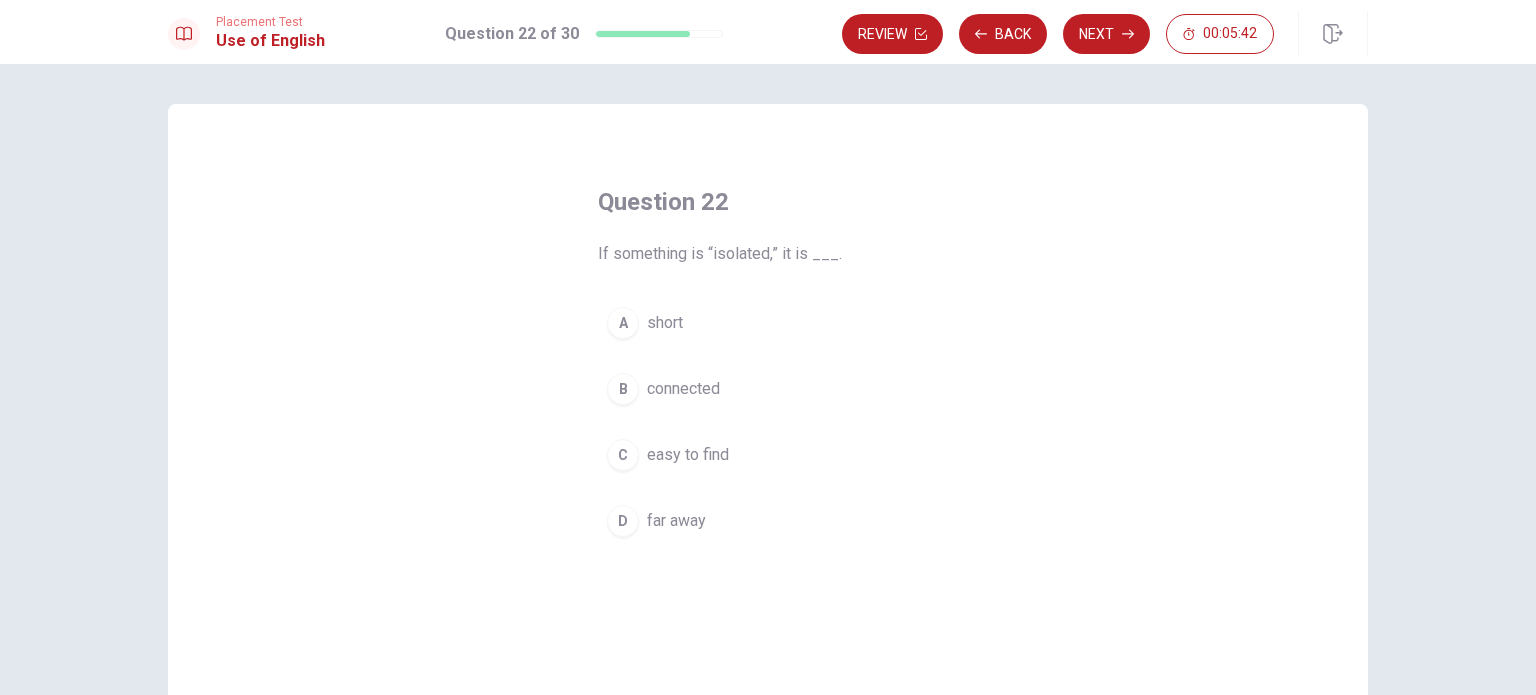 click on "D" at bounding box center [623, 521] 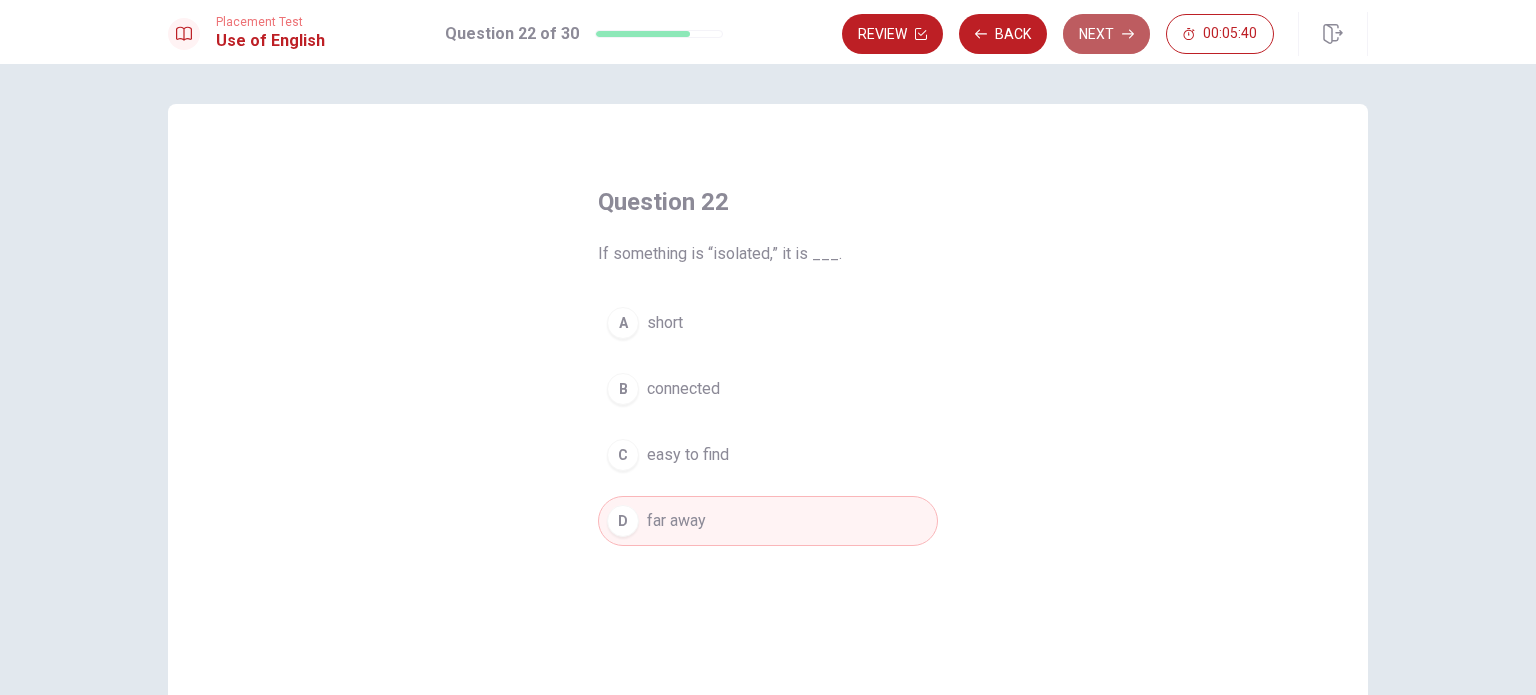 click on "Next" at bounding box center (1106, 34) 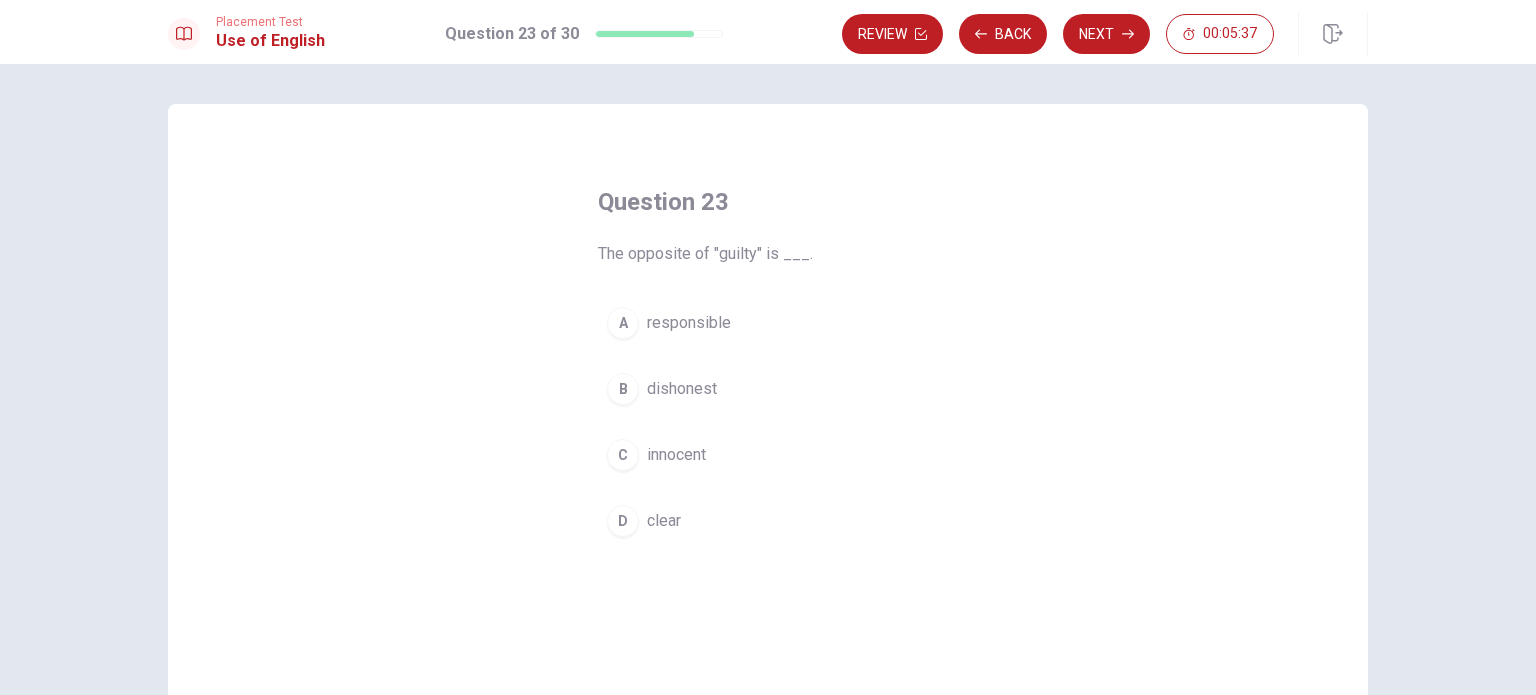 drag, startPoint x: 610, startPoint y: 453, endPoint x: 624, endPoint y: 445, distance: 16.124516 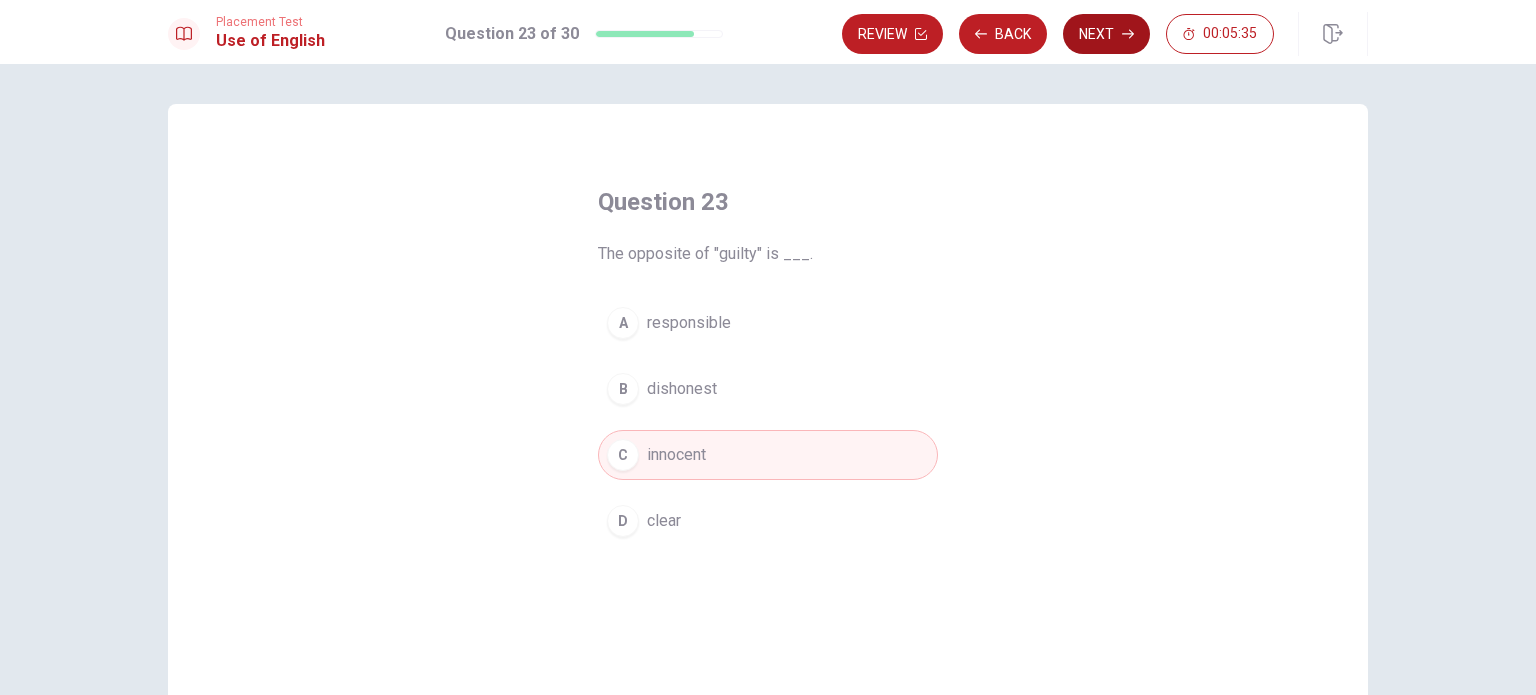 click on "Next" at bounding box center (1106, 34) 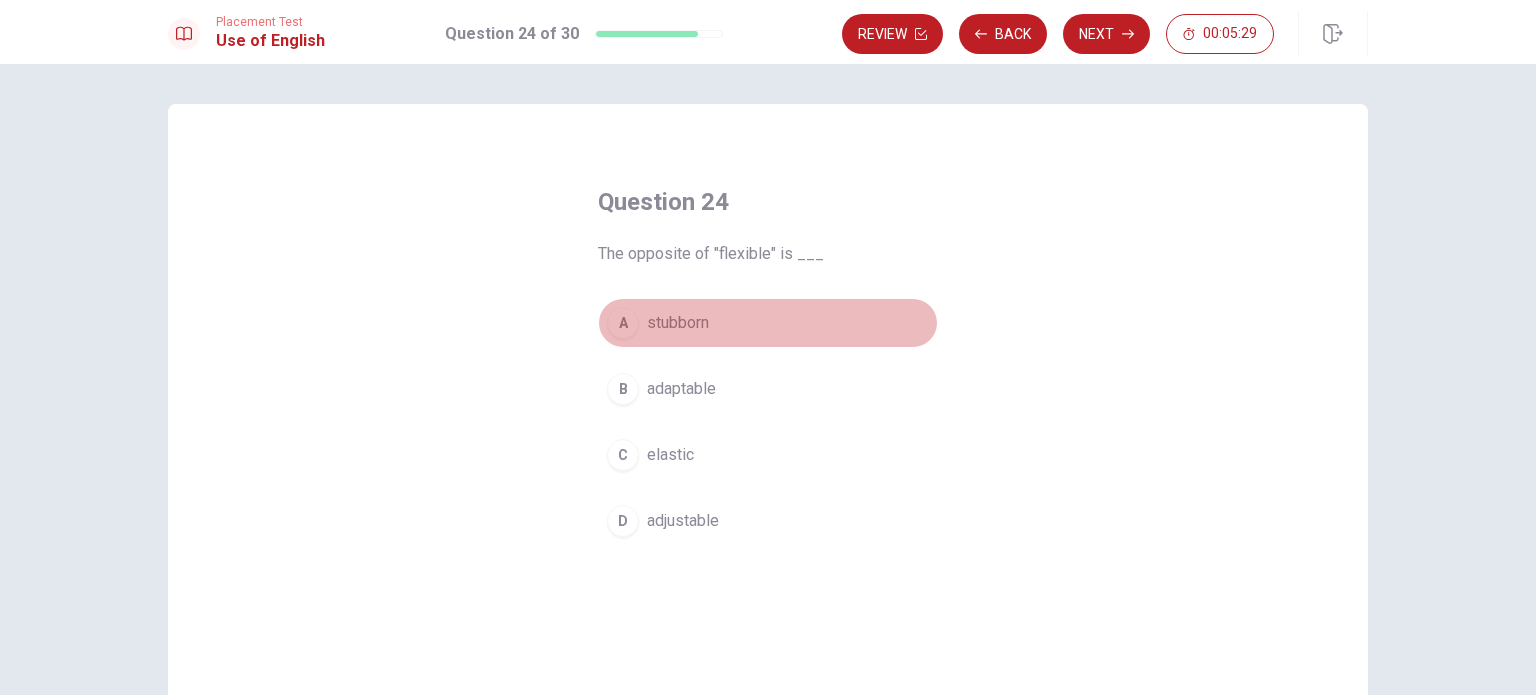 drag, startPoint x: 611, startPoint y: 323, endPoint x: 678, endPoint y: 306, distance: 69.12308 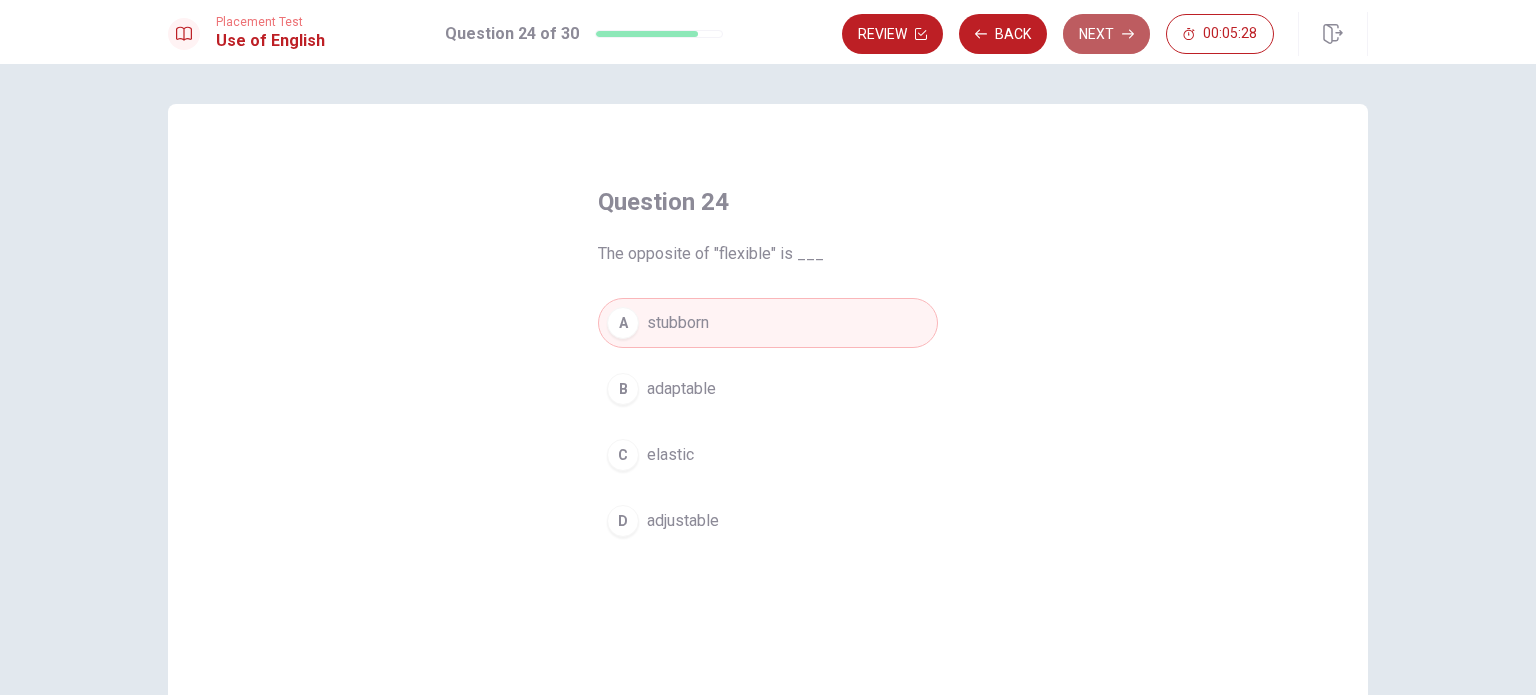 click on "Next" at bounding box center [1106, 34] 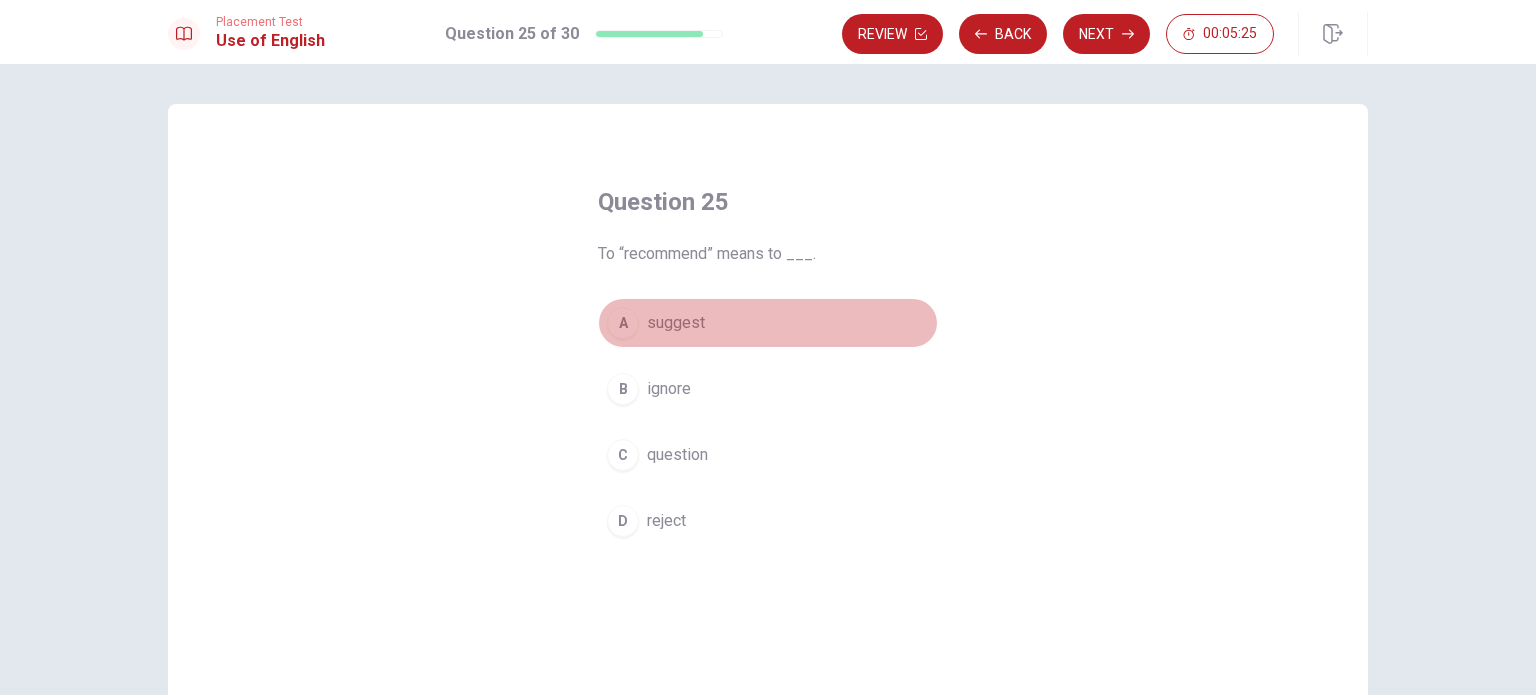 drag, startPoint x: 625, startPoint y: 328, endPoint x: 668, endPoint y: 305, distance: 48.76474 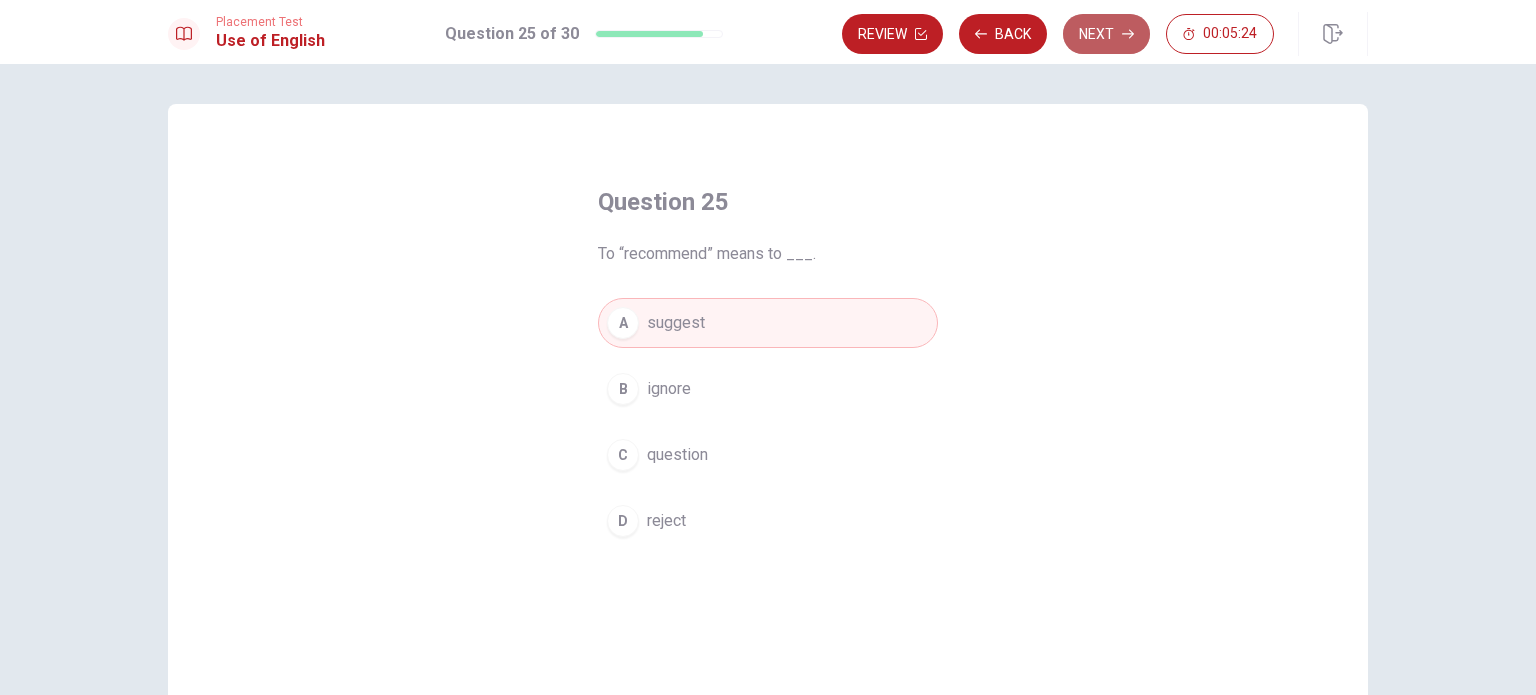click on "Next" at bounding box center (1106, 34) 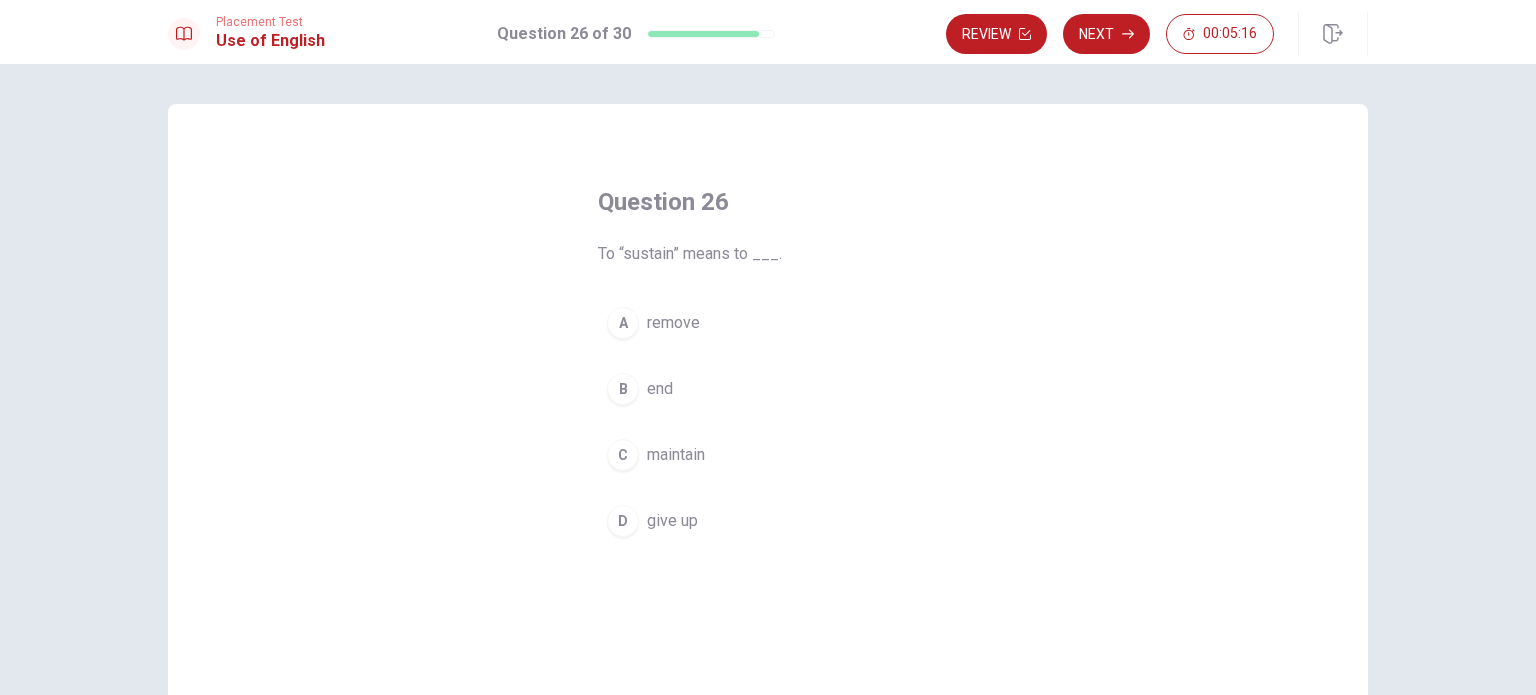 drag, startPoint x: 612, startPoint y: 451, endPoint x: 620, endPoint y: 443, distance: 11.313708 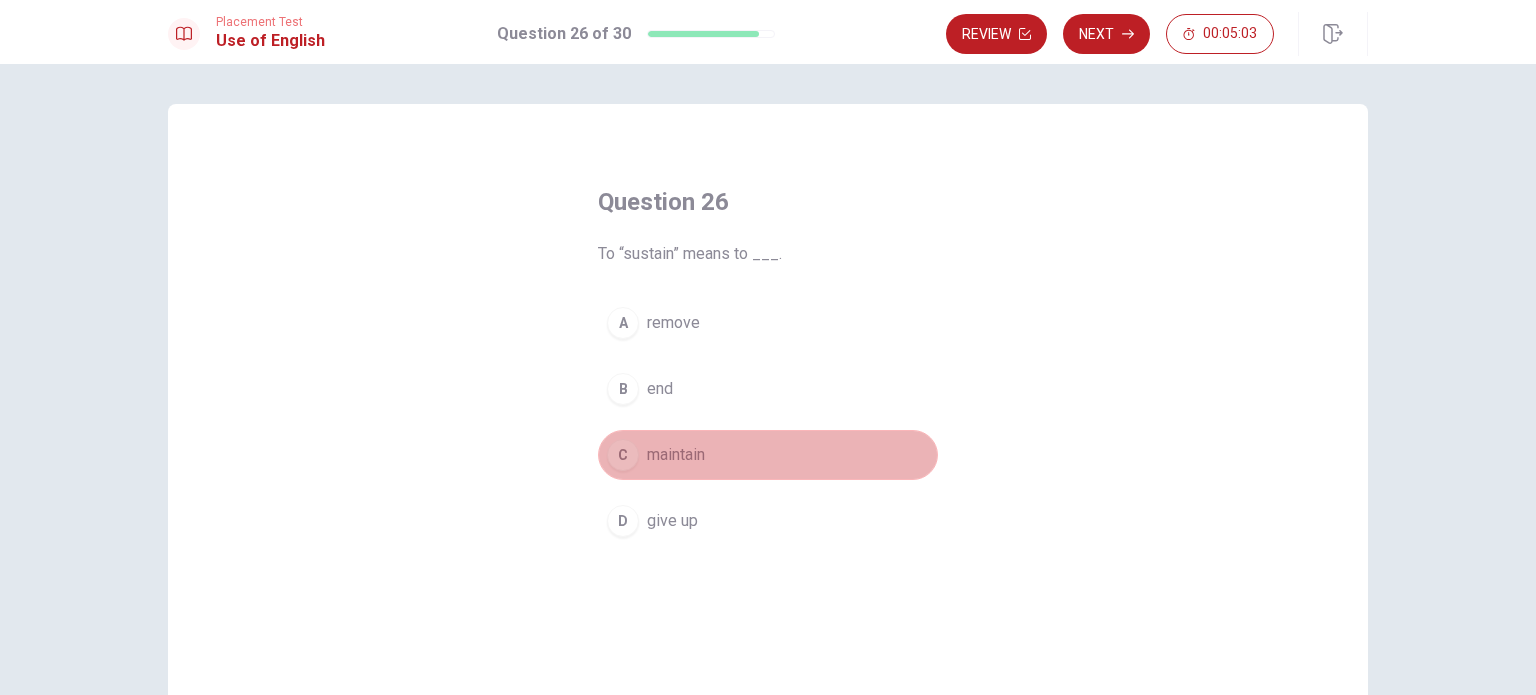 click on "C maintain" at bounding box center [768, 455] 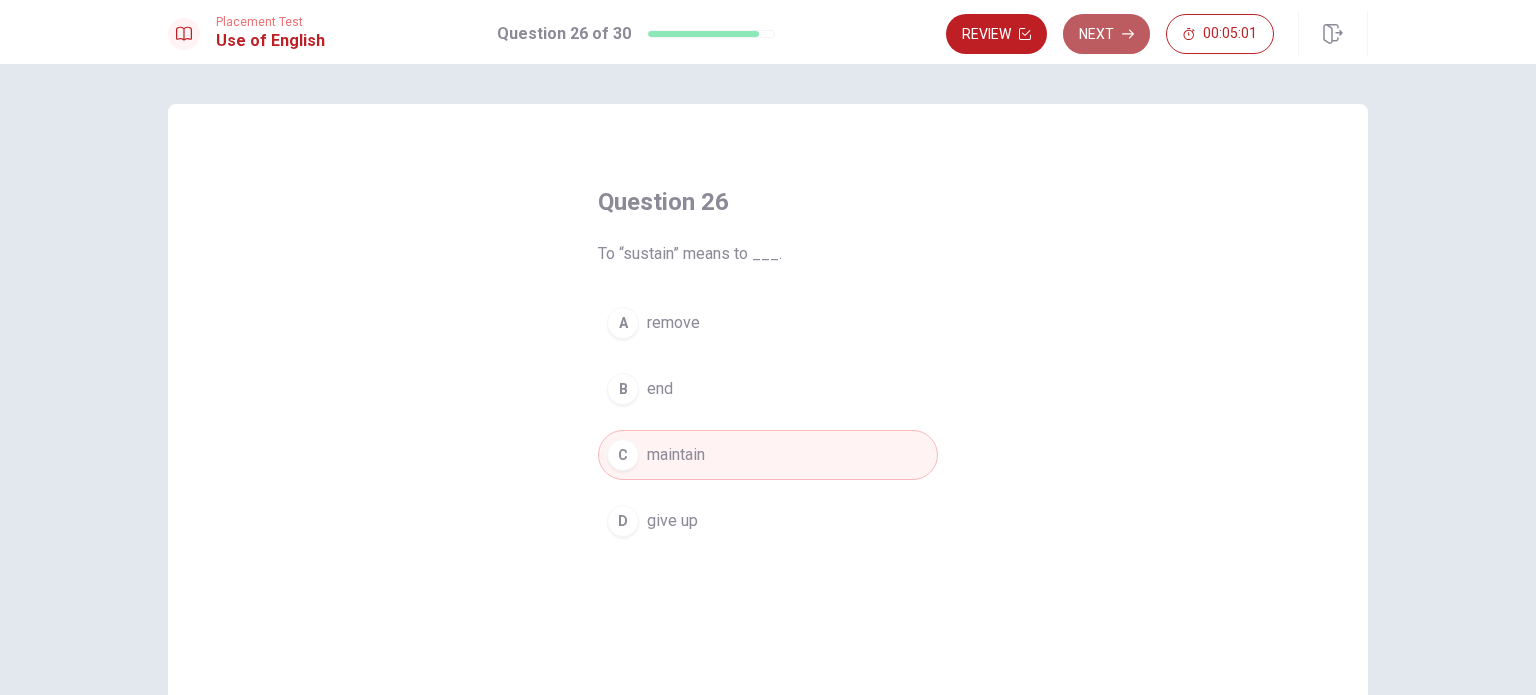 click on "Next" at bounding box center (1106, 34) 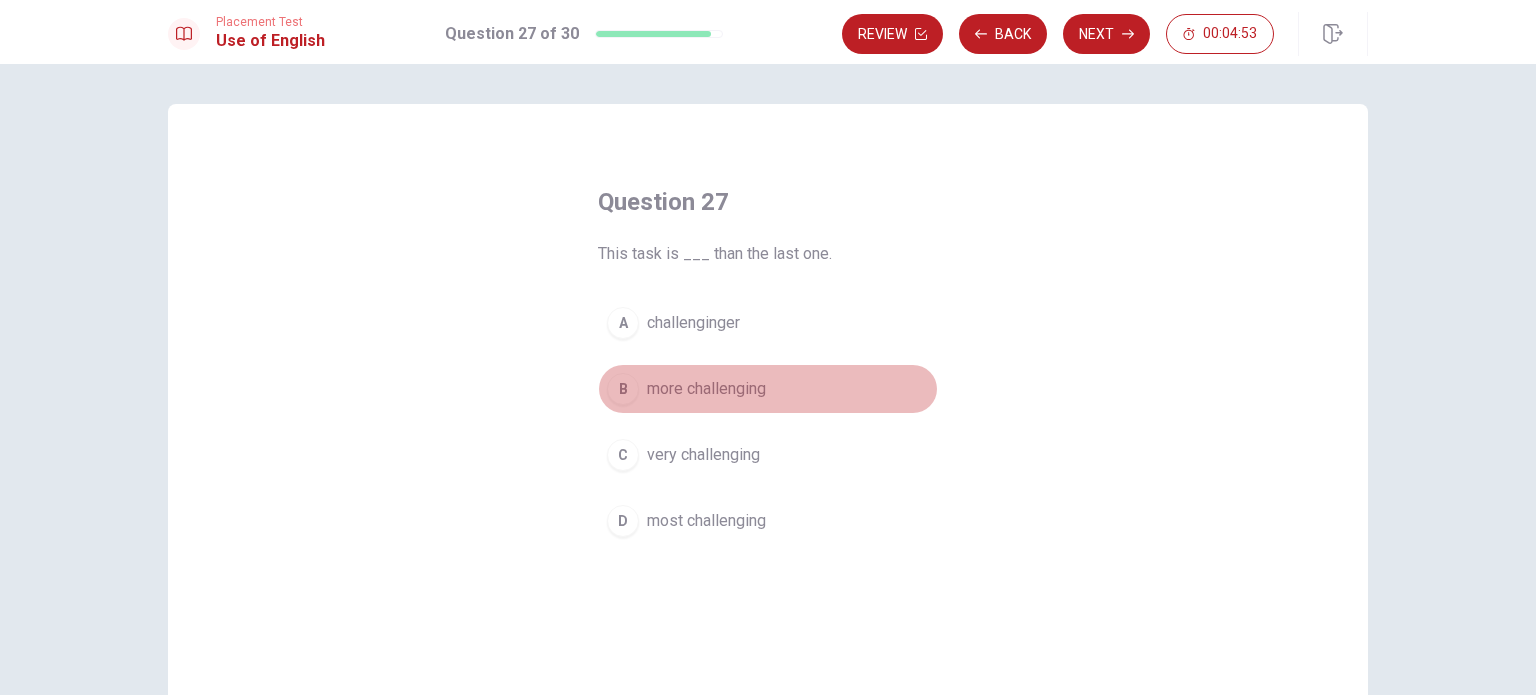click on "B" at bounding box center (623, 389) 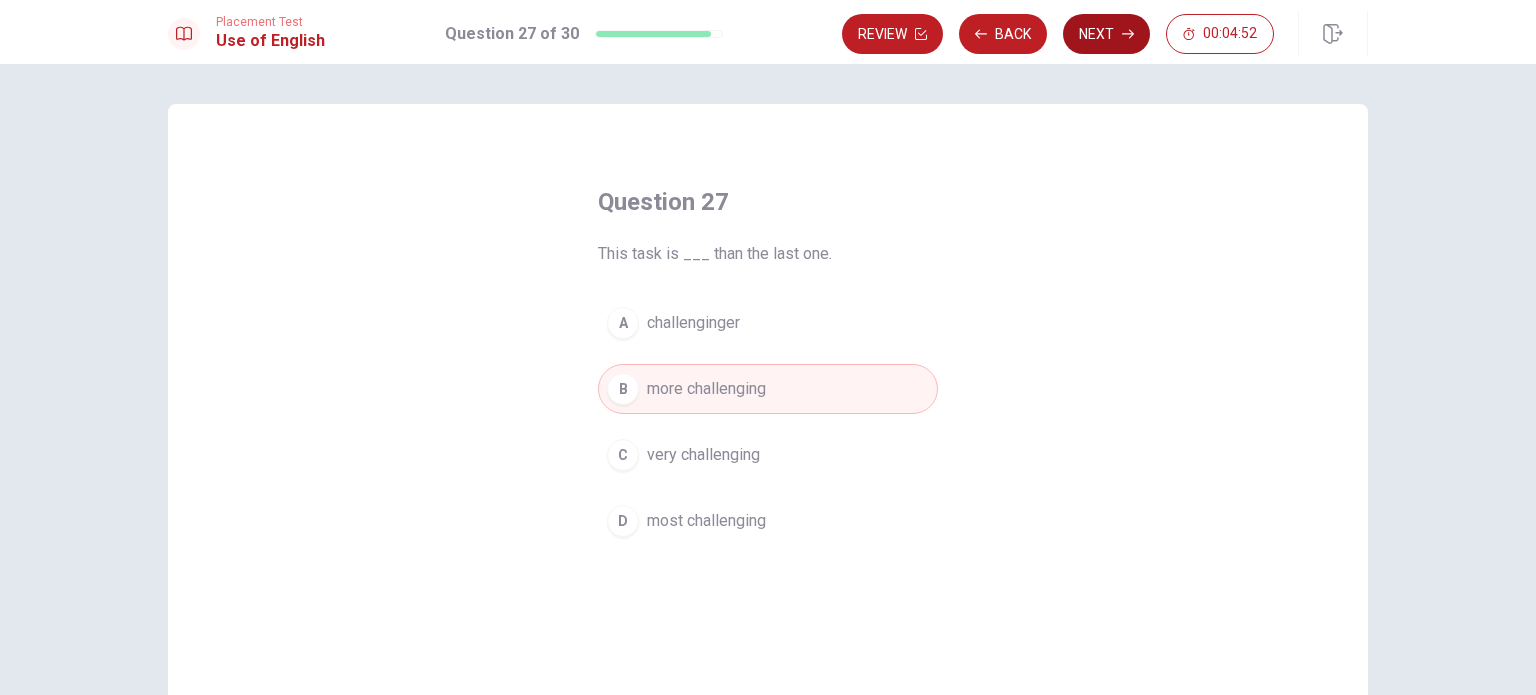 click on "Next" at bounding box center (1106, 34) 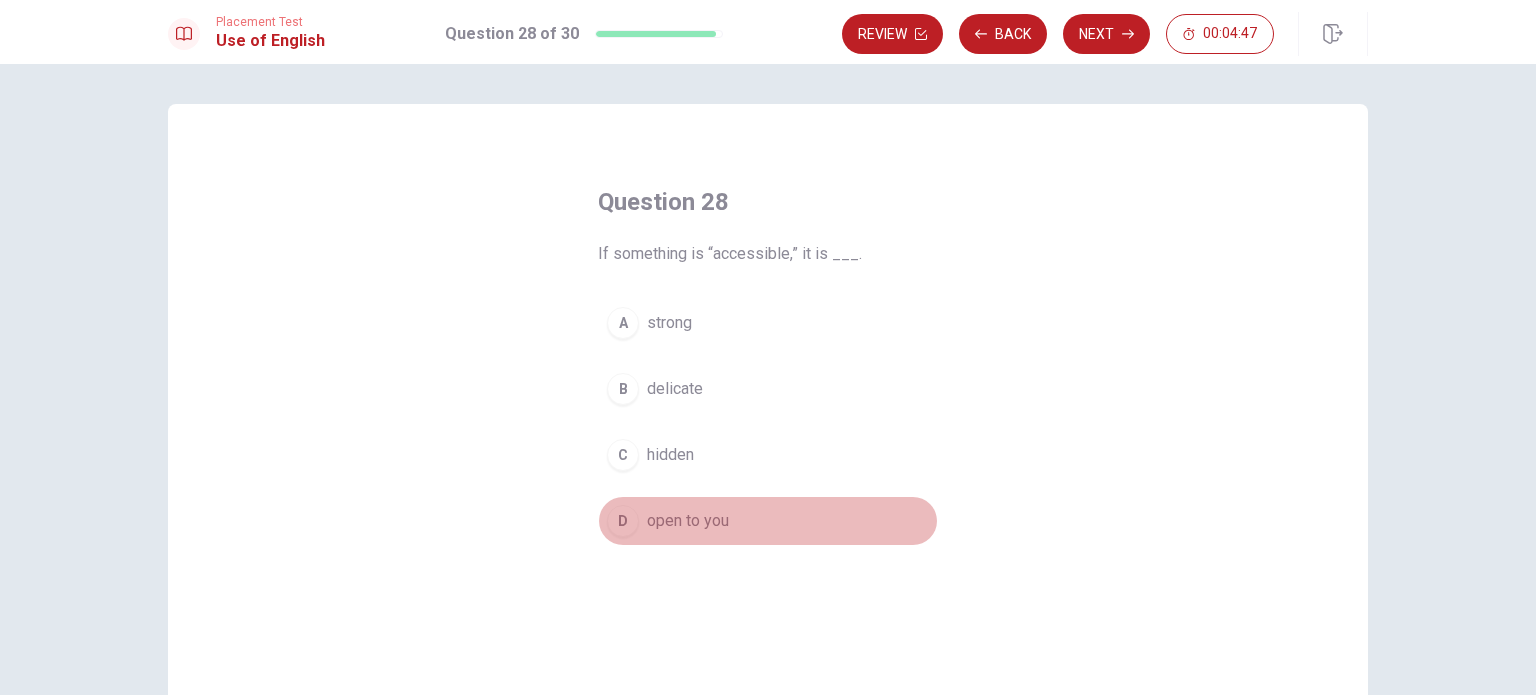 click on "D" at bounding box center (623, 521) 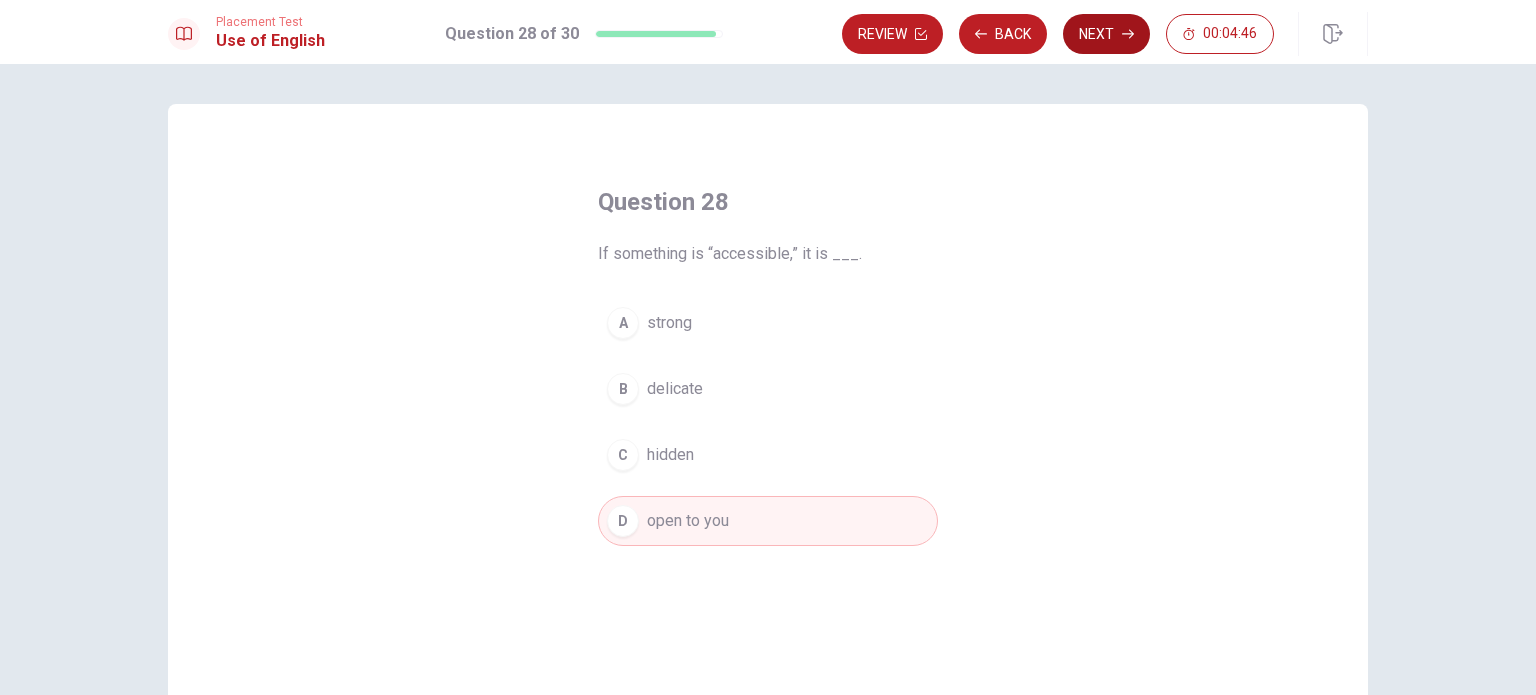 click on "Next" at bounding box center [1106, 34] 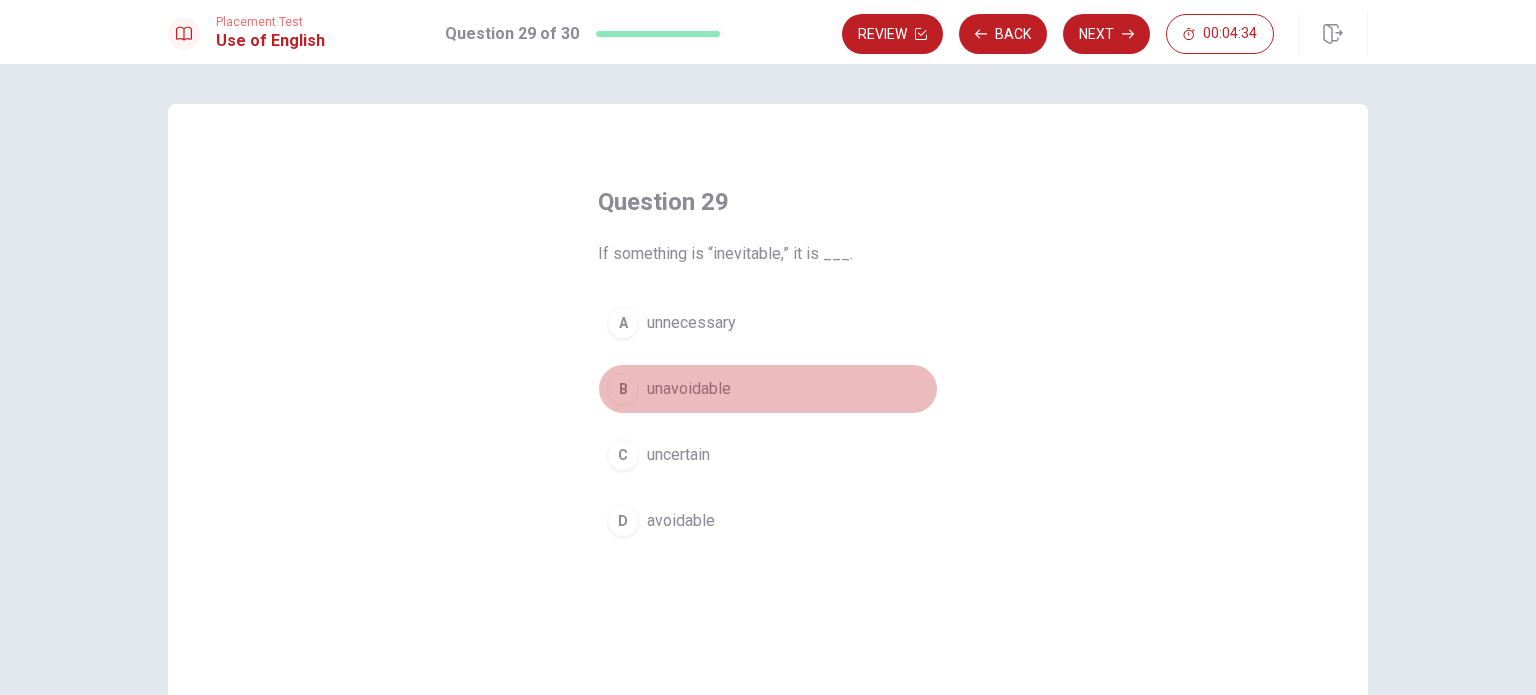 click on "B" at bounding box center [623, 389] 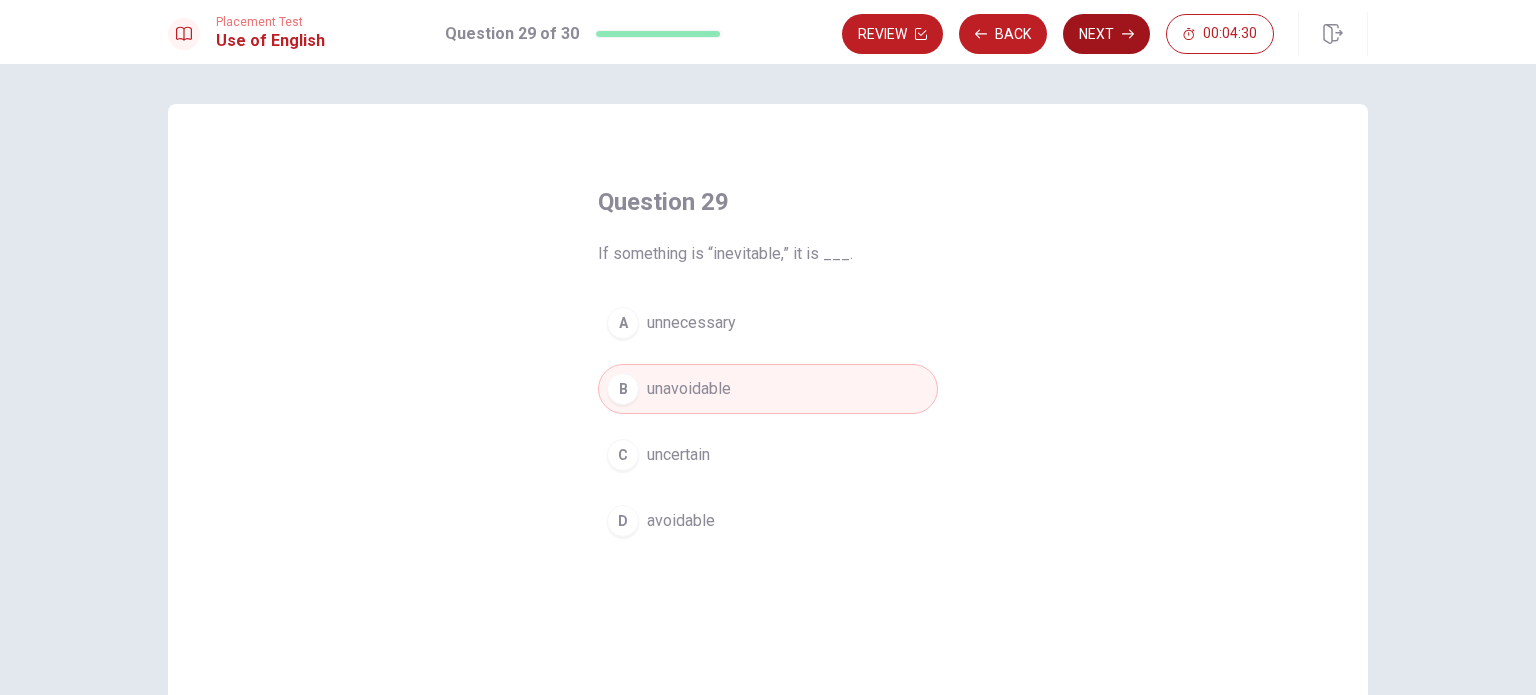 click on "Next" at bounding box center (1106, 34) 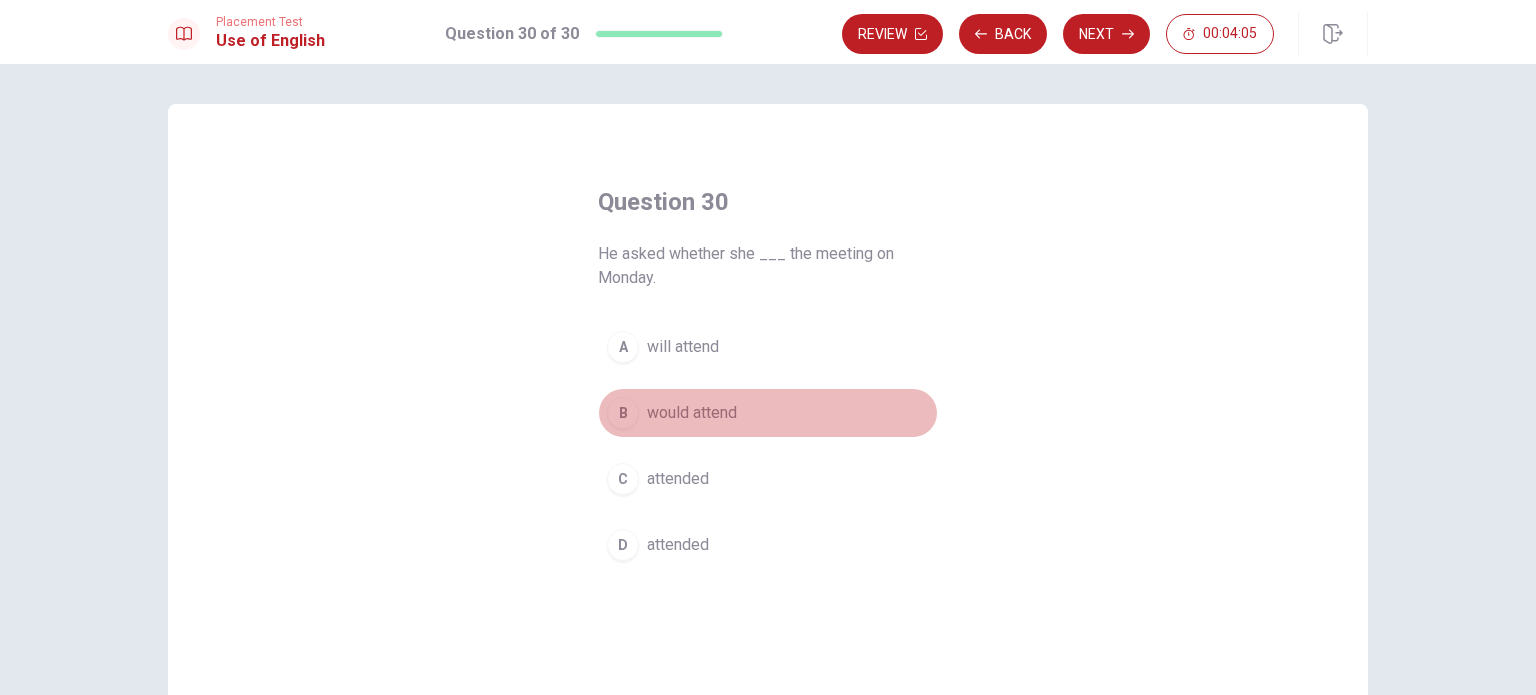 click on "B" at bounding box center [623, 413] 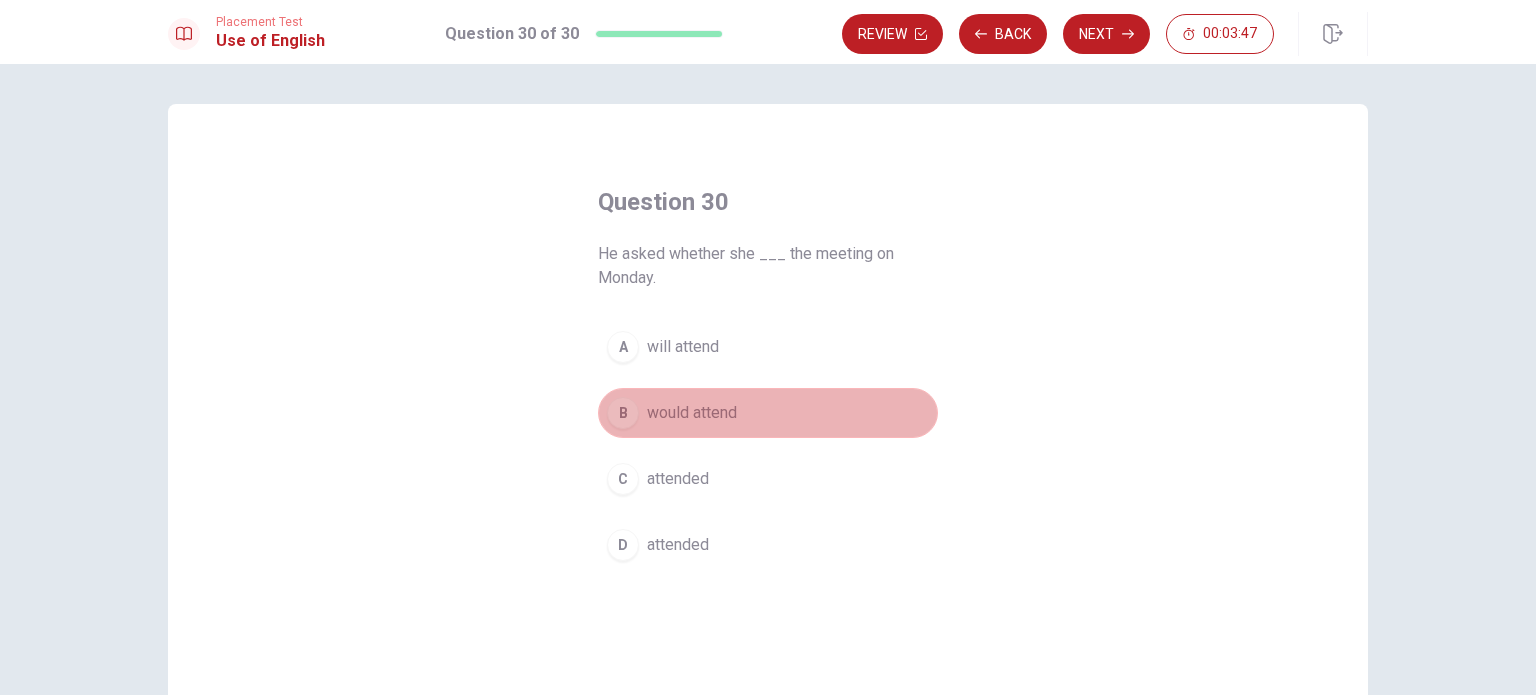 click on "would attend" at bounding box center [692, 413] 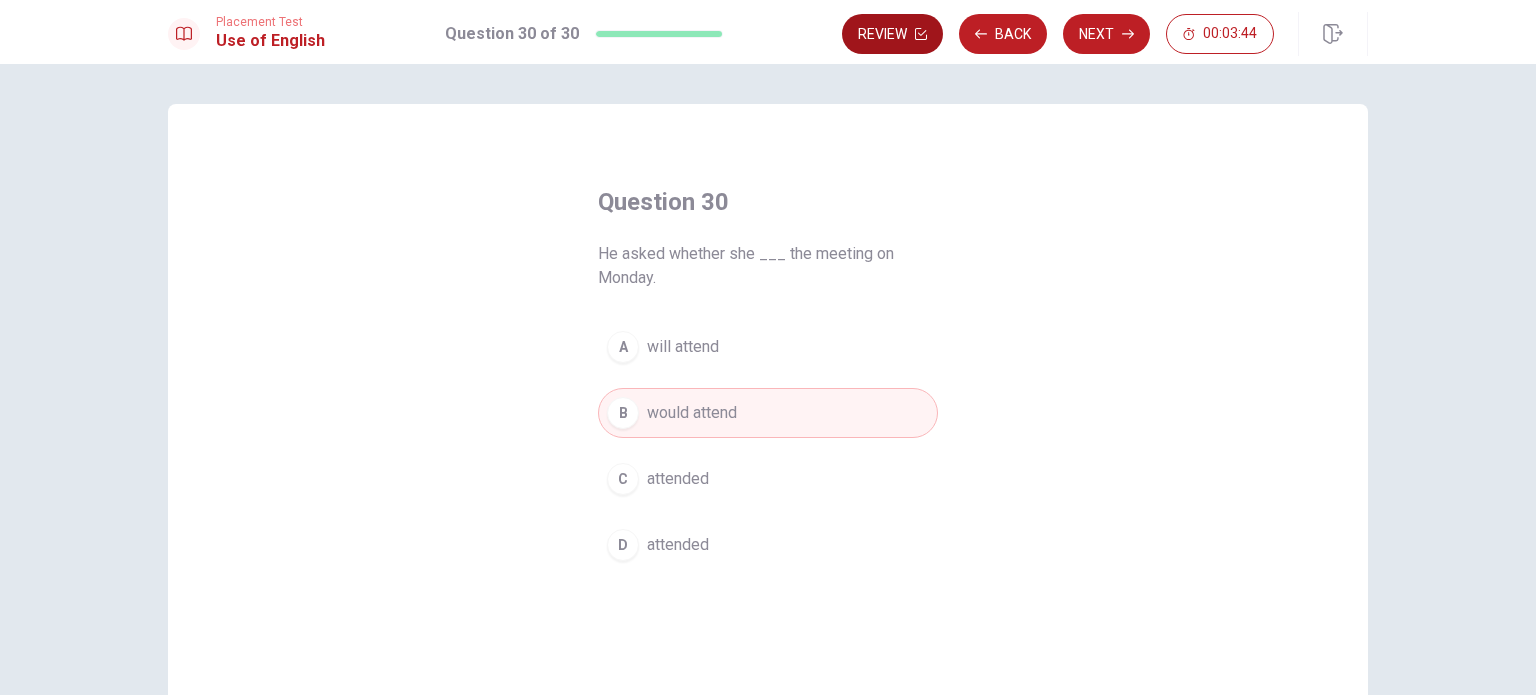 click on "Review" at bounding box center [892, 34] 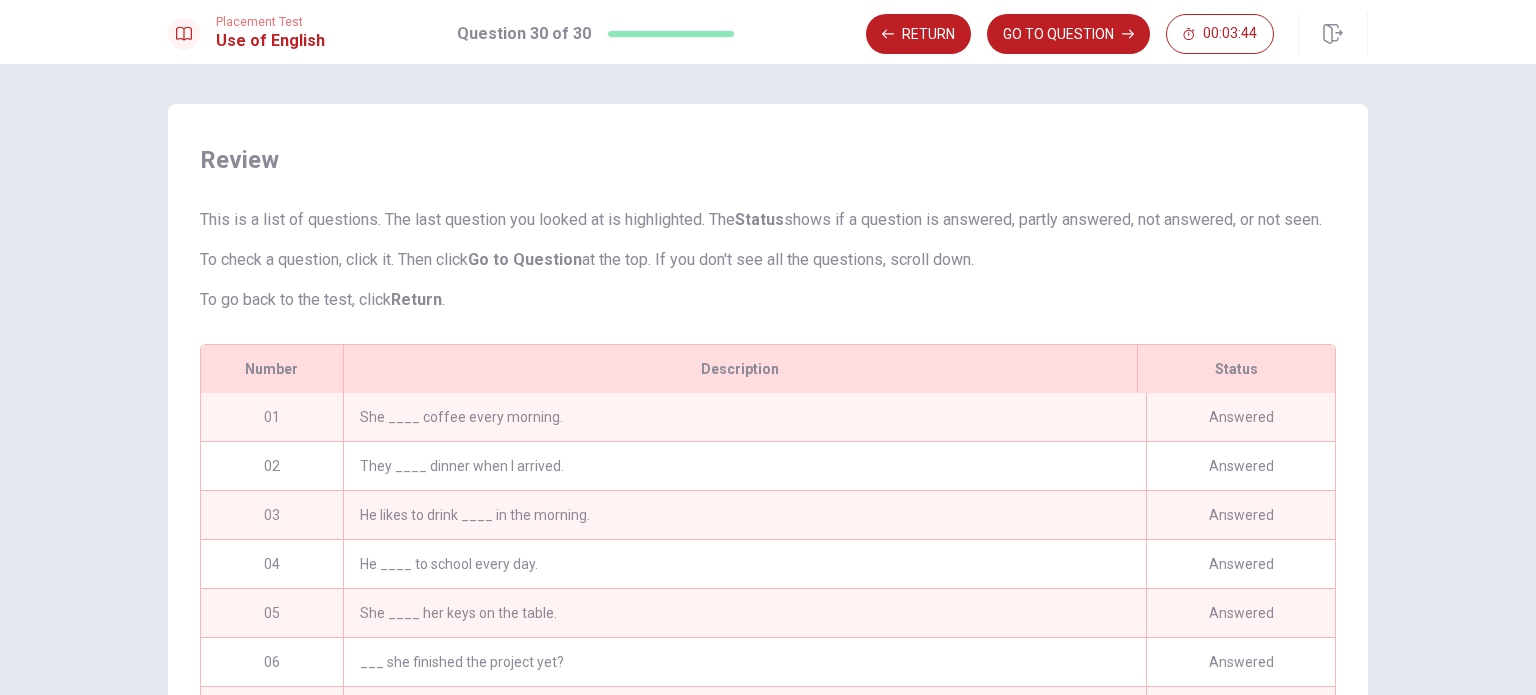 scroll, scrollTop: 160, scrollLeft: 0, axis: vertical 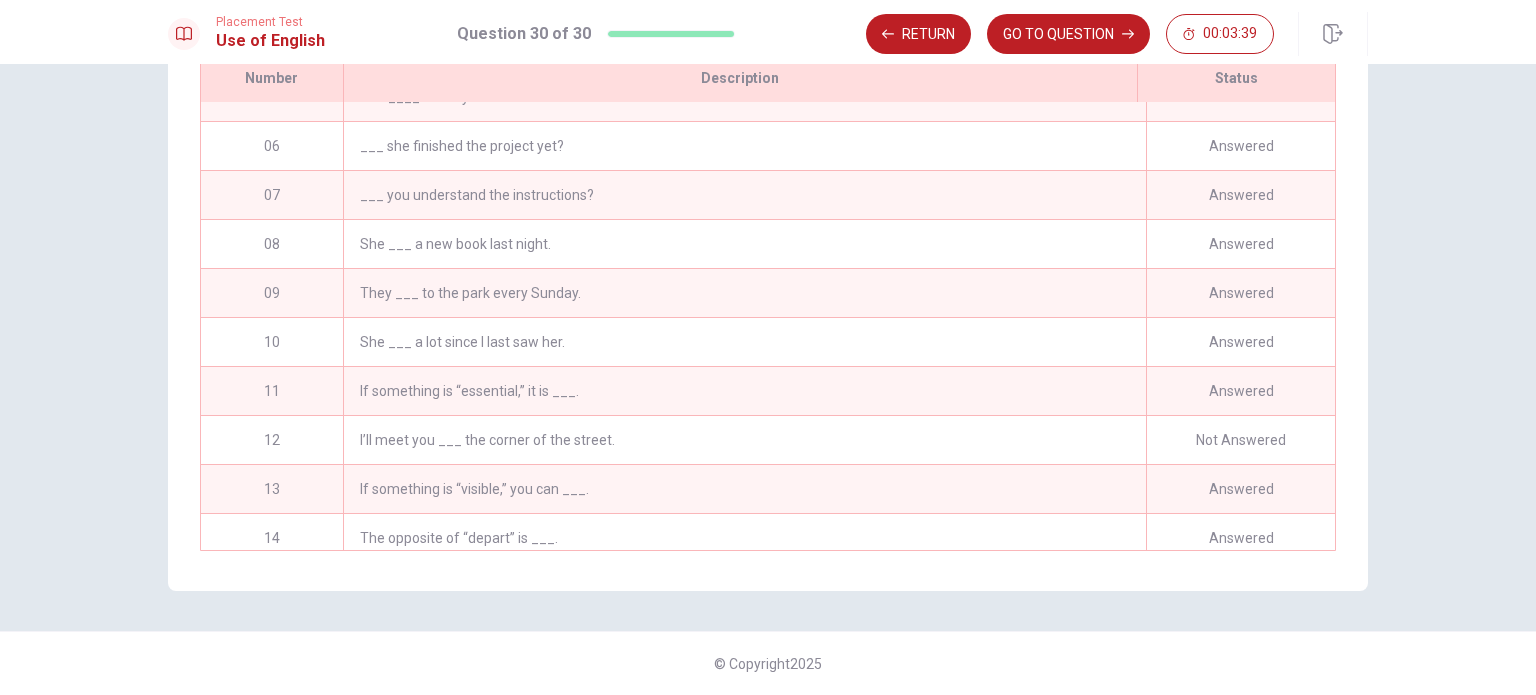 click on "I’ll meet you ___ the corner of the street." at bounding box center (744, 440) 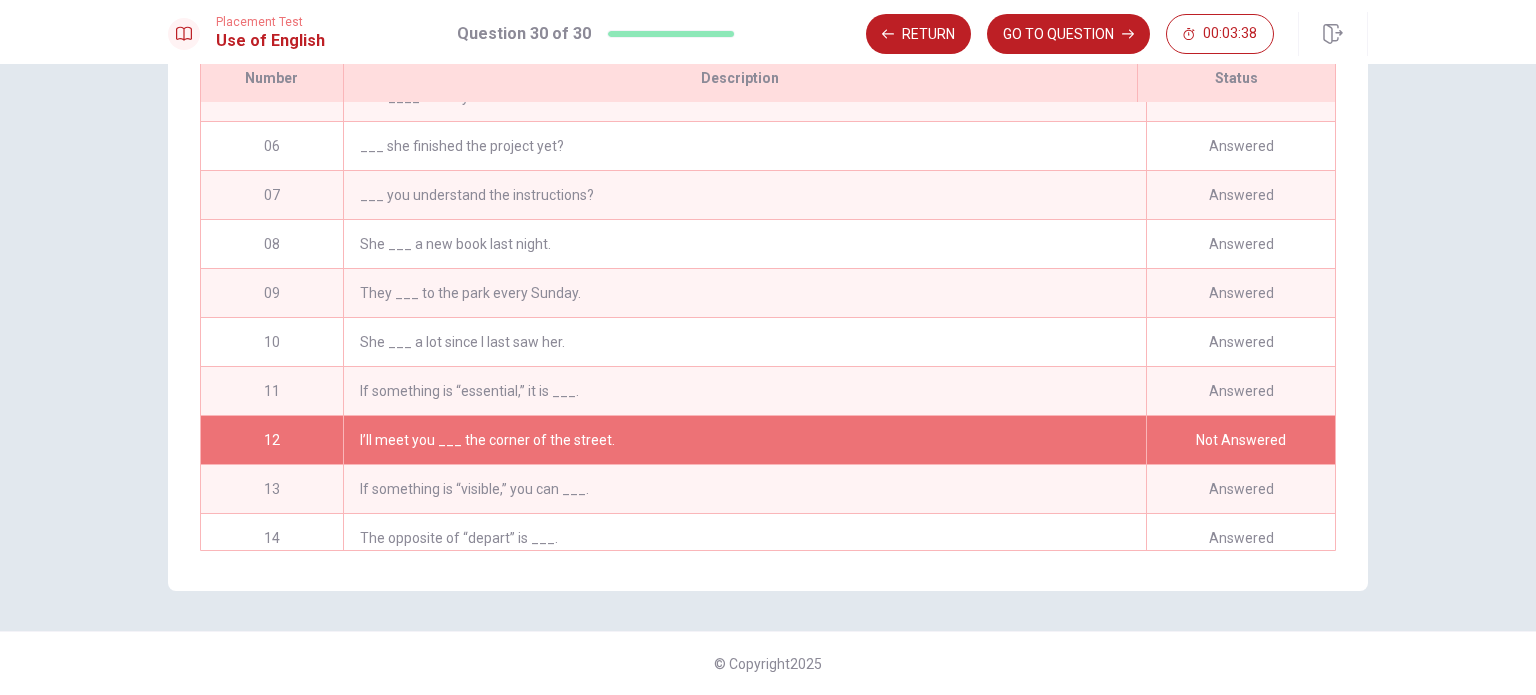 click on "I’ll meet you ___ the corner of the street." at bounding box center [744, 440] 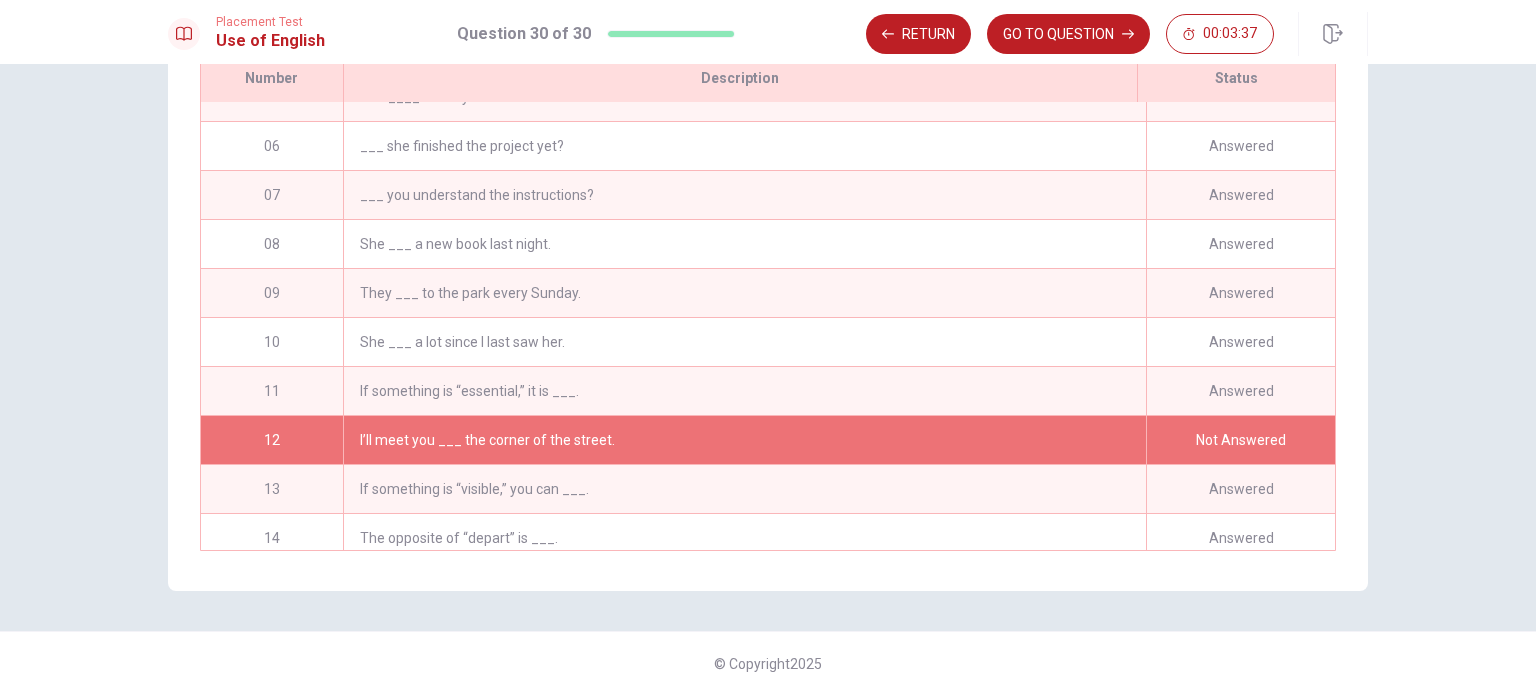 click on "I’ll meet you ___ the corner of the street." at bounding box center (744, 440) 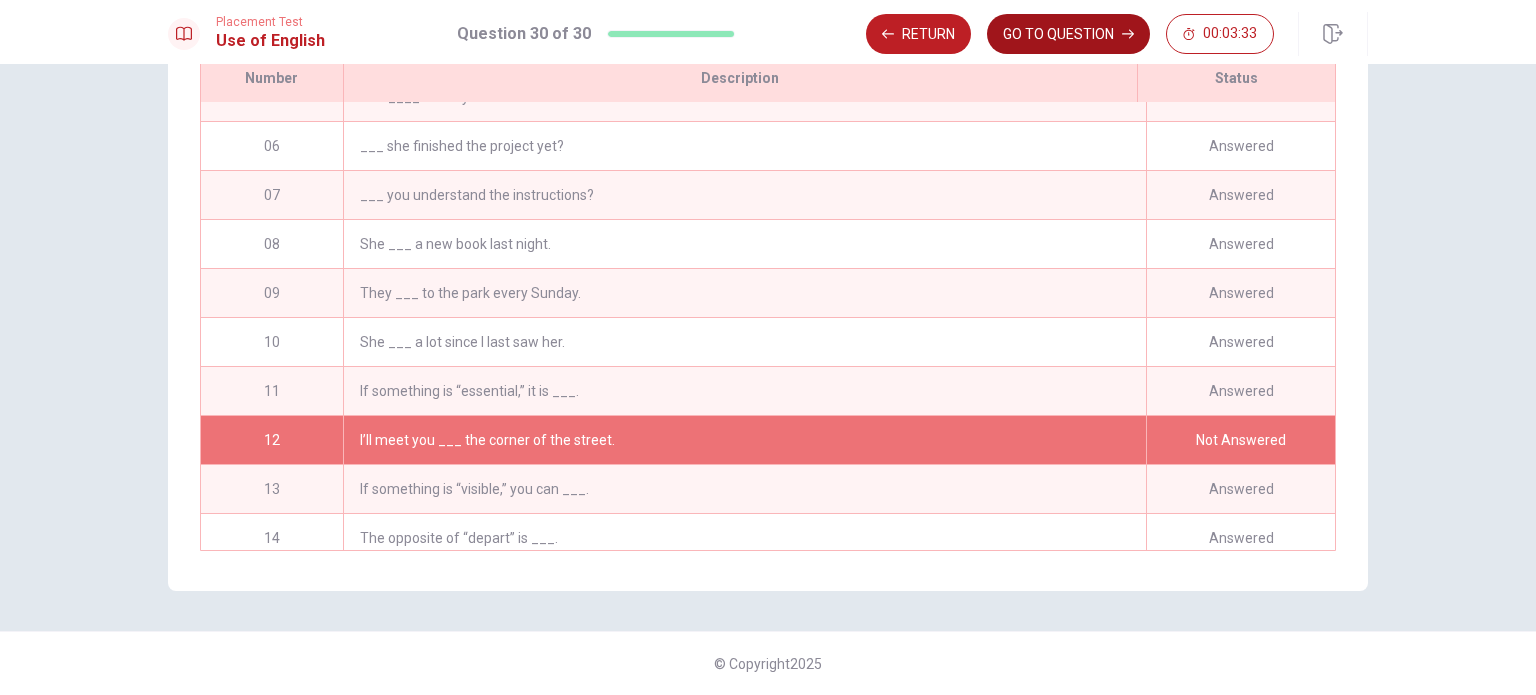 click on "GO TO QUESTION" at bounding box center [1068, 34] 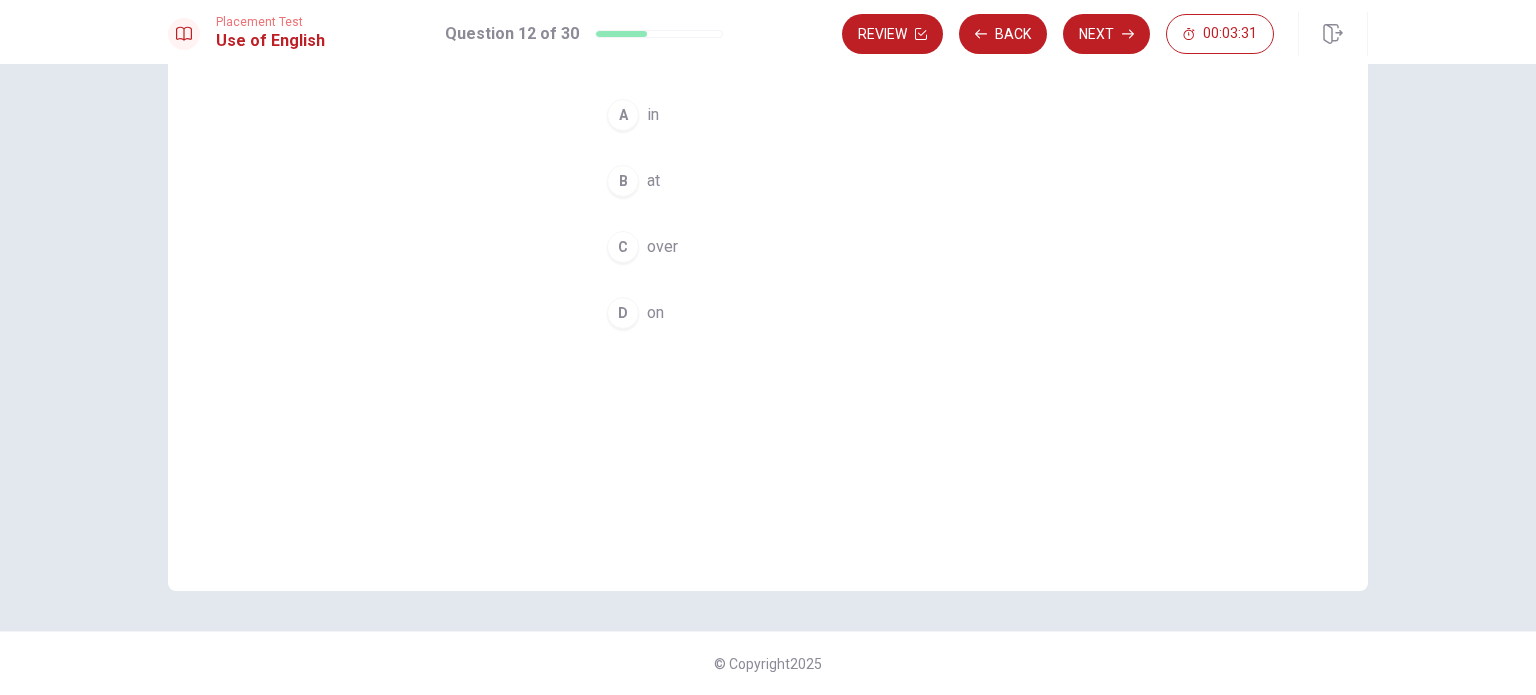 scroll, scrollTop: 8, scrollLeft: 0, axis: vertical 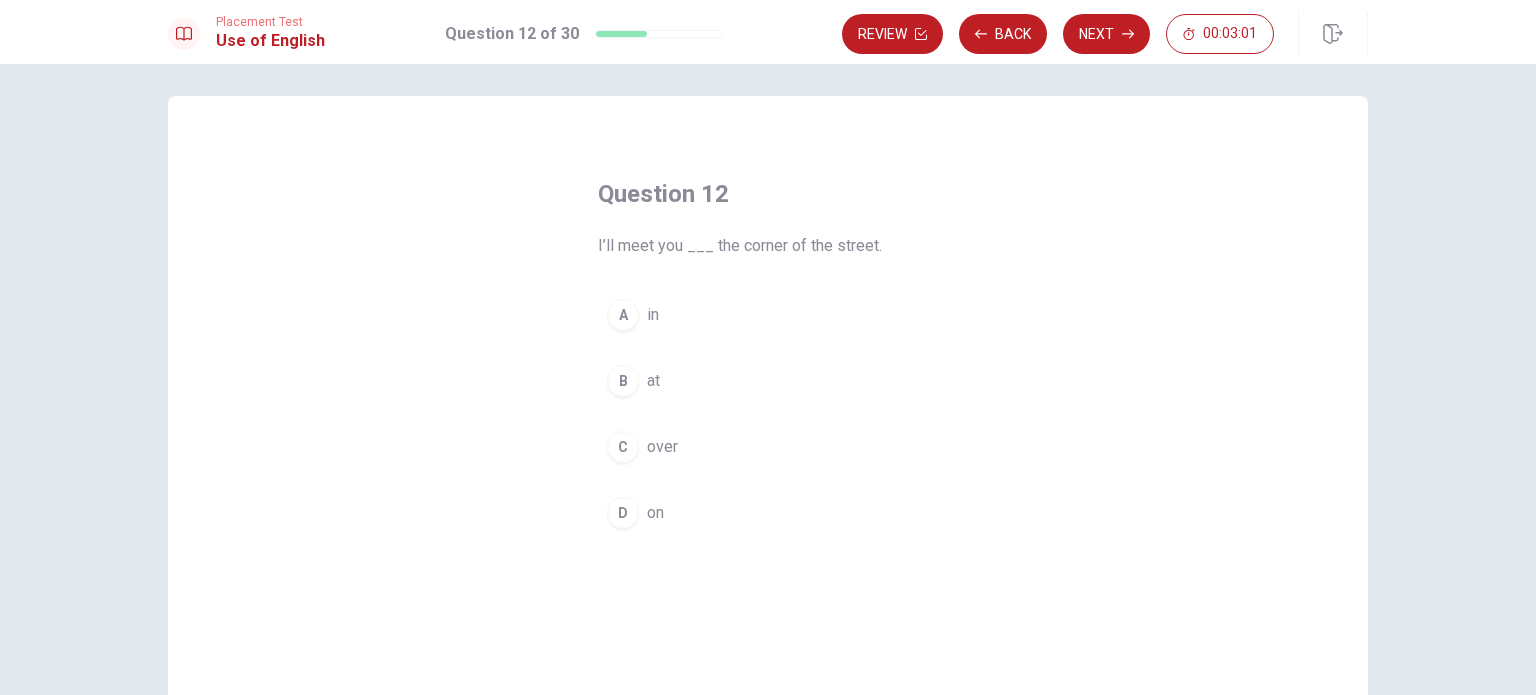 click on "B" at bounding box center (623, 381) 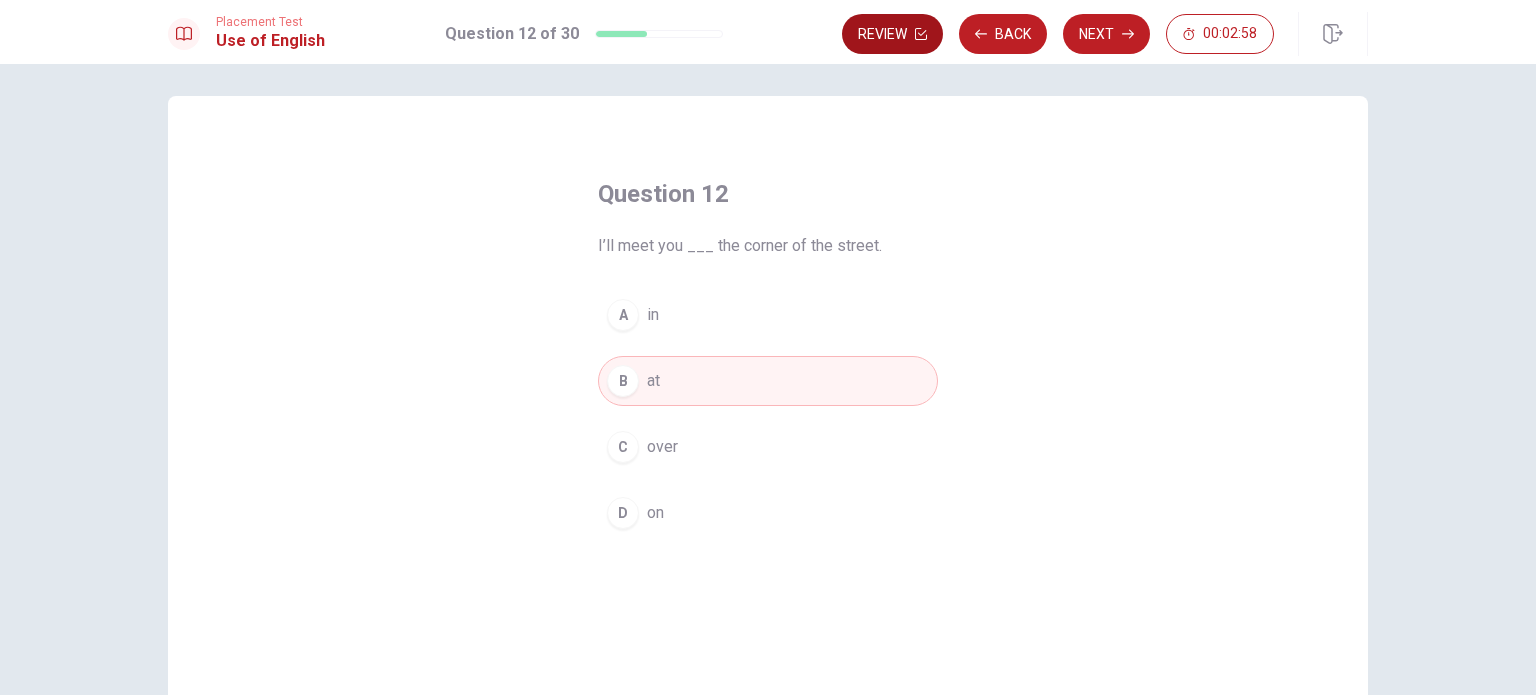 click on "Review" at bounding box center [892, 34] 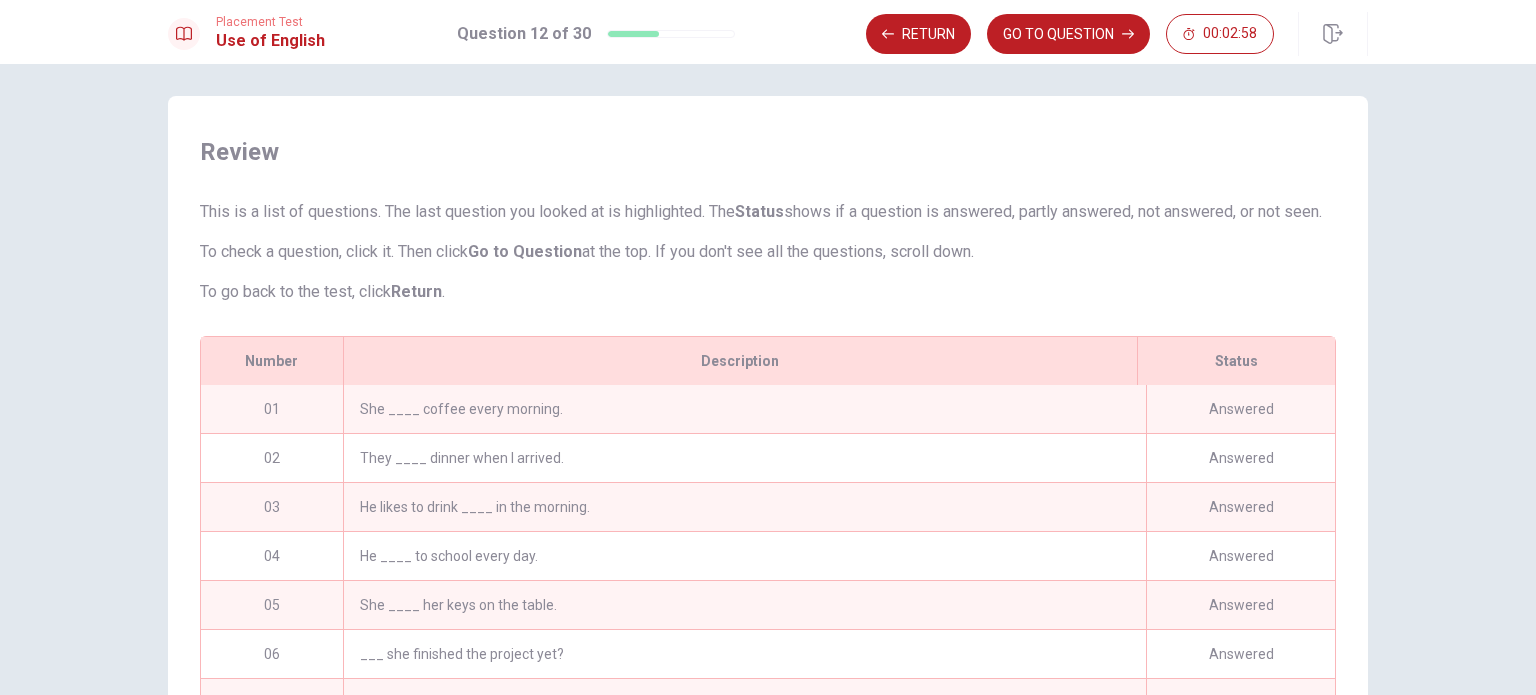scroll, scrollTop: 140, scrollLeft: 0, axis: vertical 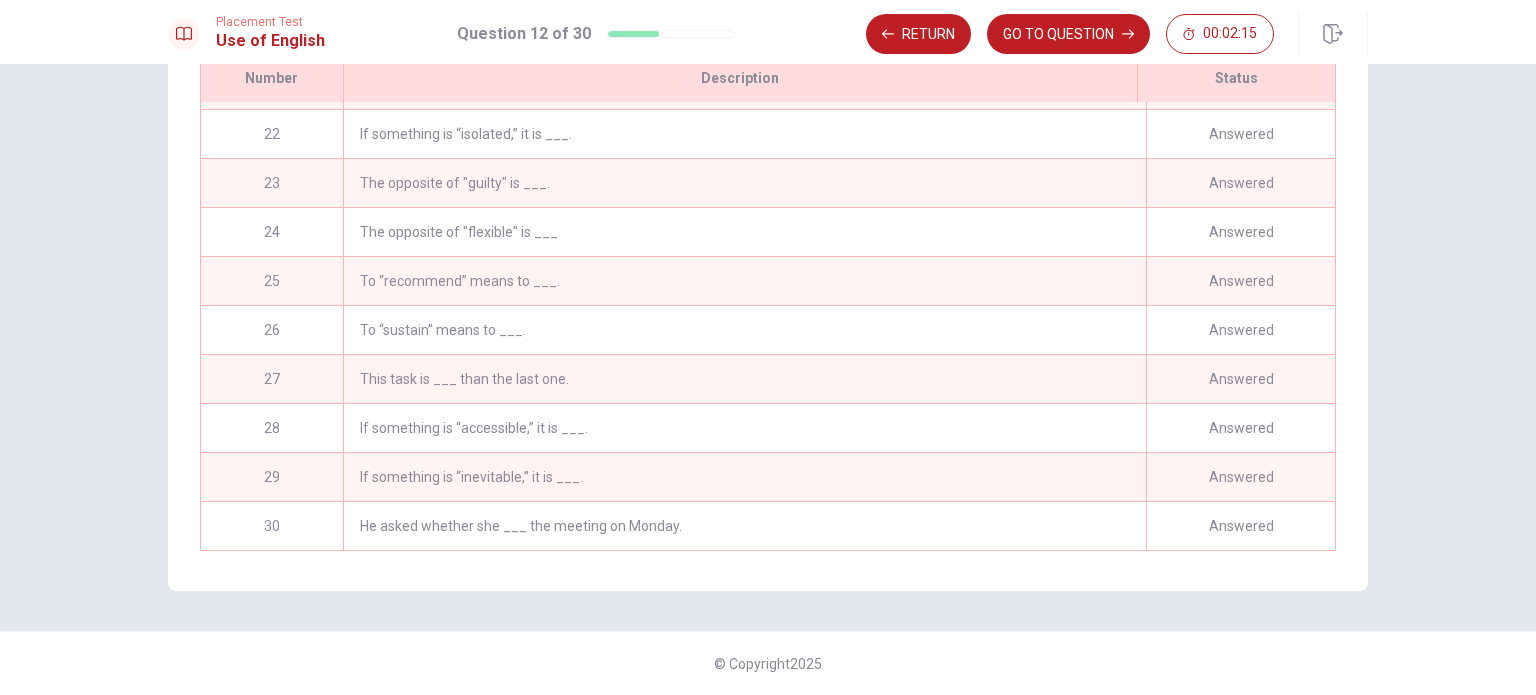 click on "He asked whether she ___ the meeting on Monday." at bounding box center (744, 526) 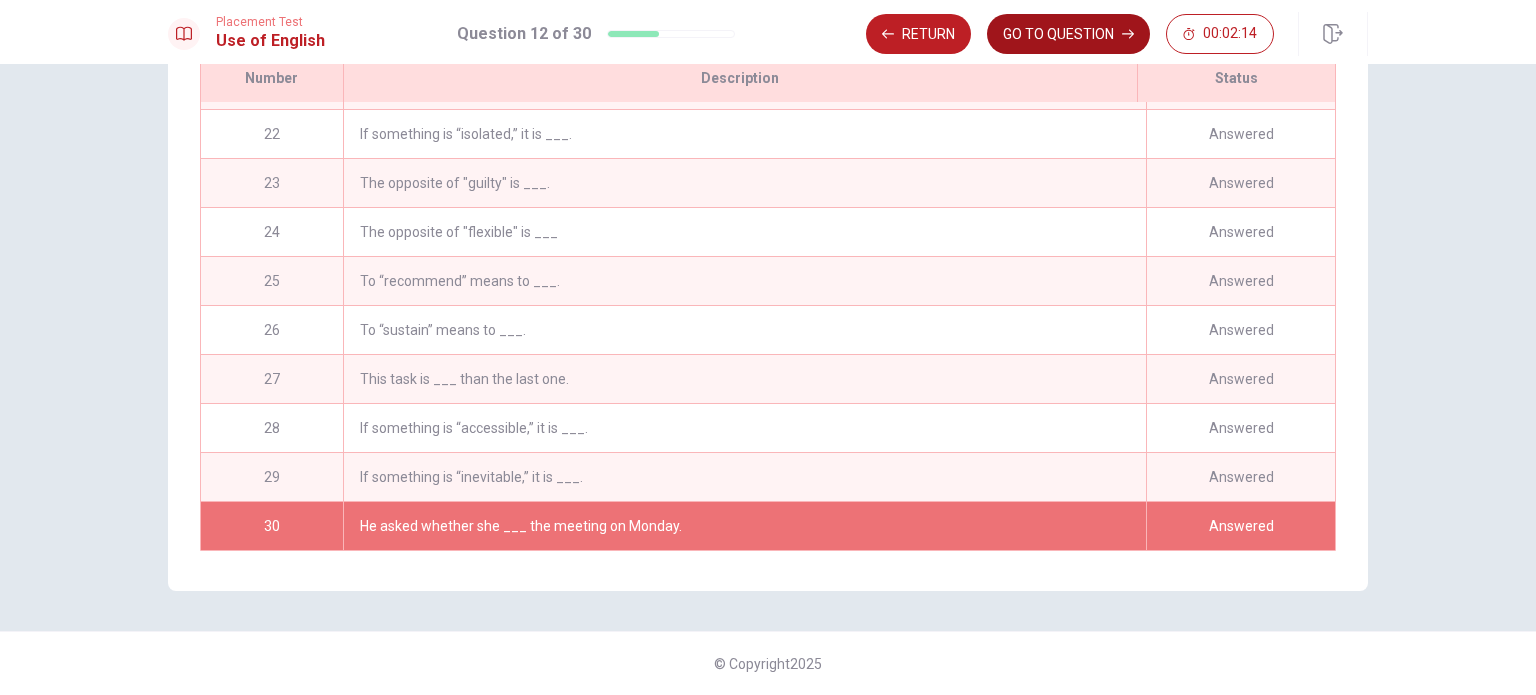 click on "GO TO QUESTION" at bounding box center [1068, 34] 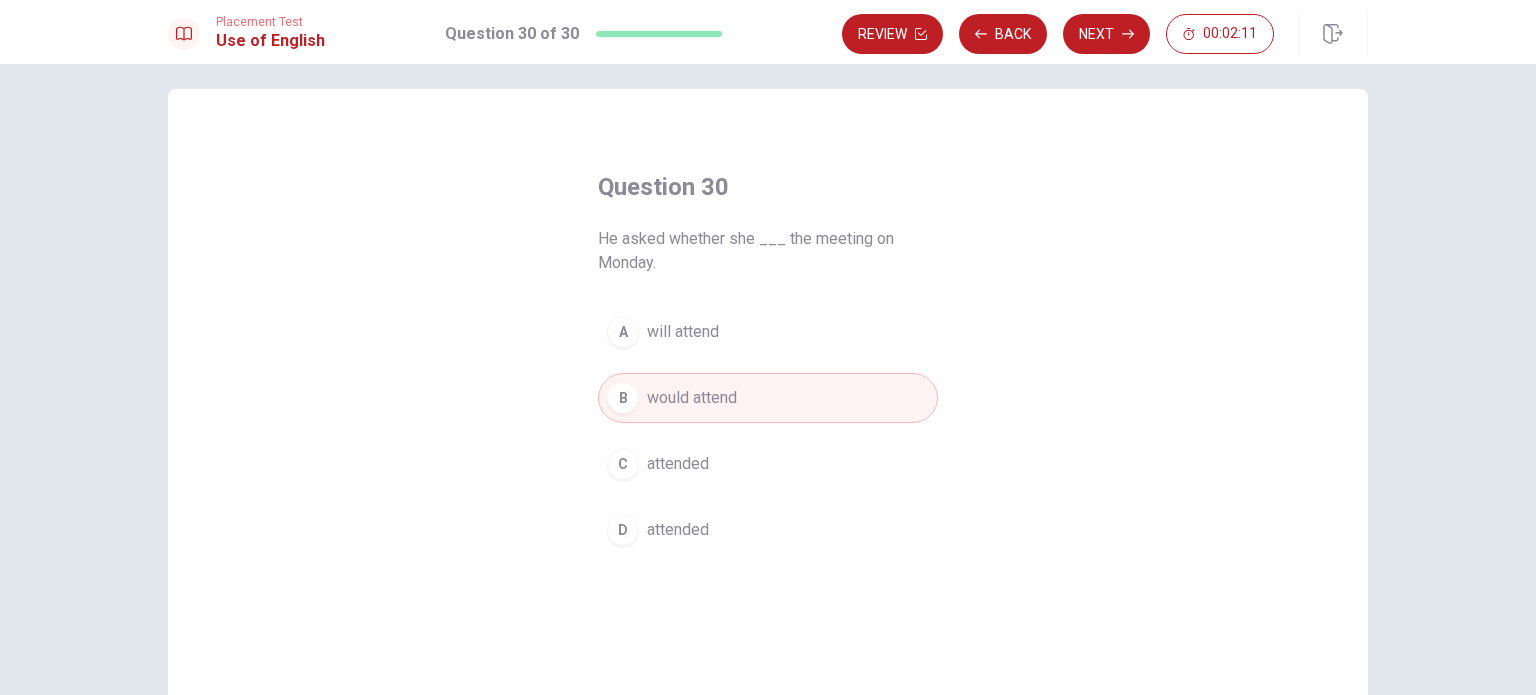 scroll, scrollTop: 0, scrollLeft: 0, axis: both 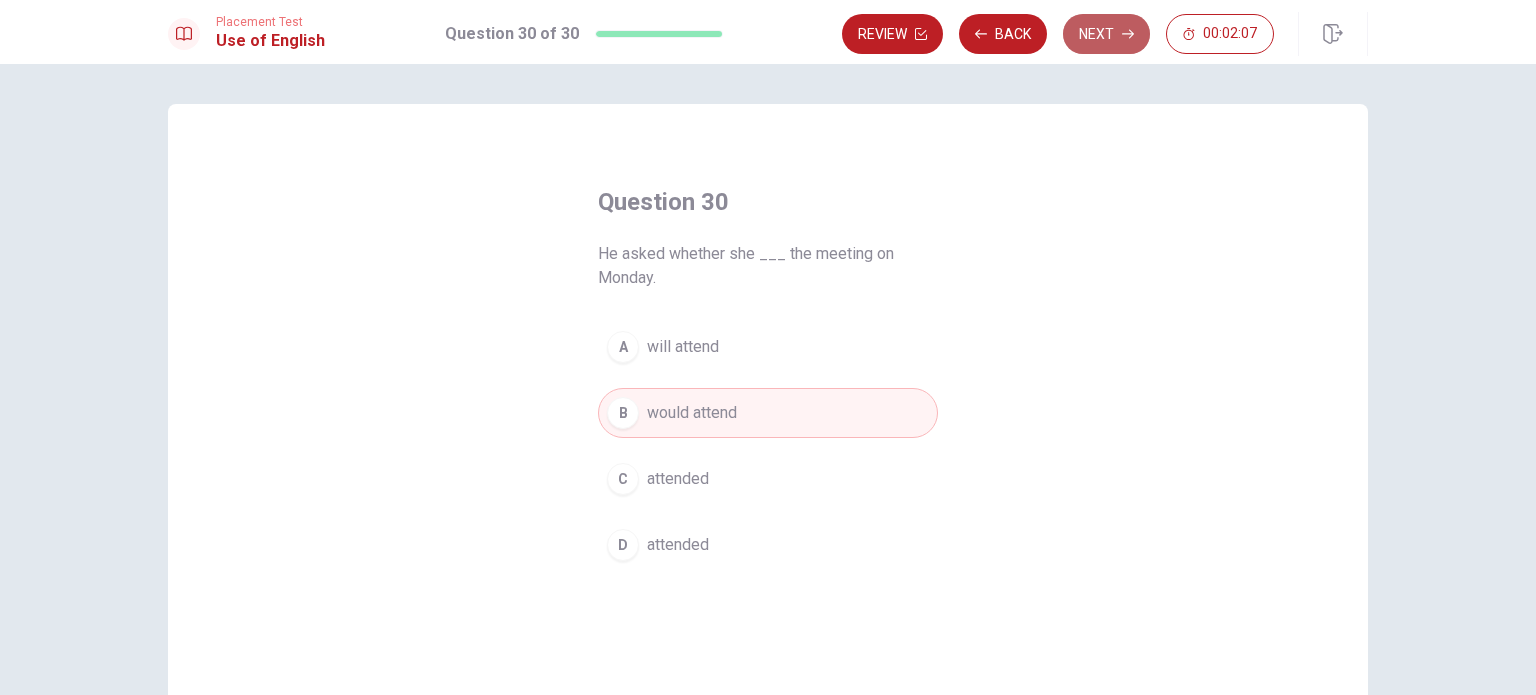 click on "Next" at bounding box center (1106, 34) 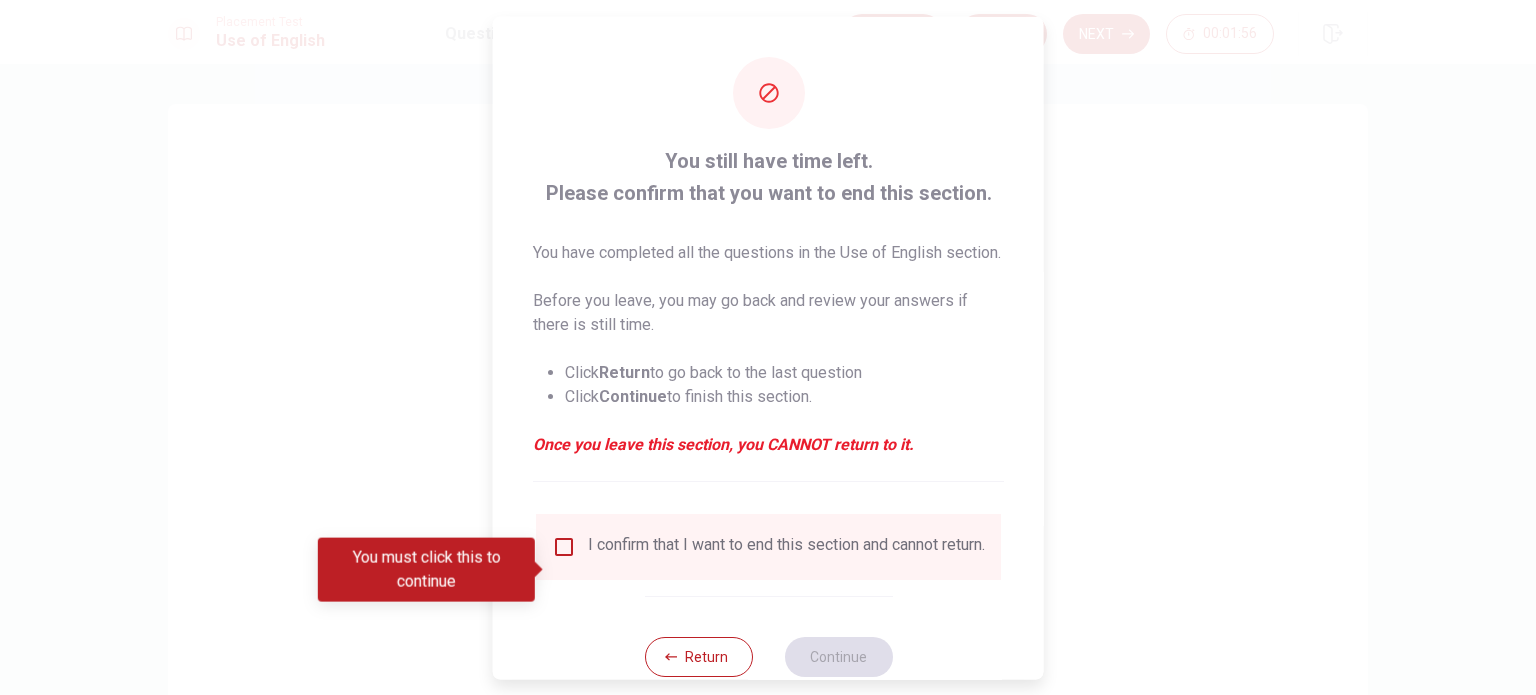 click on "I confirm that I want to end this section and cannot return." at bounding box center [768, 546] 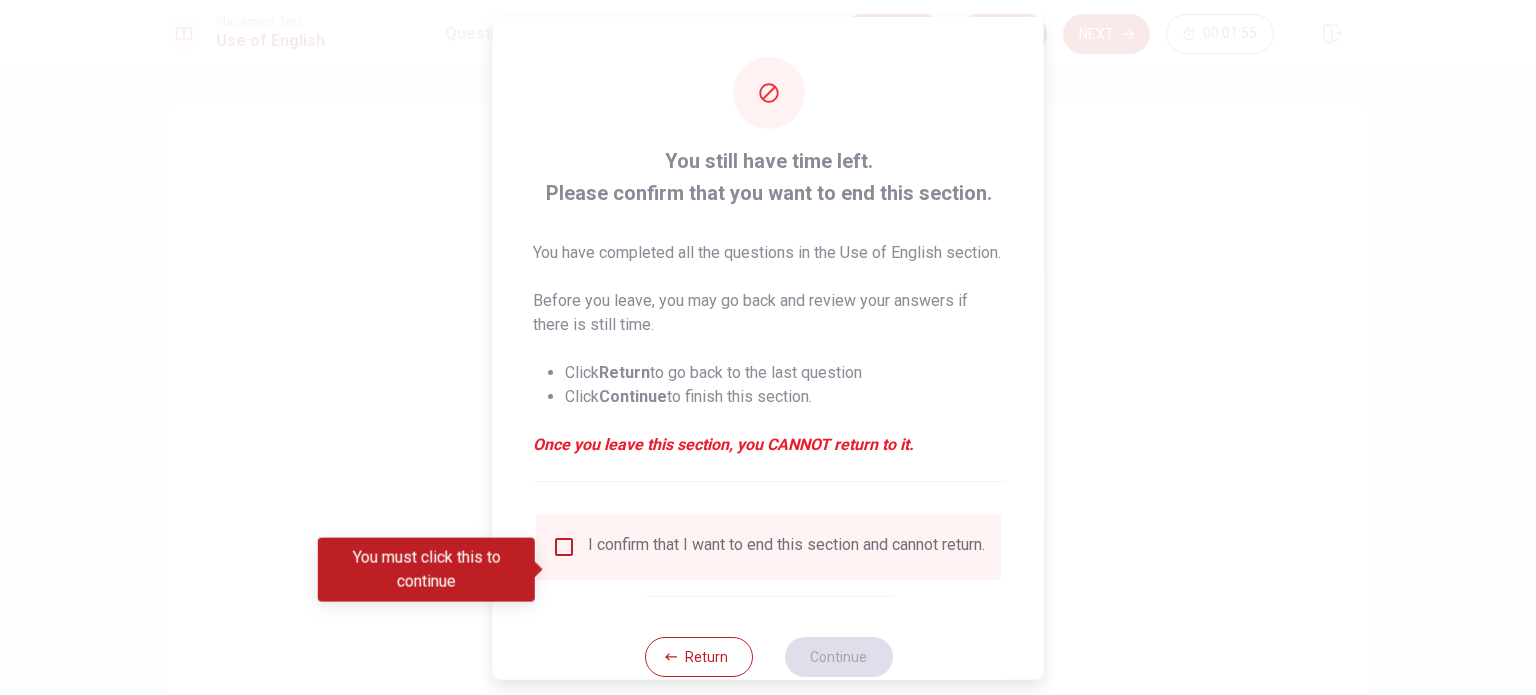 click at bounding box center (564, 546) 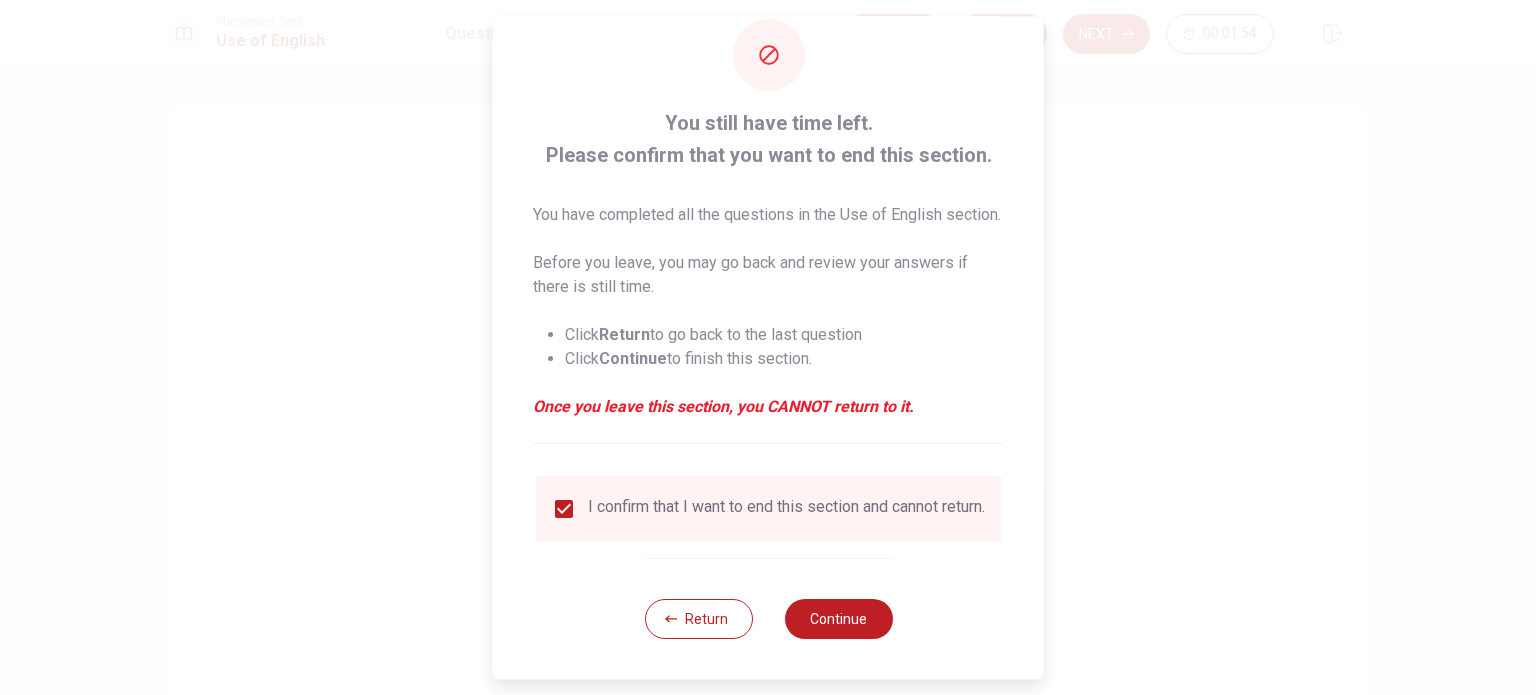 scroll, scrollTop: 74, scrollLeft: 0, axis: vertical 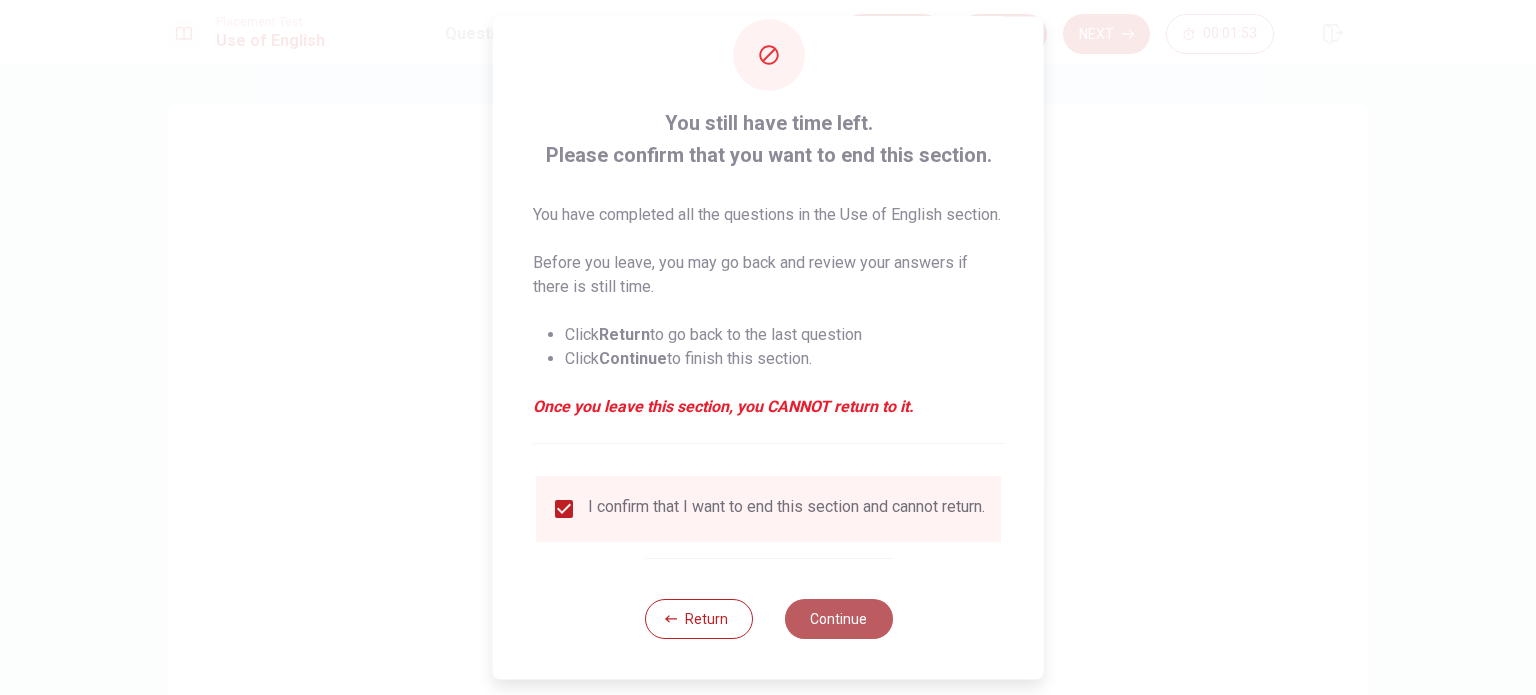click on "Continue" at bounding box center [838, 619] 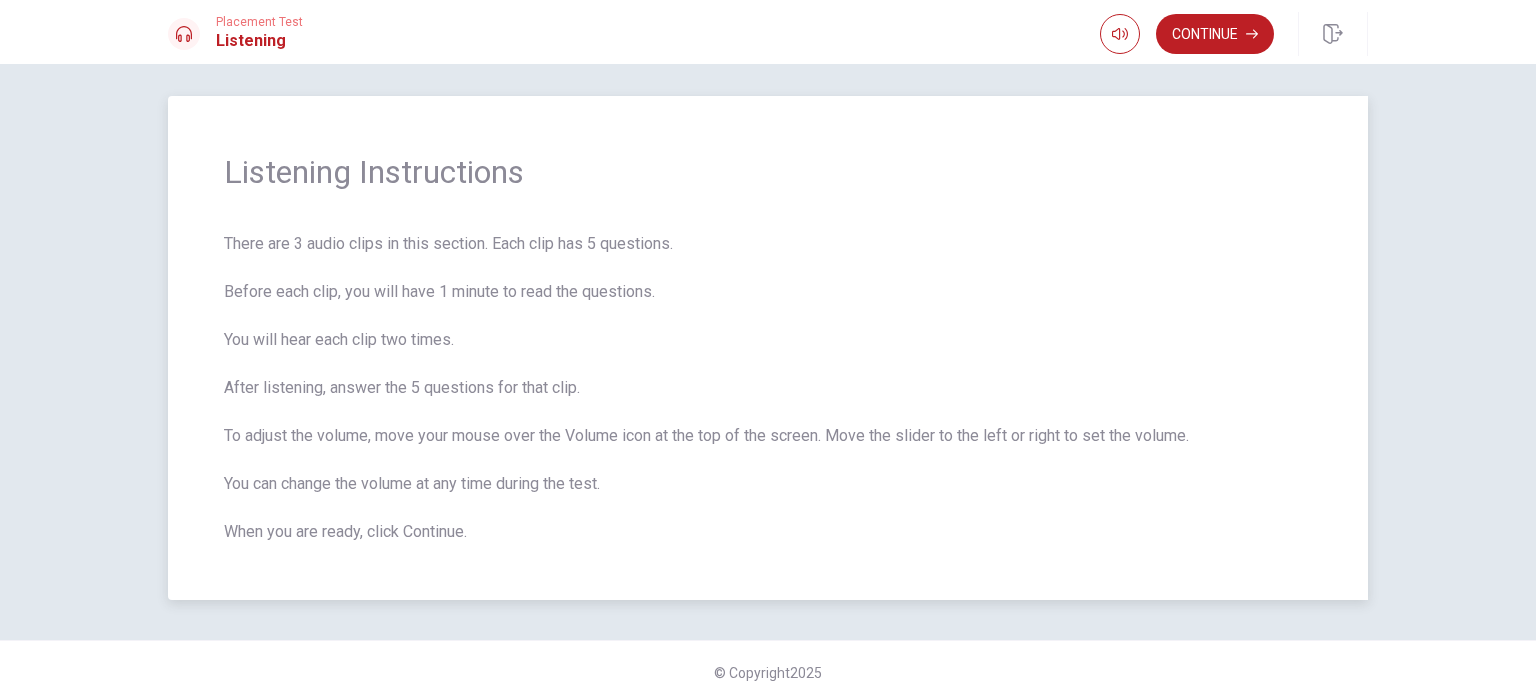scroll, scrollTop: 16, scrollLeft: 0, axis: vertical 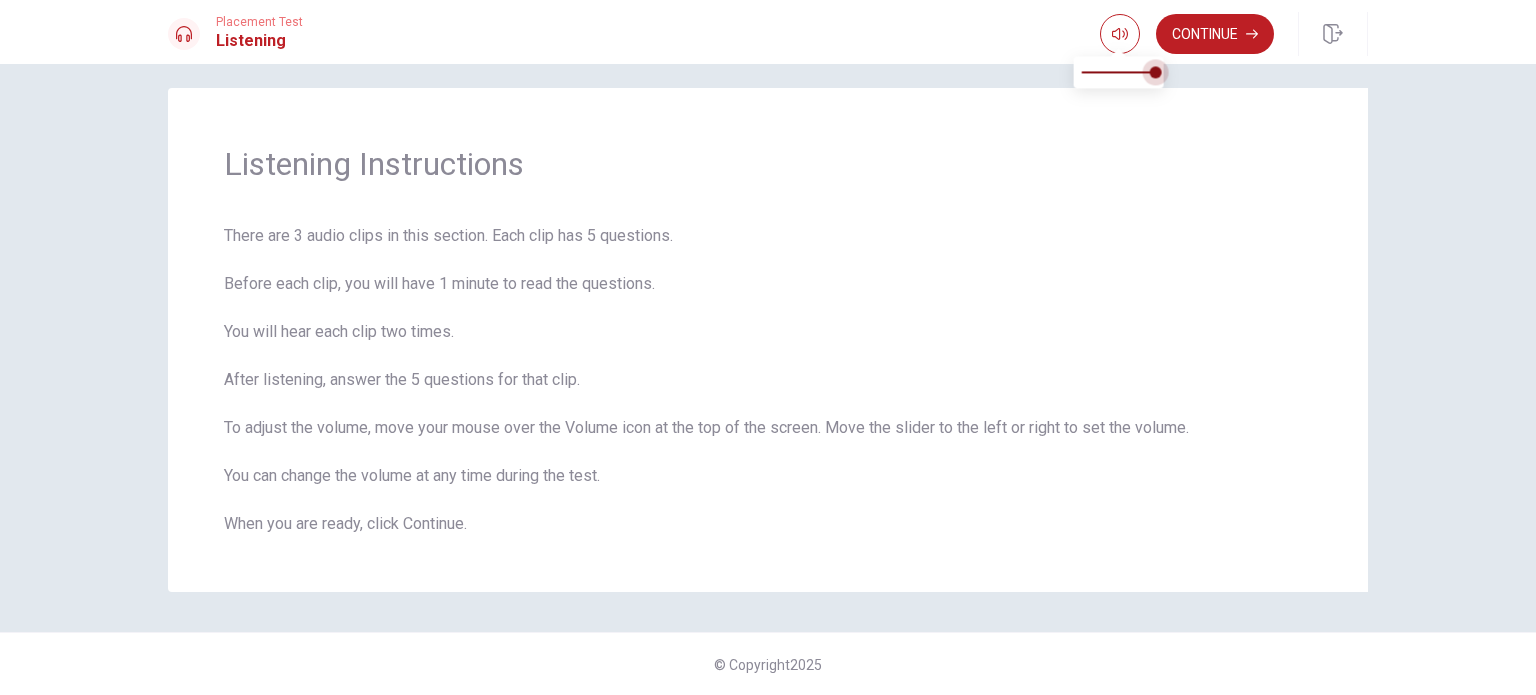 drag, startPoint x: 1152, startPoint y: 68, endPoint x: 1200, endPoint y: 77, distance: 48.83646 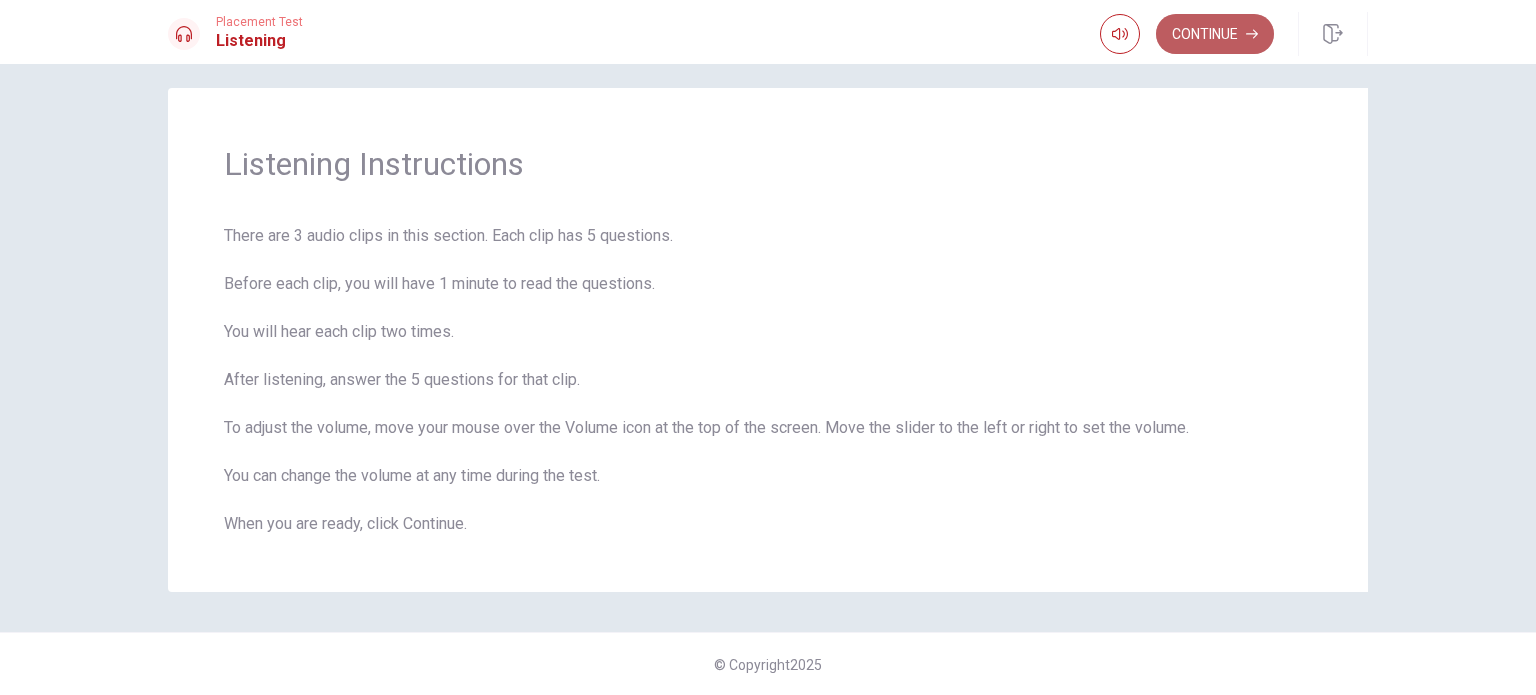 click on "Continue" at bounding box center [1215, 34] 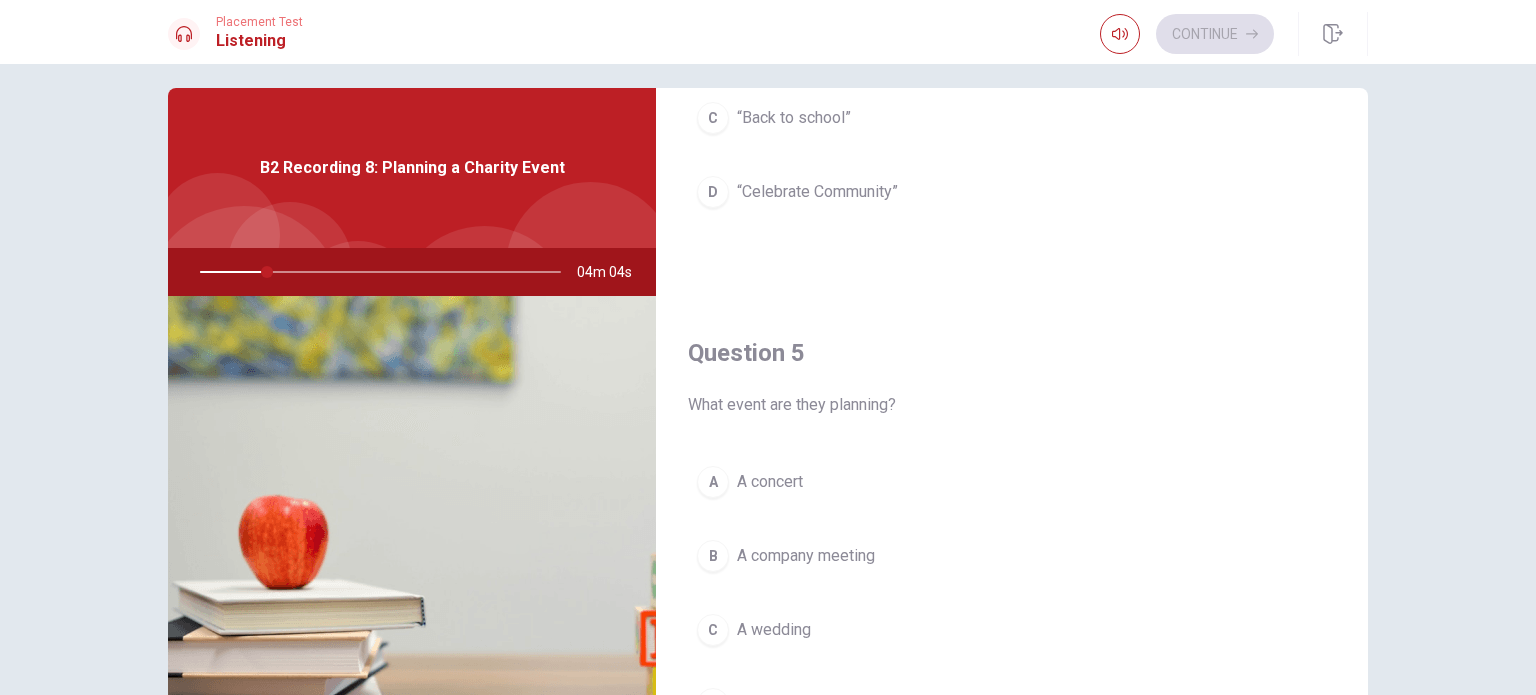scroll, scrollTop: 1856, scrollLeft: 0, axis: vertical 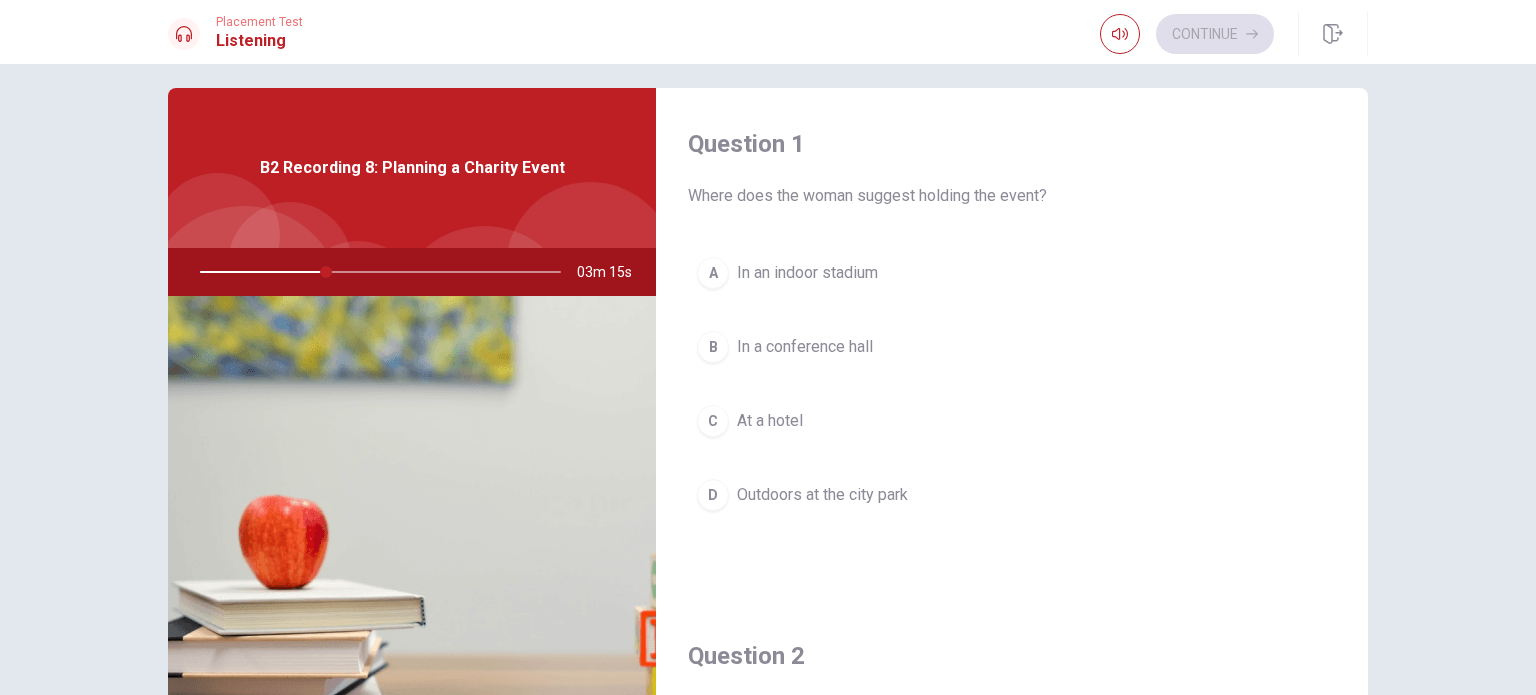 click on "Outdoors at the city park" at bounding box center [822, 495] 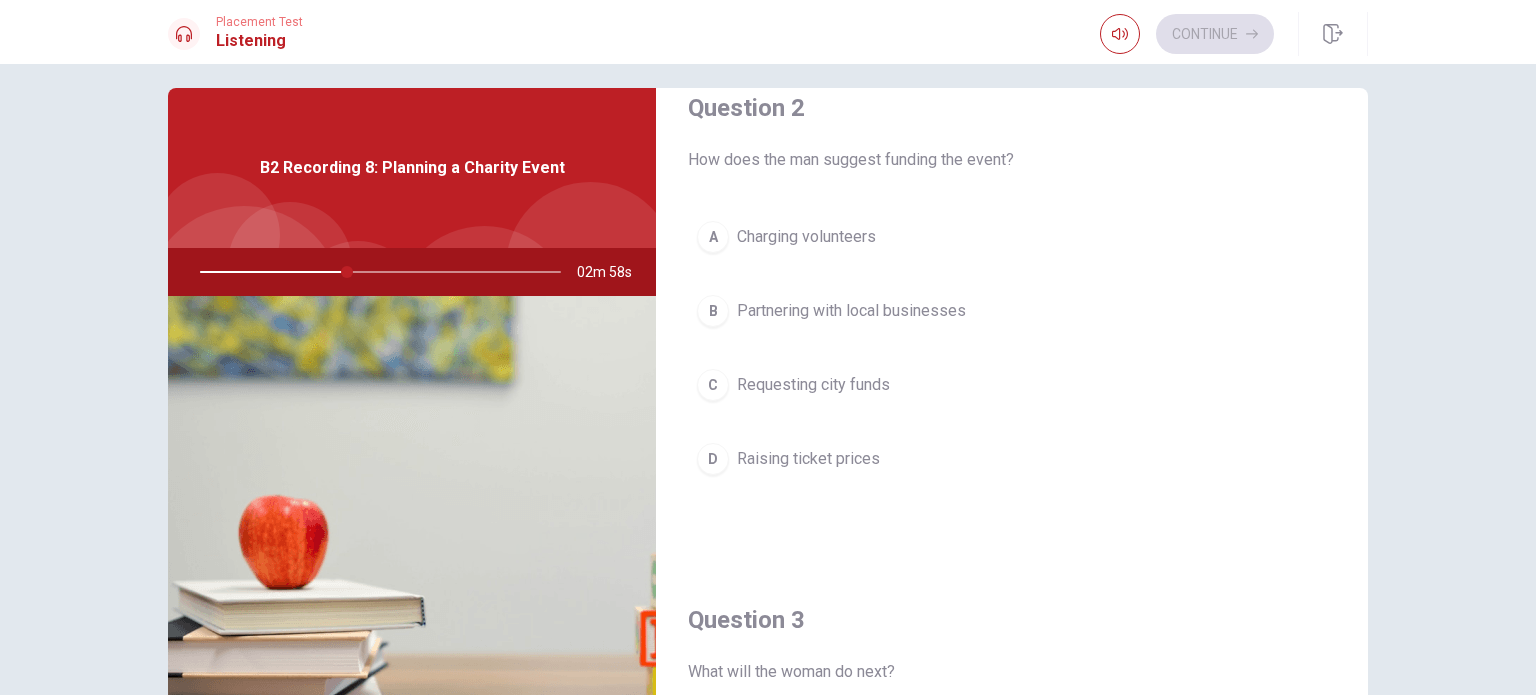 scroll, scrollTop: 500, scrollLeft: 0, axis: vertical 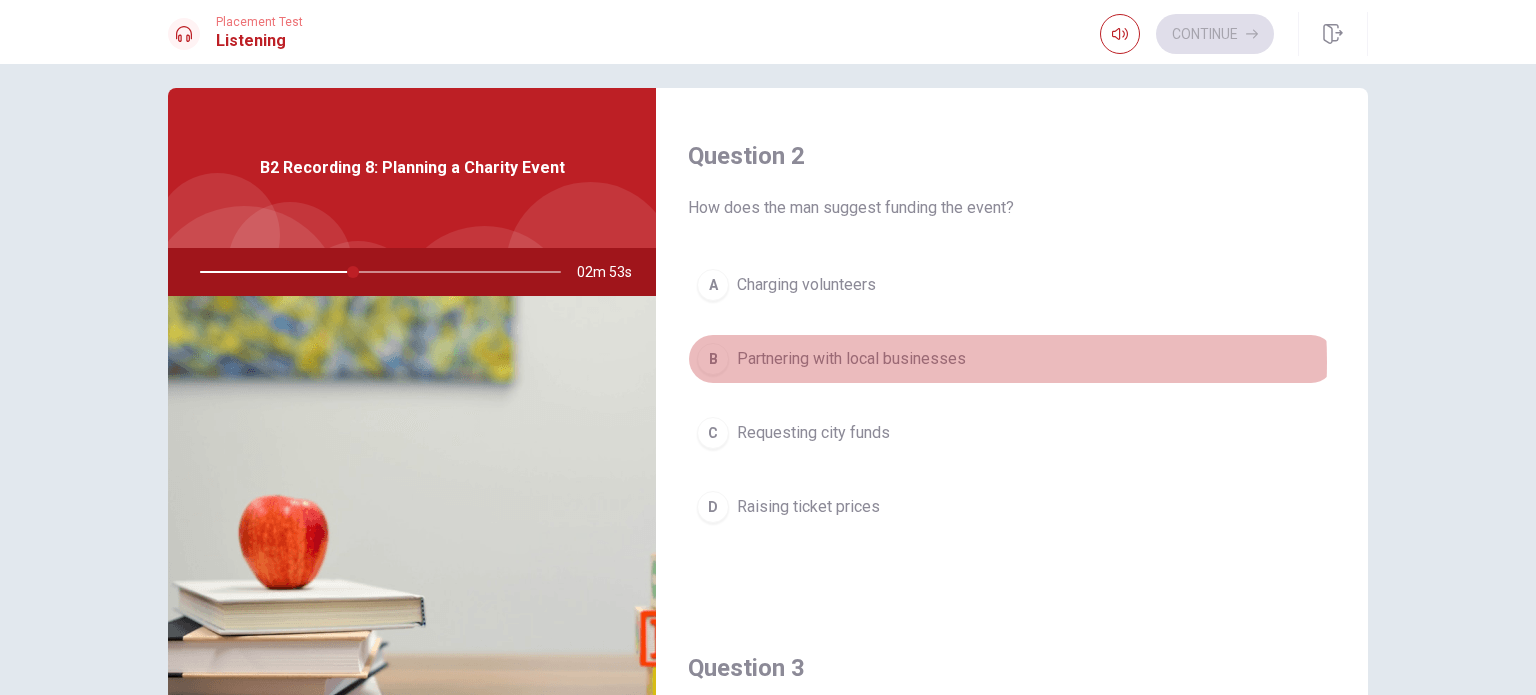 click on "Partnering with local businesses" at bounding box center [851, 359] 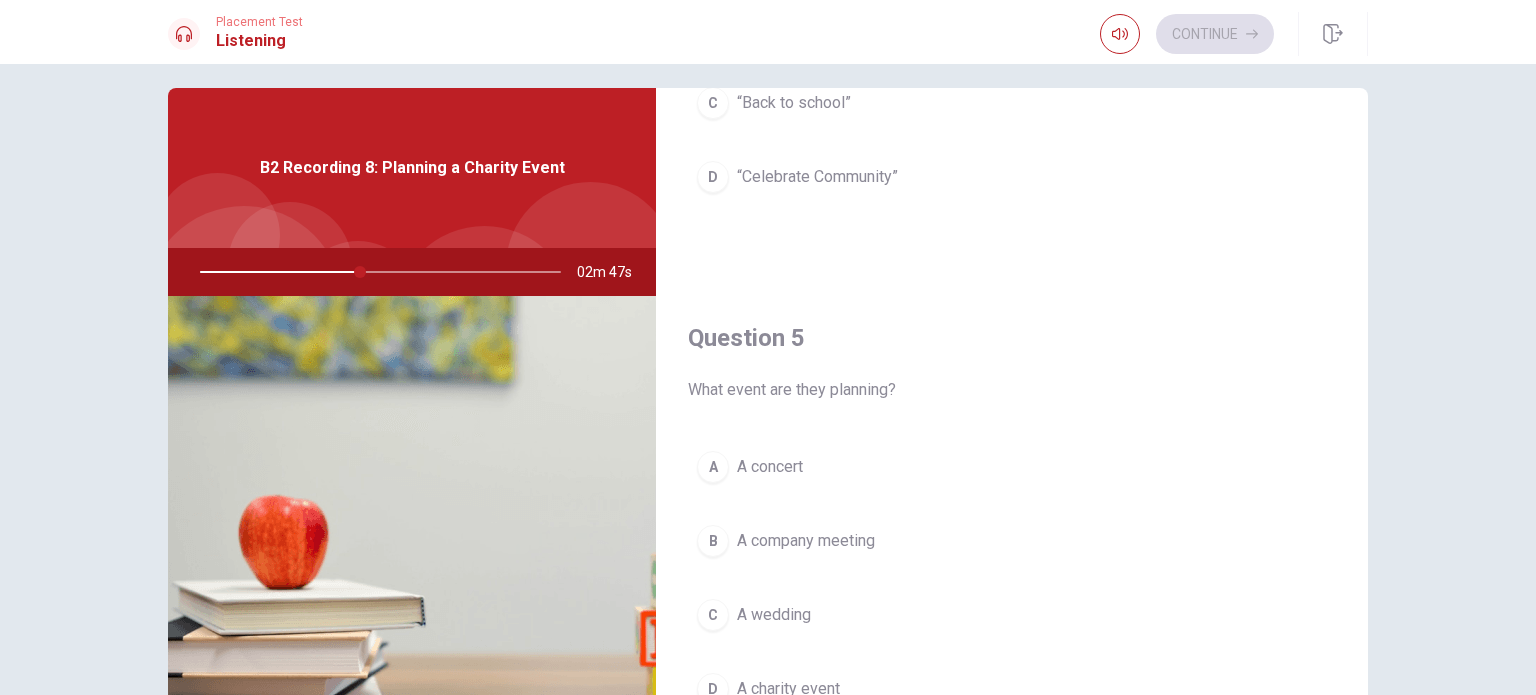 scroll, scrollTop: 1856, scrollLeft: 0, axis: vertical 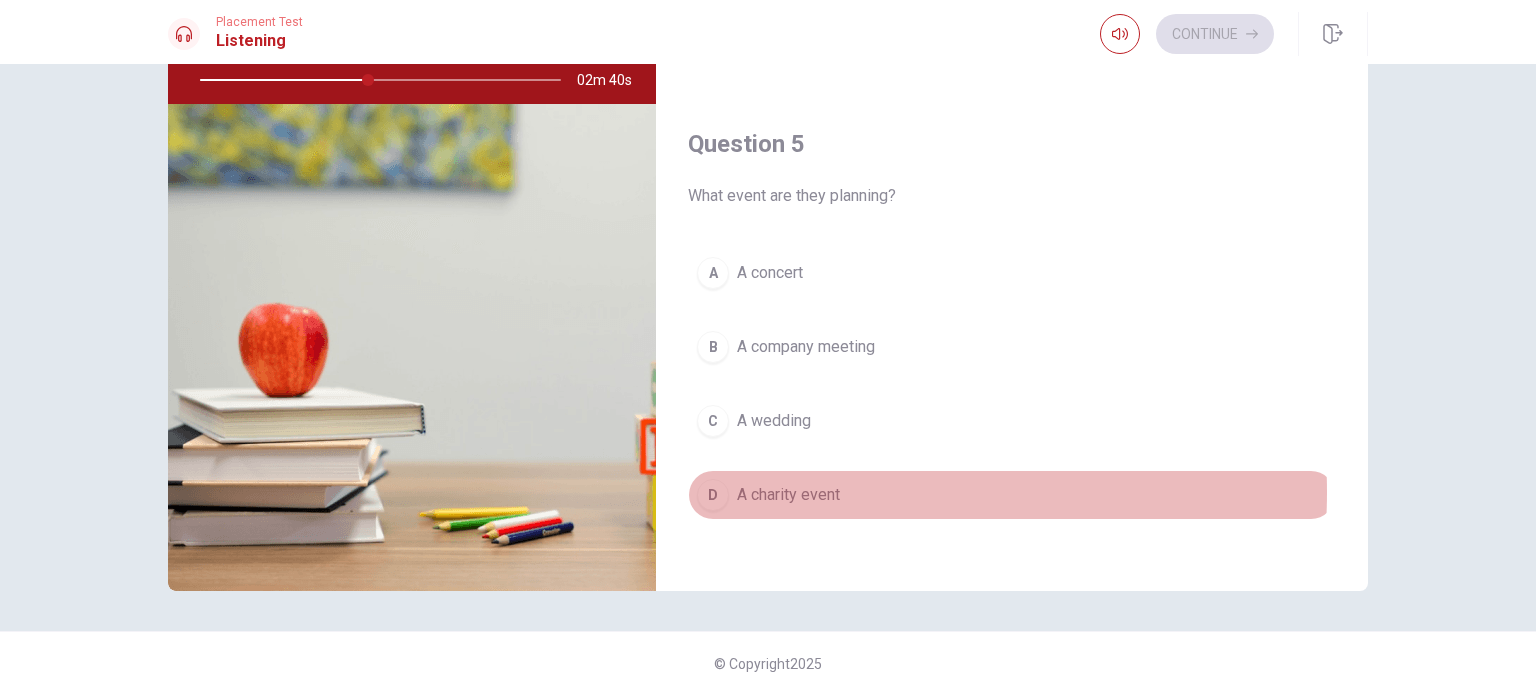 click on "A charity event" at bounding box center (788, 495) 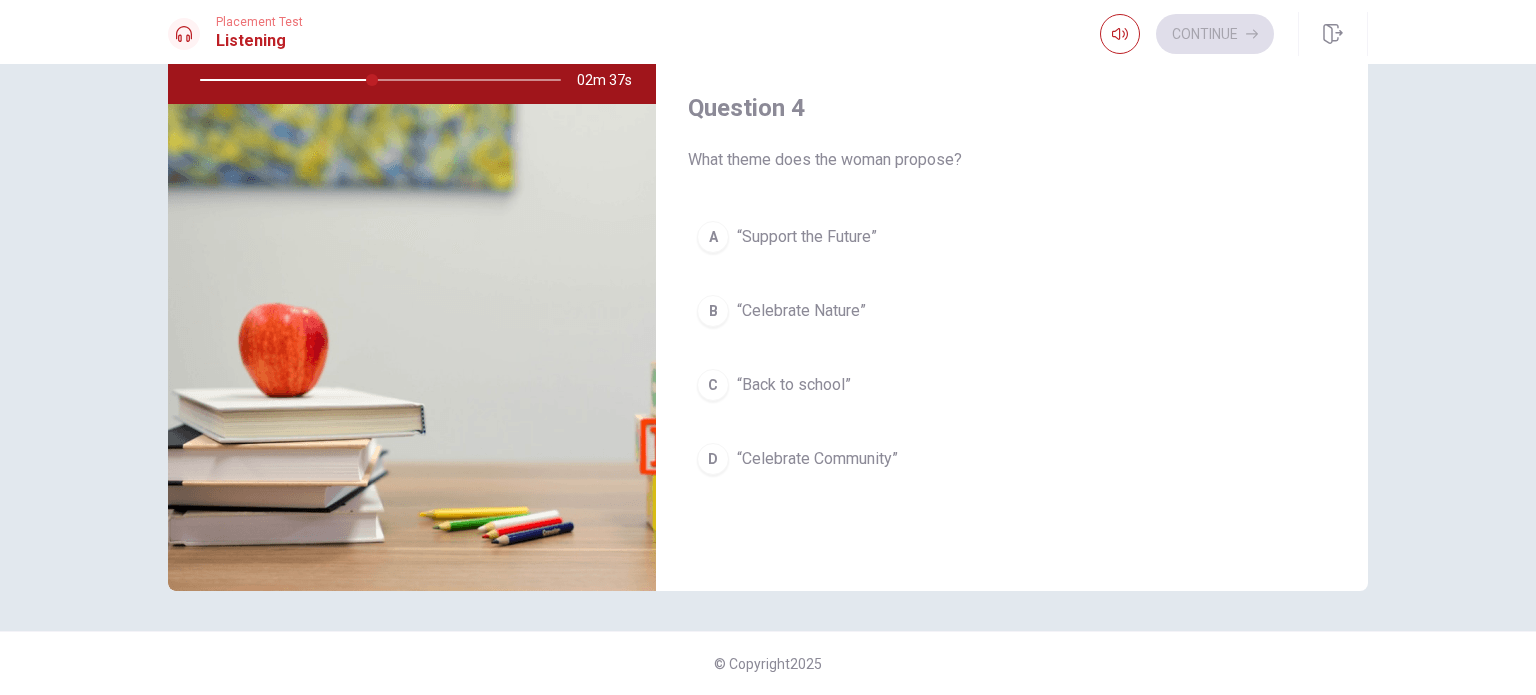 scroll, scrollTop: 1356, scrollLeft: 0, axis: vertical 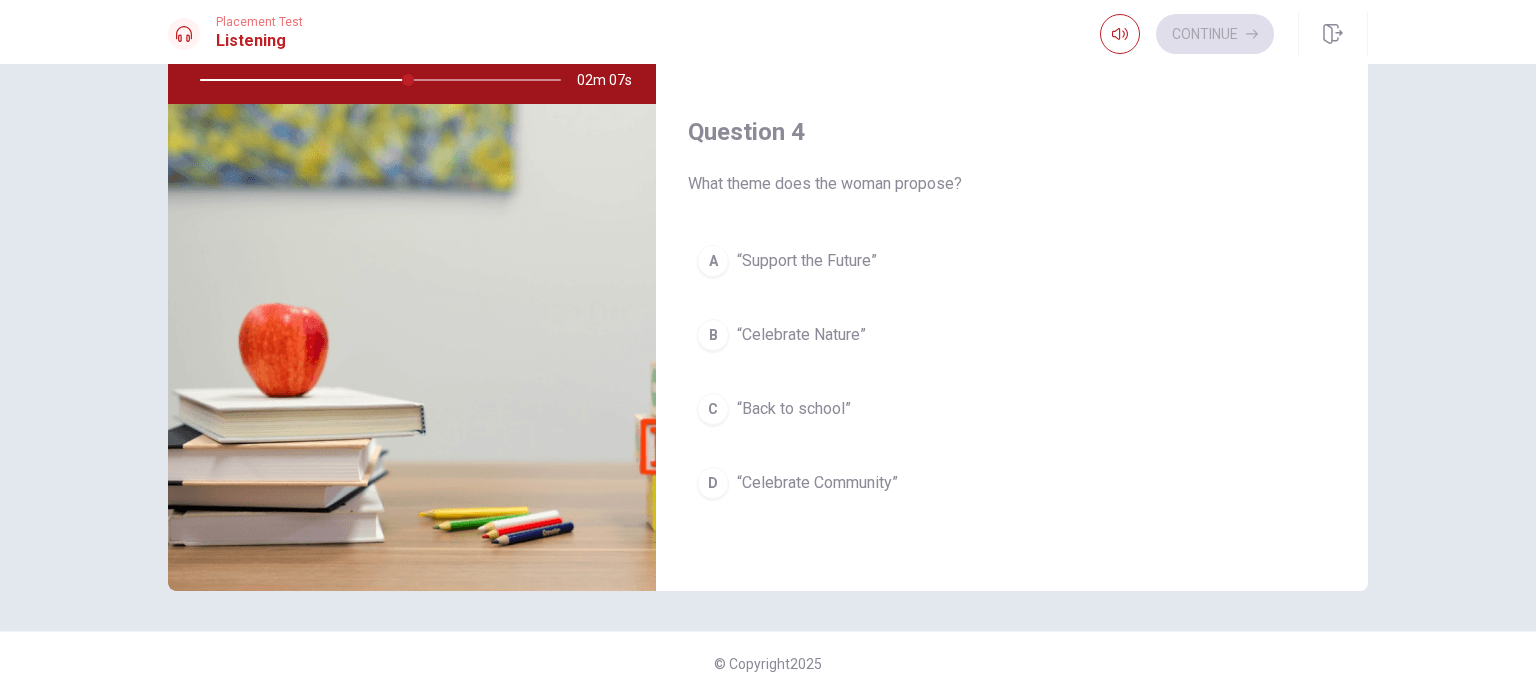 click on "“Celebrate Community”" at bounding box center (817, 483) 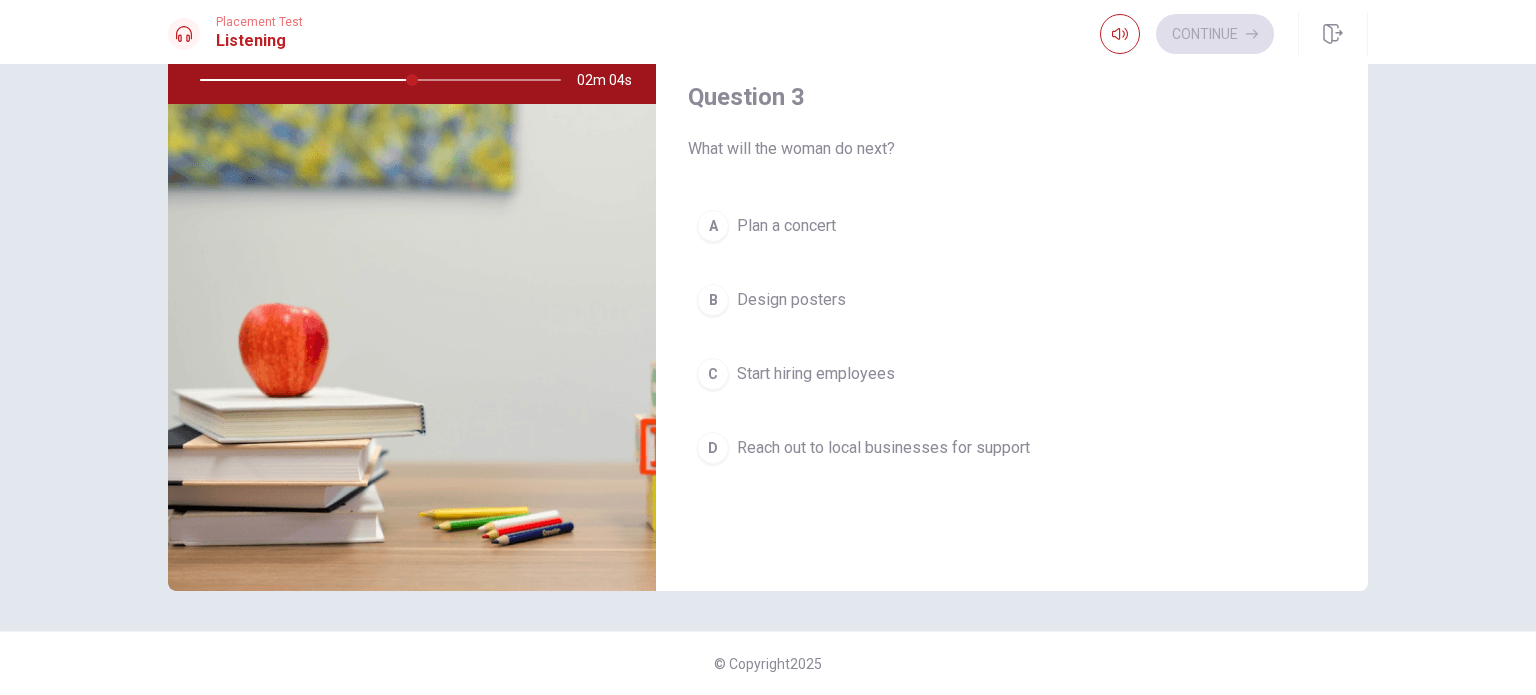 scroll, scrollTop: 856, scrollLeft: 0, axis: vertical 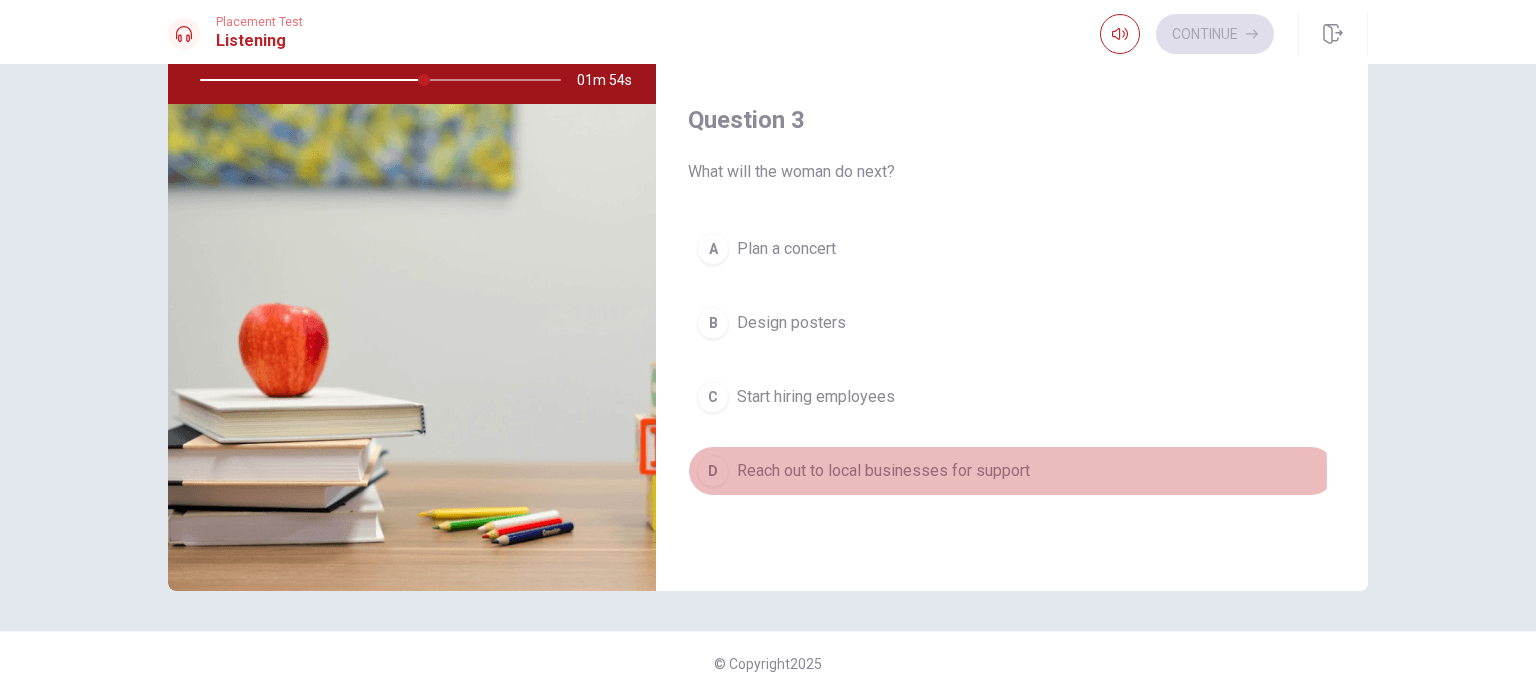 click on "Reach out to local businesses for support" at bounding box center [883, 471] 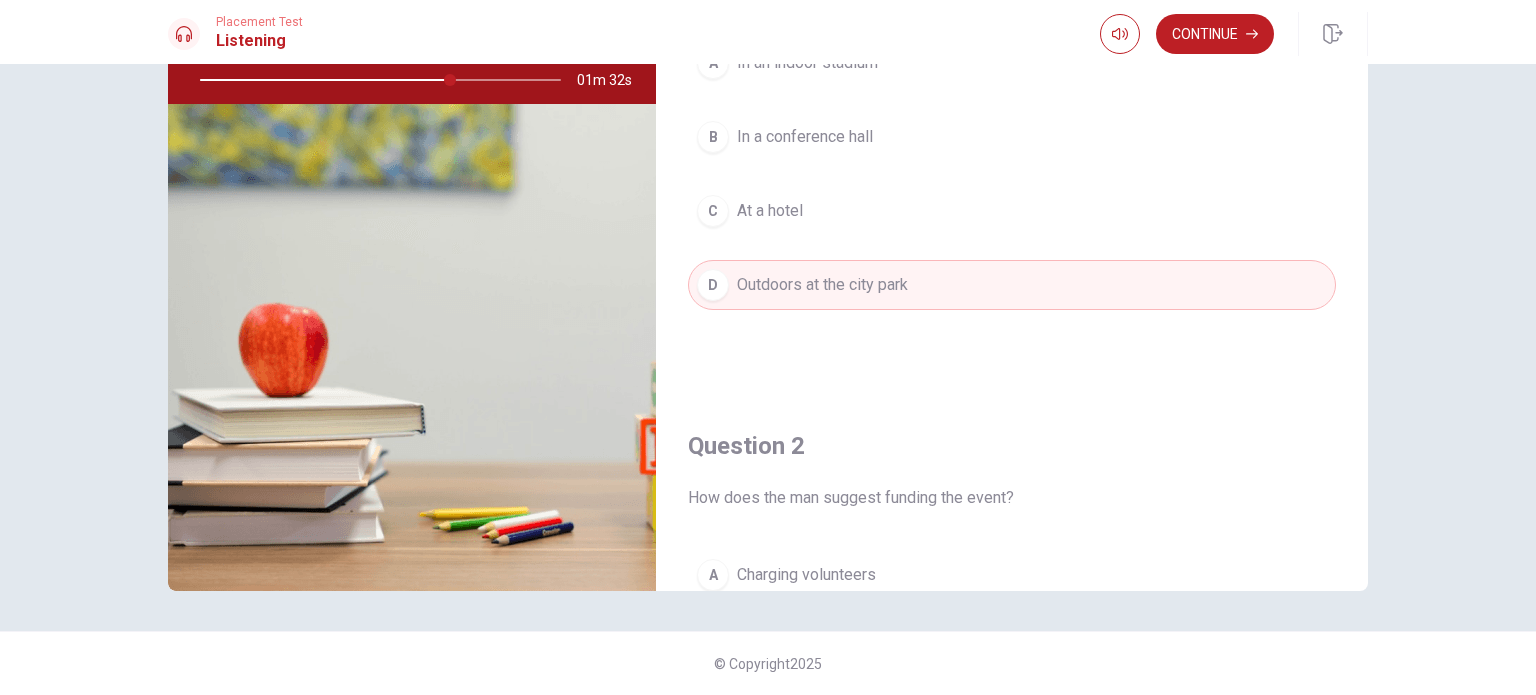 scroll, scrollTop: 0, scrollLeft: 0, axis: both 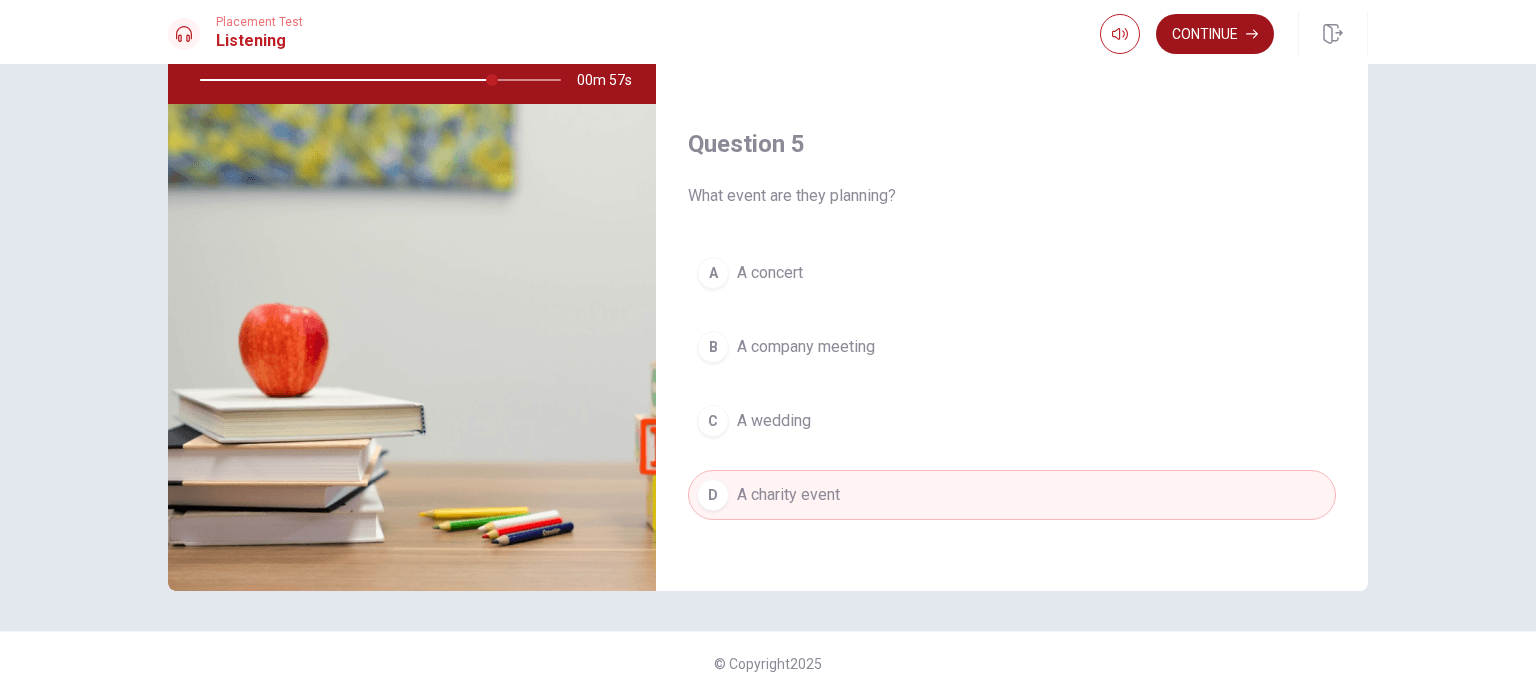 click on "Continue" at bounding box center (1215, 34) 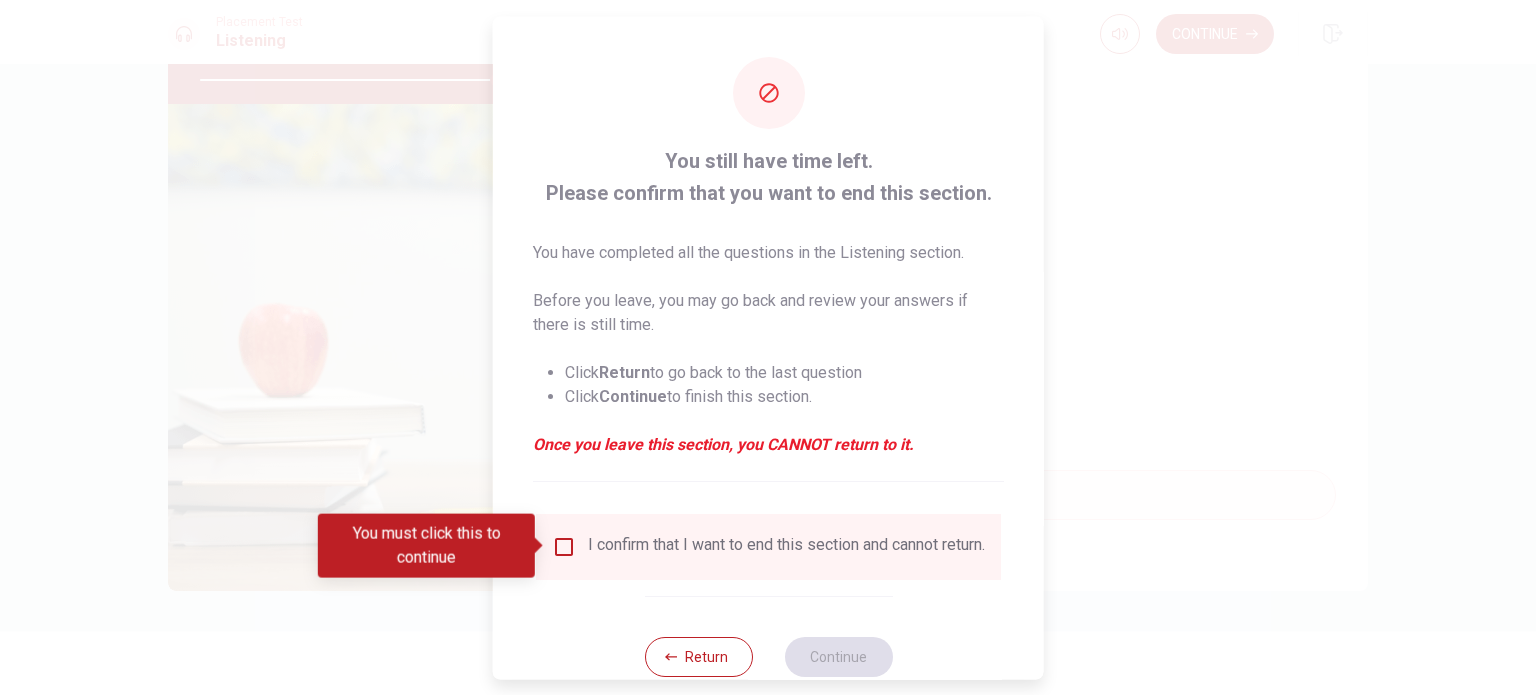drag, startPoint x: 580, startPoint y: 547, endPoint x: 598, endPoint y: 547, distance: 18 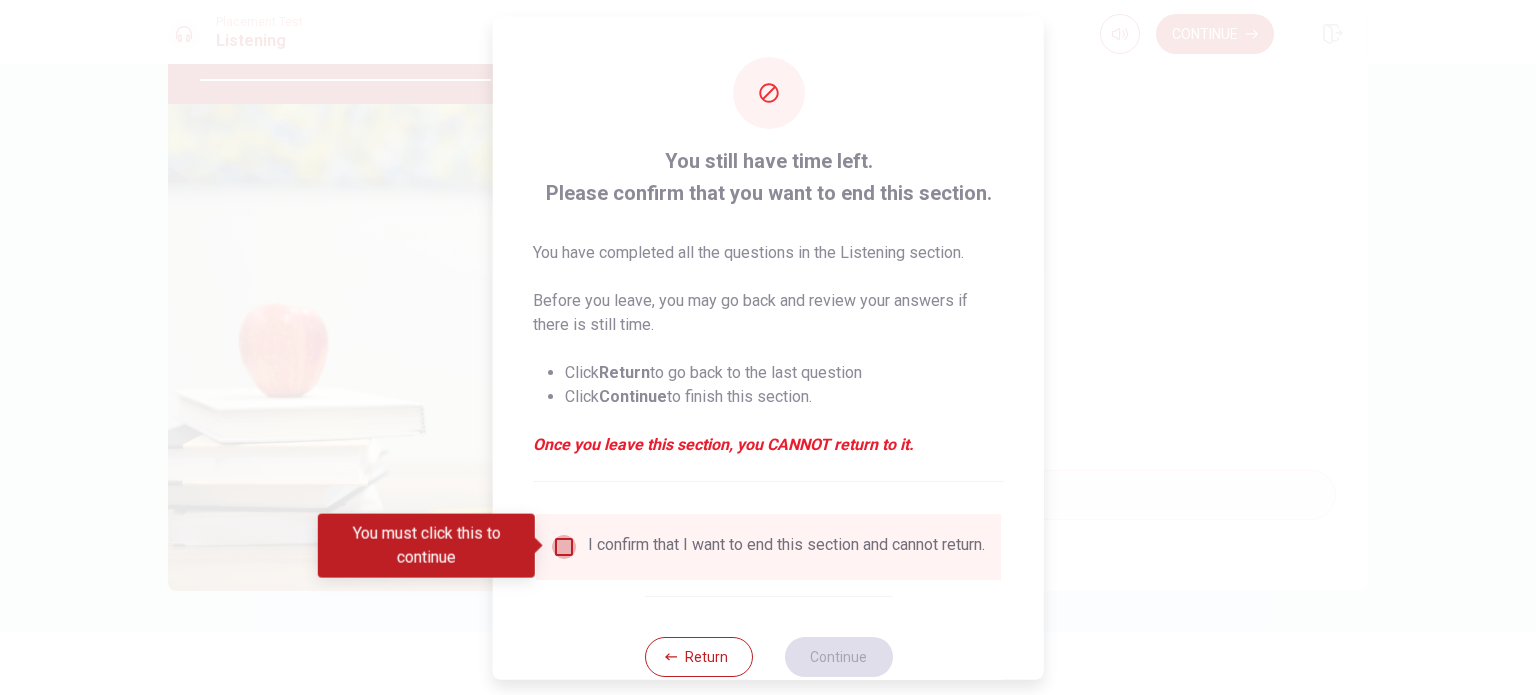 drag, startPoint x: 565, startPoint y: 552, endPoint x: 637, endPoint y: 557, distance: 72.1734 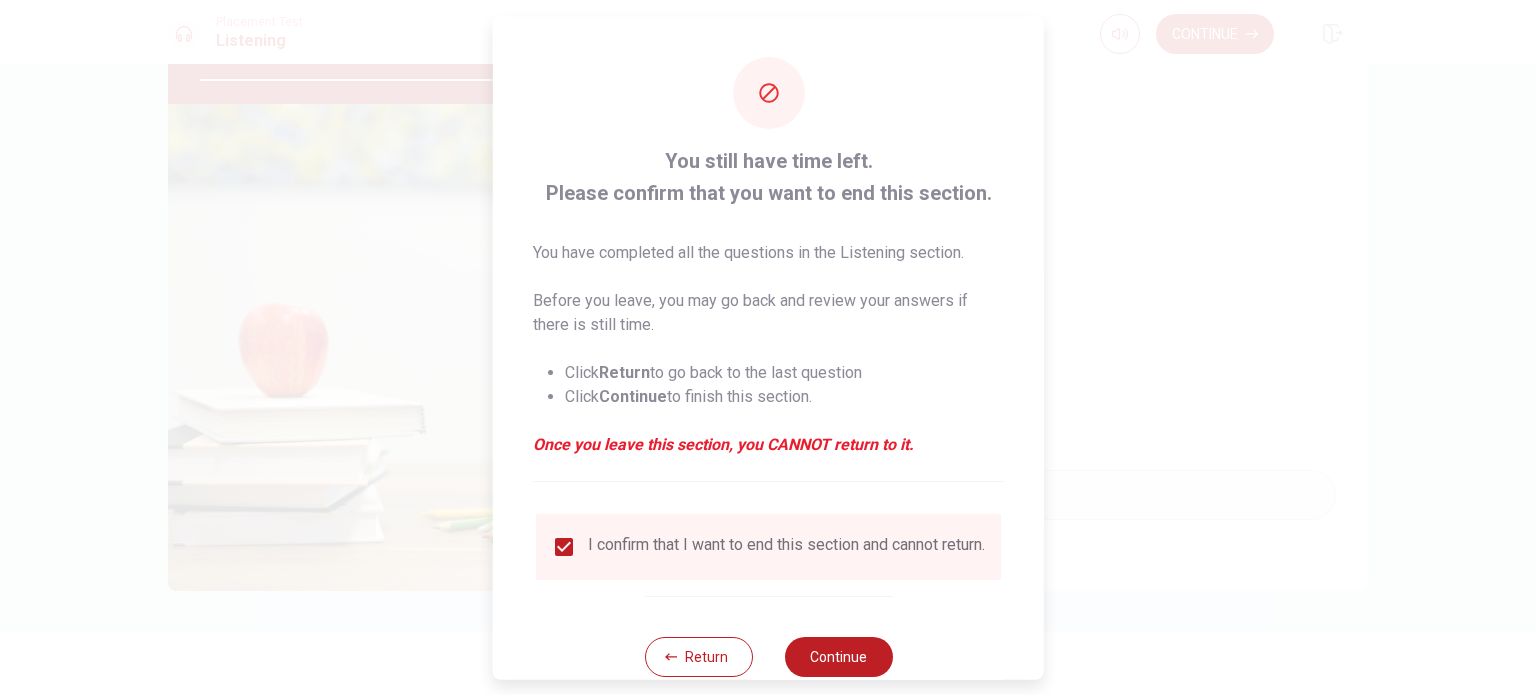 drag, startPoint x: 866, startPoint y: 669, endPoint x: 878, endPoint y: 643, distance: 28.635643 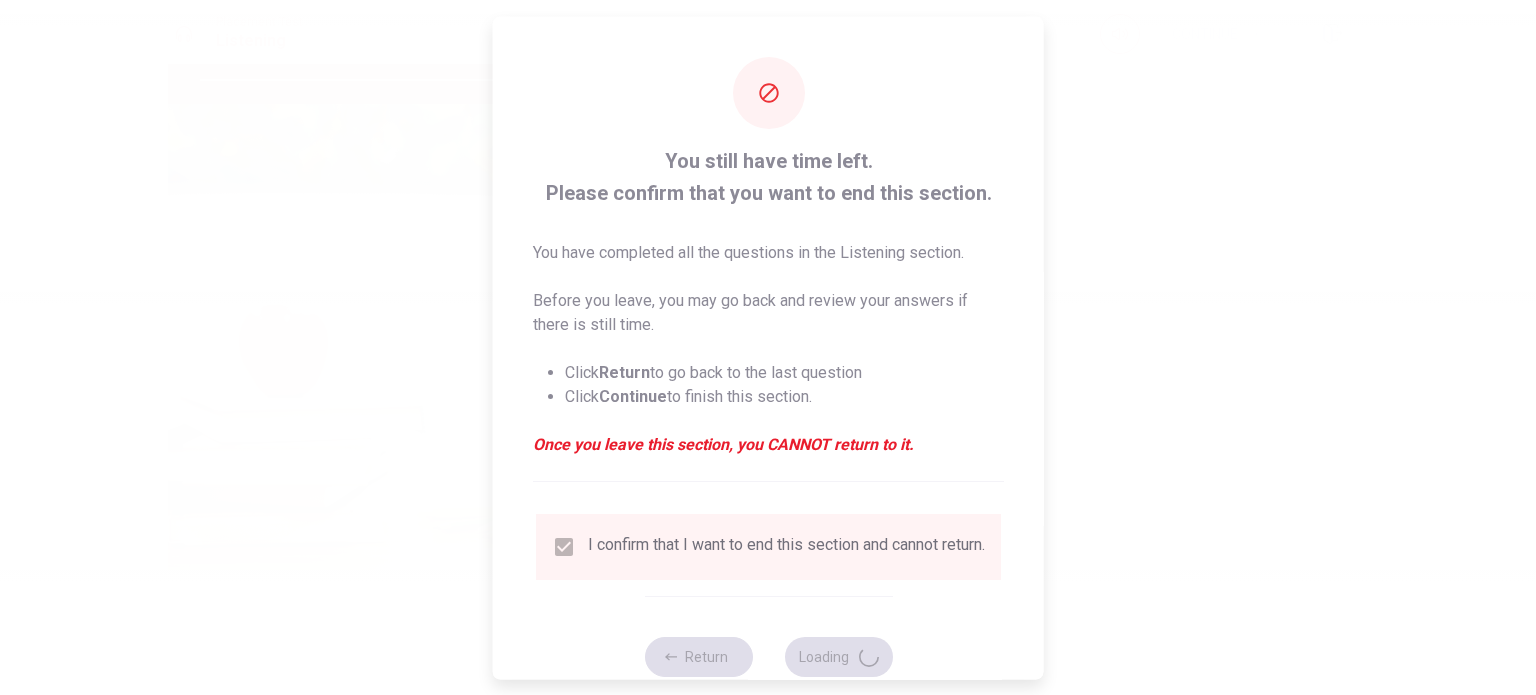 type on "83" 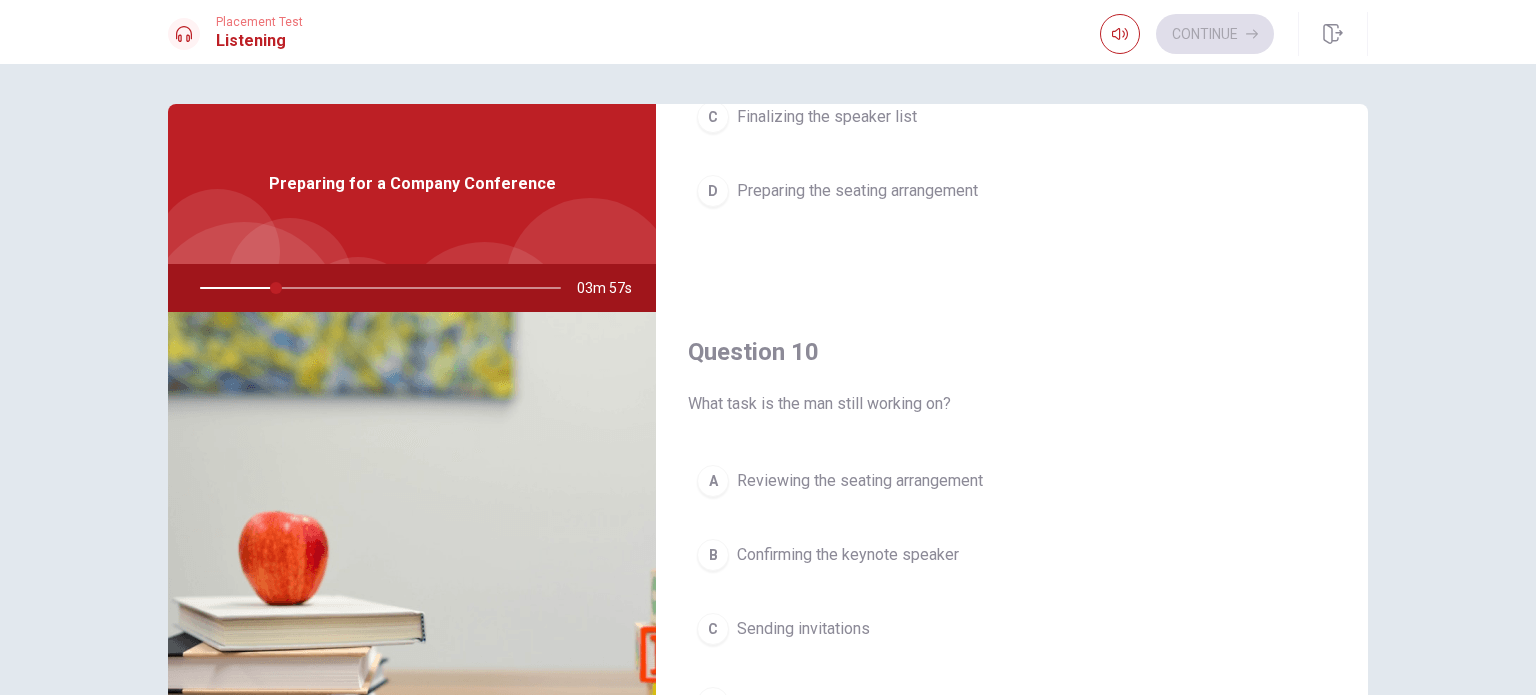 scroll, scrollTop: 1856, scrollLeft: 0, axis: vertical 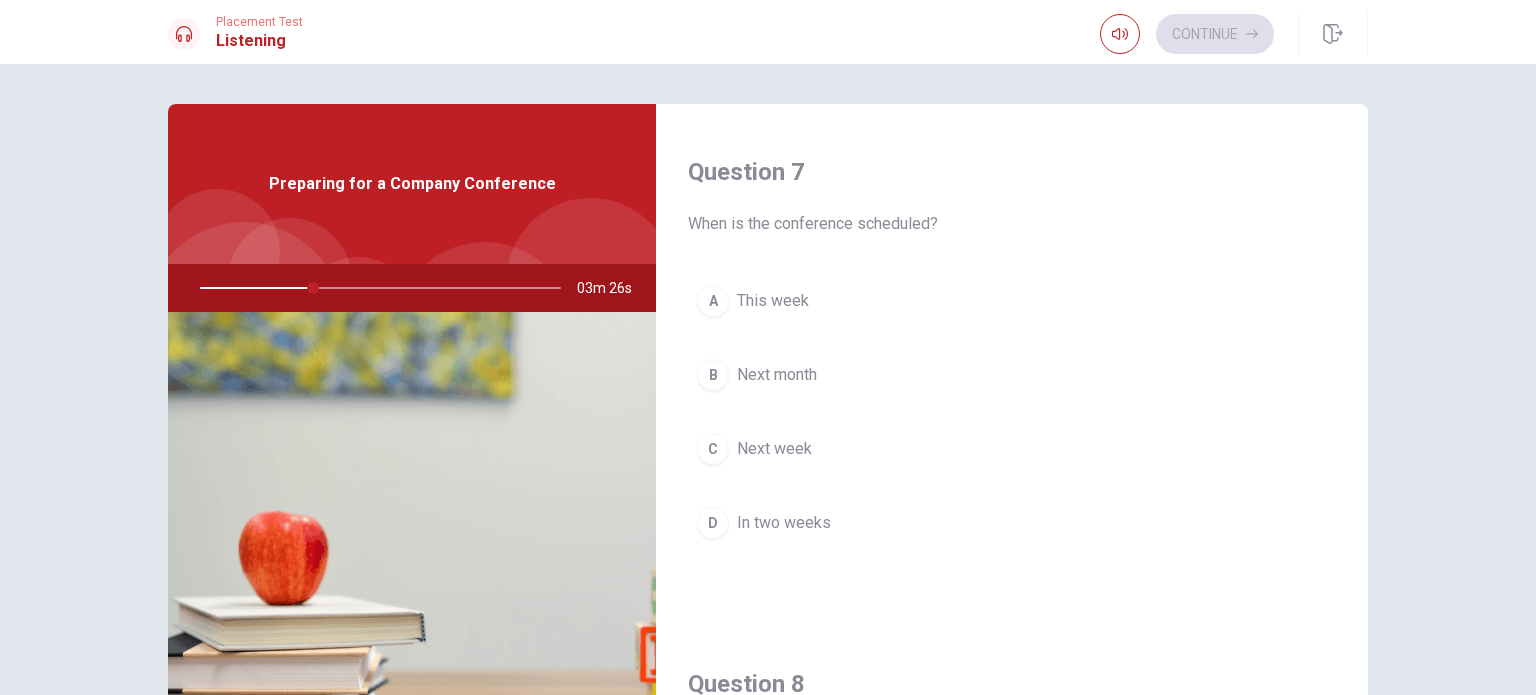 click on "B" at bounding box center [713, 375] 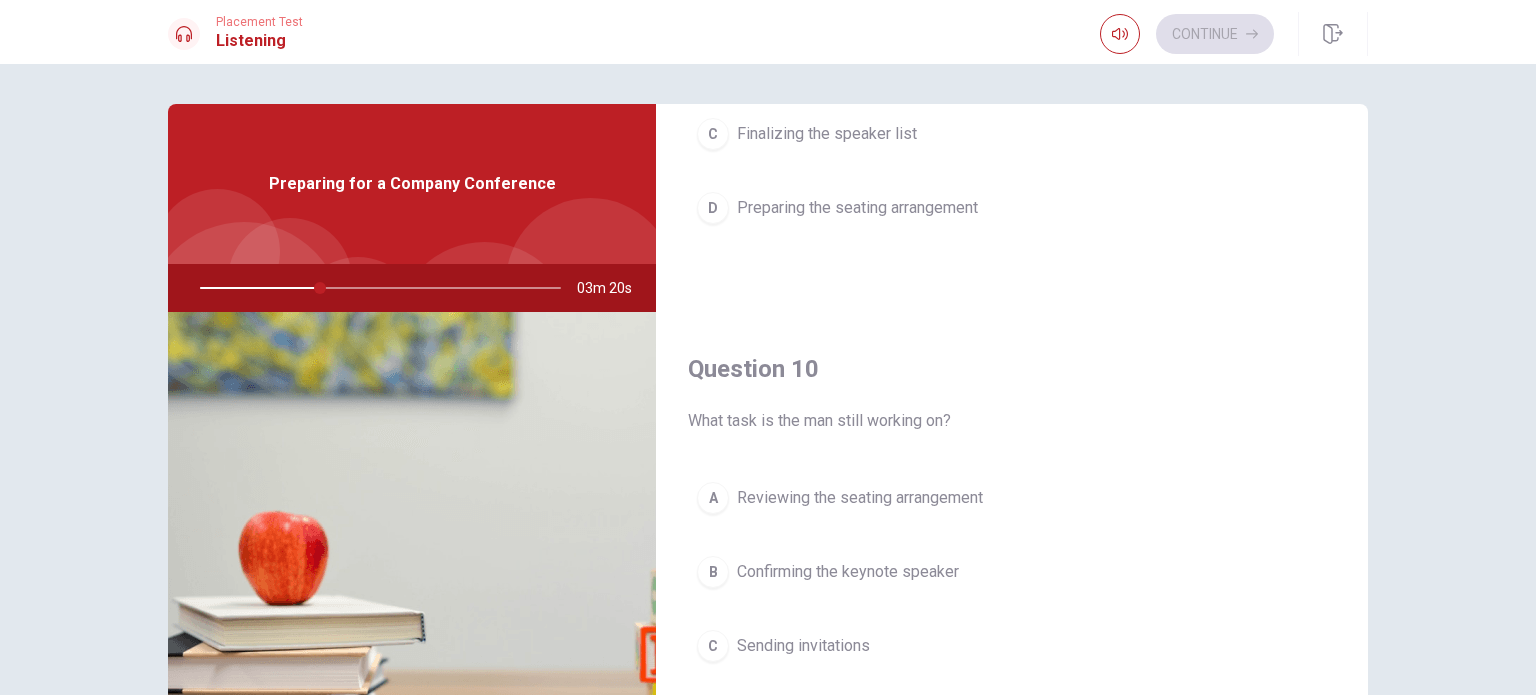 scroll, scrollTop: 1856, scrollLeft: 0, axis: vertical 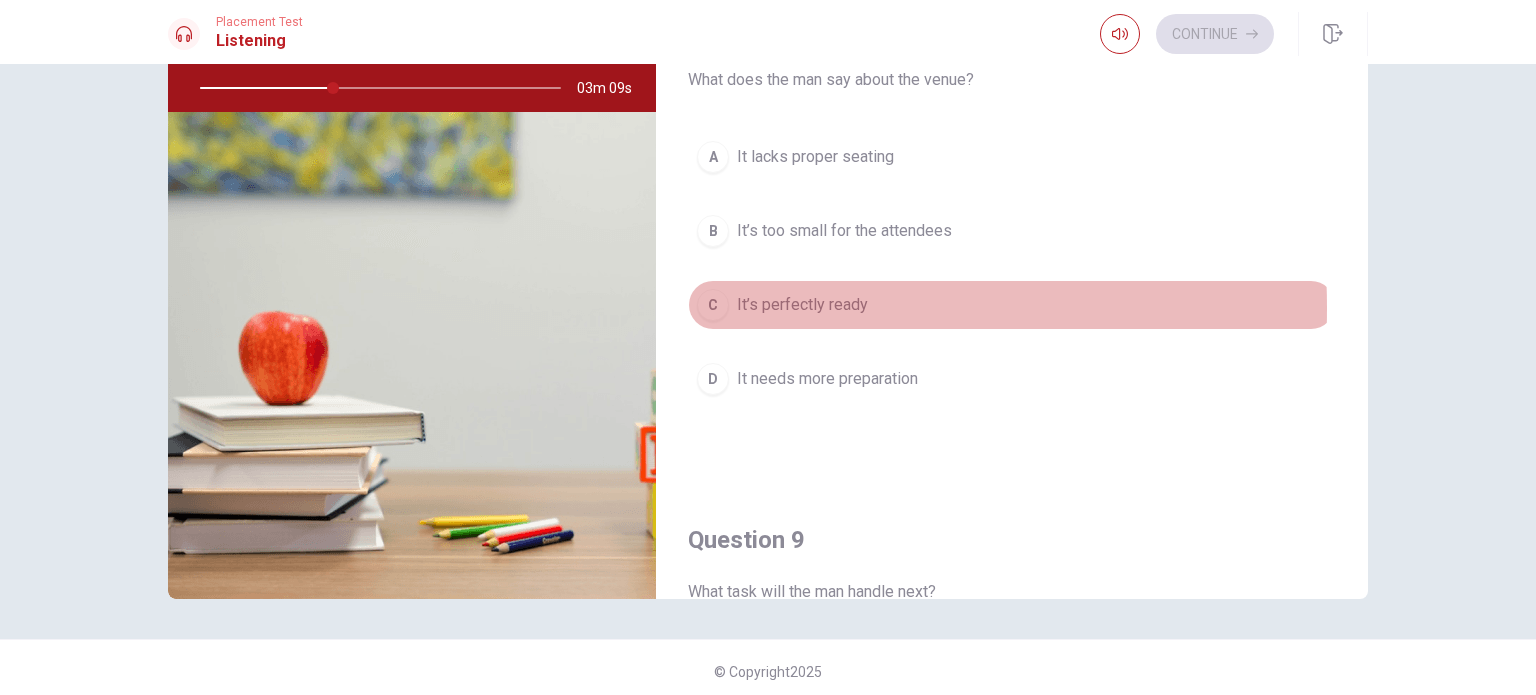 click on "C" at bounding box center (713, 305) 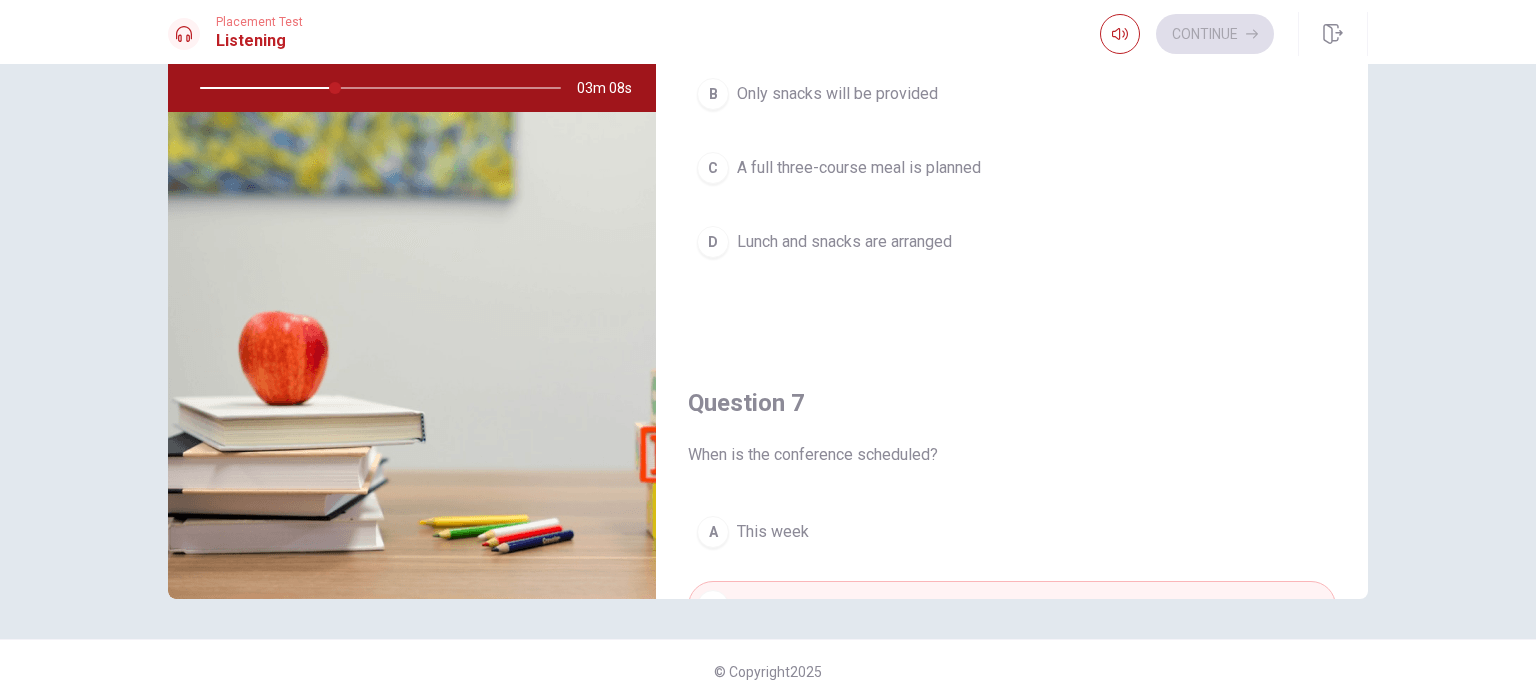 scroll, scrollTop: 0, scrollLeft: 0, axis: both 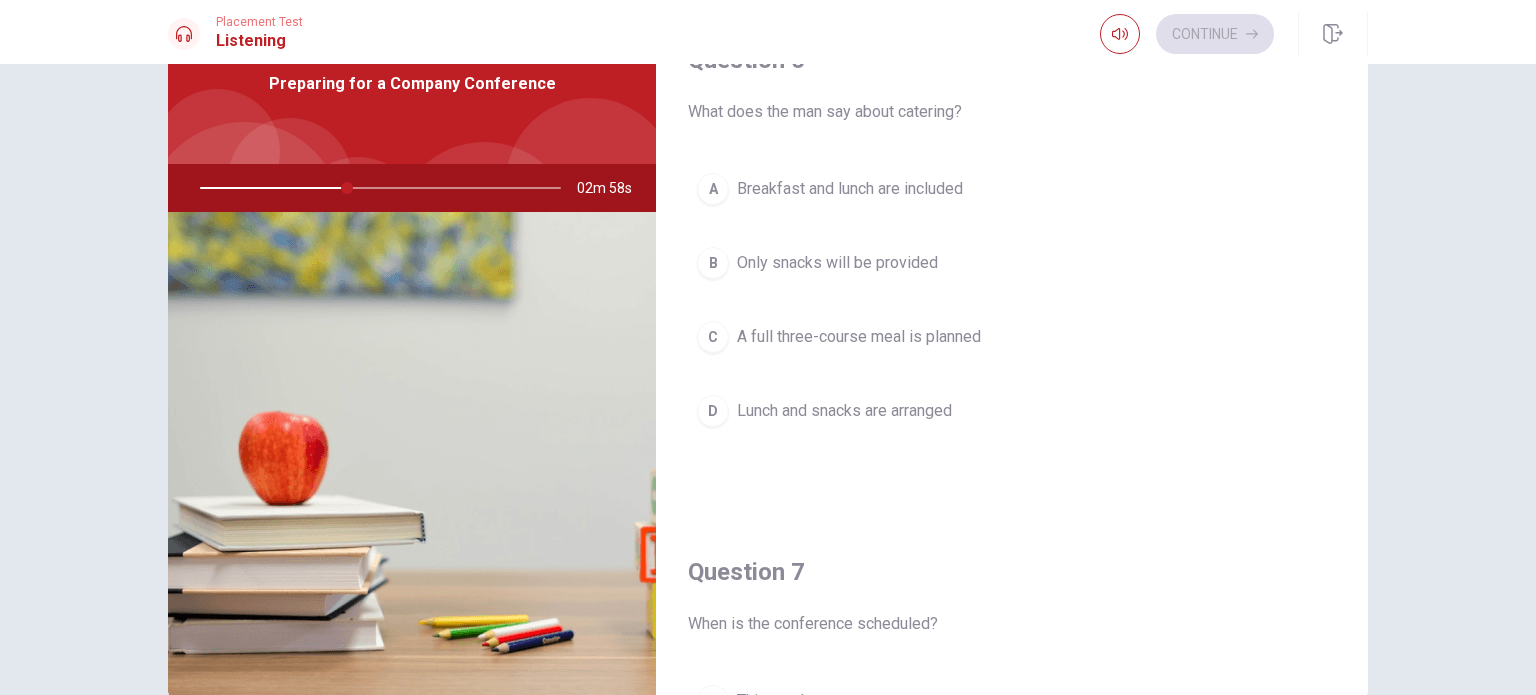 click on "D" at bounding box center [713, 411] 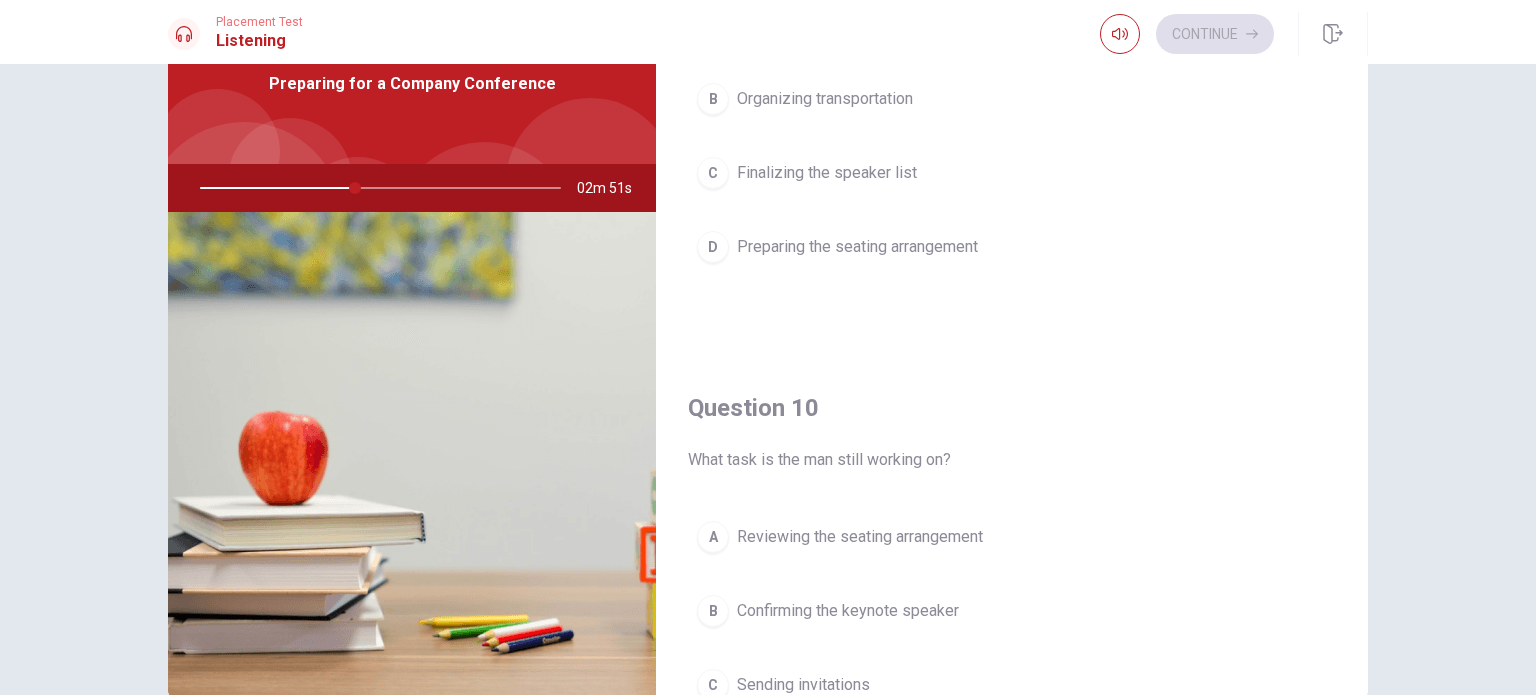 scroll, scrollTop: 1600, scrollLeft: 0, axis: vertical 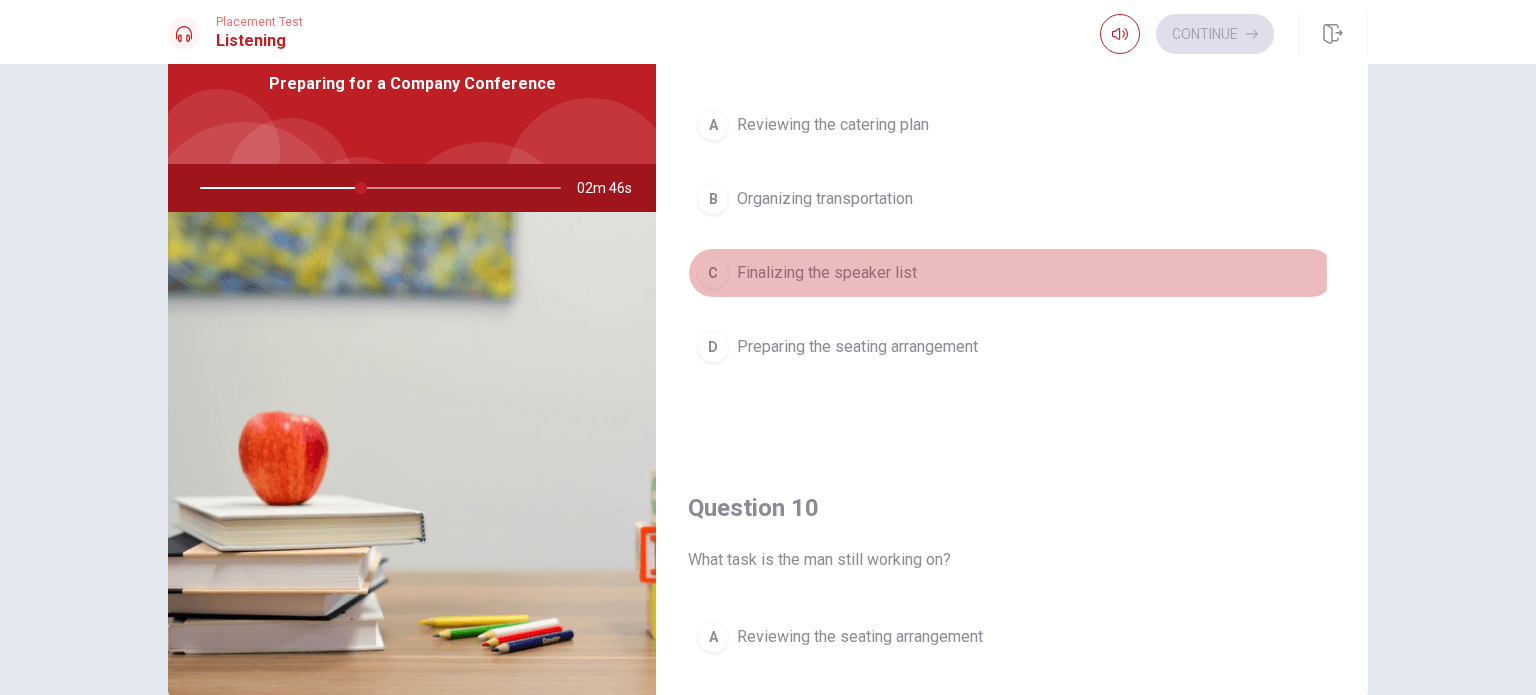 click on "Finalizing the speaker list" at bounding box center (827, 273) 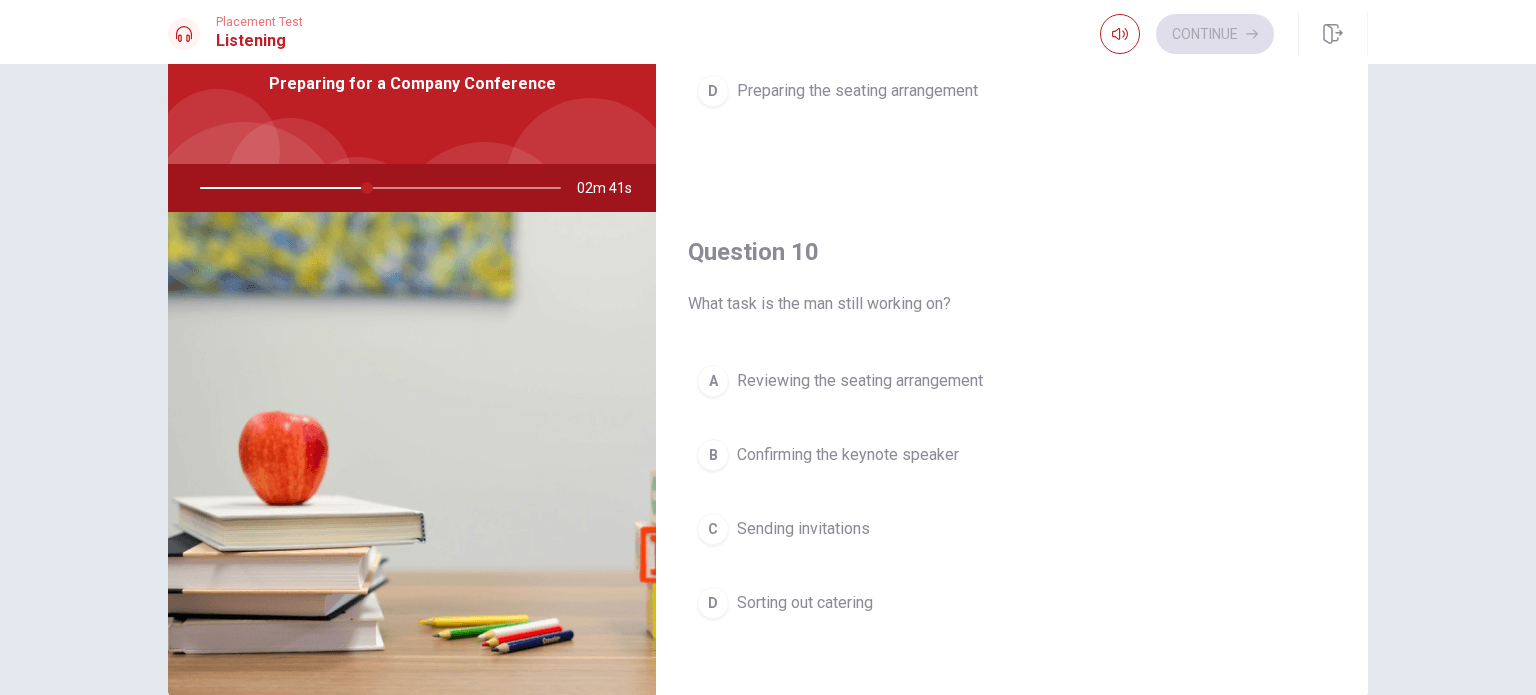 scroll, scrollTop: 1856, scrollLeft: 0, axis: vertical 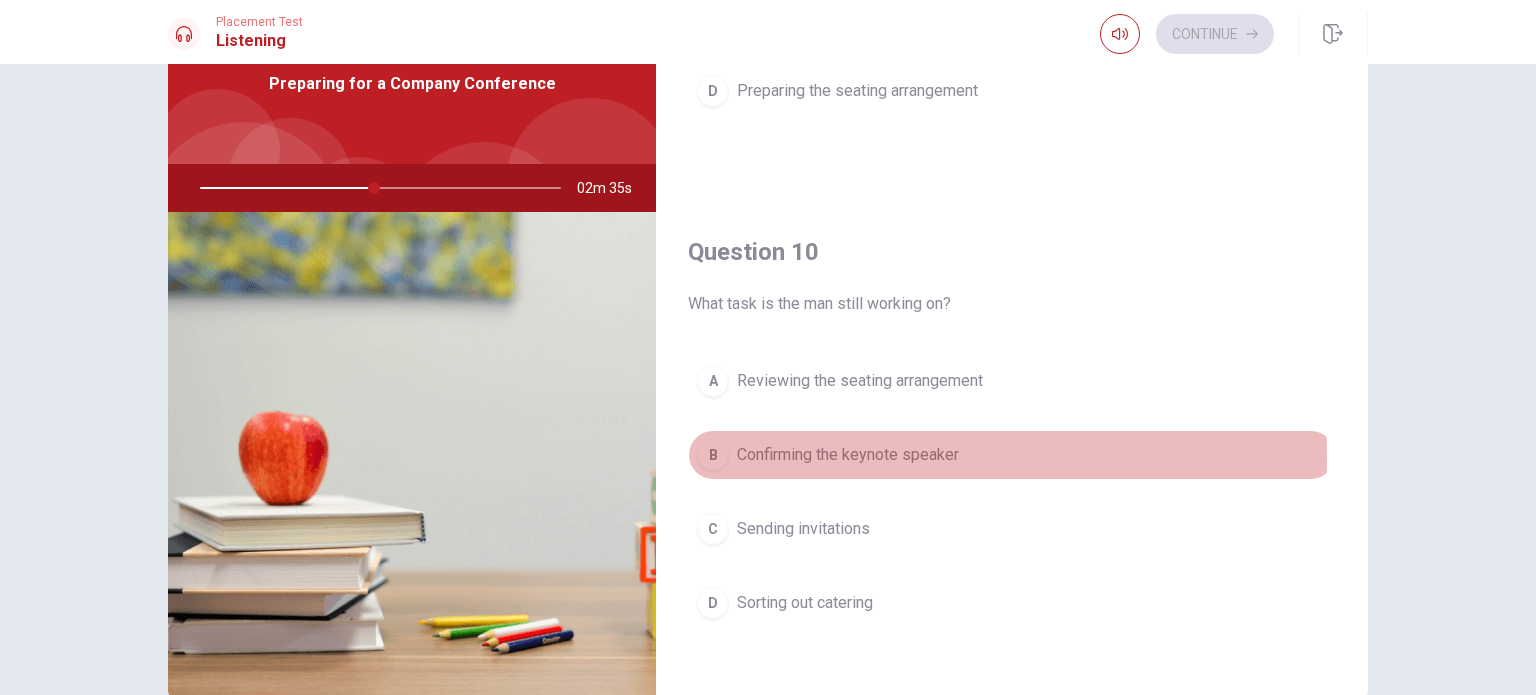 click on "Confirming the keynote speaker" at bounding box center [848, 455] 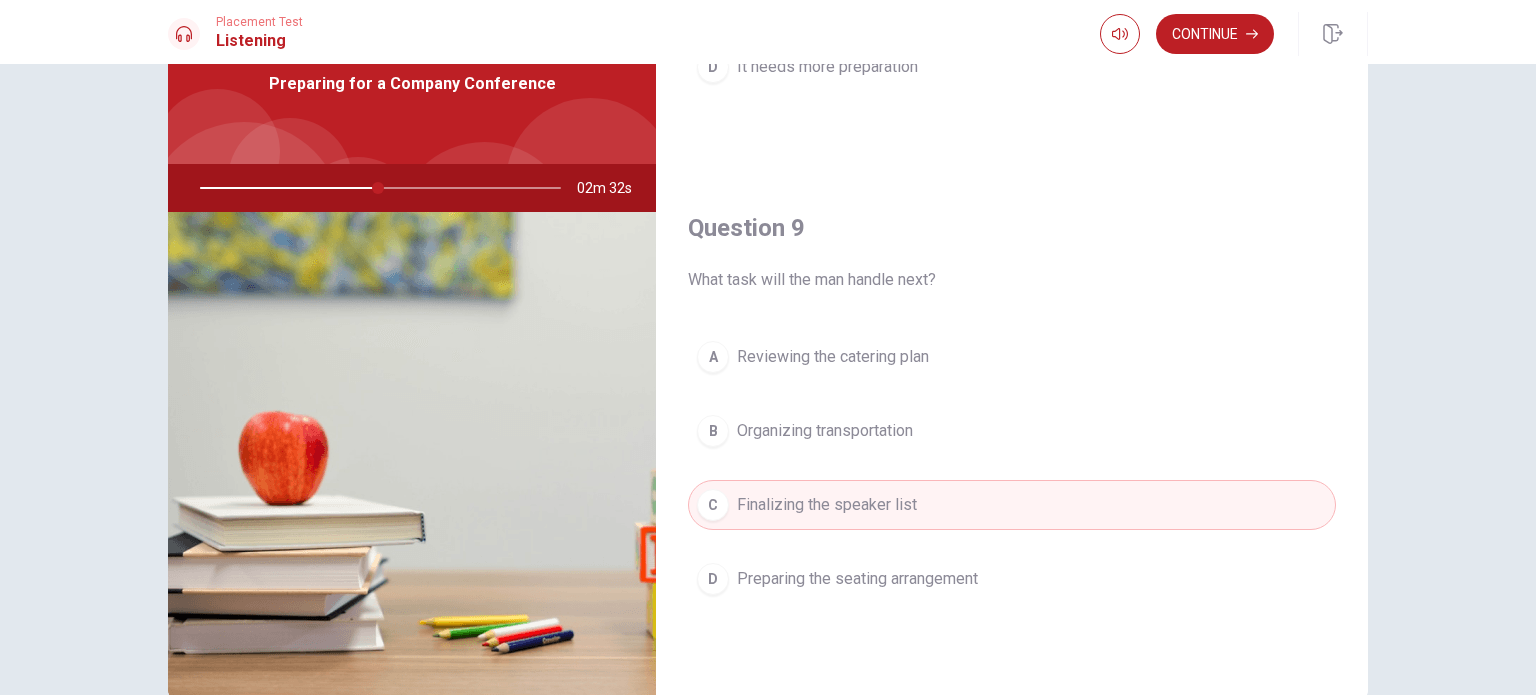 scroll, scrollTop: 1356, scrollLeft: 0, axis: vertical 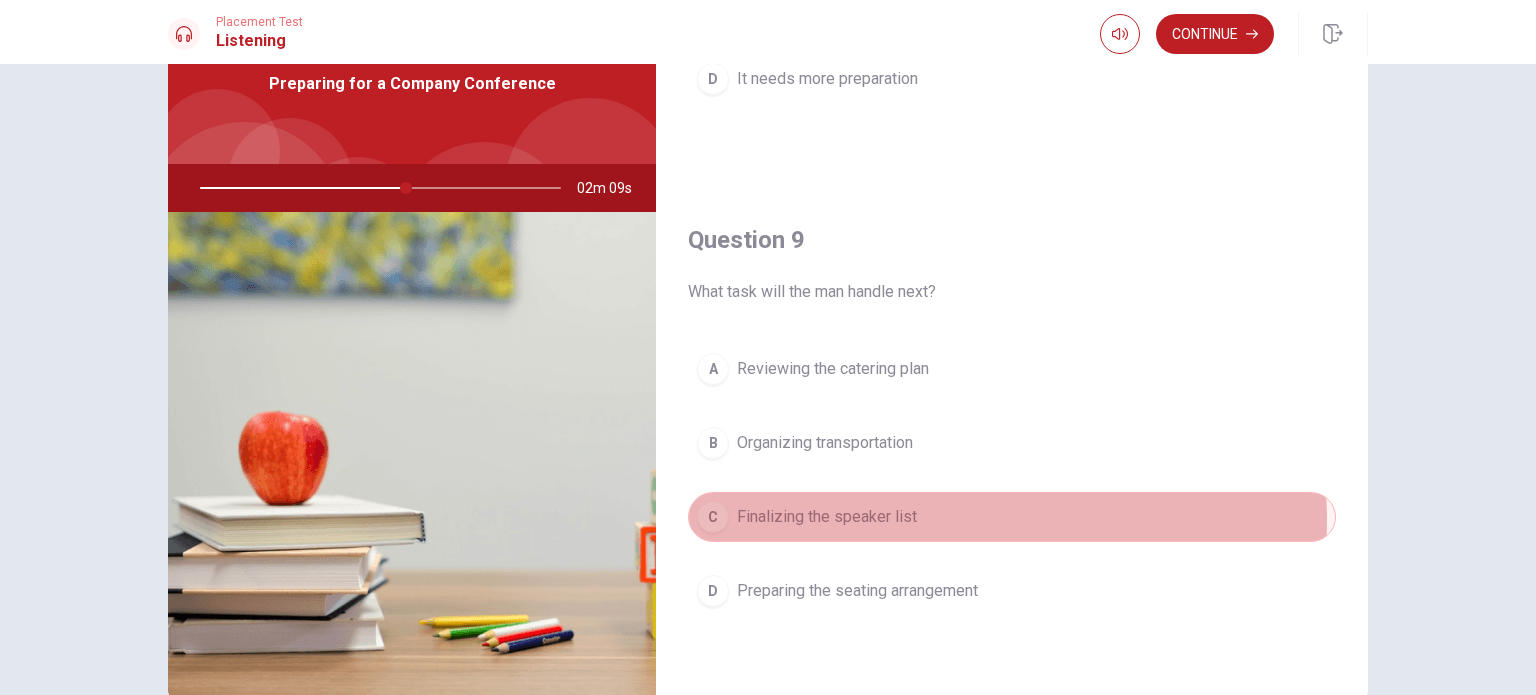click on "C Finalizing the speaker list" at bounding box center [1012, 517] 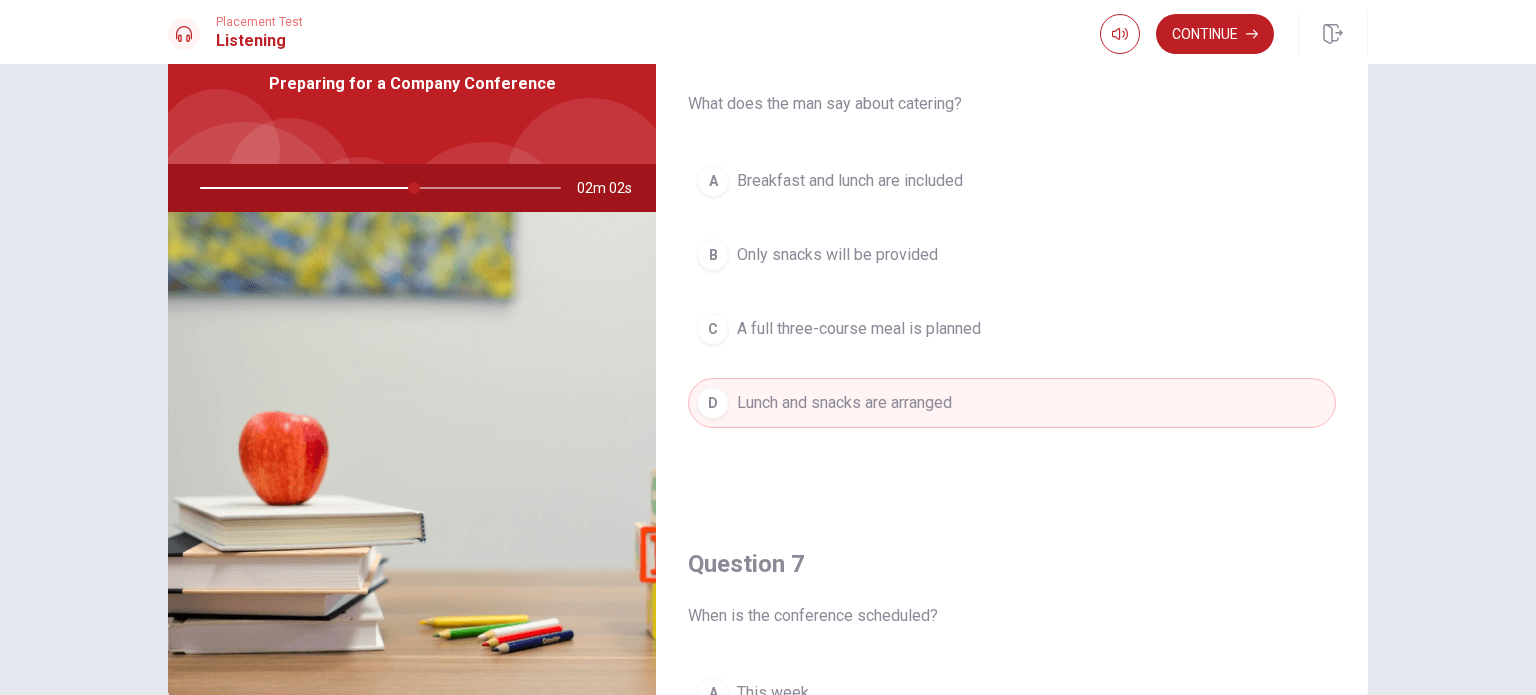 scroll, scrollTop: 0, scrollLeft: 0, axis: both 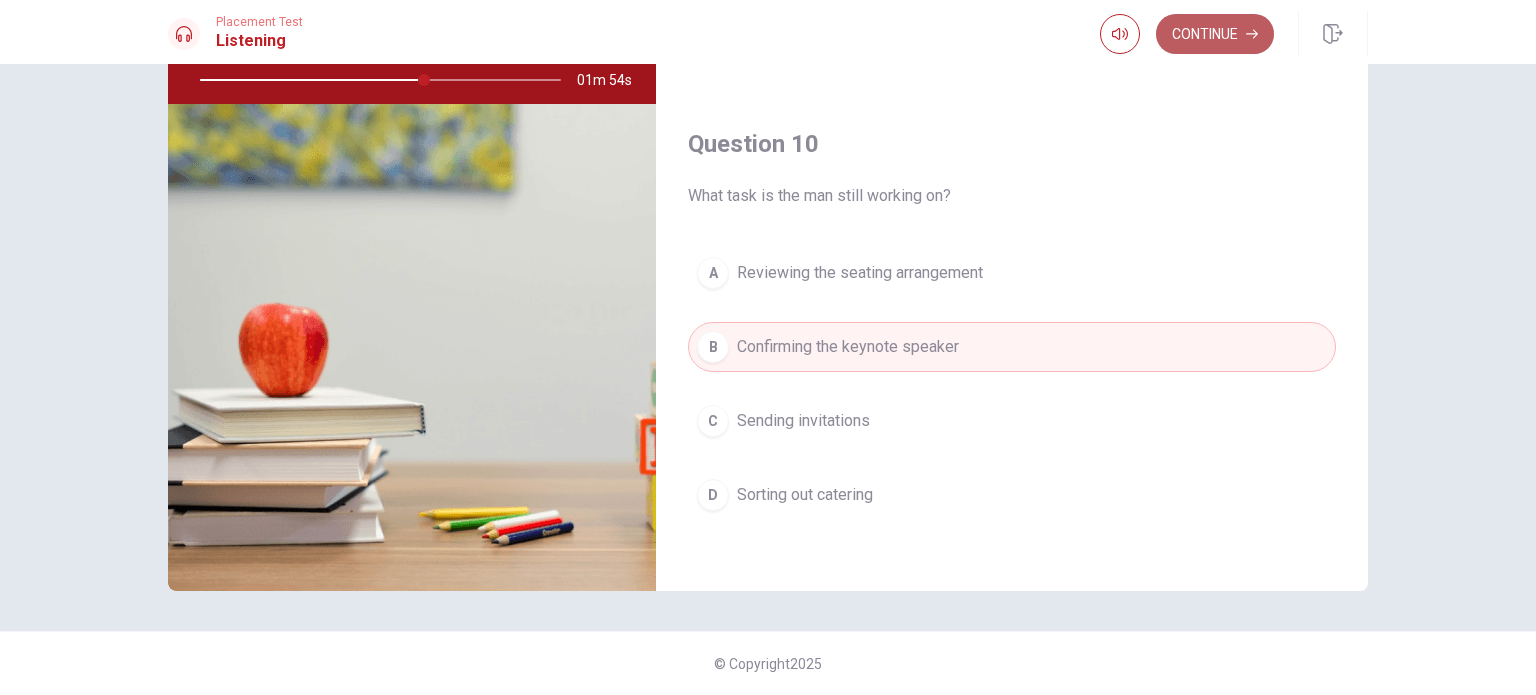 click on "Continue" at bounding box center [1215, 34] 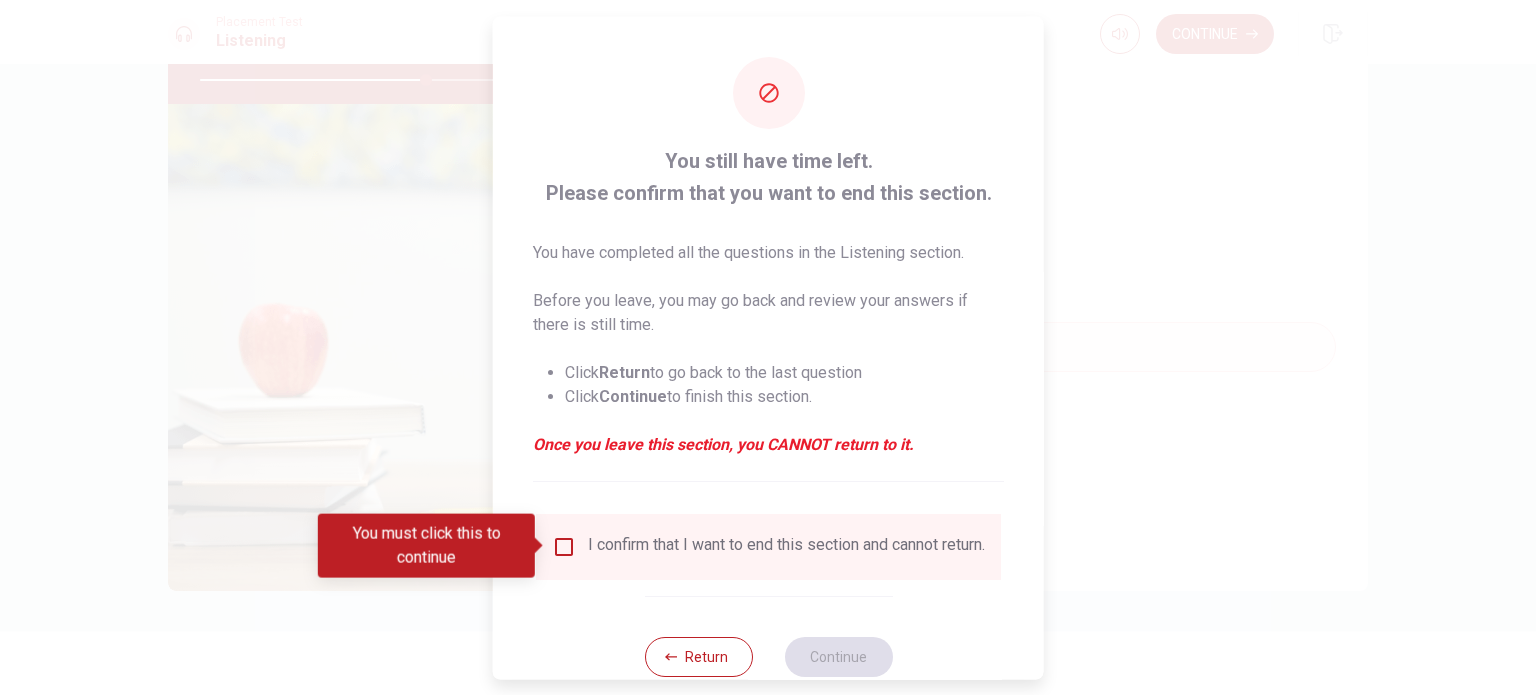 click on "I confirm that I want to end this section and cannot return." at bounding box center (786, 546) 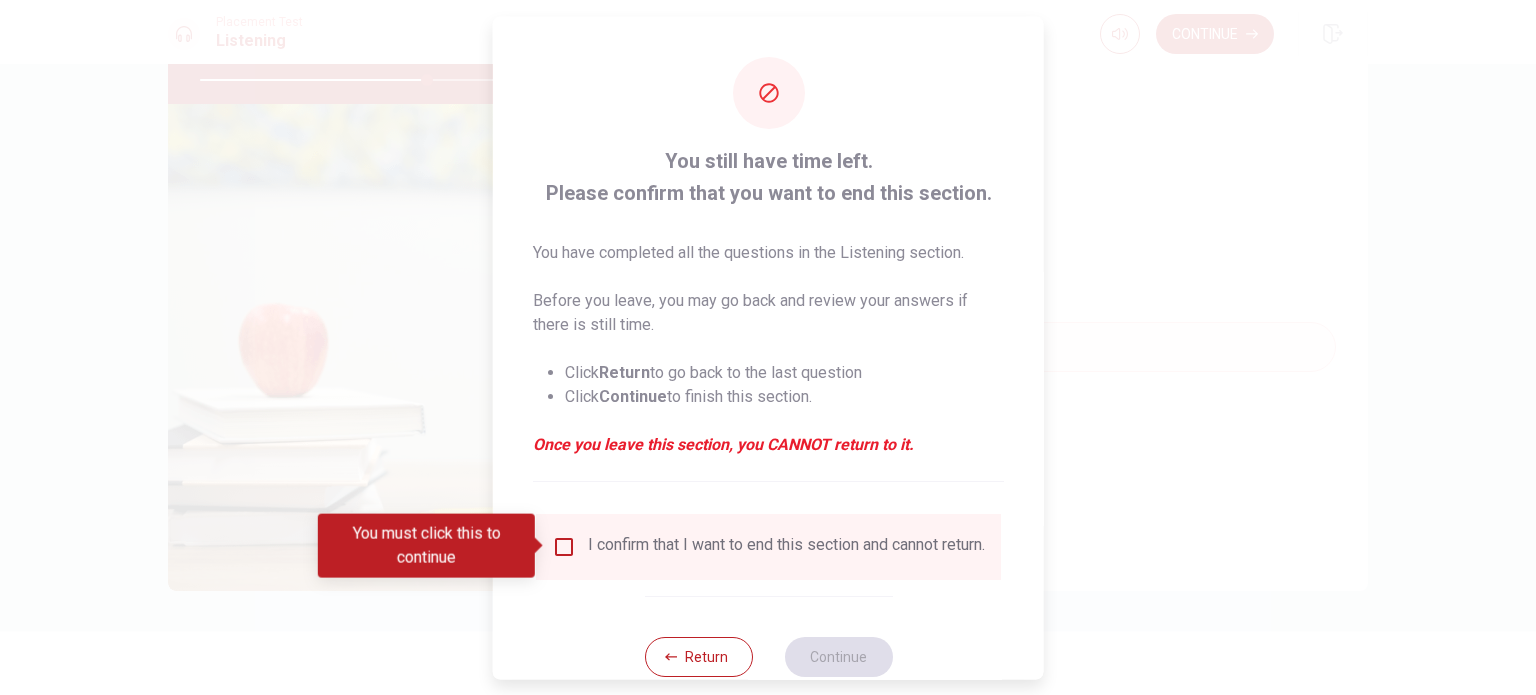 click at bounding box center [564, 546] 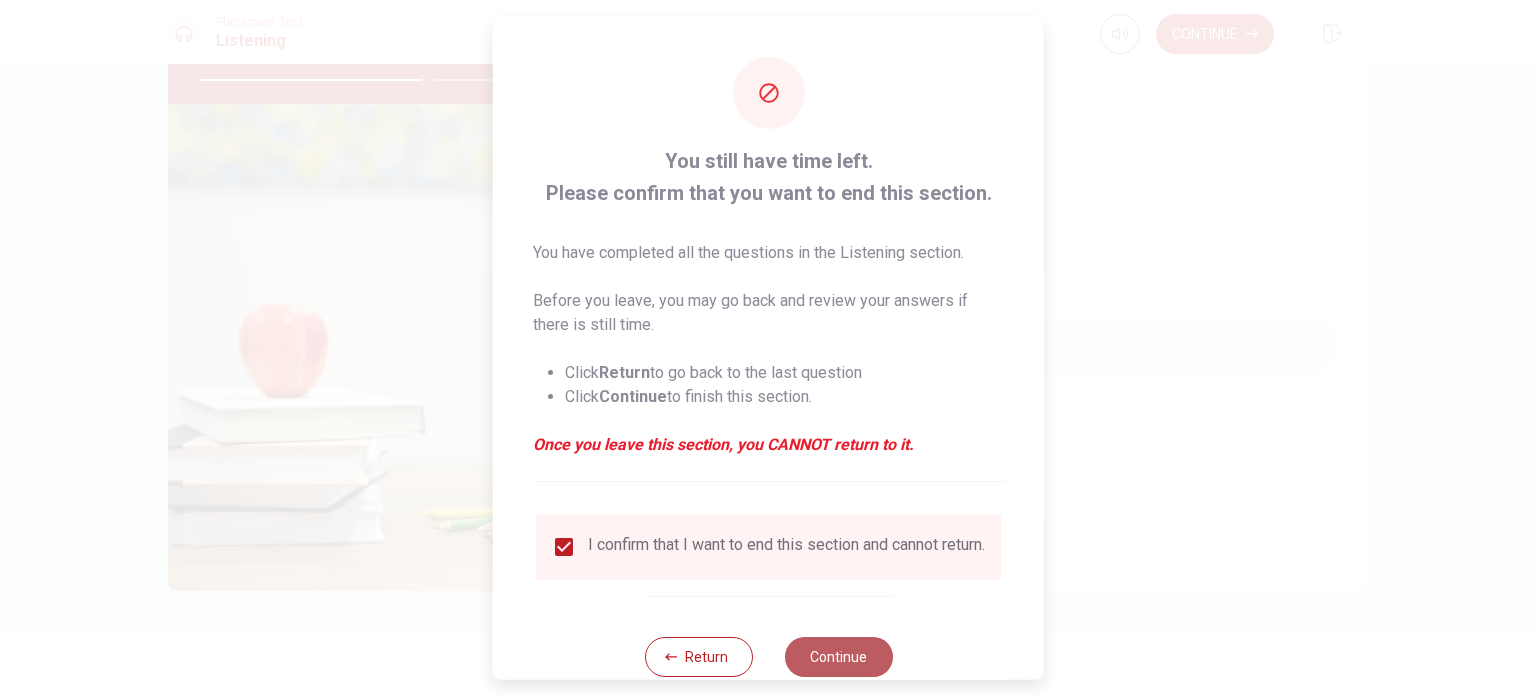 click on "Continue" at bounding box center [838, 656] 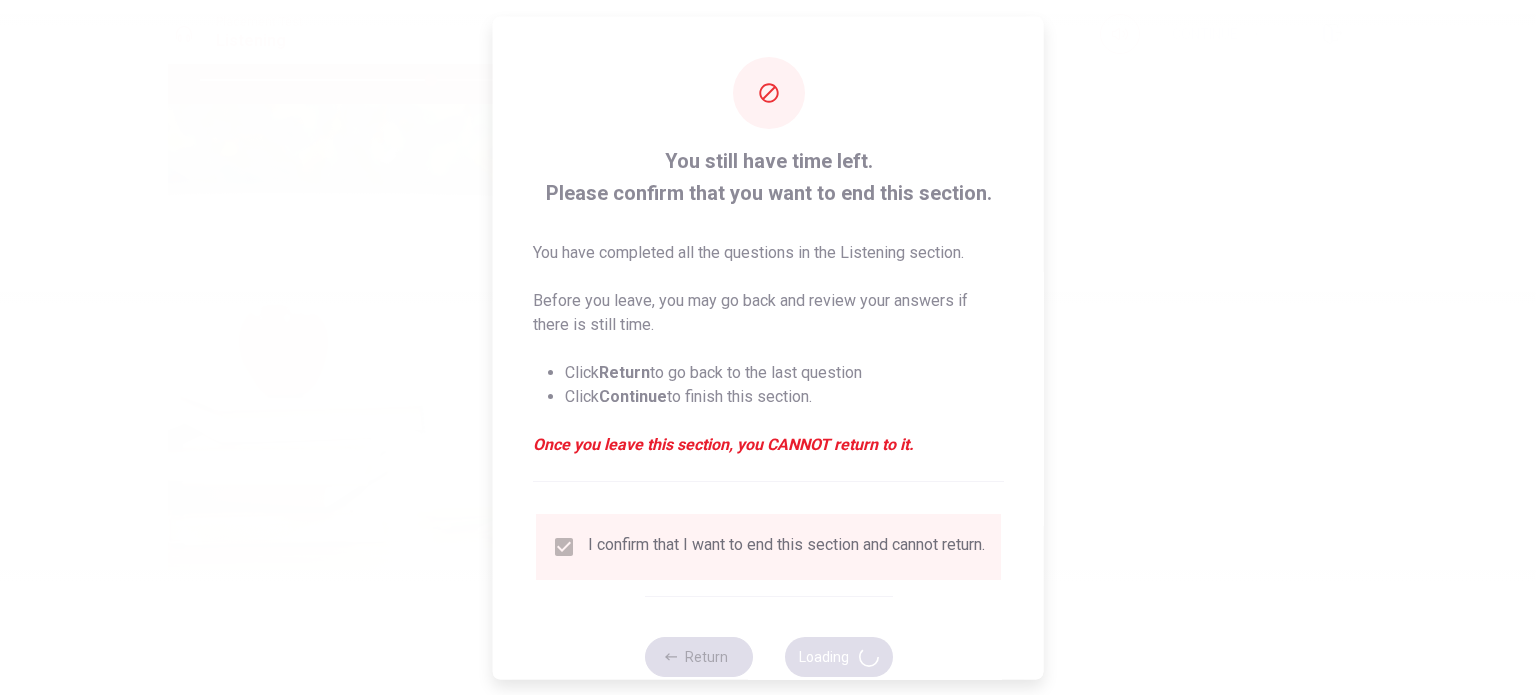 type on "64" 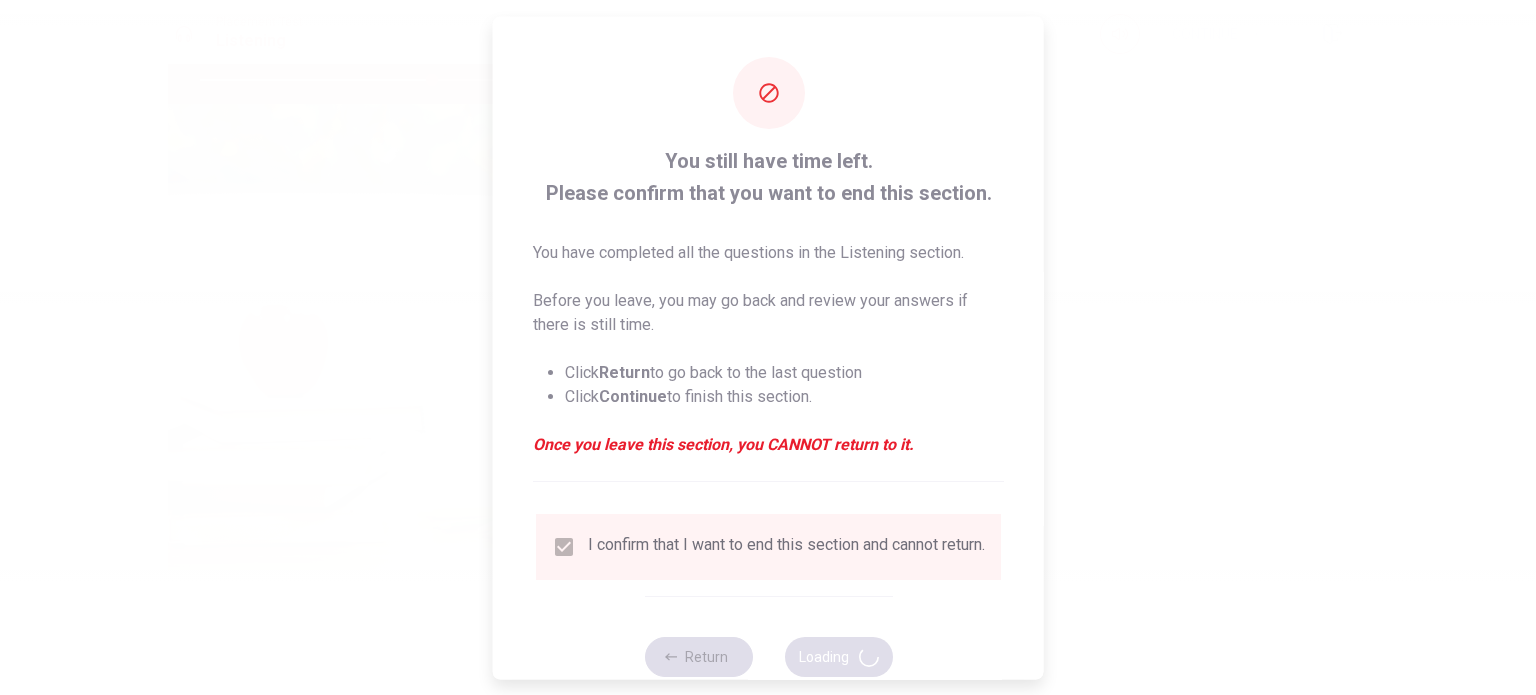 scroll, scrollTop: 0, scrollLeft: 0, axis: both 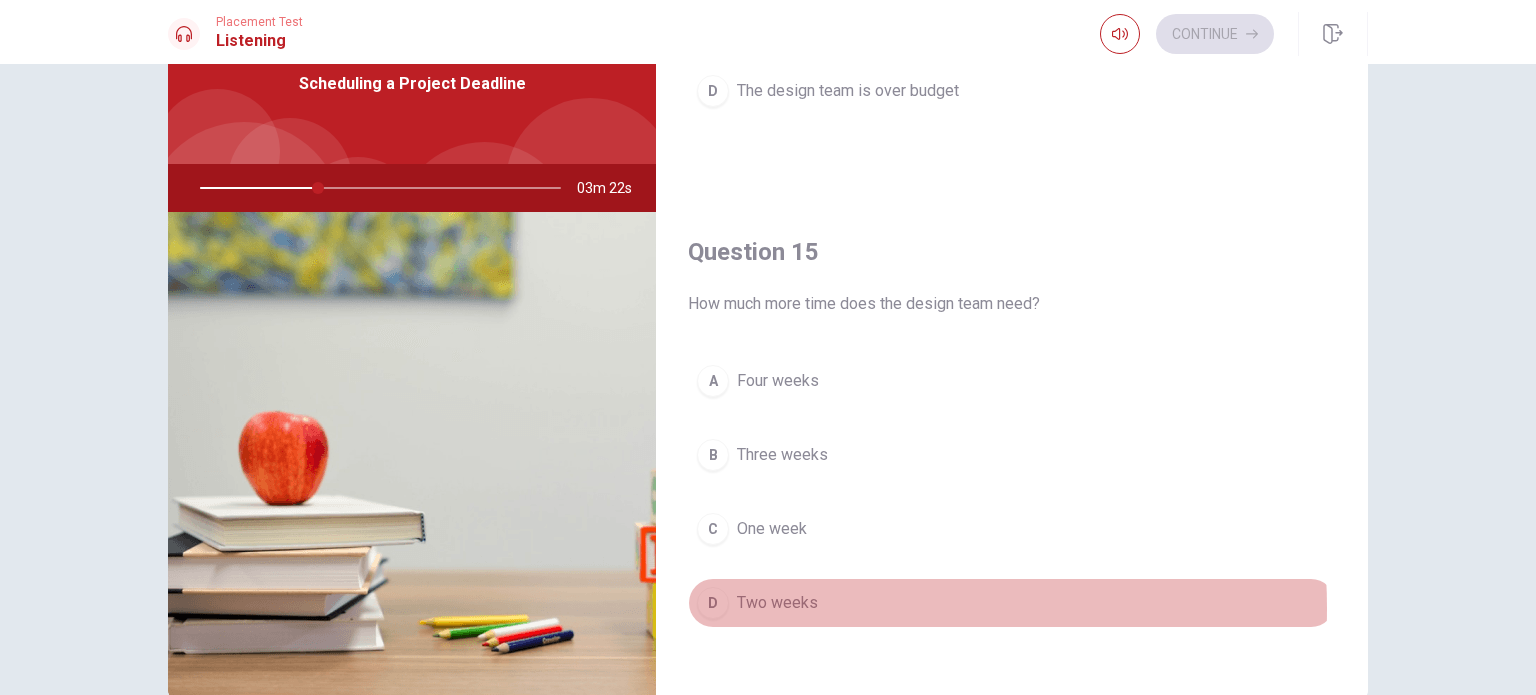 click on "Two weeks" at bounding box center [777, 603] 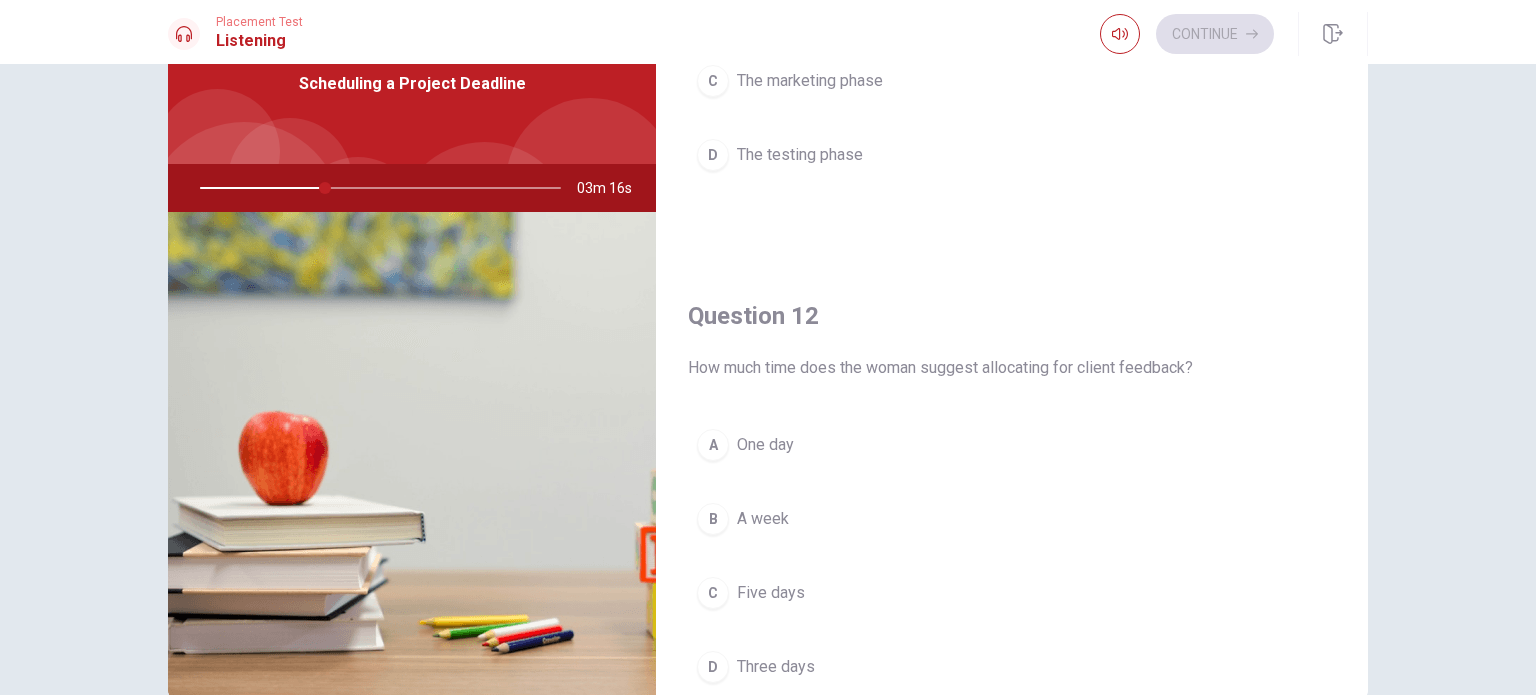 scroll, scrollTop: 0, scrollLeft: 0, axis: both 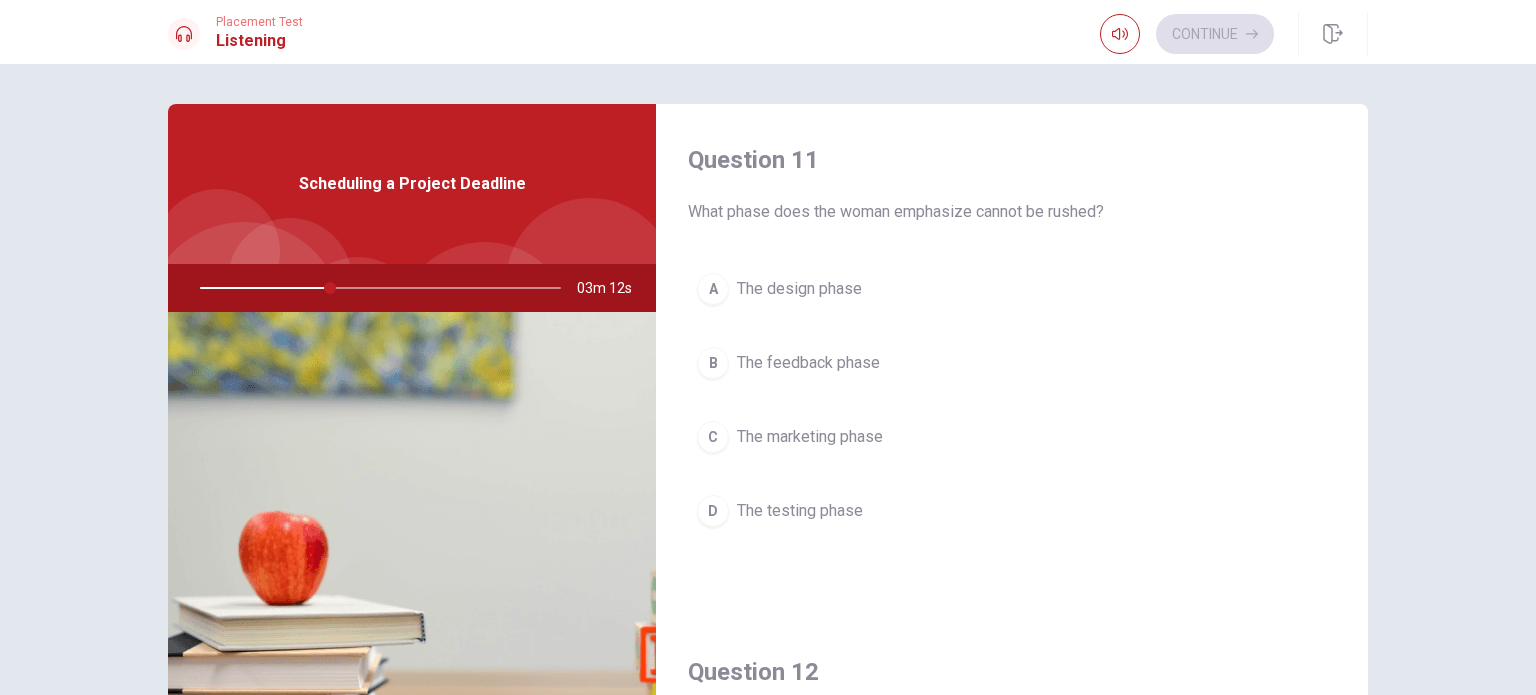 click on "The design phase" at bounding box center (799, 289) 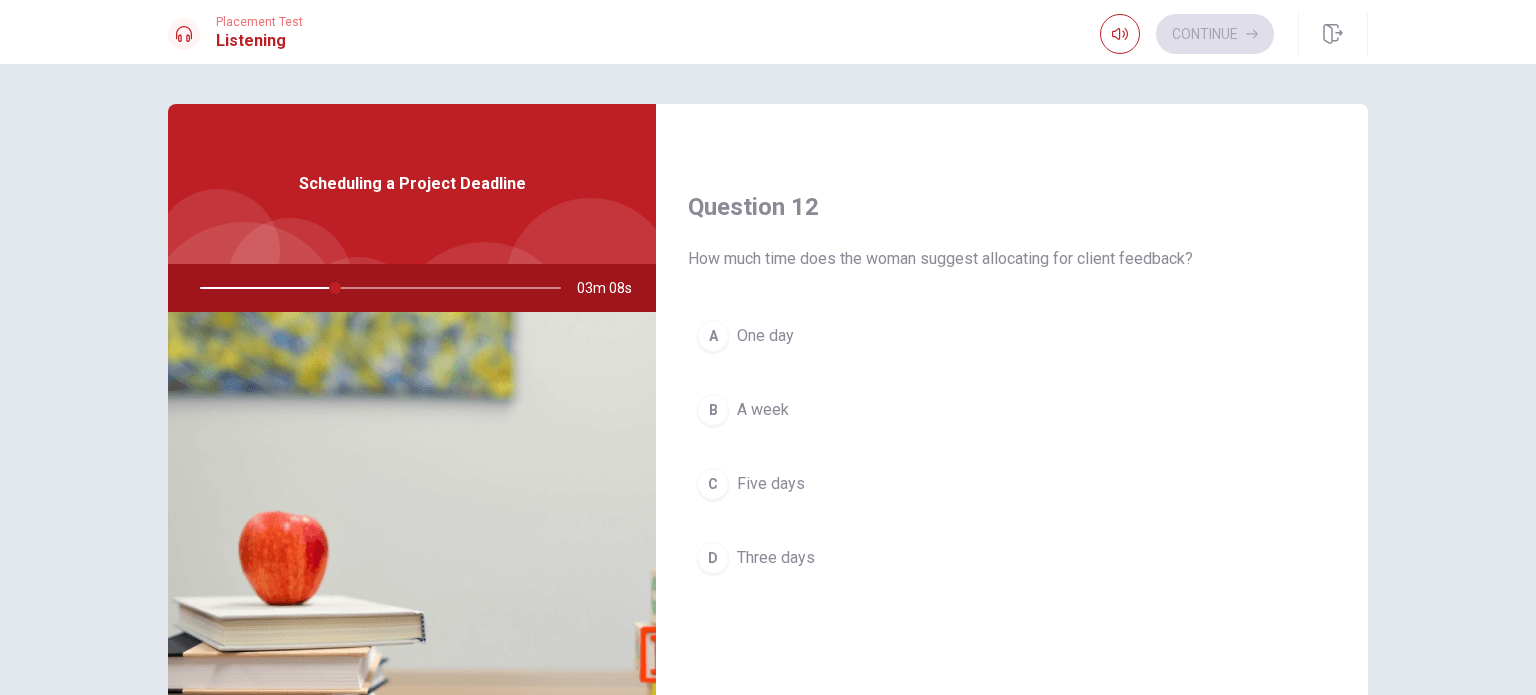 scroll, scrollTop: 500, scrollLeft: 0, axis: vertical 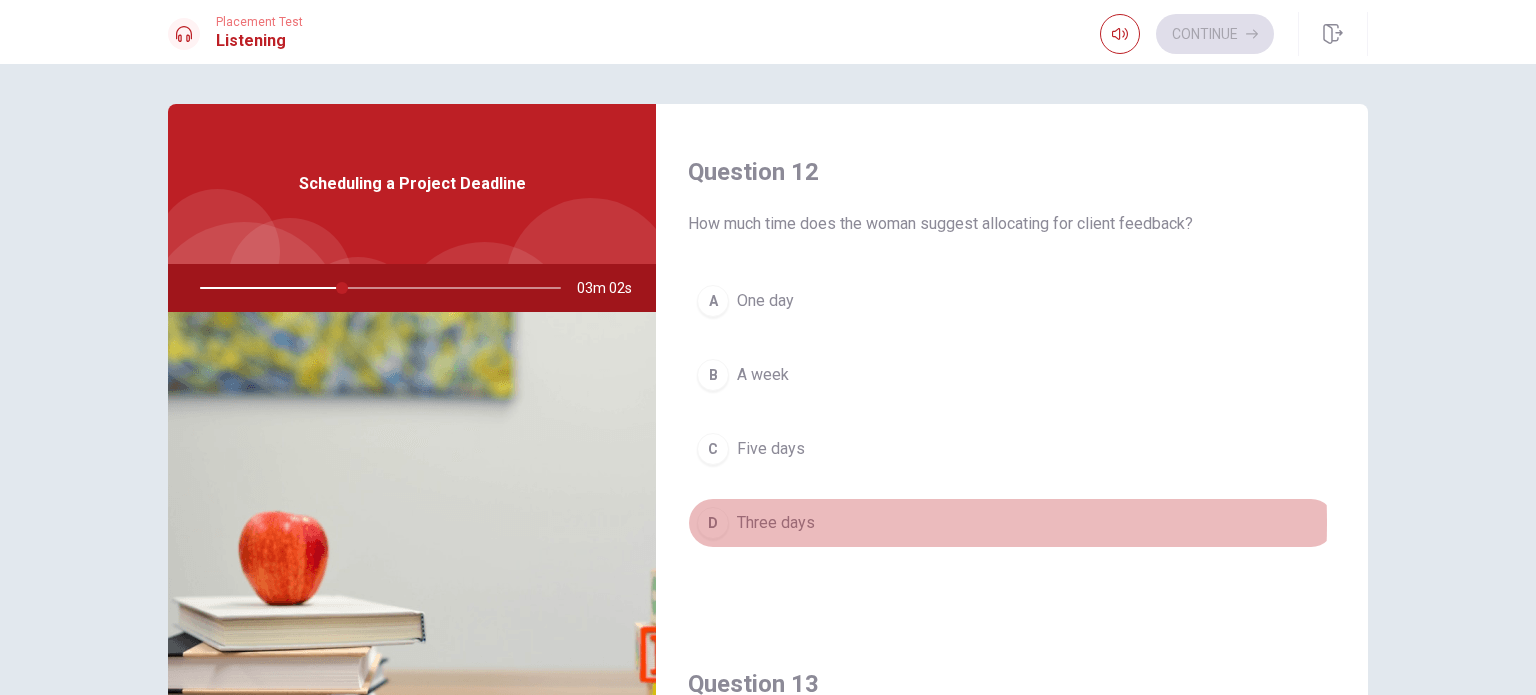 click on "Three days" at bounding box center (776, 523) 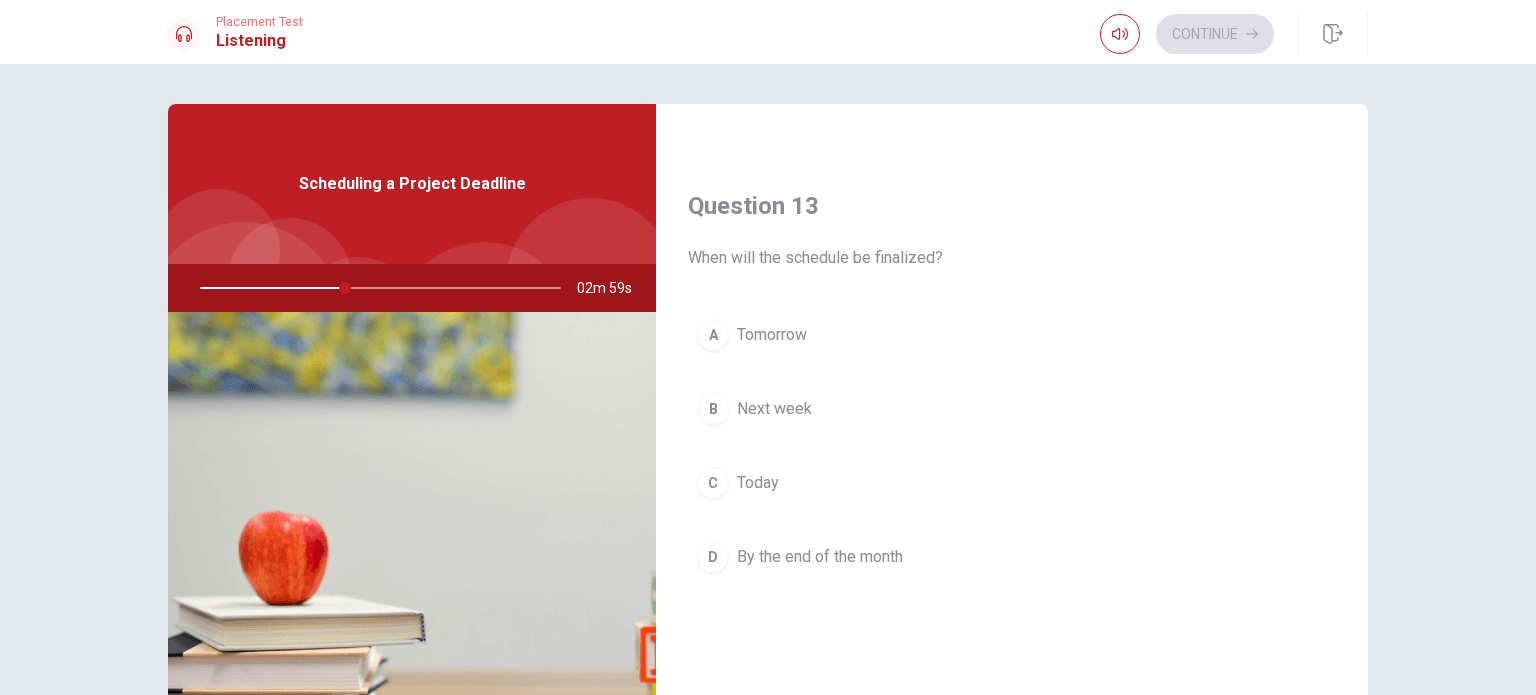 scroll, scrollTop: 1000, scrollLeft: 0, axis: vertical 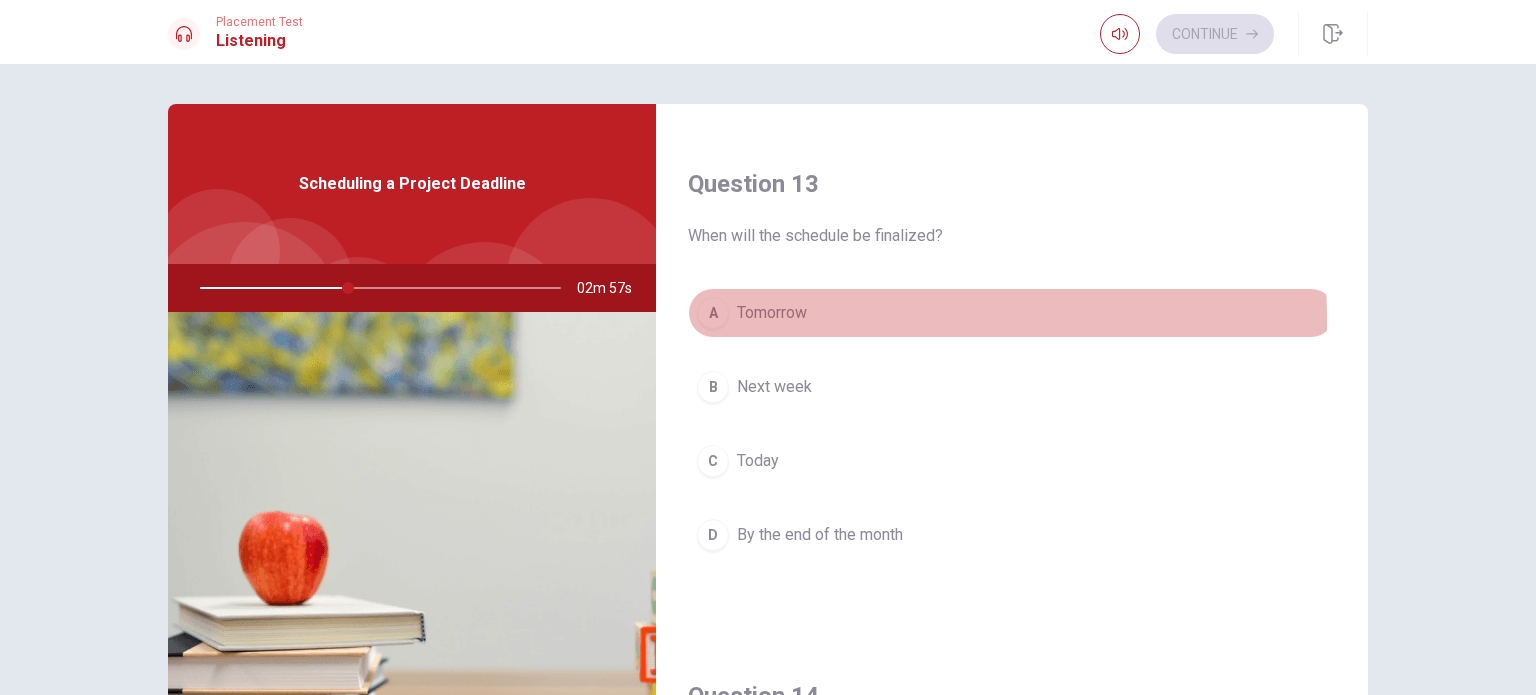 click on "Tomorrow" at bounding box center (772, 313) 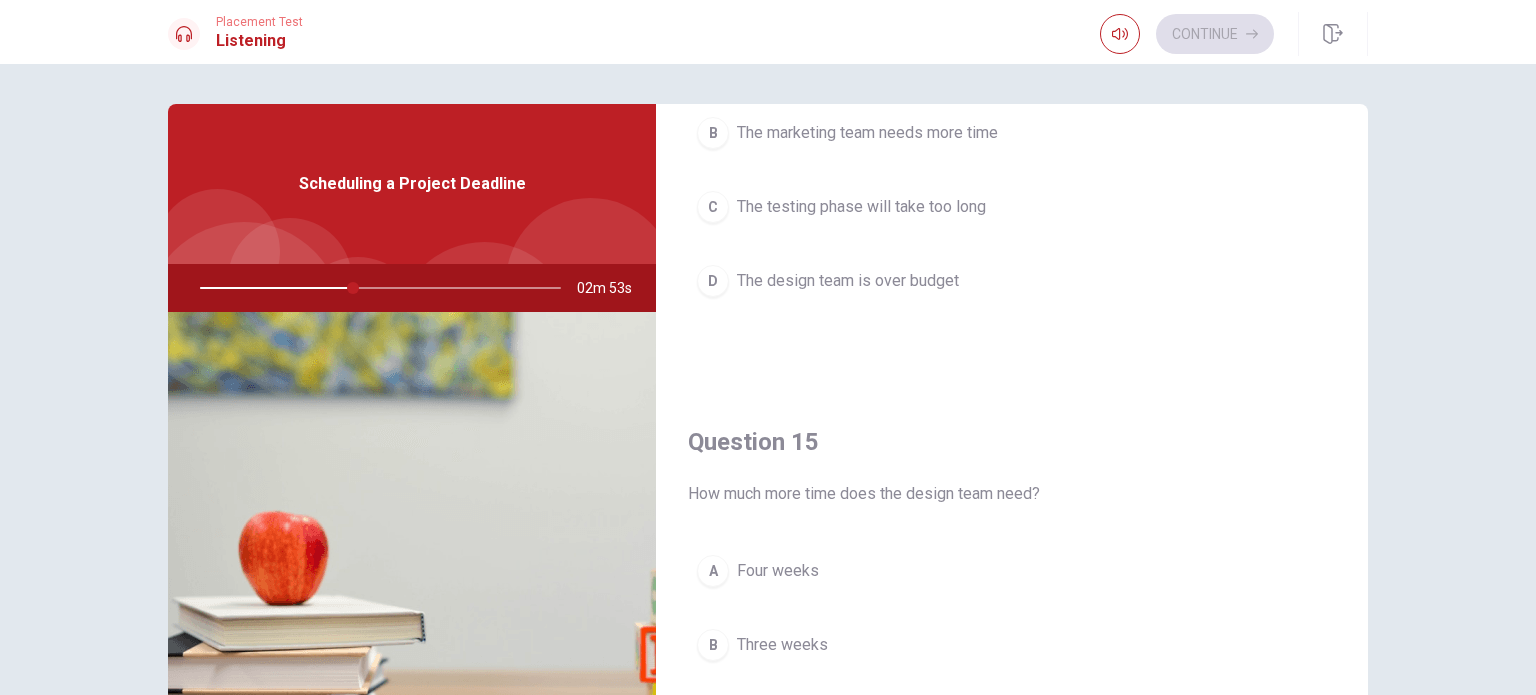 scroll, scrollTop: 1856, scrollLeft: 0, axis: vertical 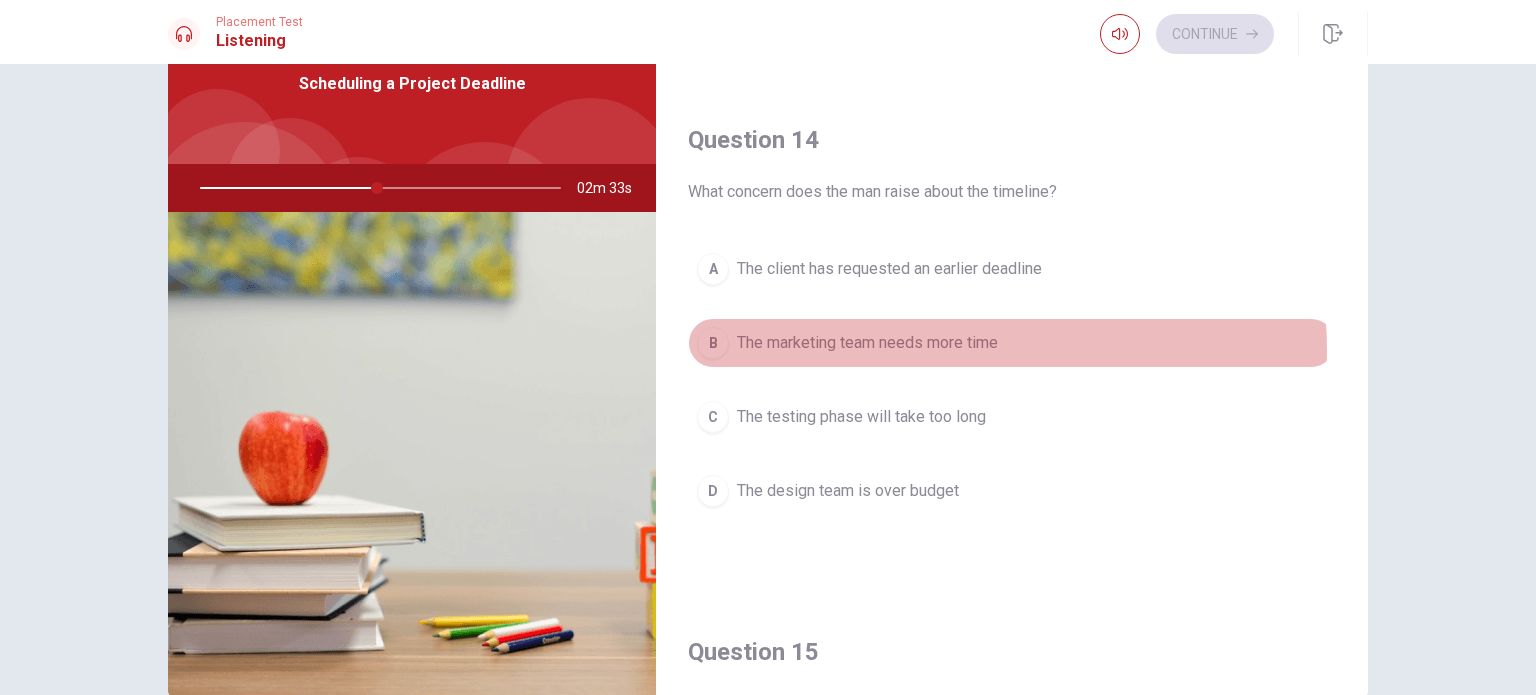 click on "The marketing team needs more time" at bounding box center [867, 343] 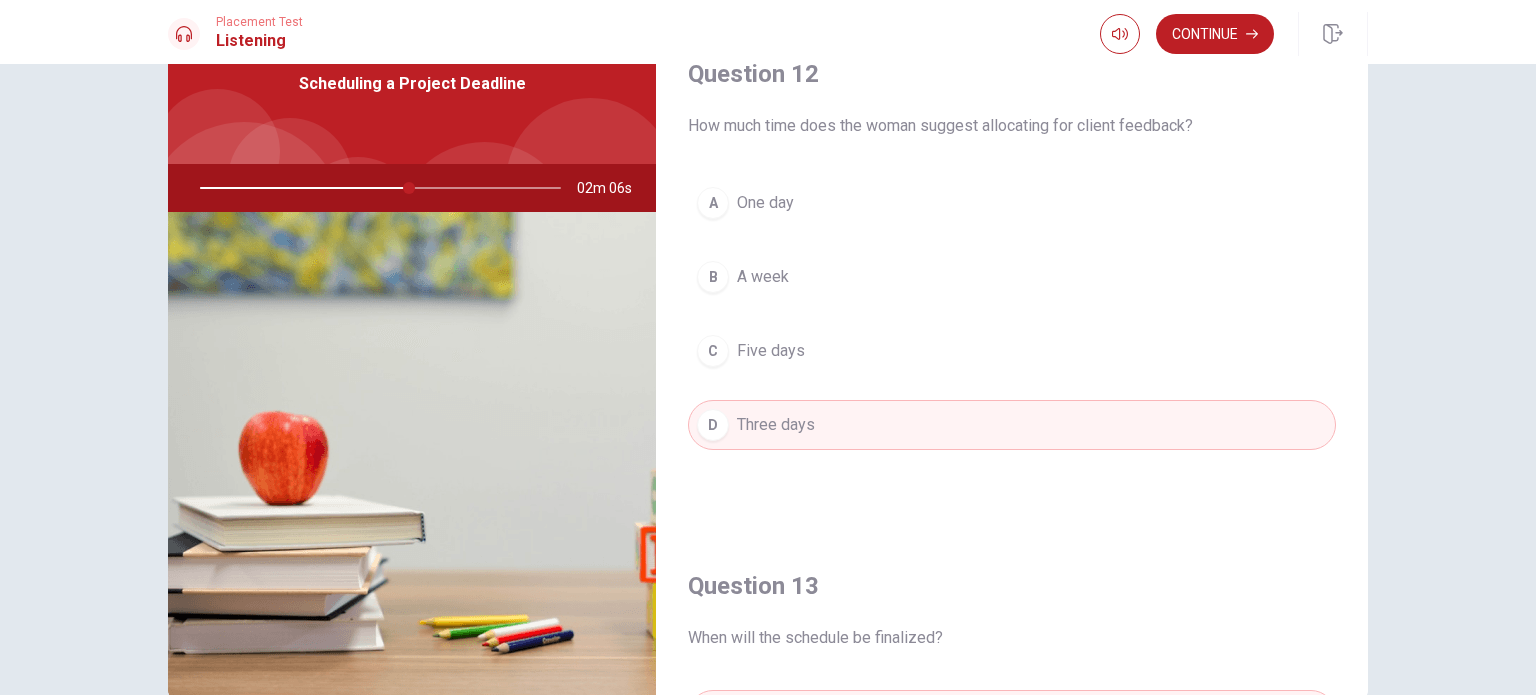 scroll, scrollTop: 456, scrollLeft: 0, axis: vertical 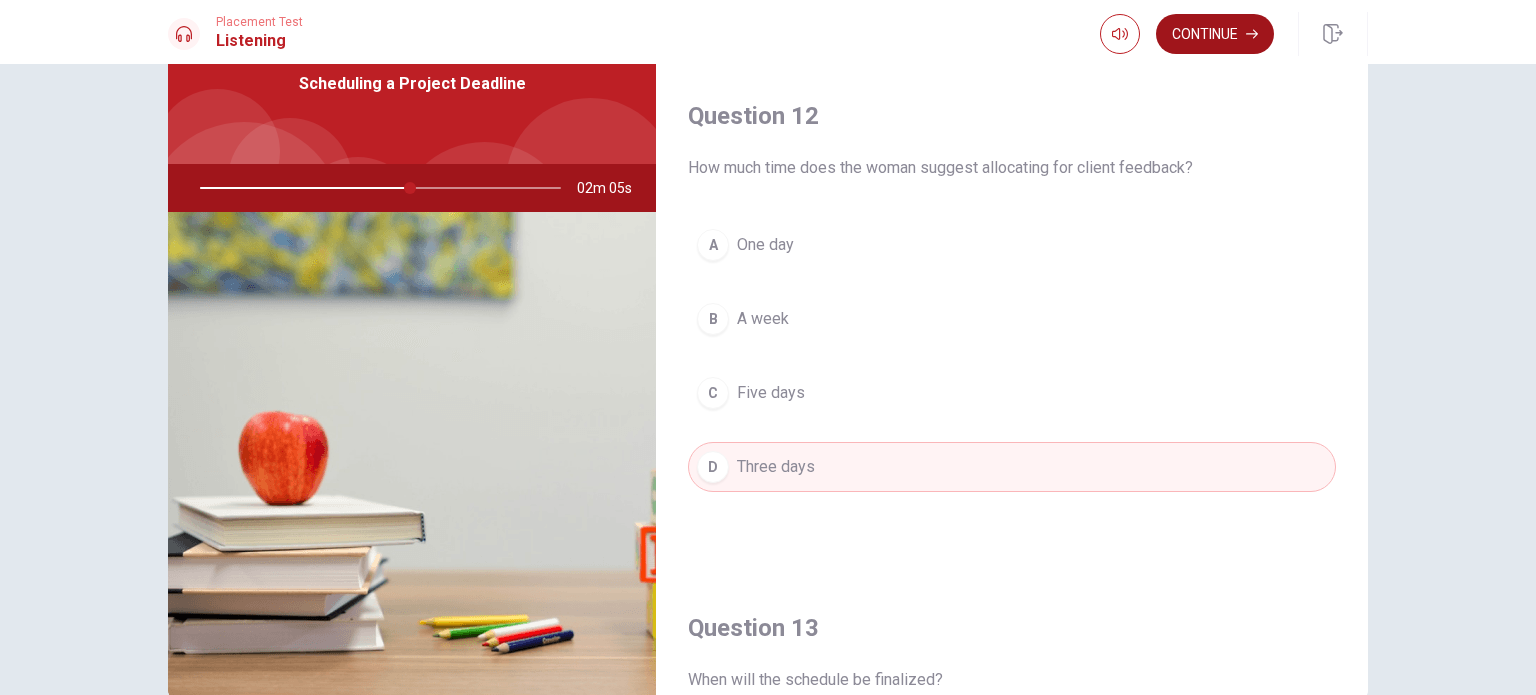 click on "Continue" at bounding box center [1215, 34] 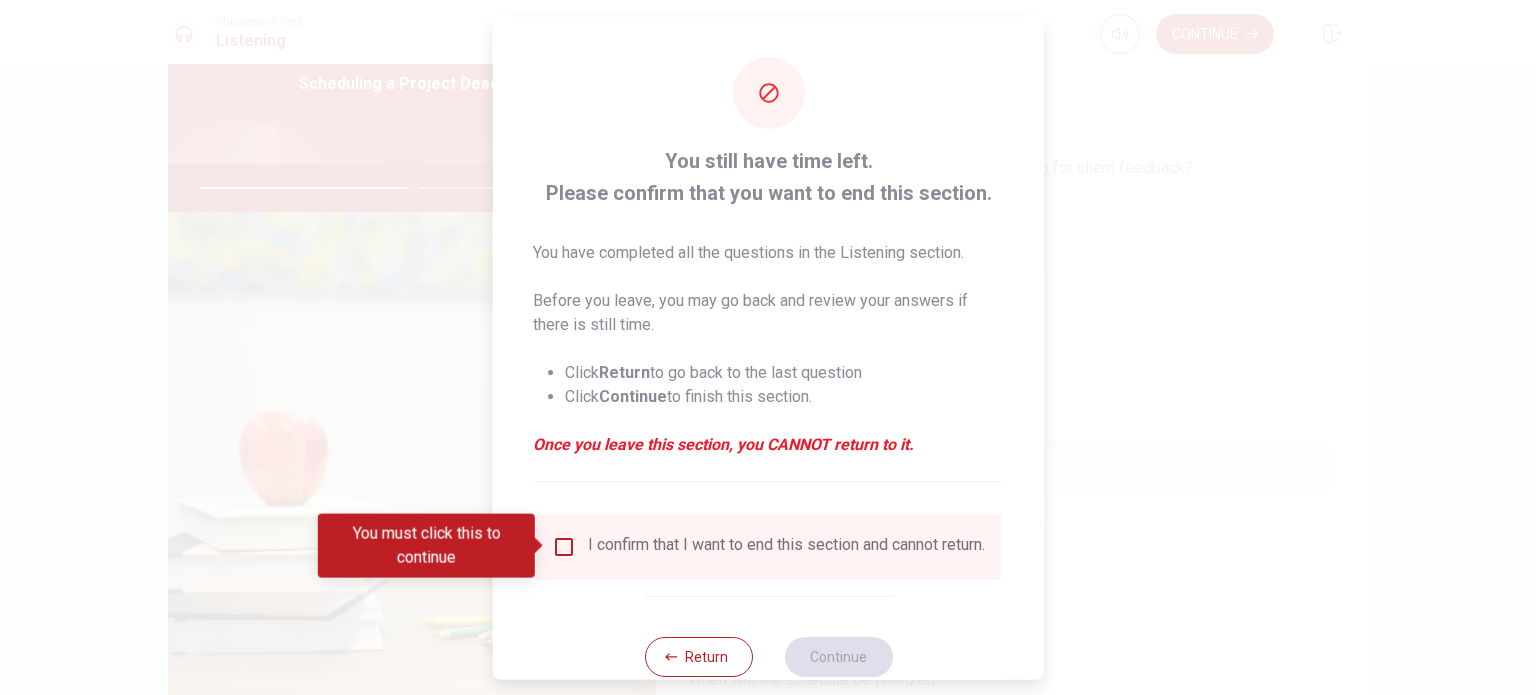 click at bounding box center [564, 546] 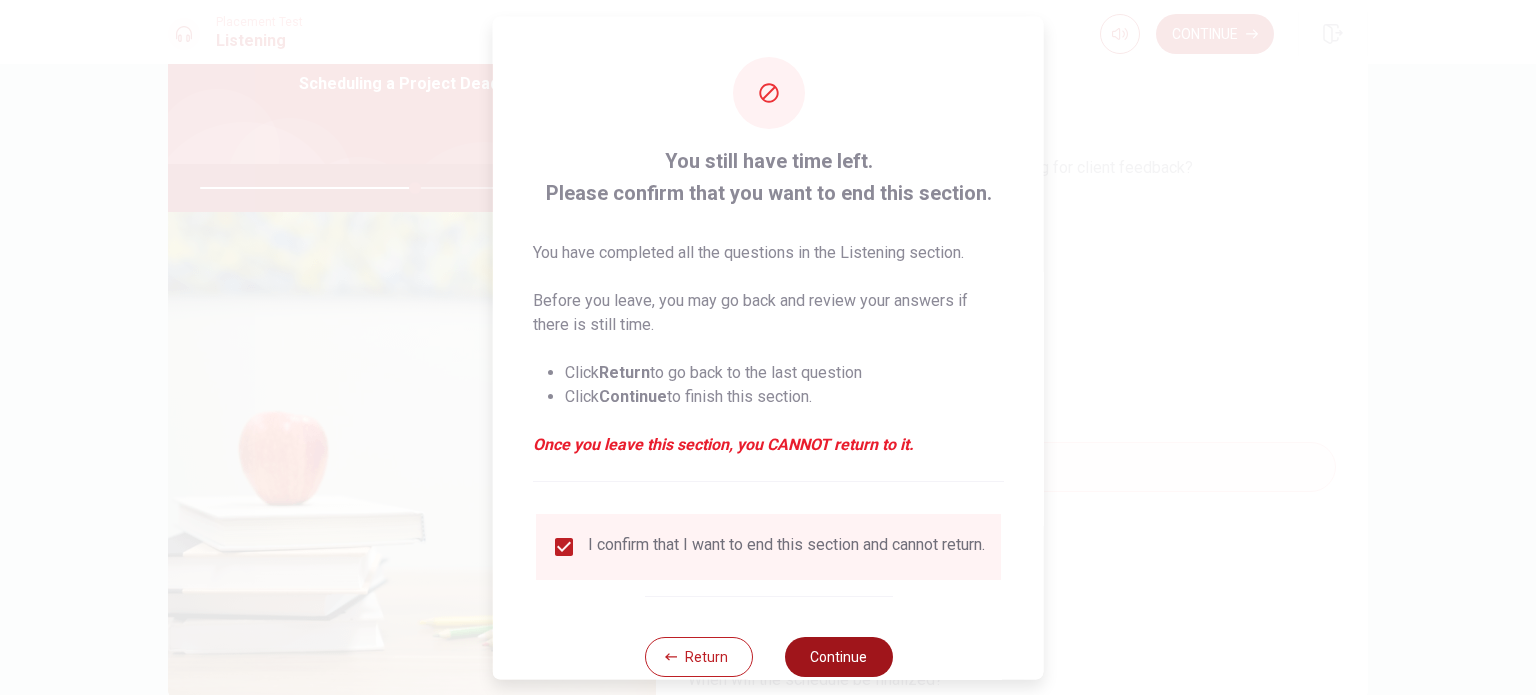 click on "Continue" at bounding box center (838, 656) 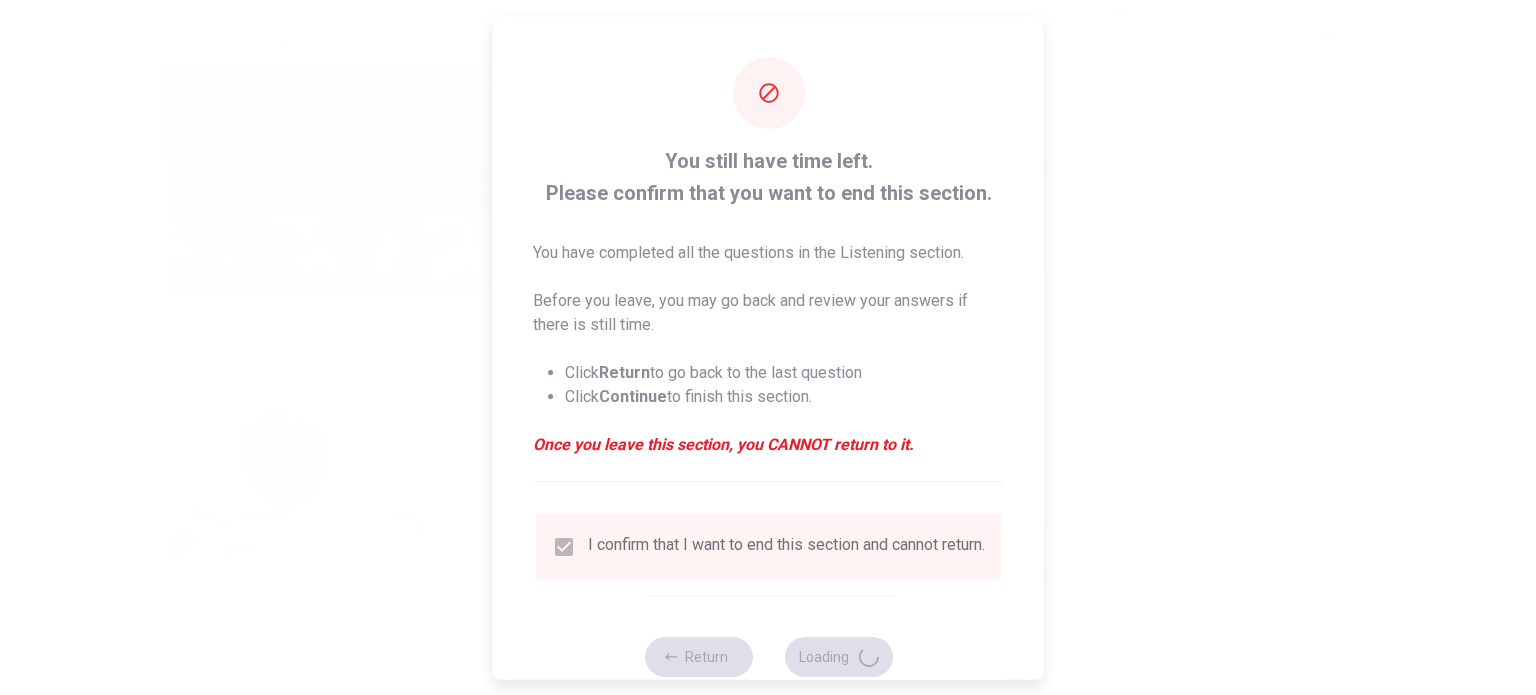 type on "60" 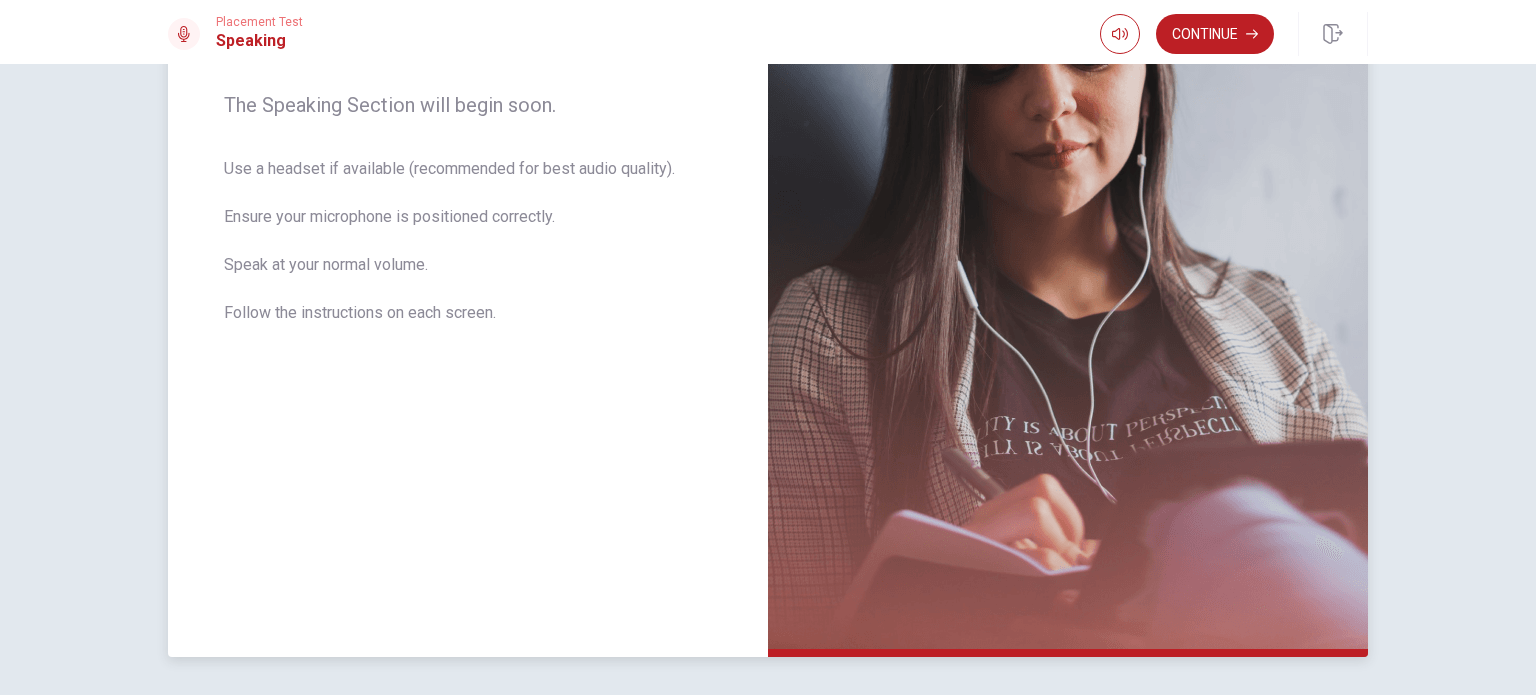 scroll, scrollTop: 284, scrollLeft: 0, axis: vertical 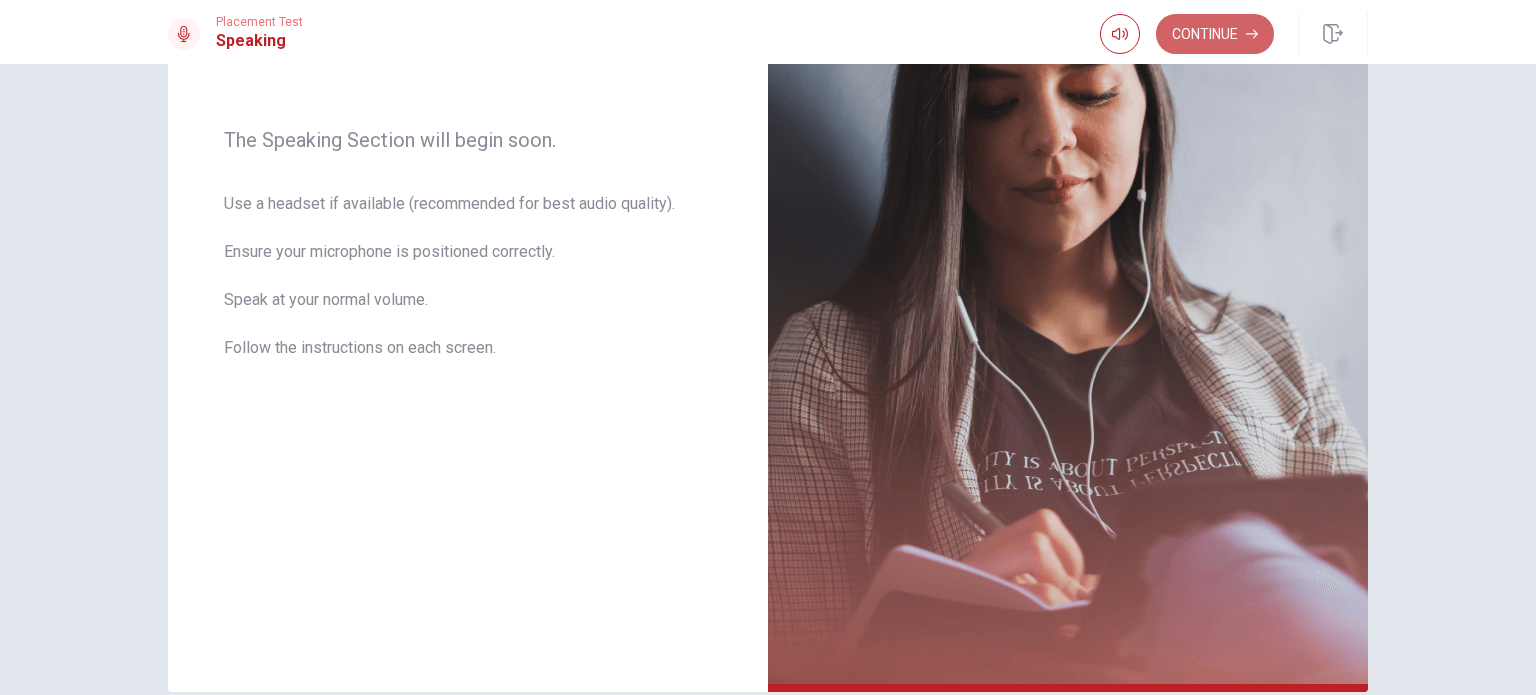 drag, startPoint x: 1214, startPoint y: 38, endPoint x: 1250, endPoint y: 30, distance: 36.878178 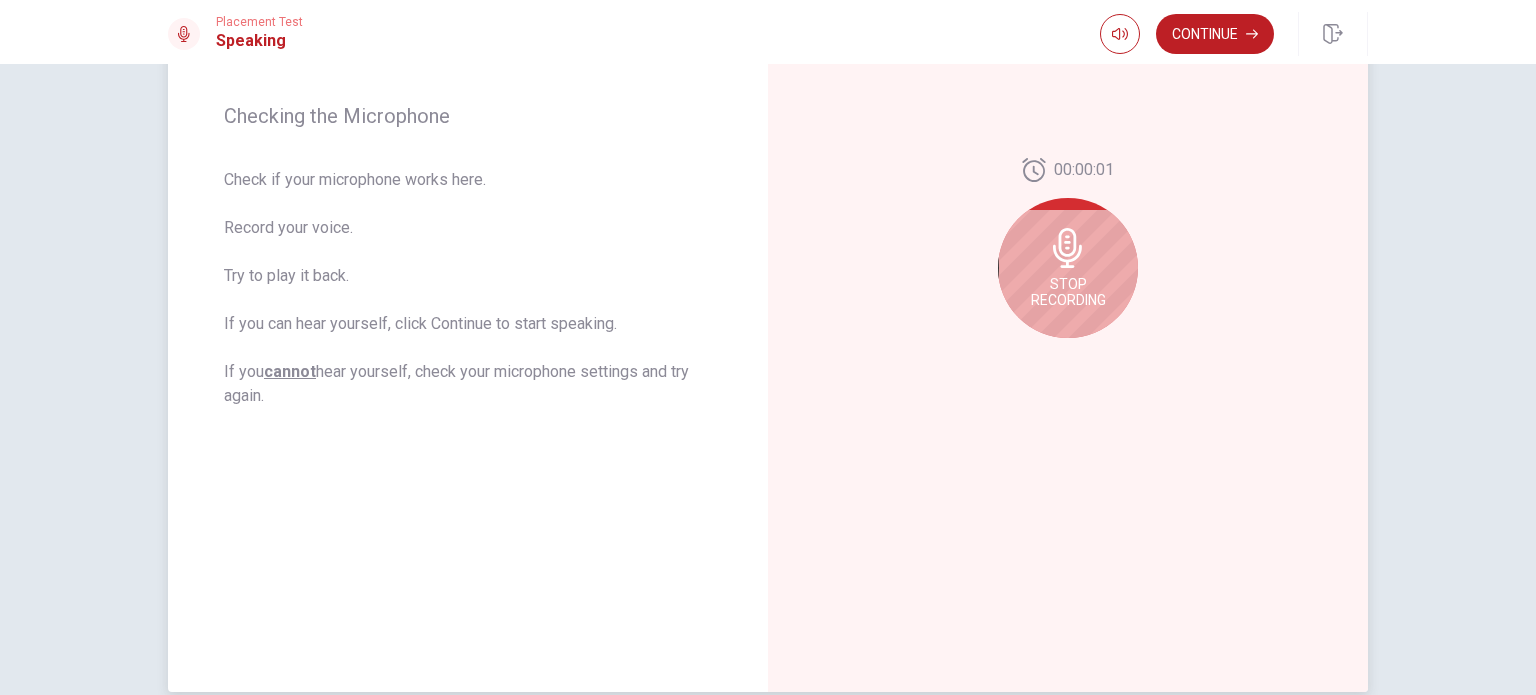 click on "Stop   Recording" at bounding box center (1068, 268) 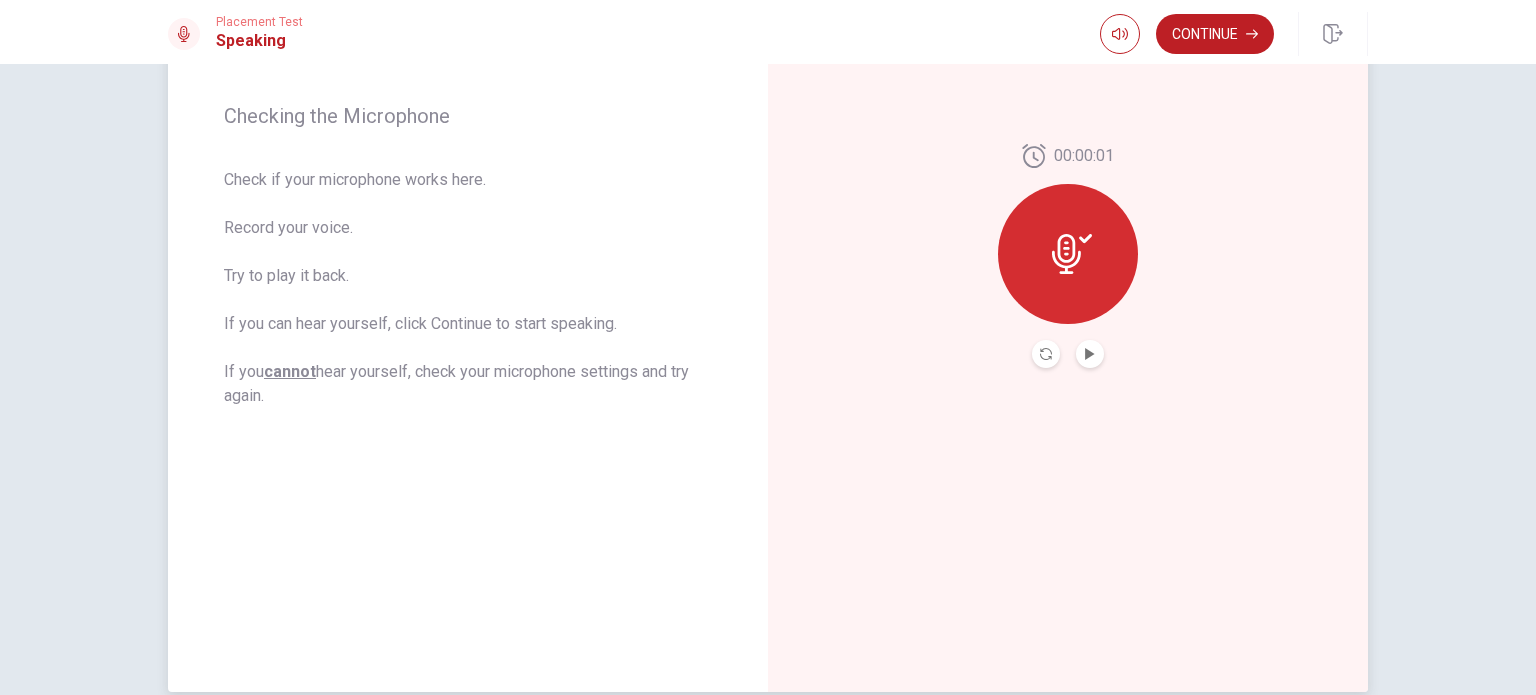 click 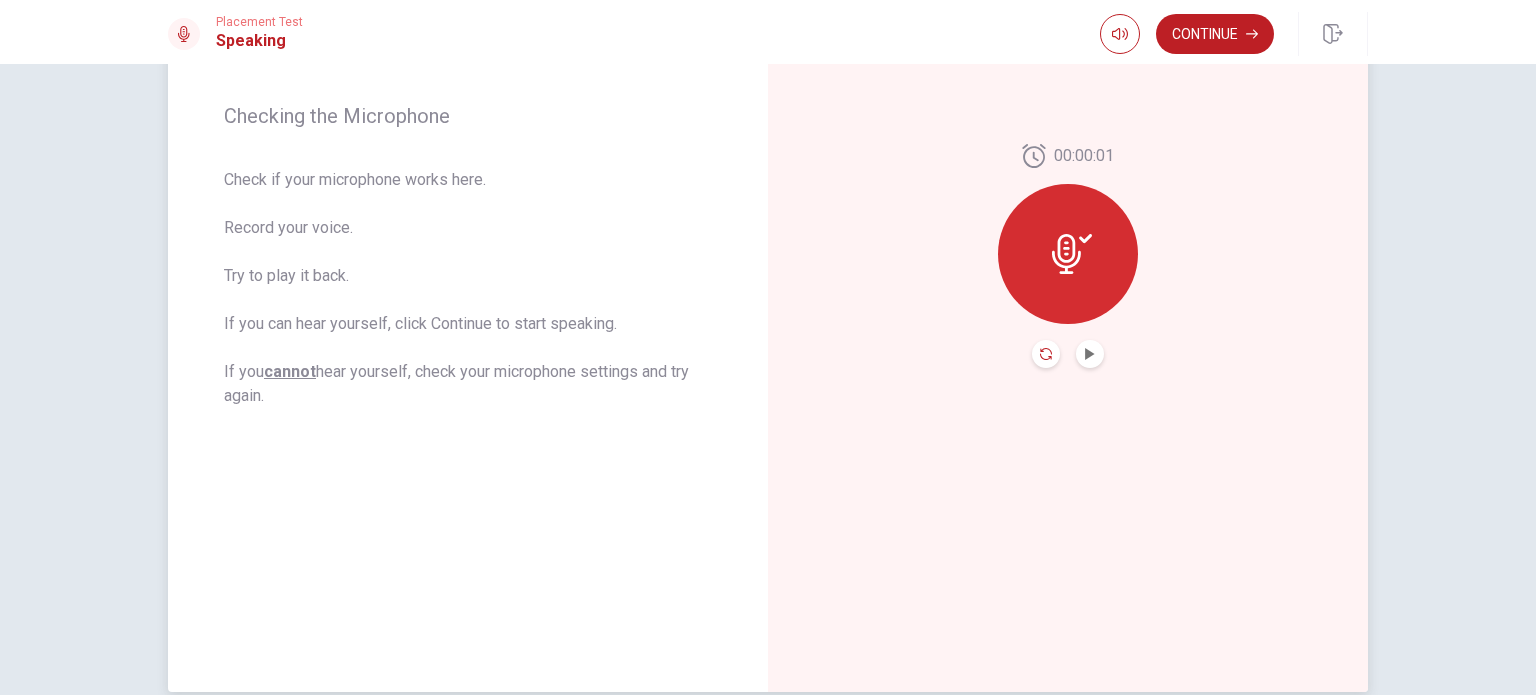 click 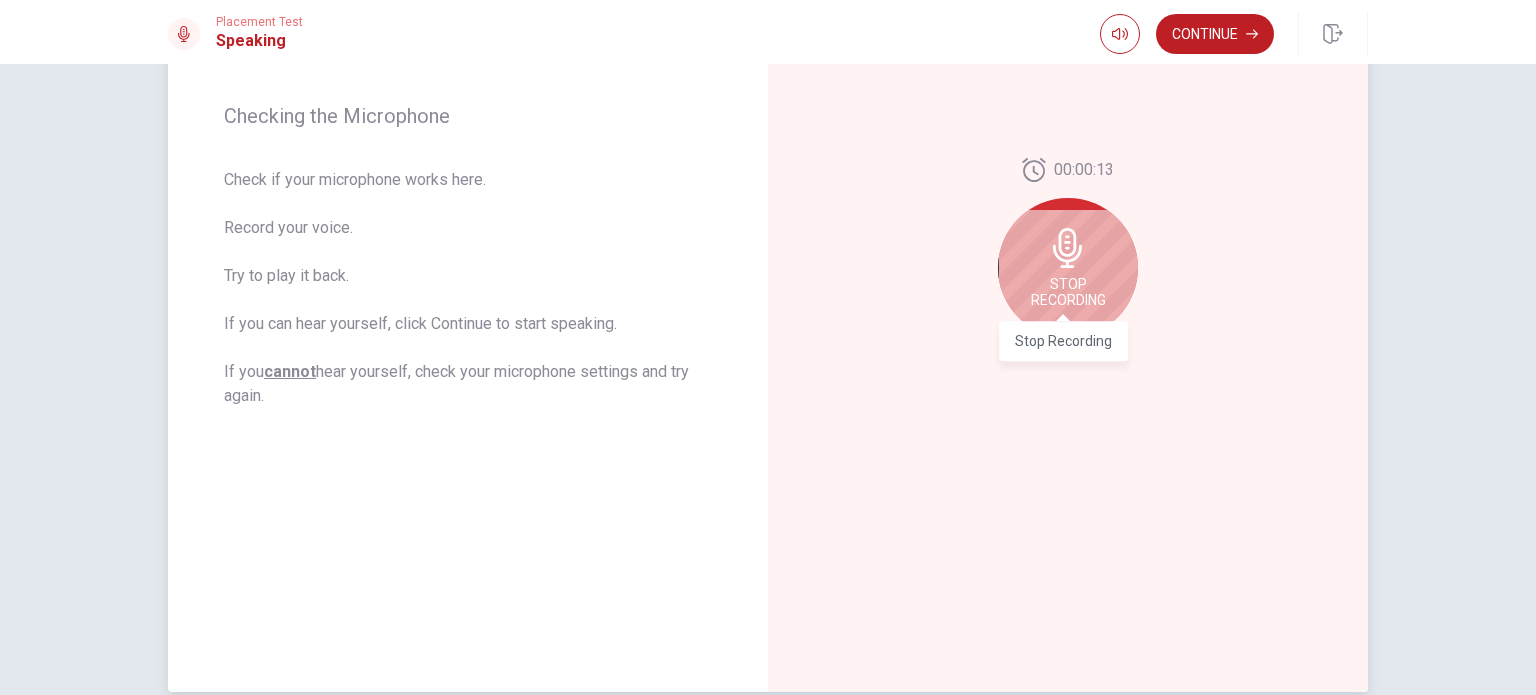 click on "Stop   Recording" at bounding box center (1068, 292) 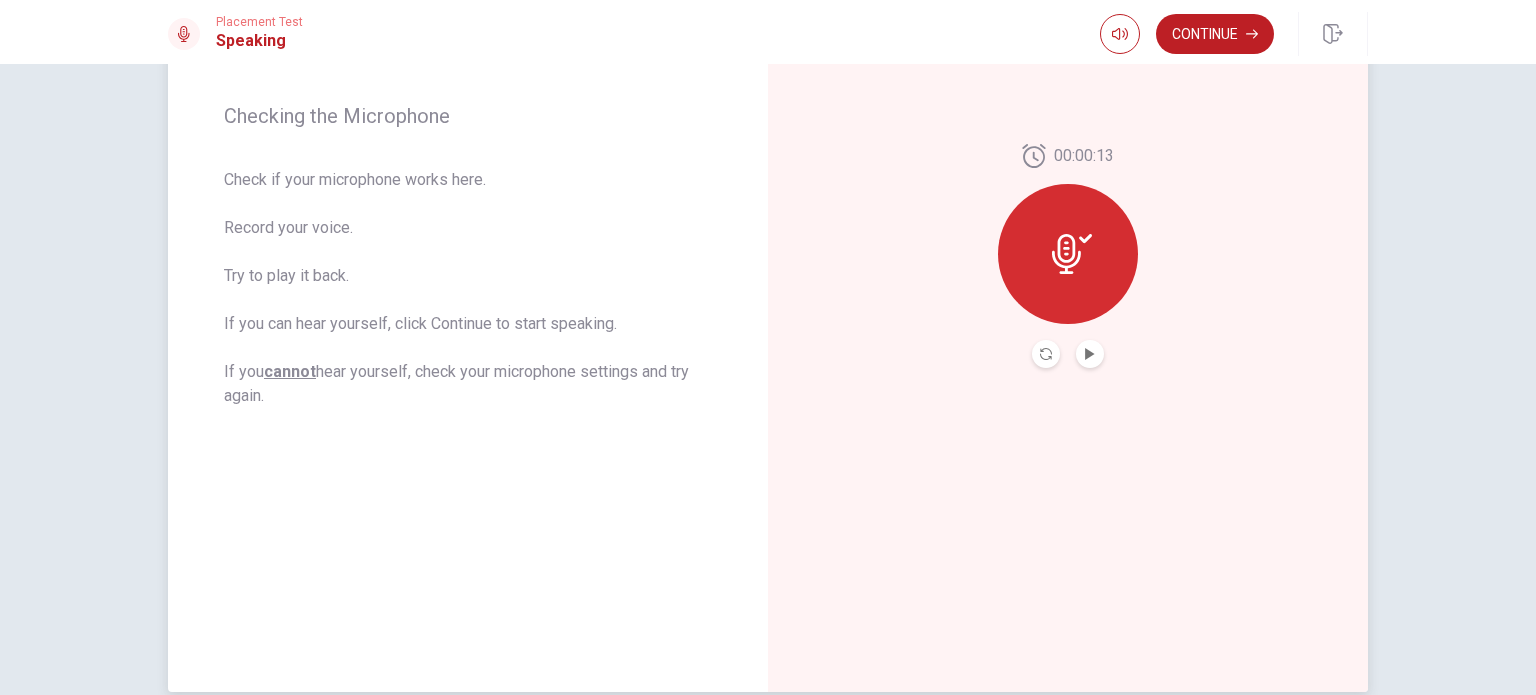 click at bounding box center (1068, 254) 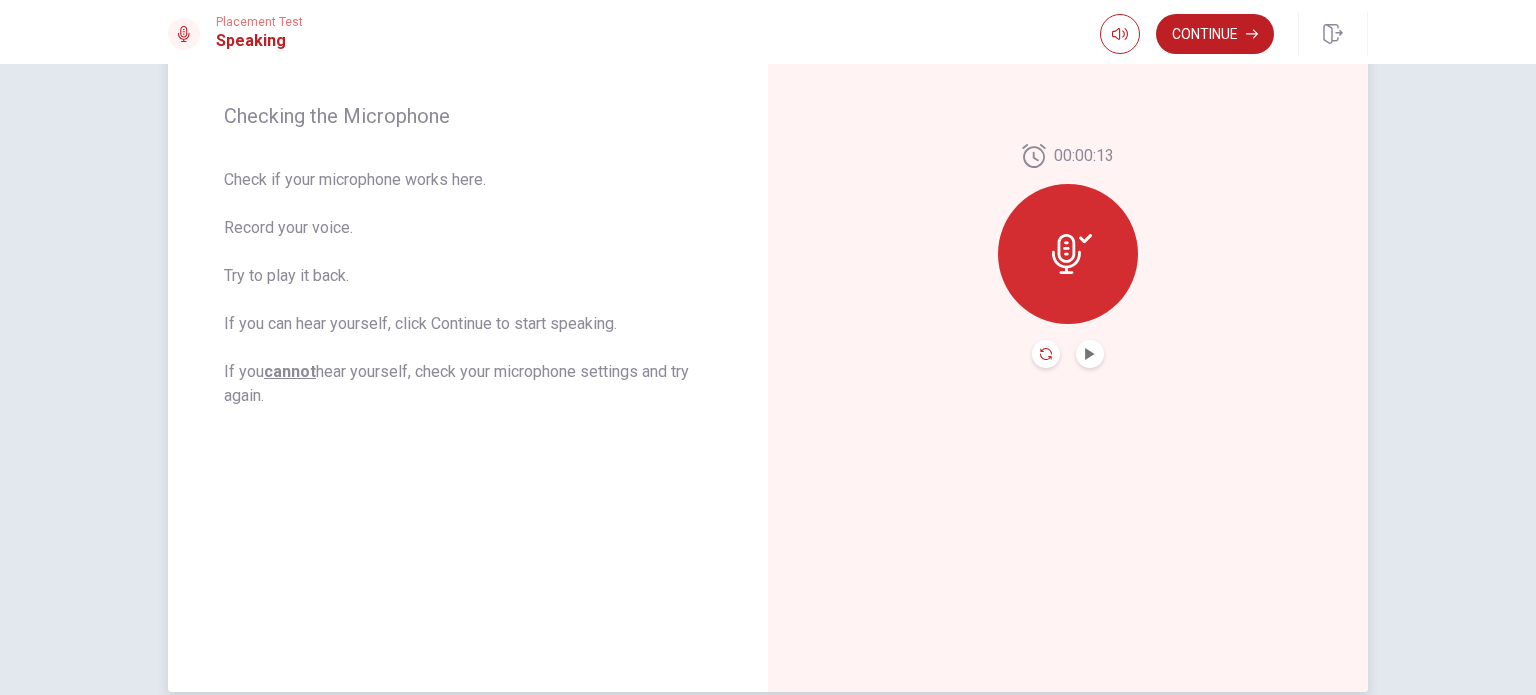 click 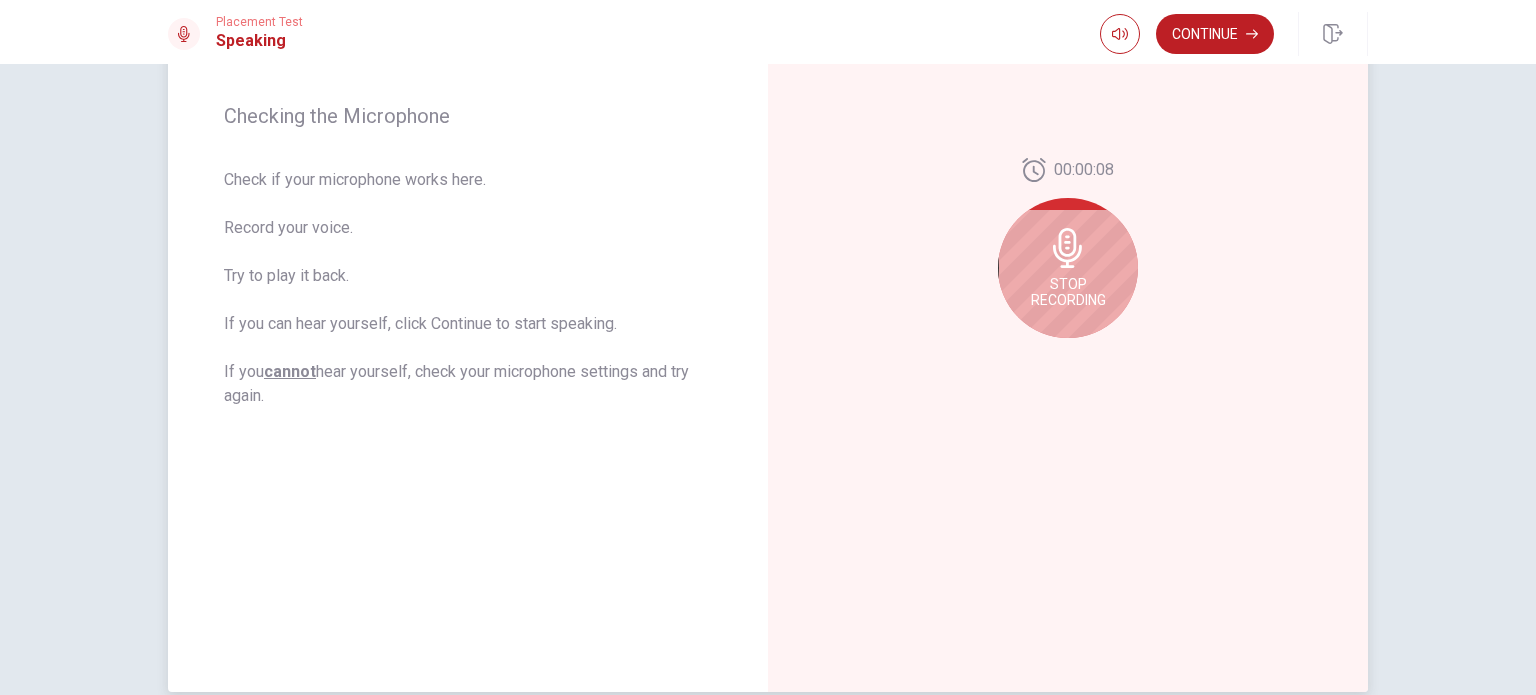 click 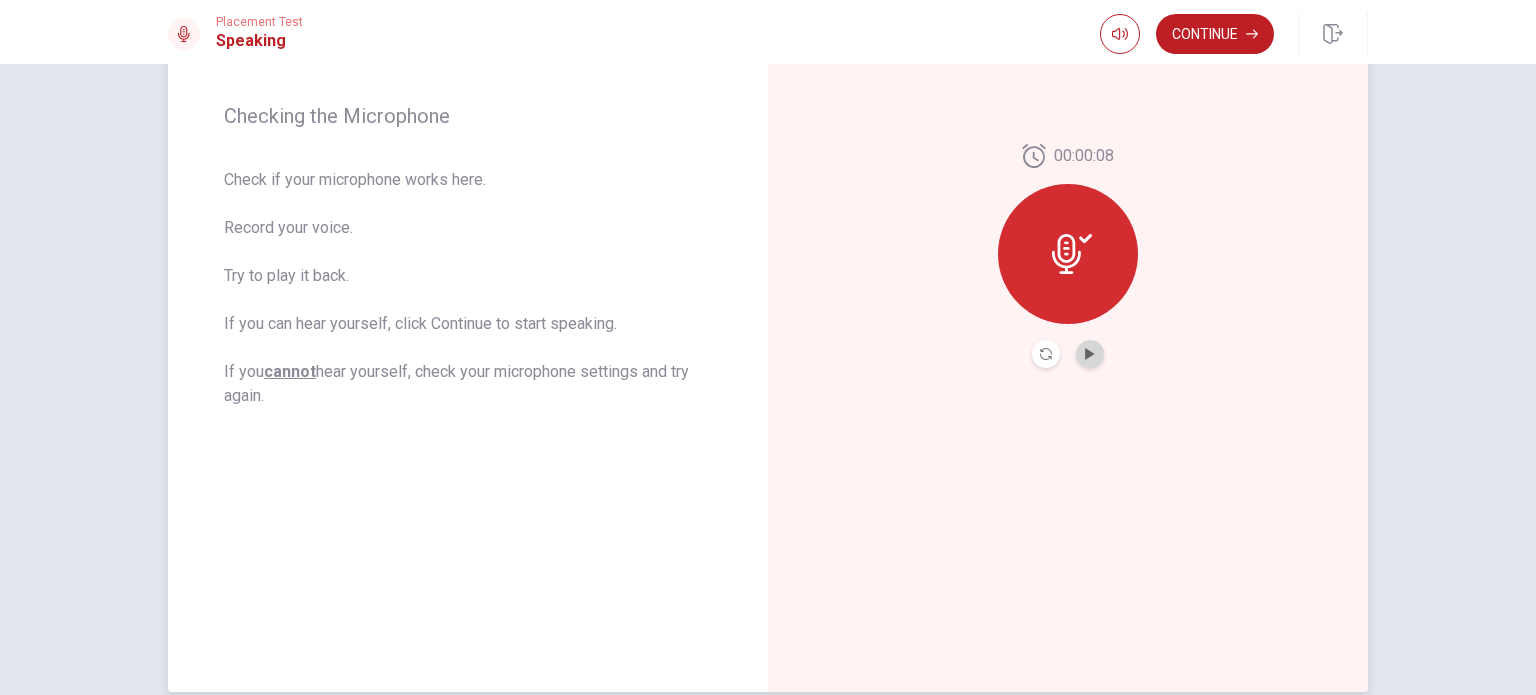 click at bounding box center [1090, 354] 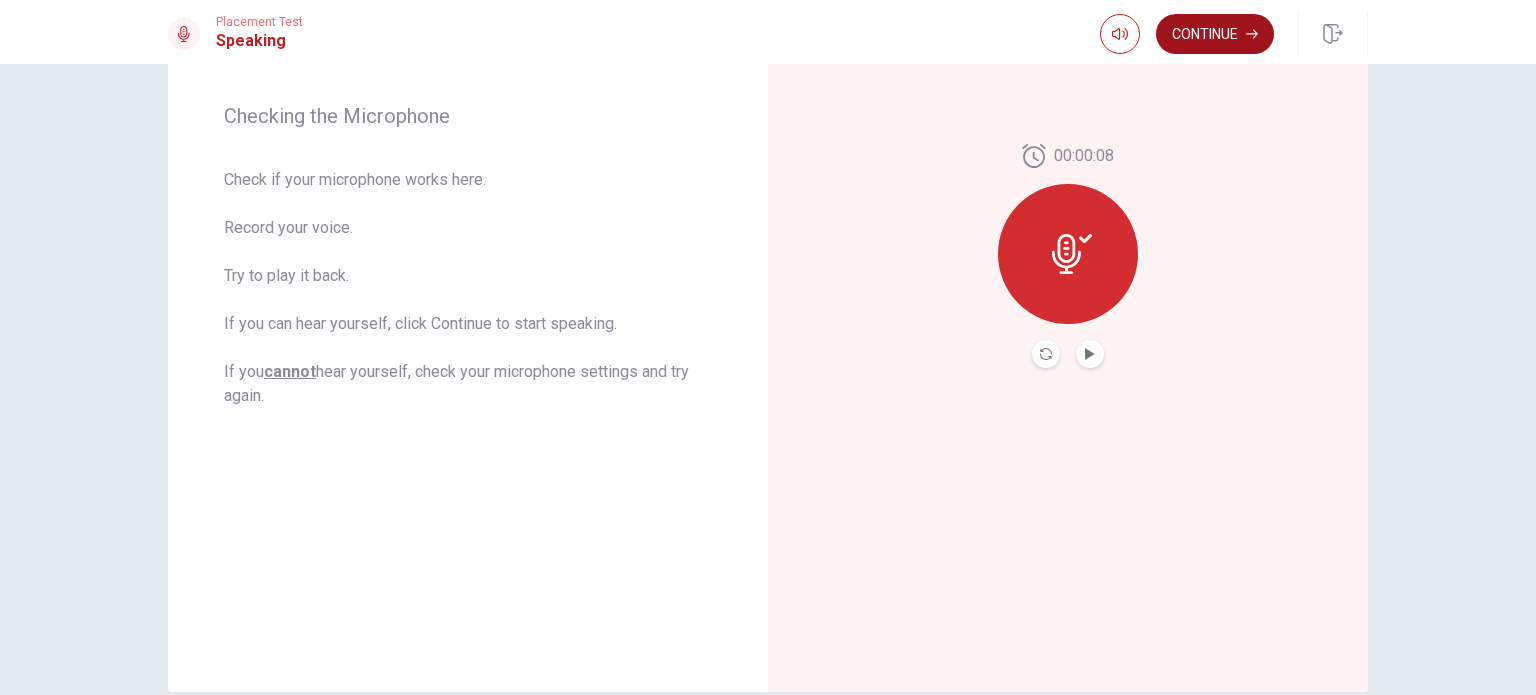 click on "Continue" at bounding box center [1215, 34] 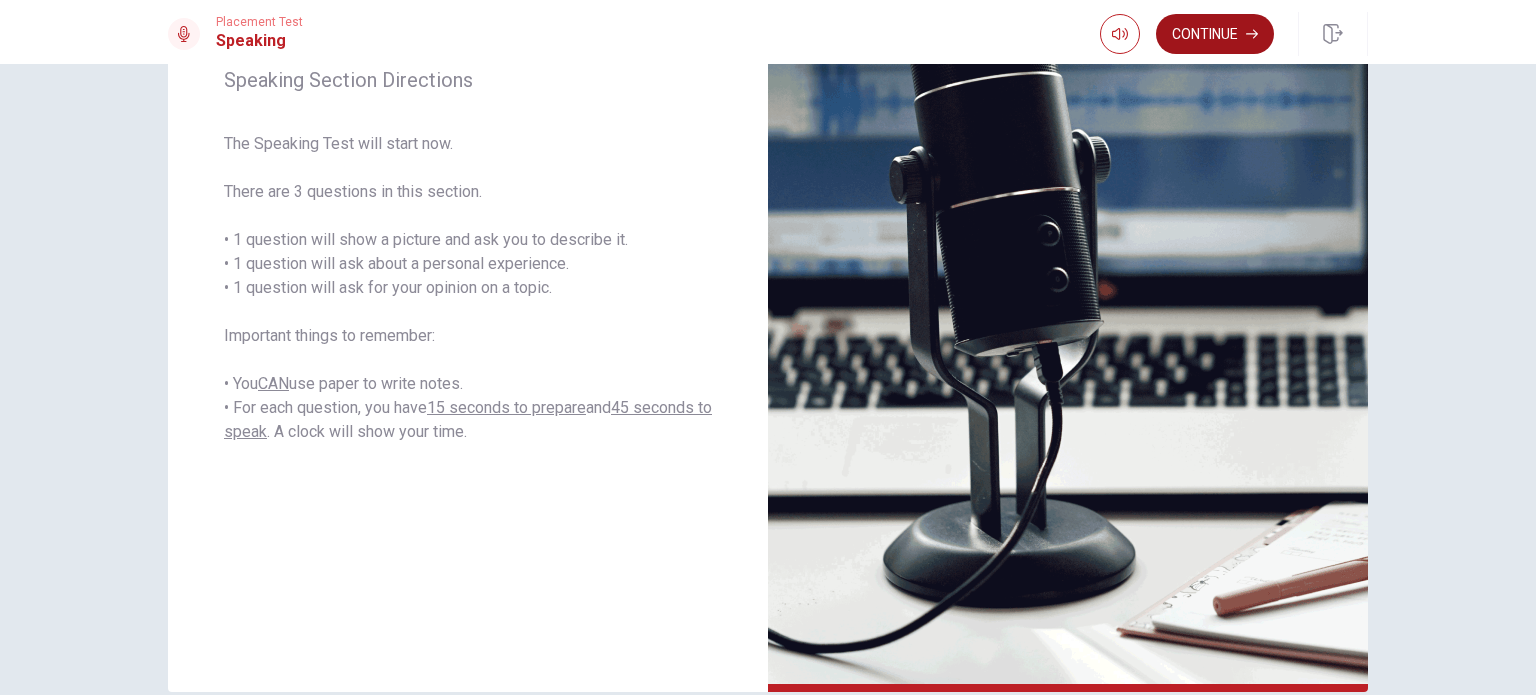 click on "Continue" at bounding box center (1215, 34) 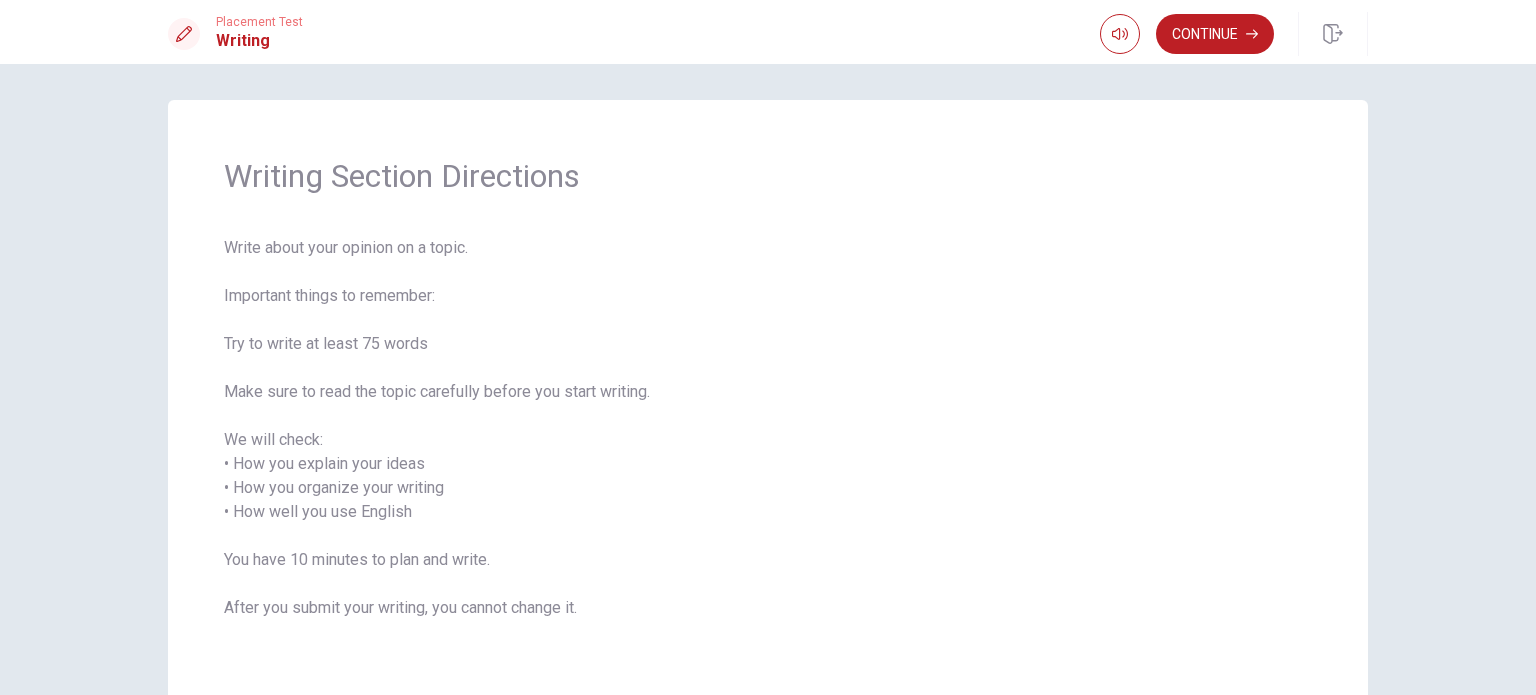 scroll, scrollTop: 0, scrollLeft: 0, axis: both 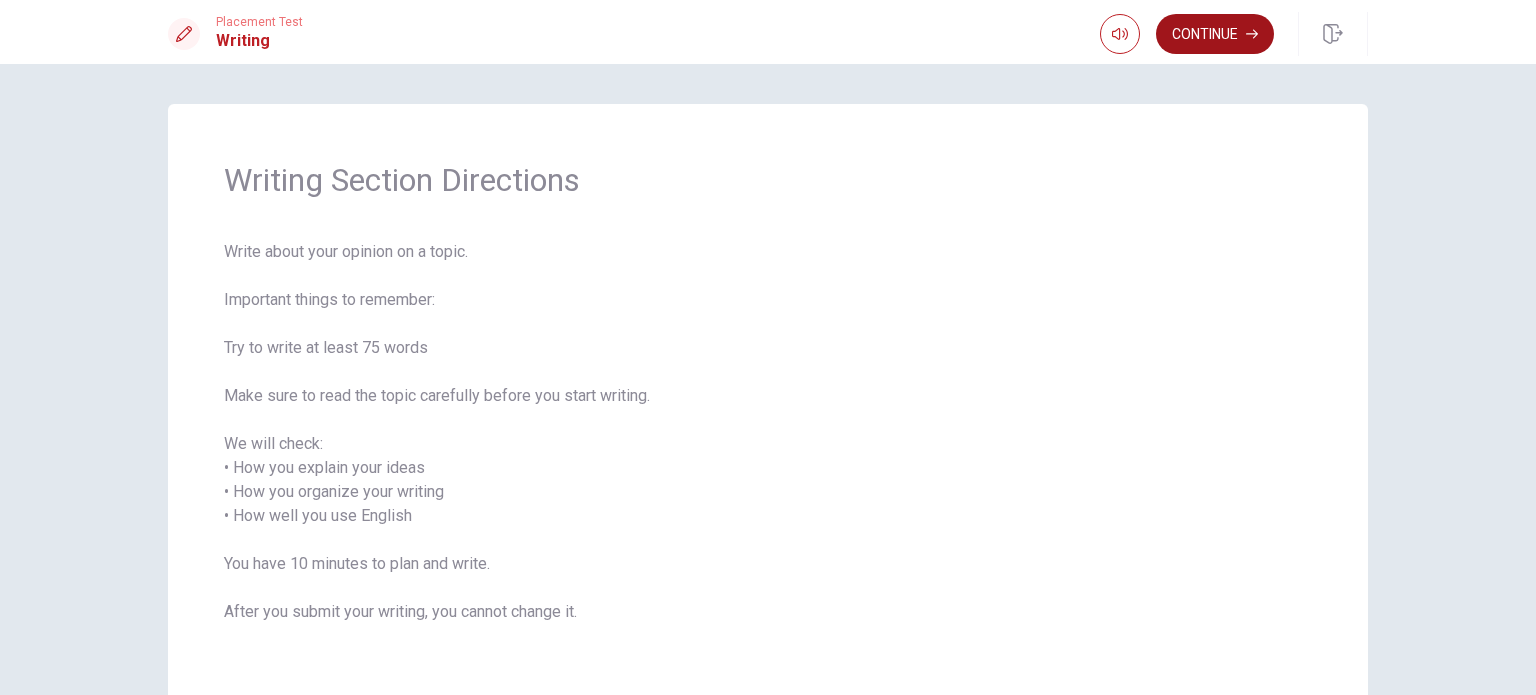 click on "Continue" at bounding box center [1215, 34] 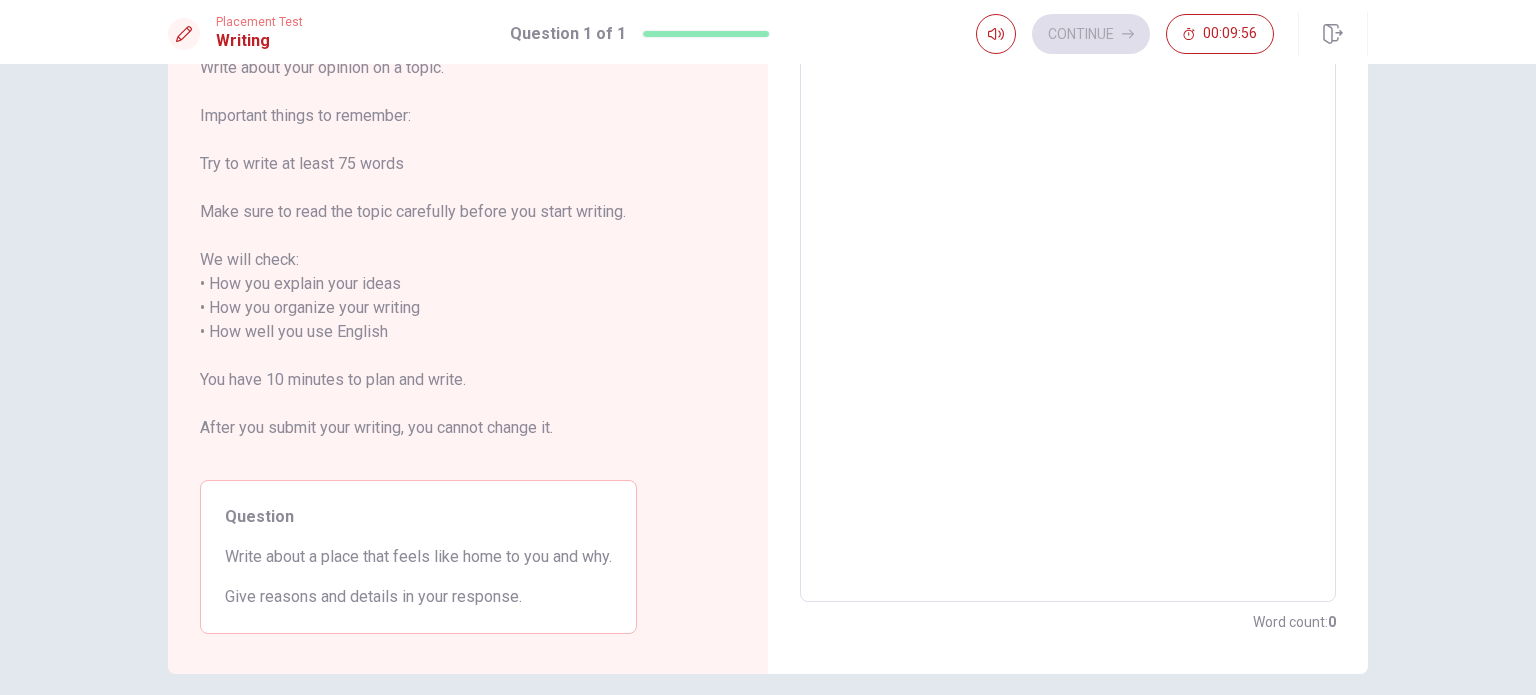 scroll, scrollTop: 200, scrollLeft: 0, axis: vertical 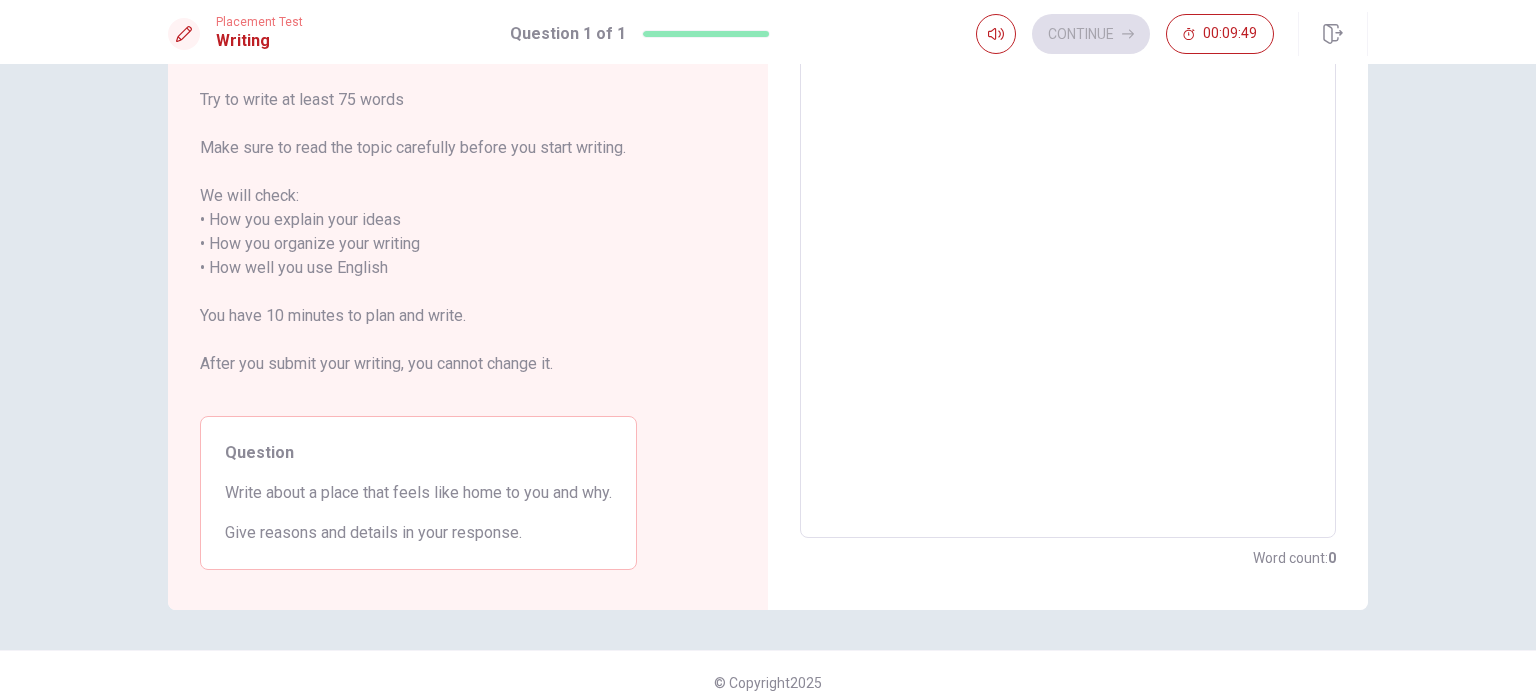 click at bounding box center [1068, 256] 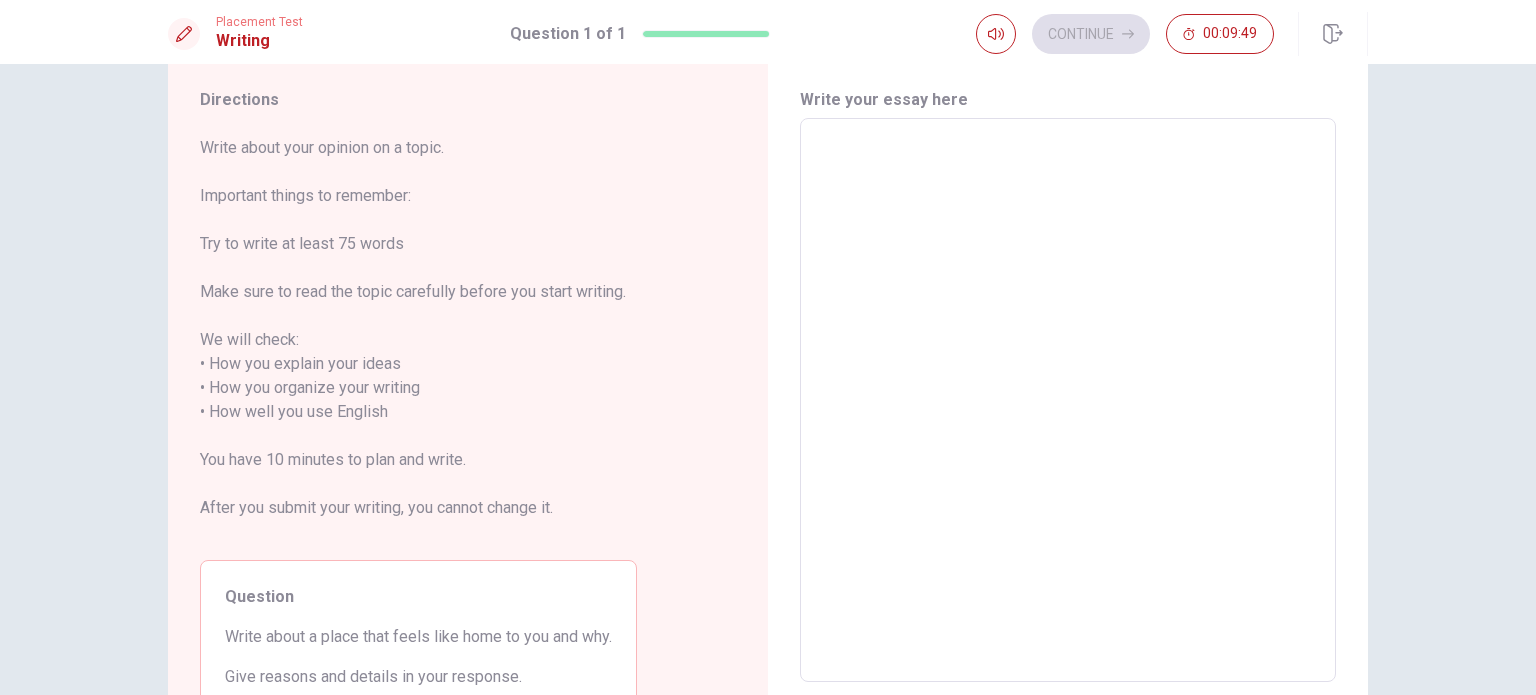 scroll, scrollTop: 0, scrollLeft: 0, axis: both 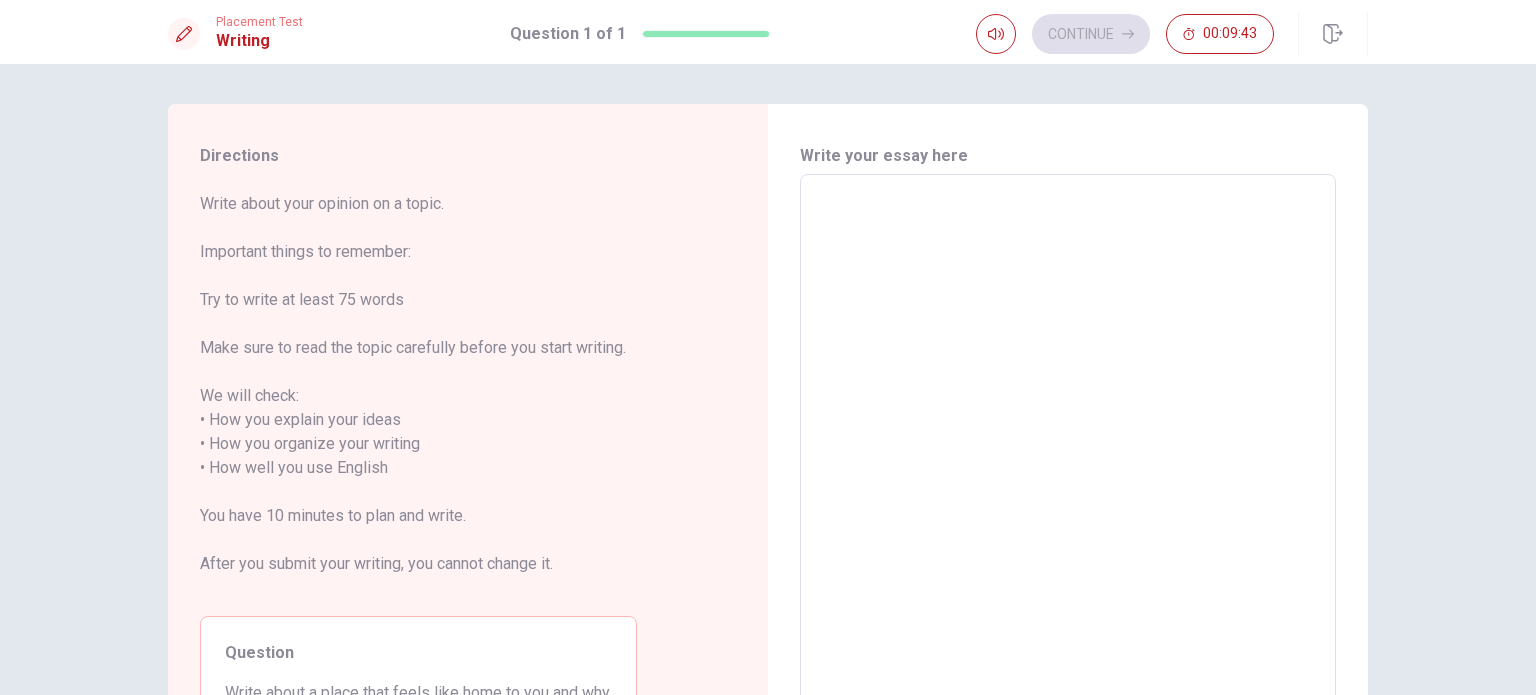 type on "A" 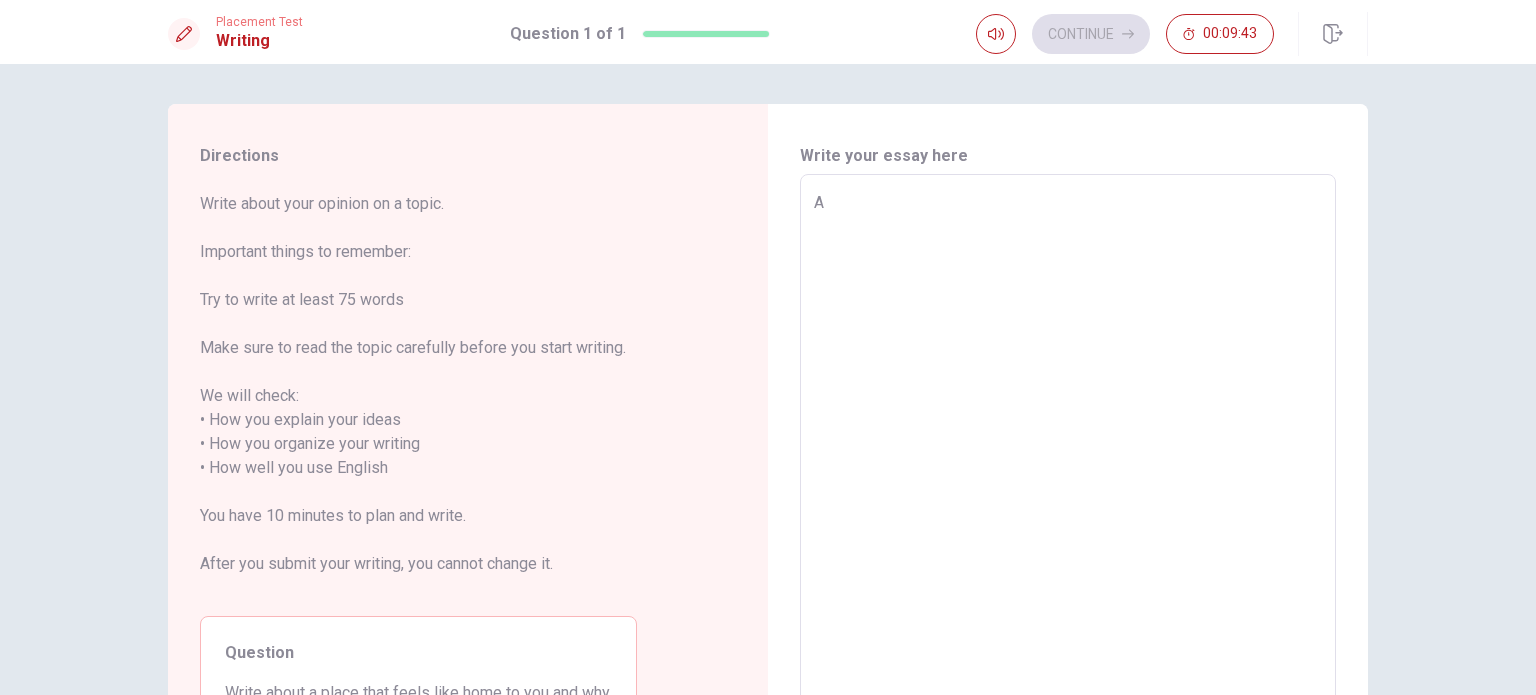 type on "x" 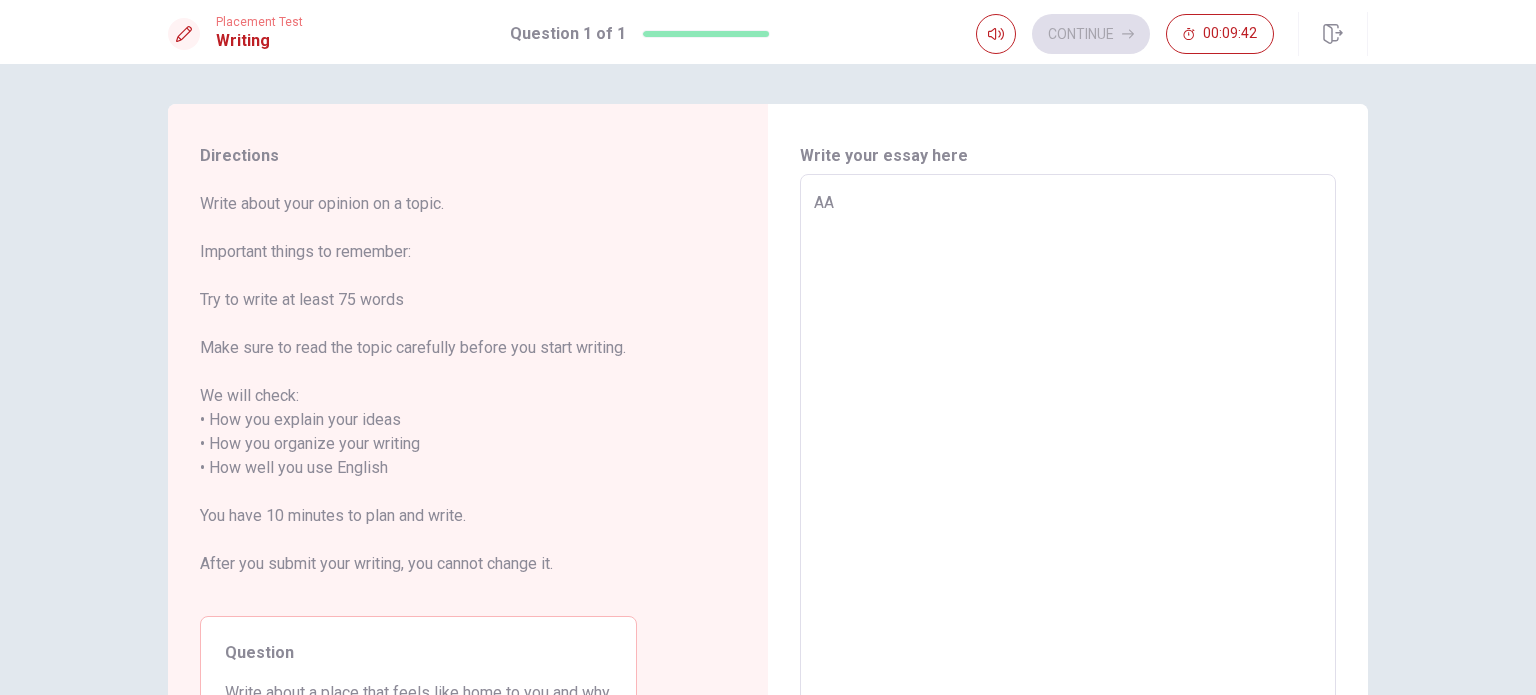 type on "x" 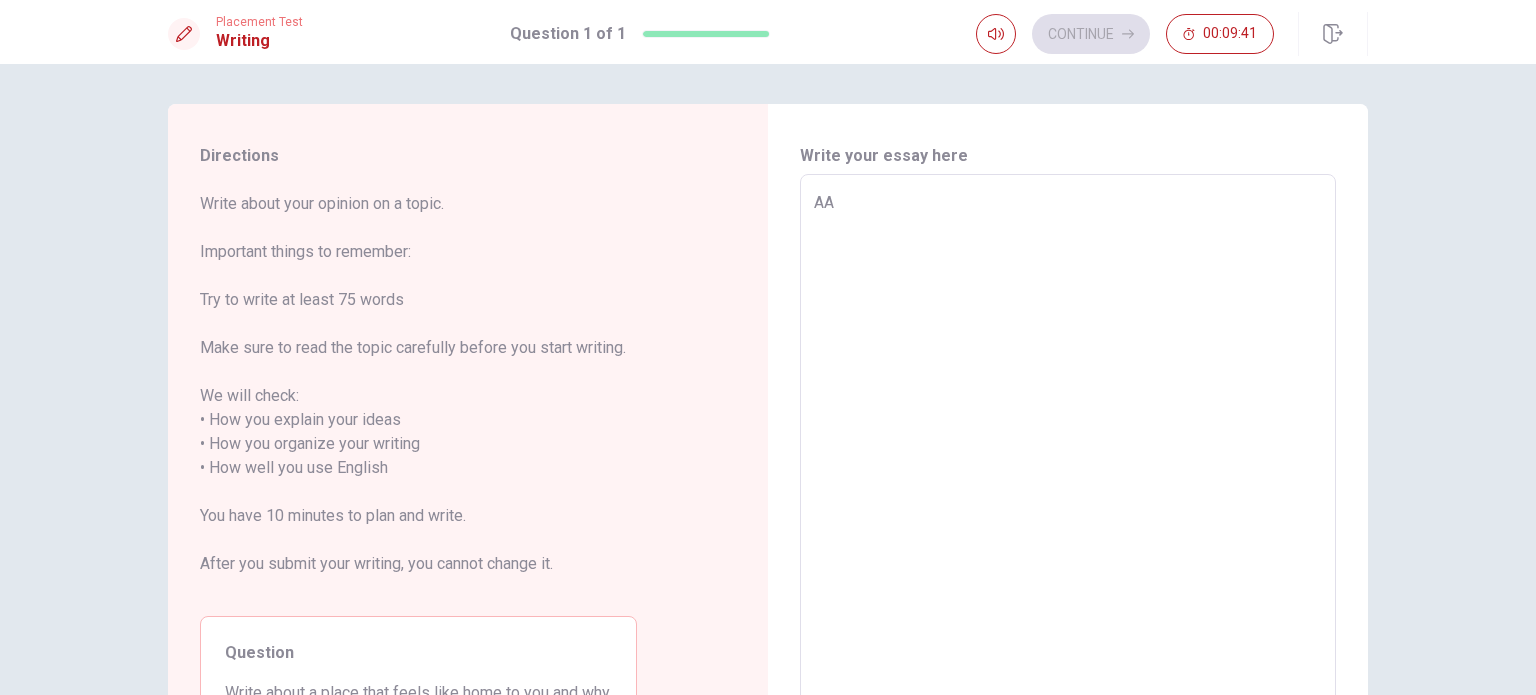 type on "A" 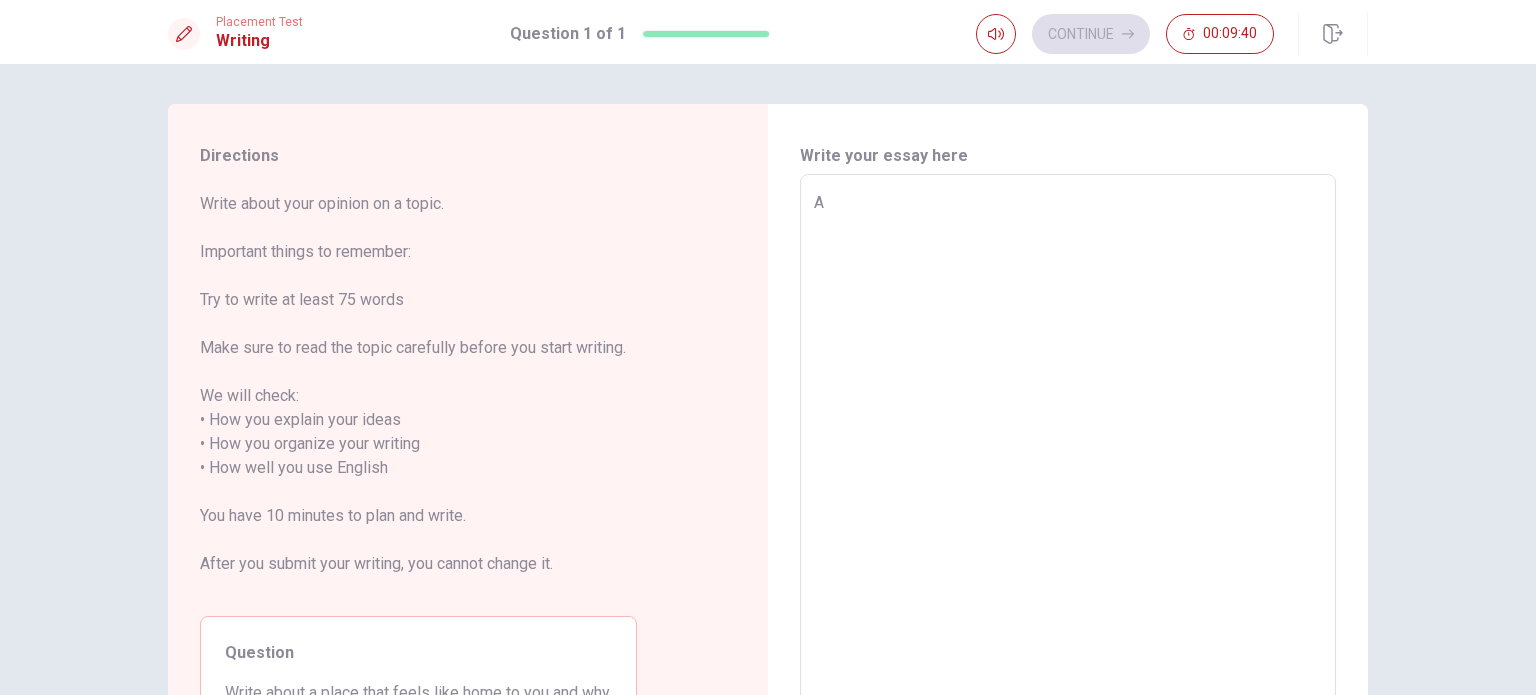 type on "x" 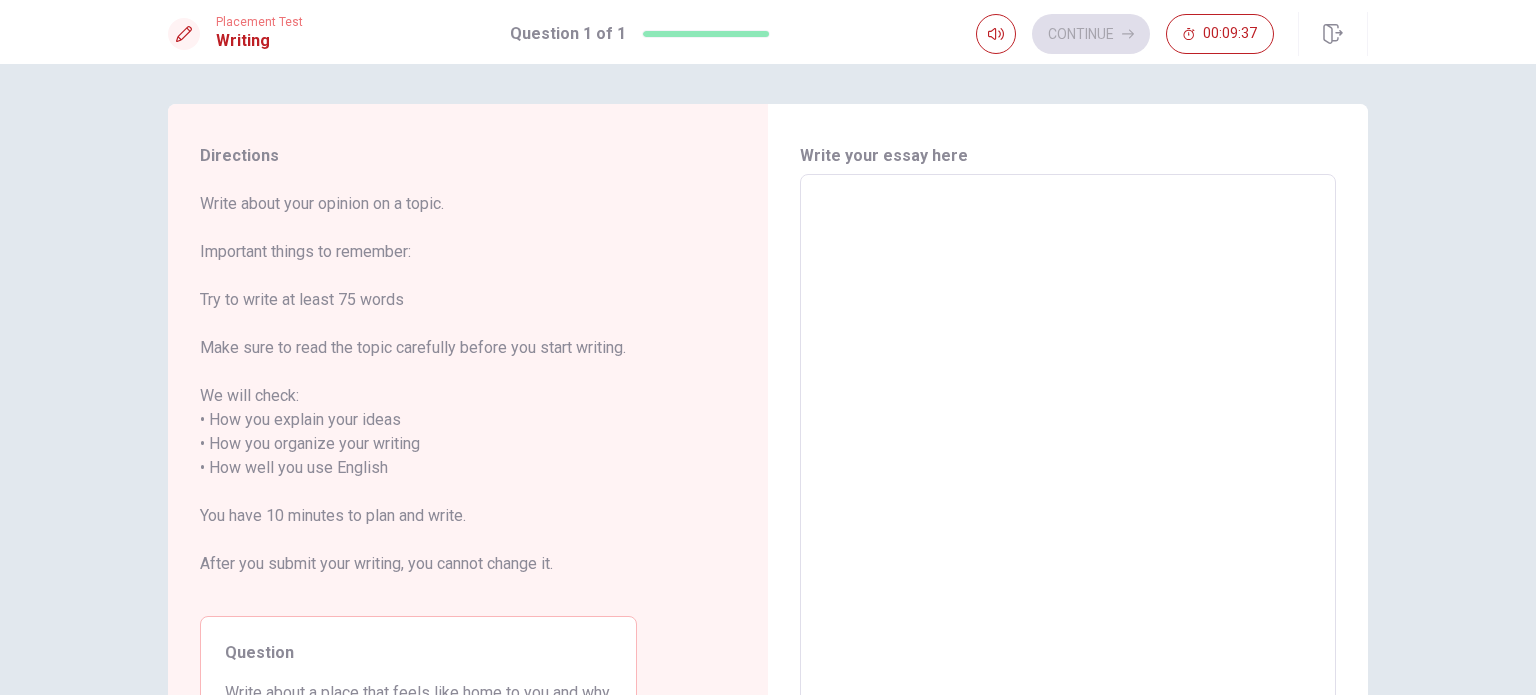 type on "T" 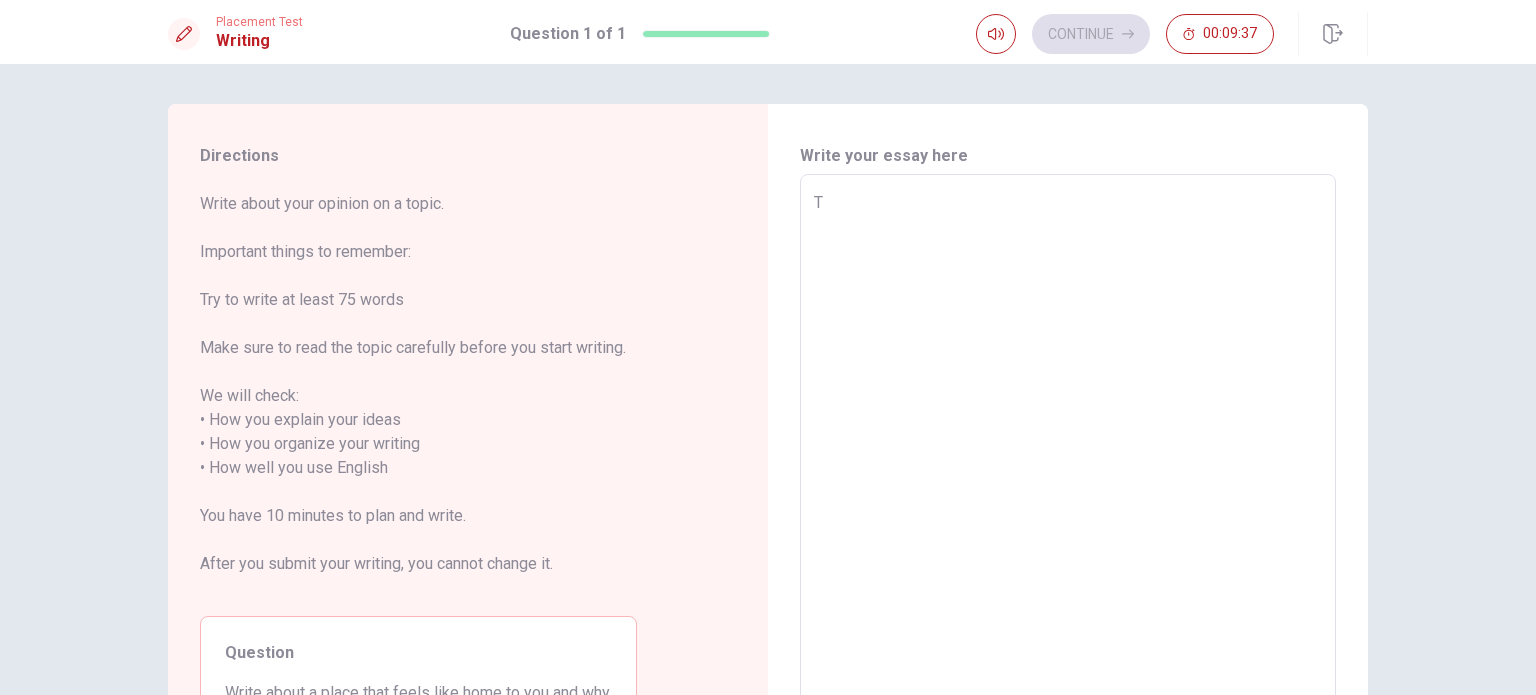 type on "x" 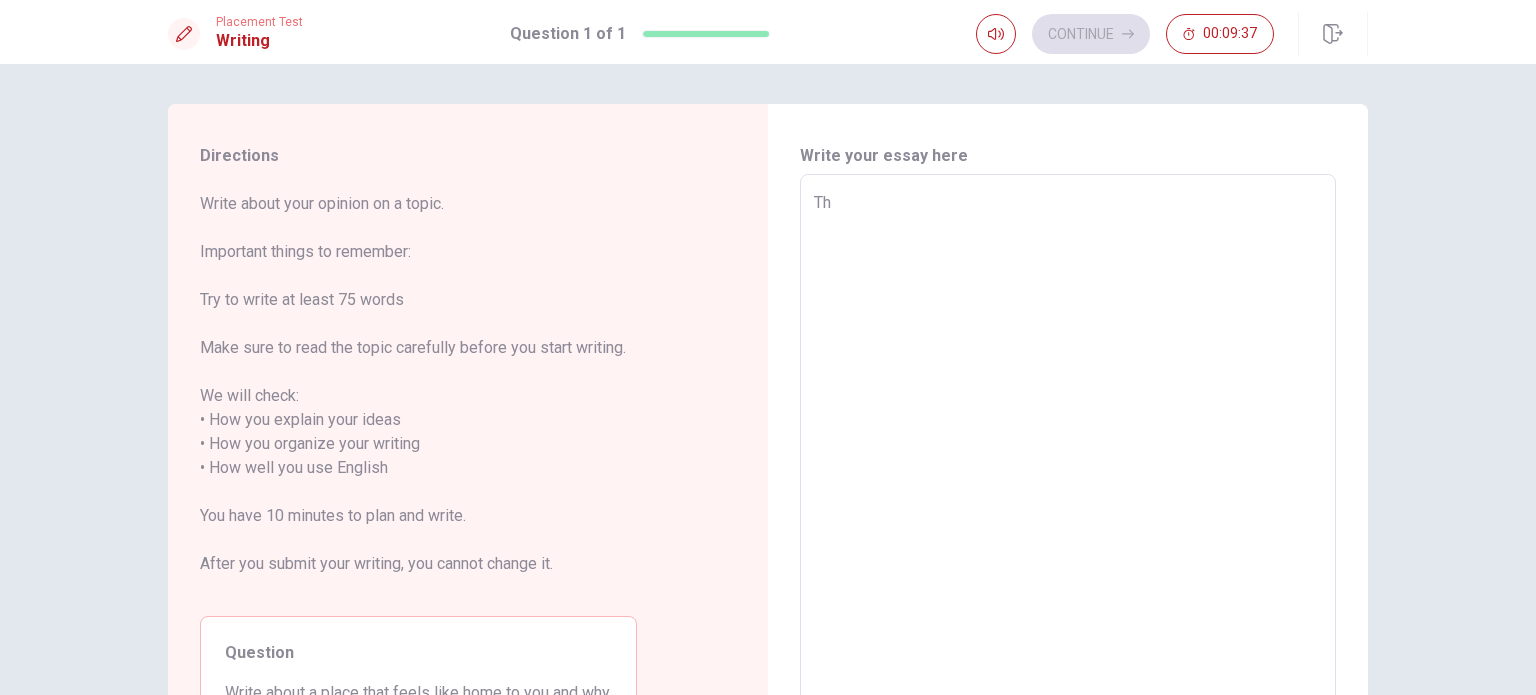 type on "x" 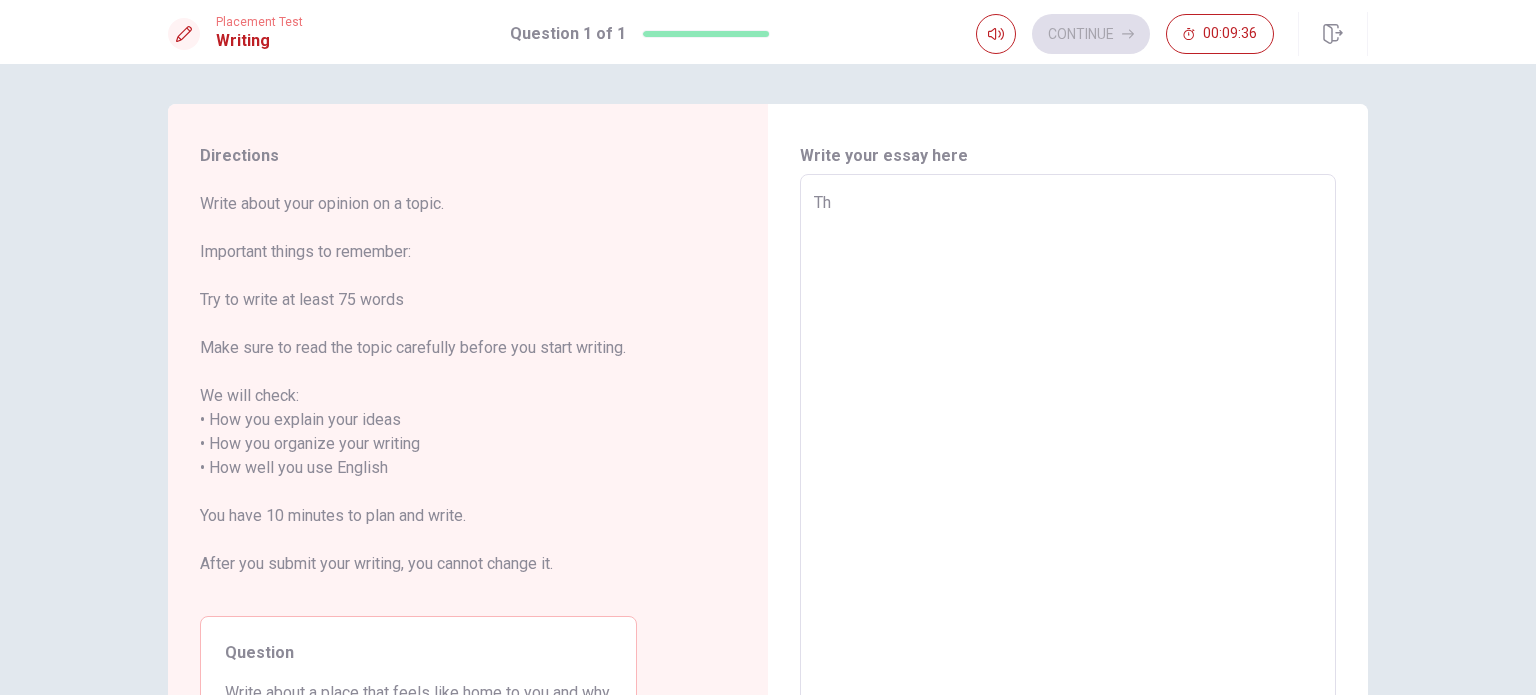 type on "The" 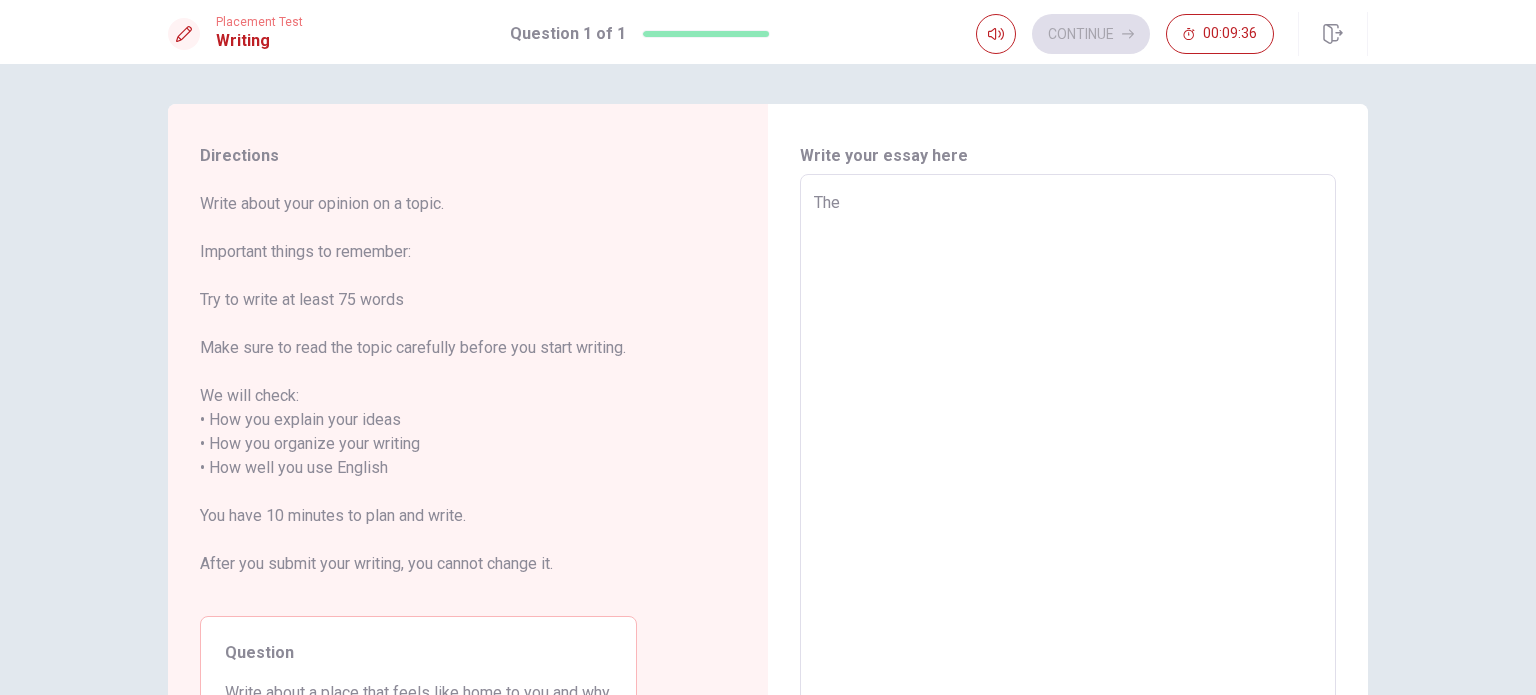 type on "x" 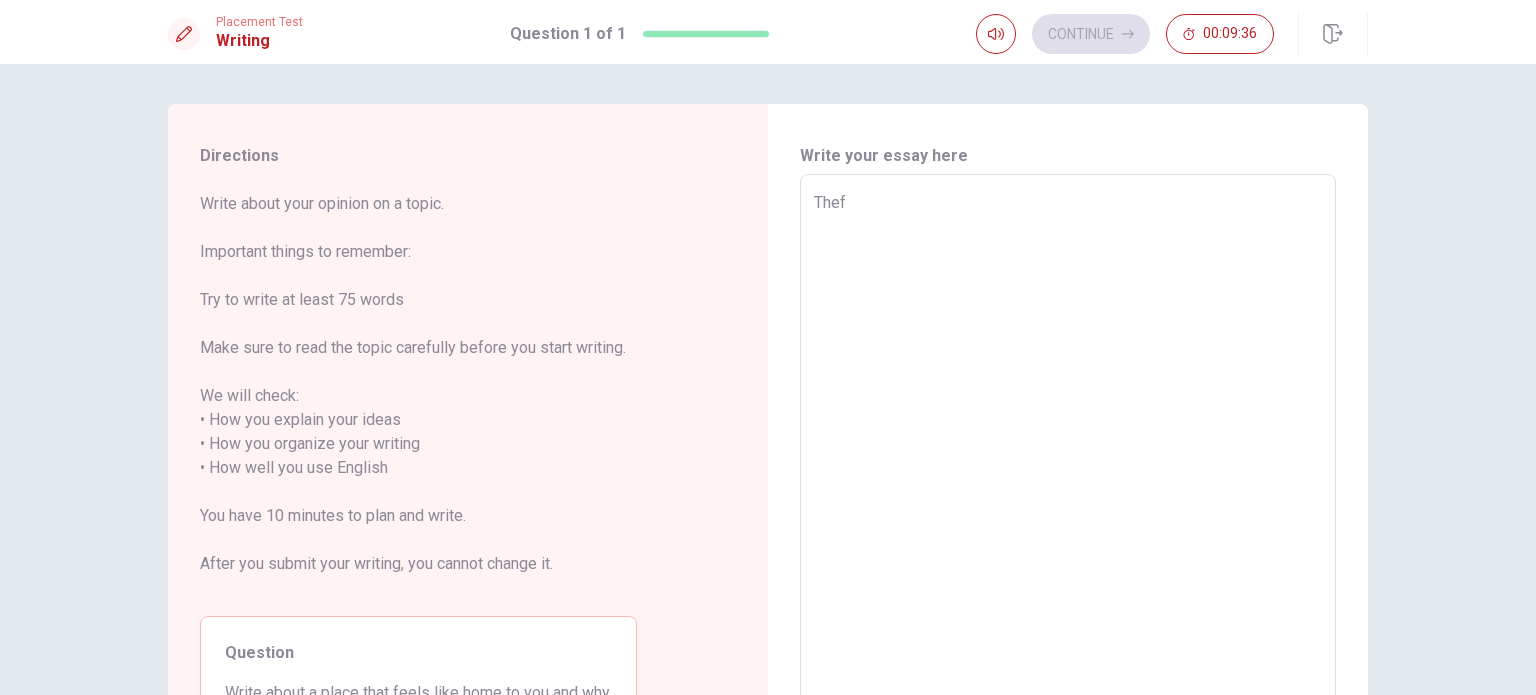 type on "x" 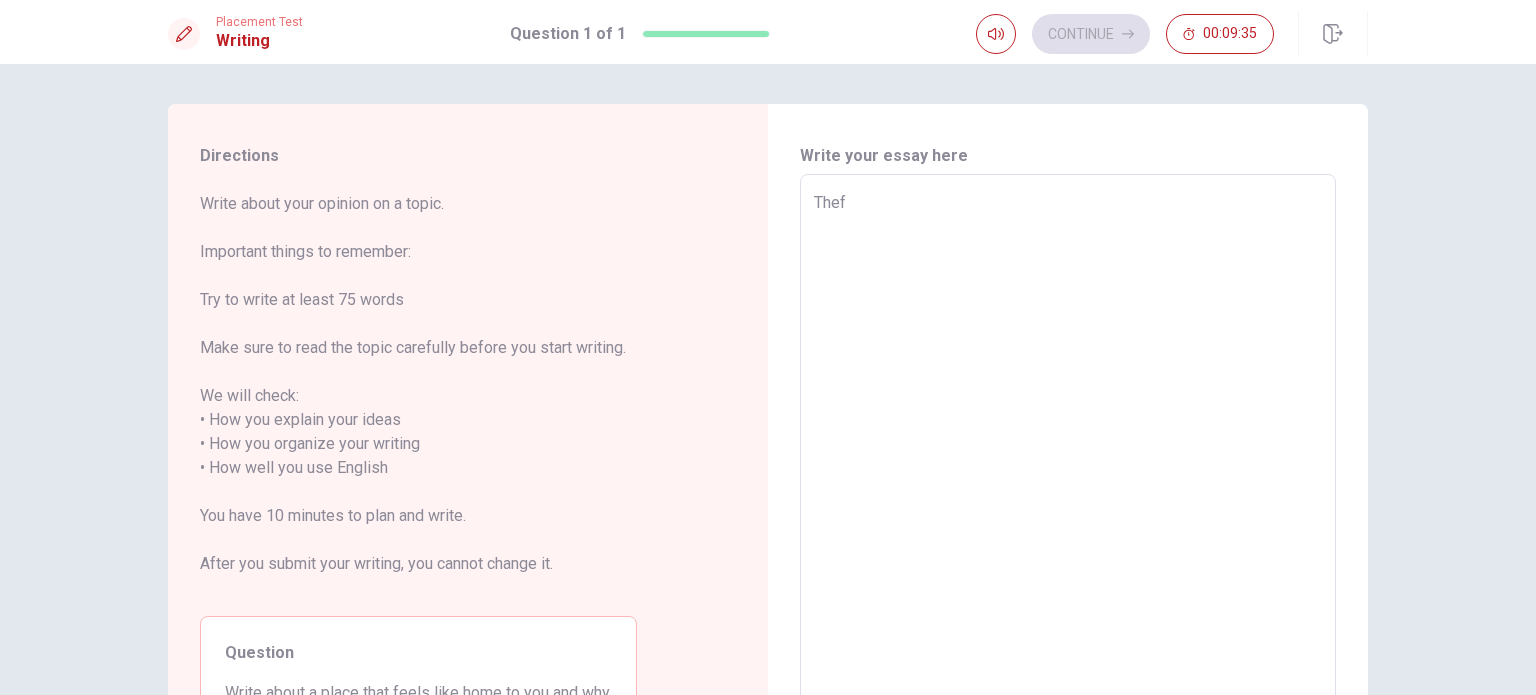 type on "The" 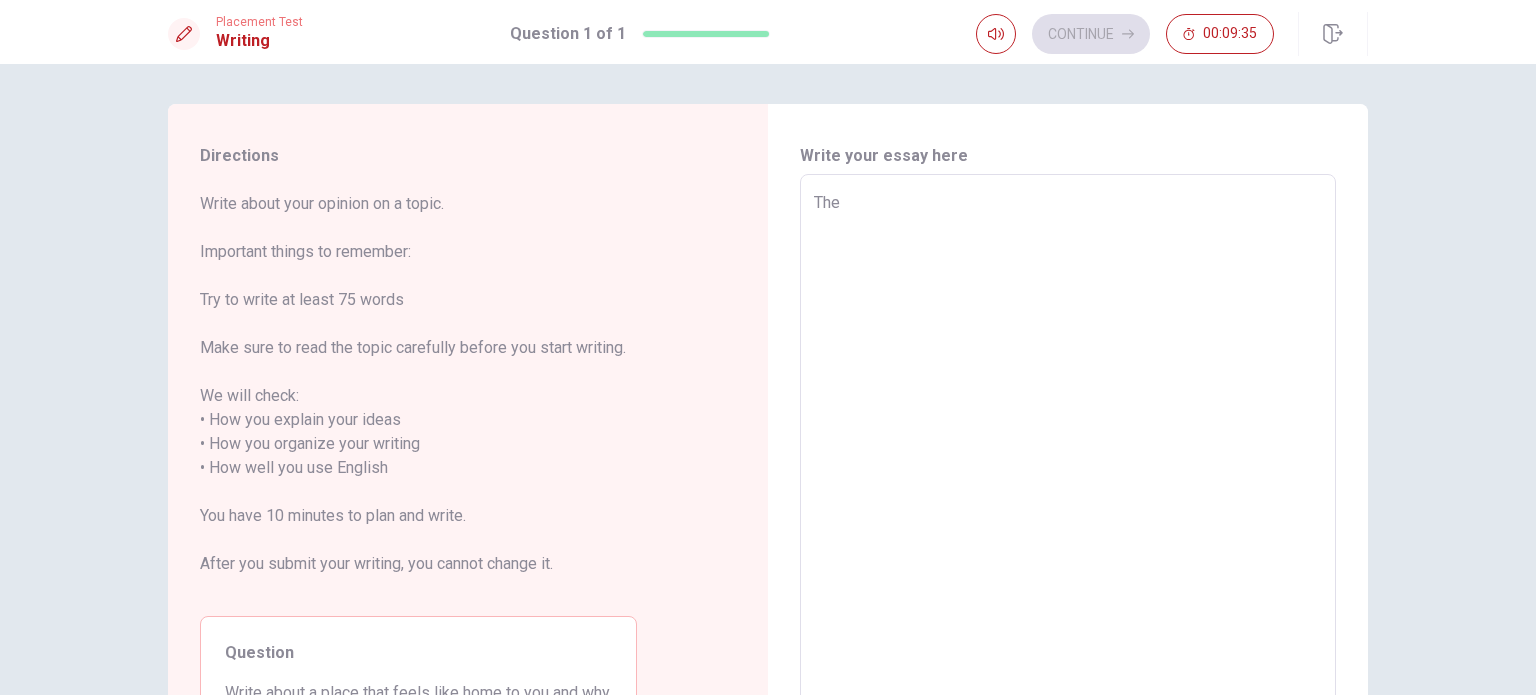 type on "x" 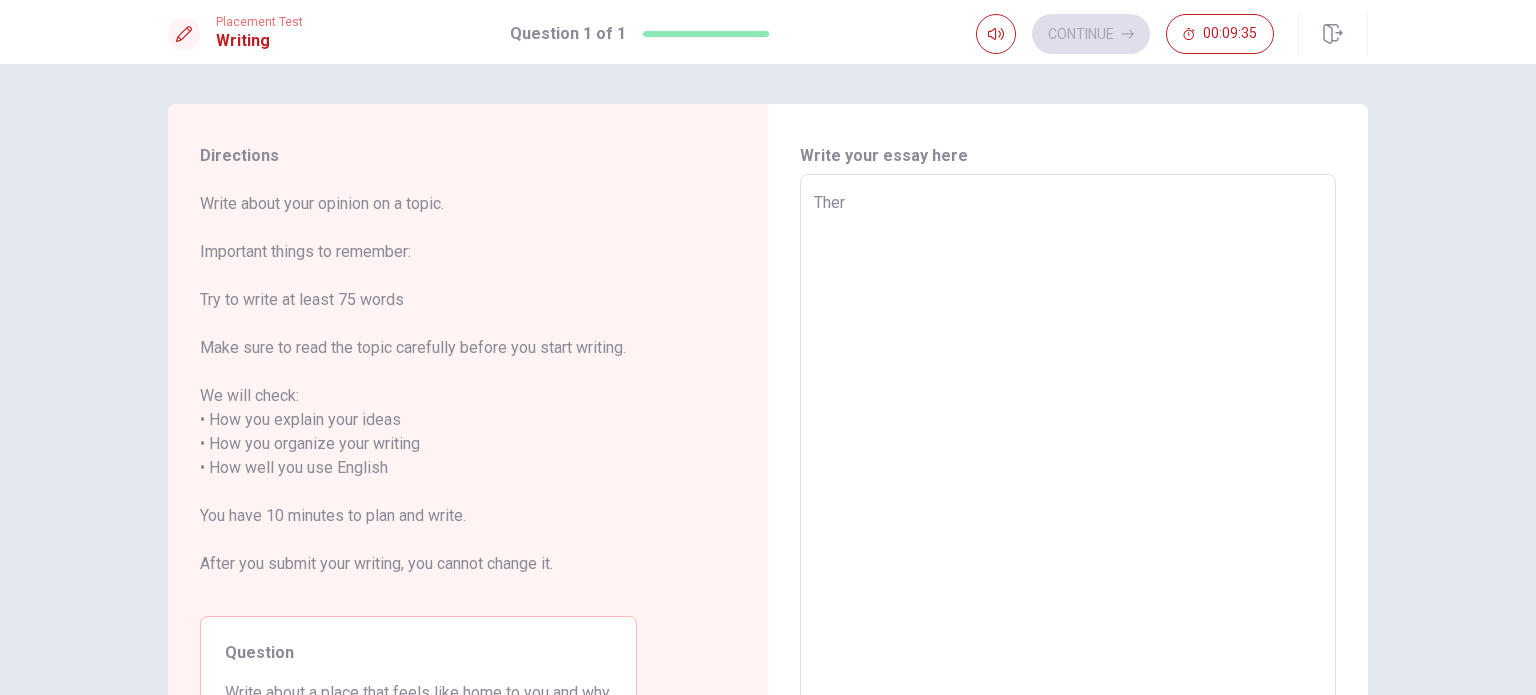 type on "x" 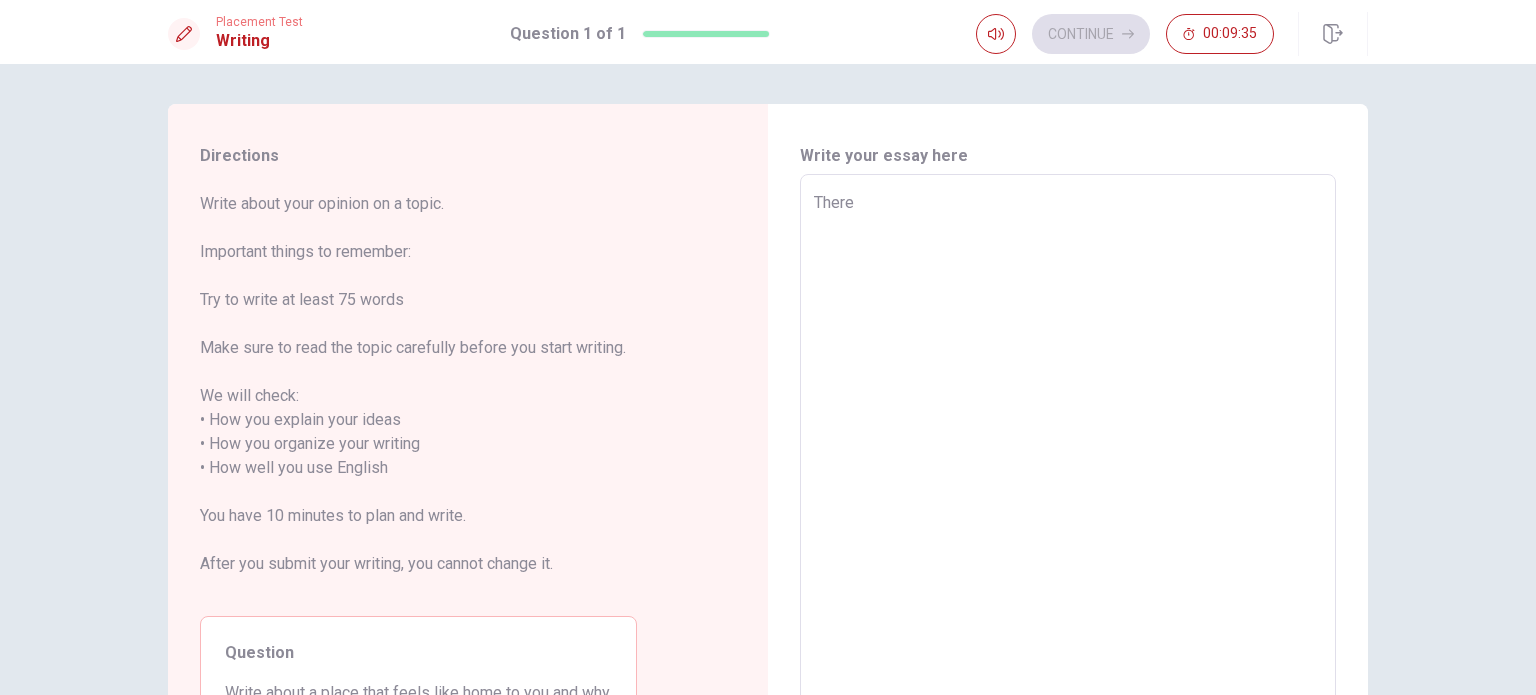 type on "x" 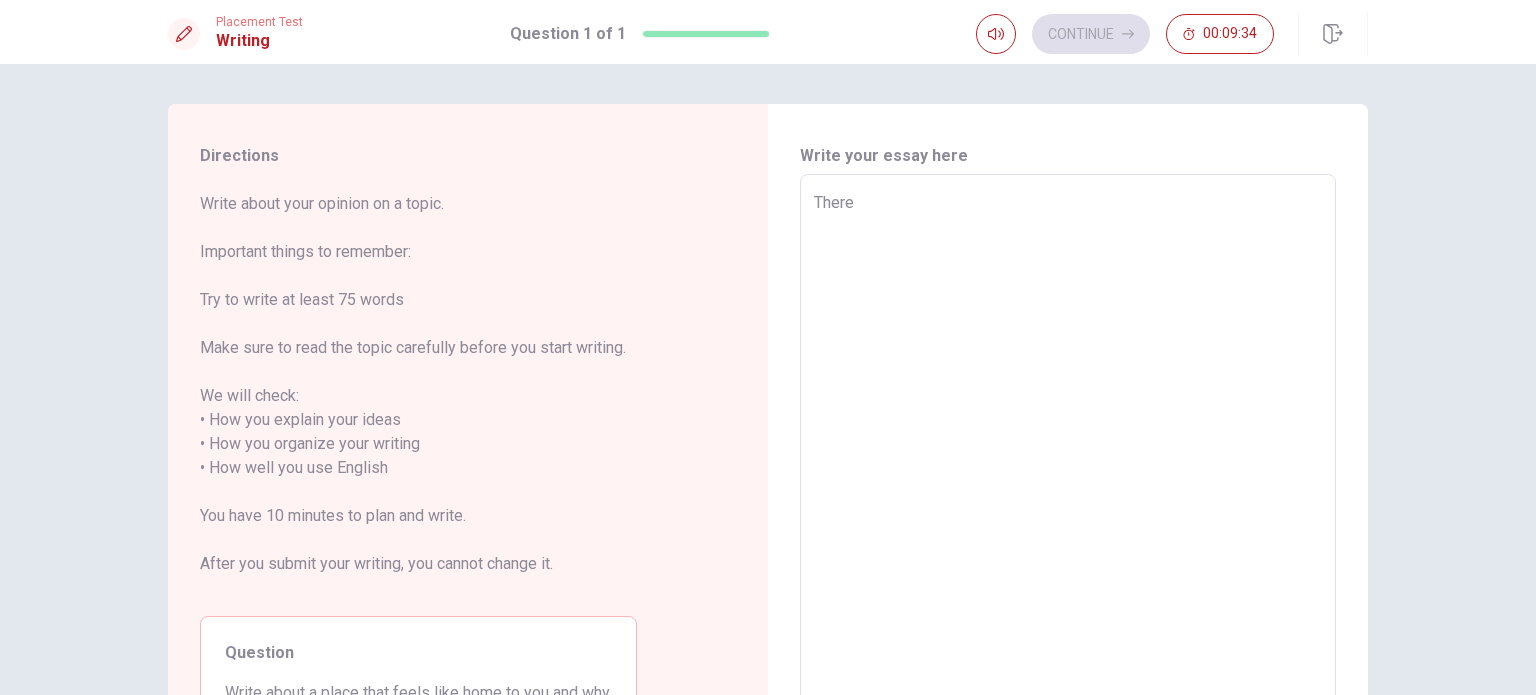 type on "There a" 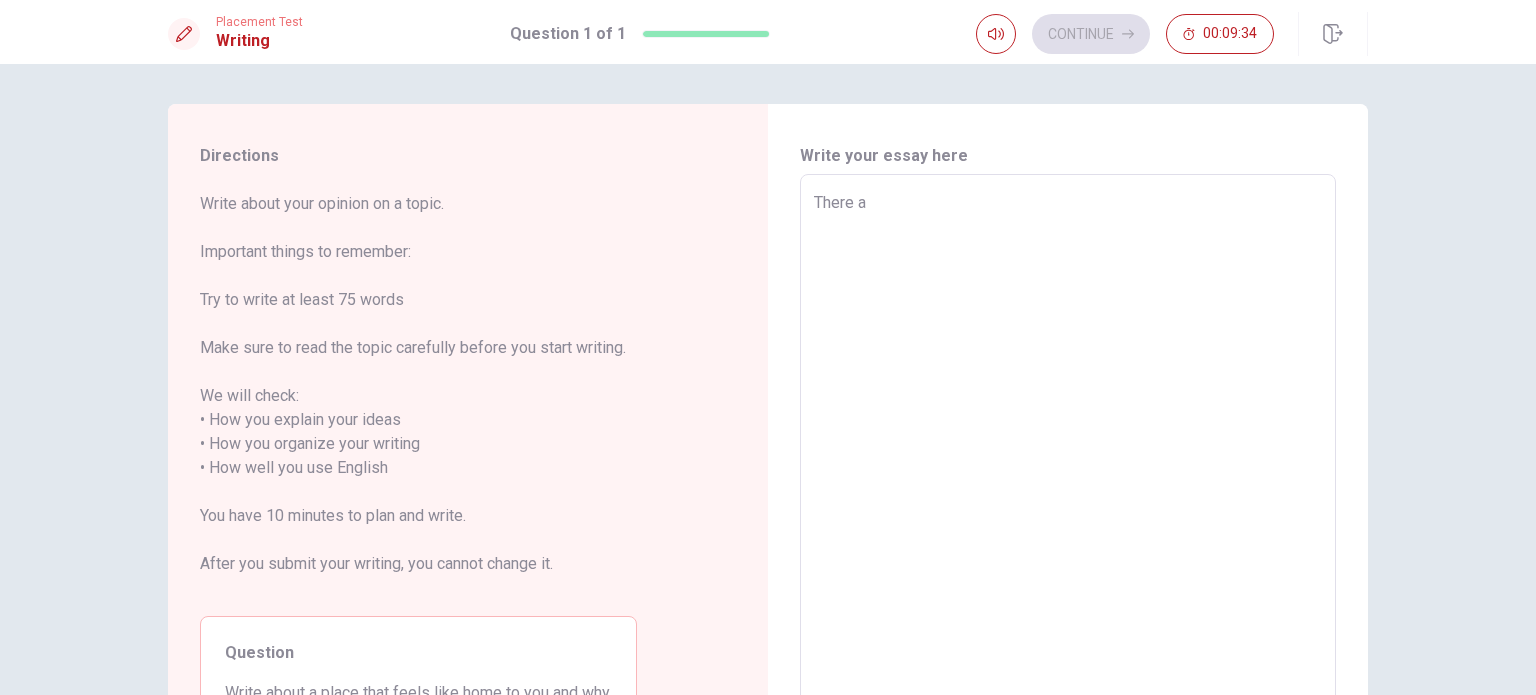 type on "x" 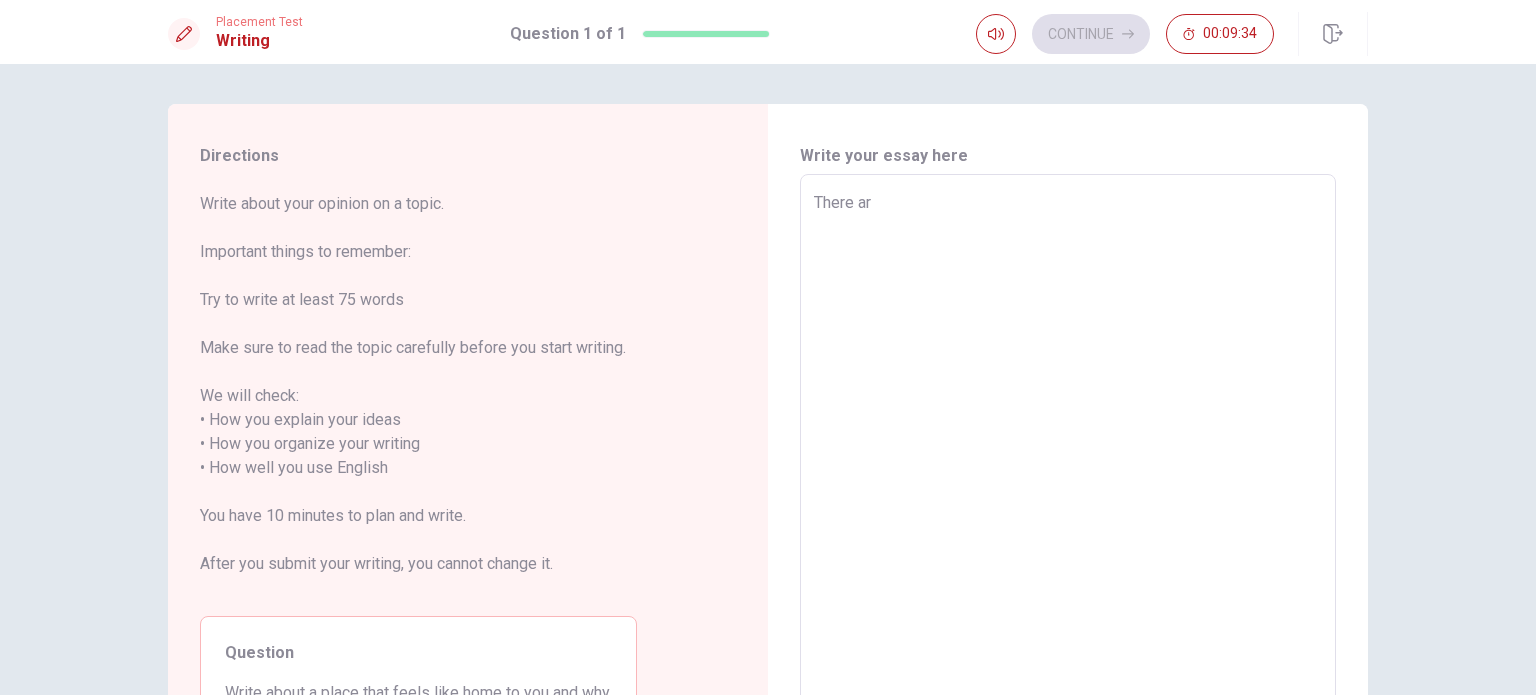 type on "x" 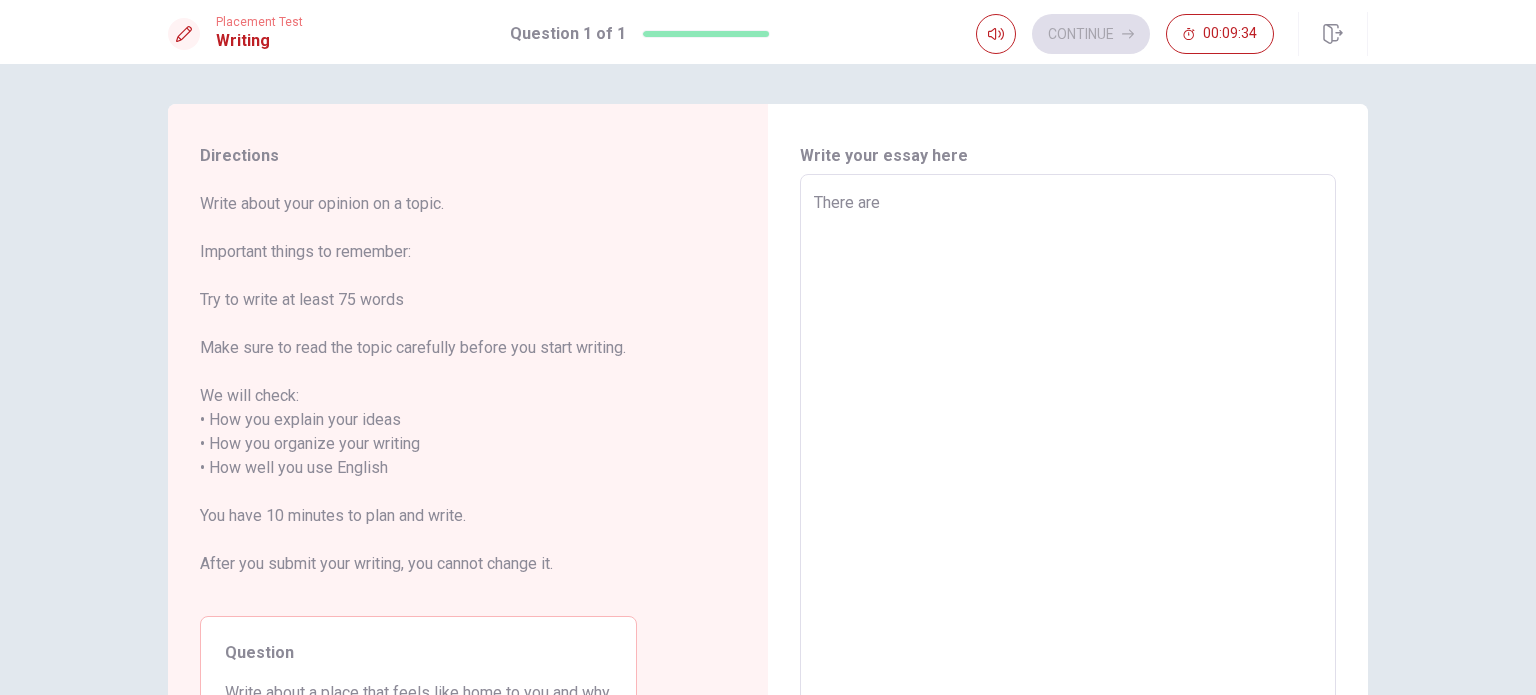 type on "x" 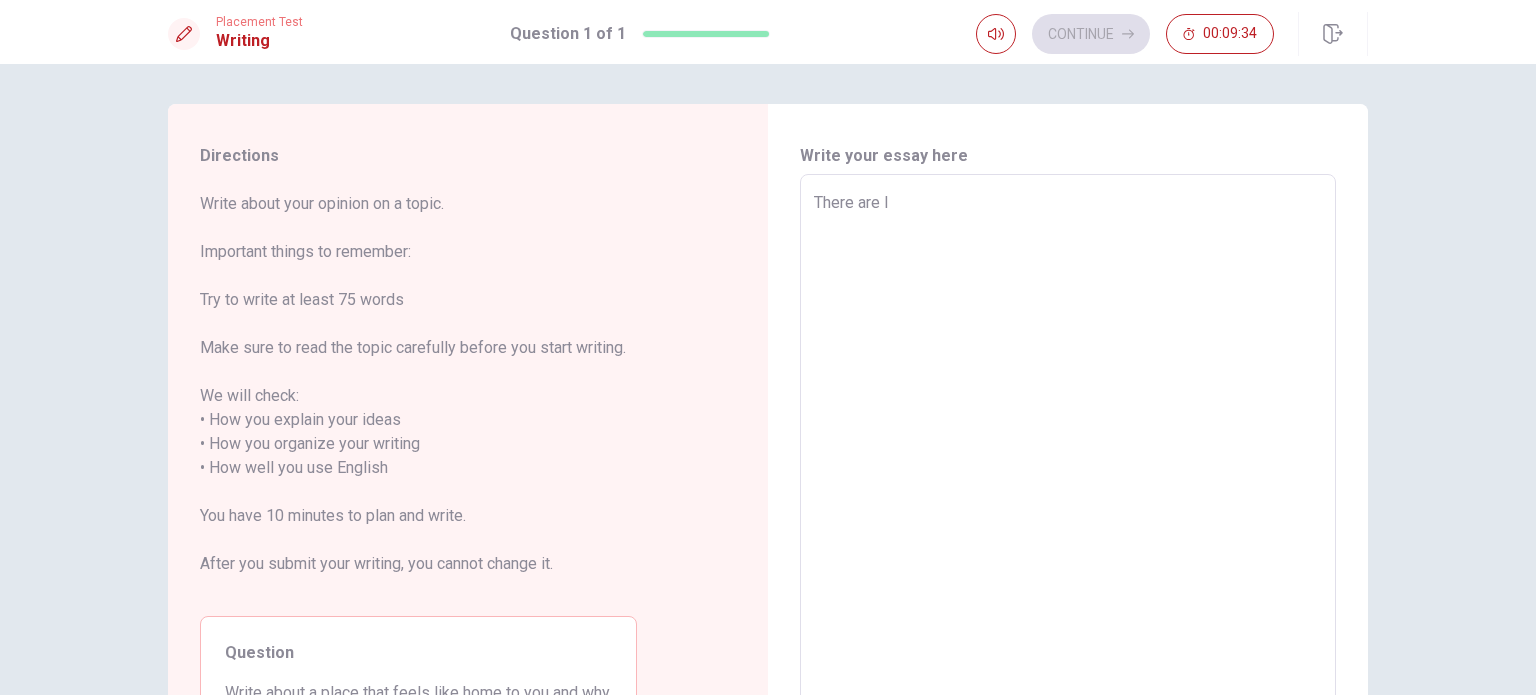 type on "x" 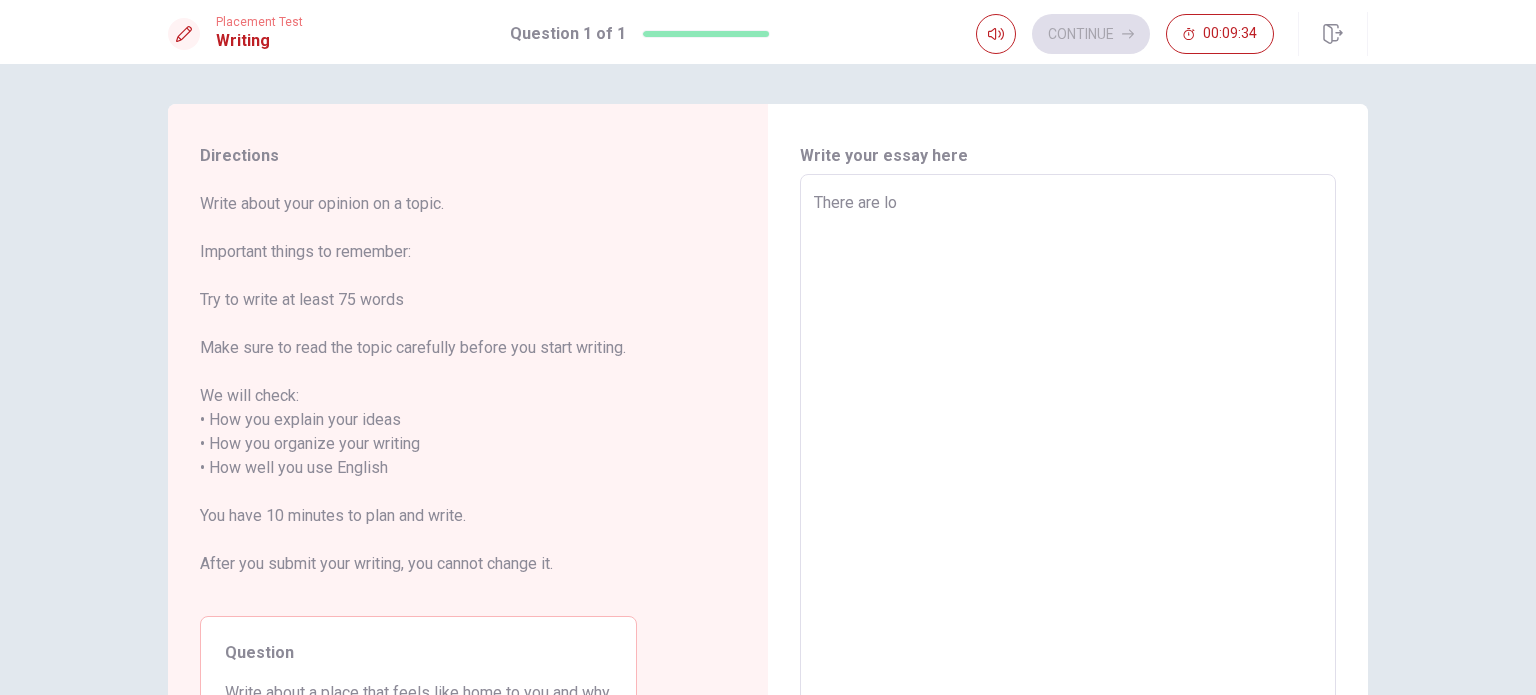 type on "x" 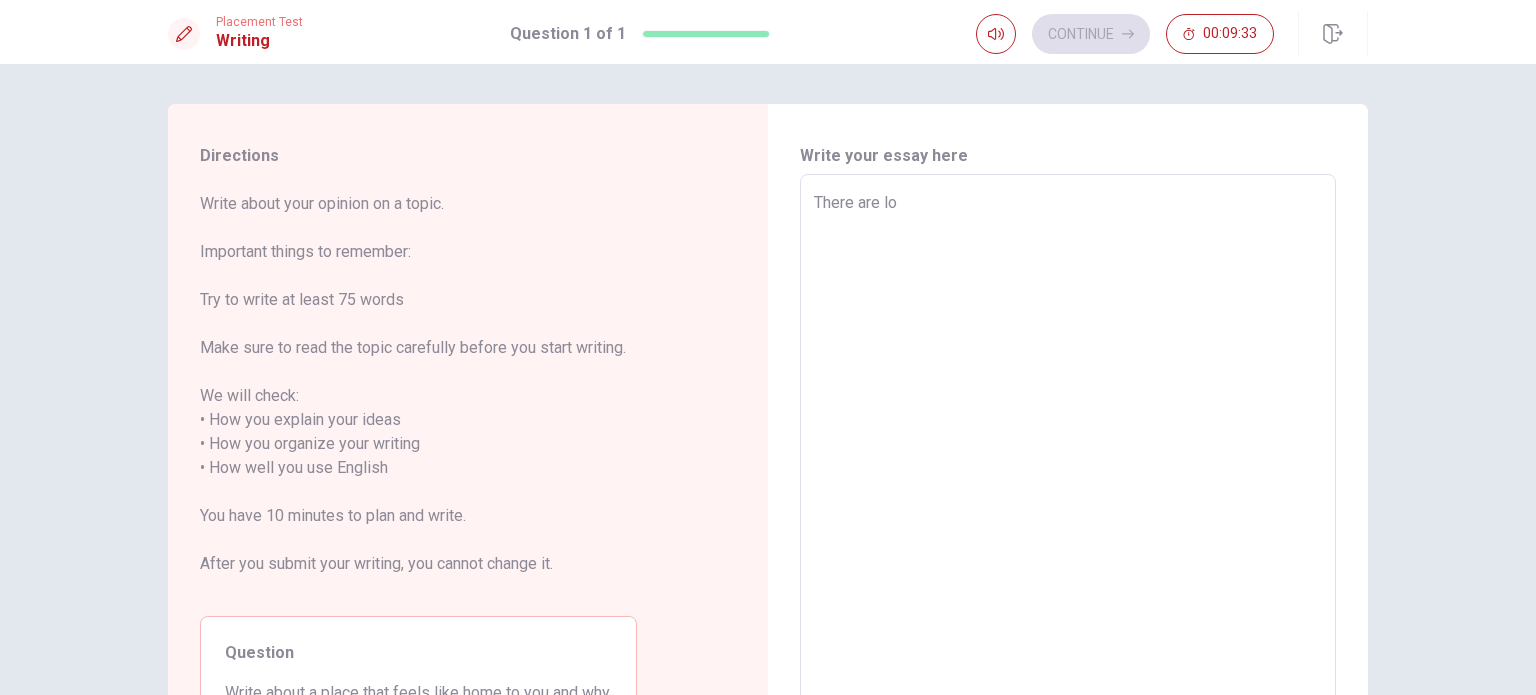 type on "There are lot" 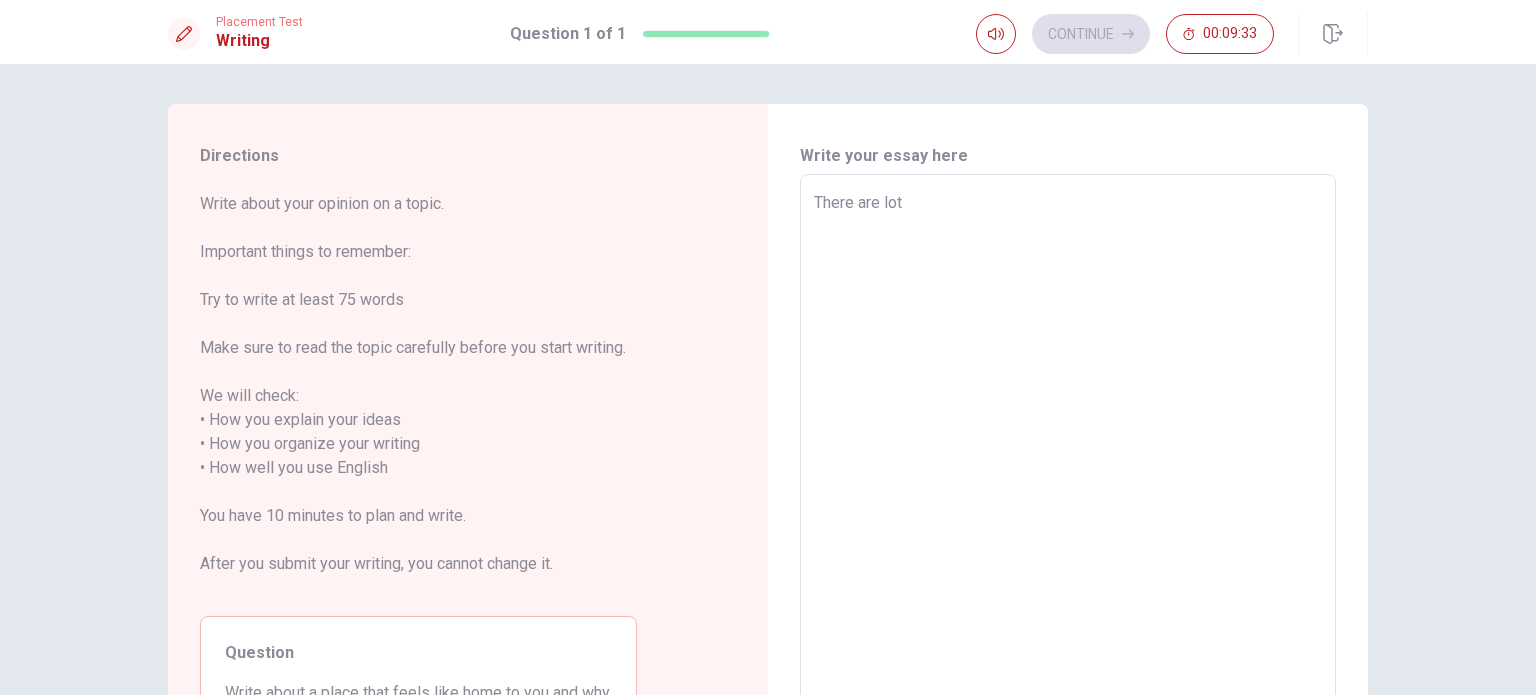 type on "x" 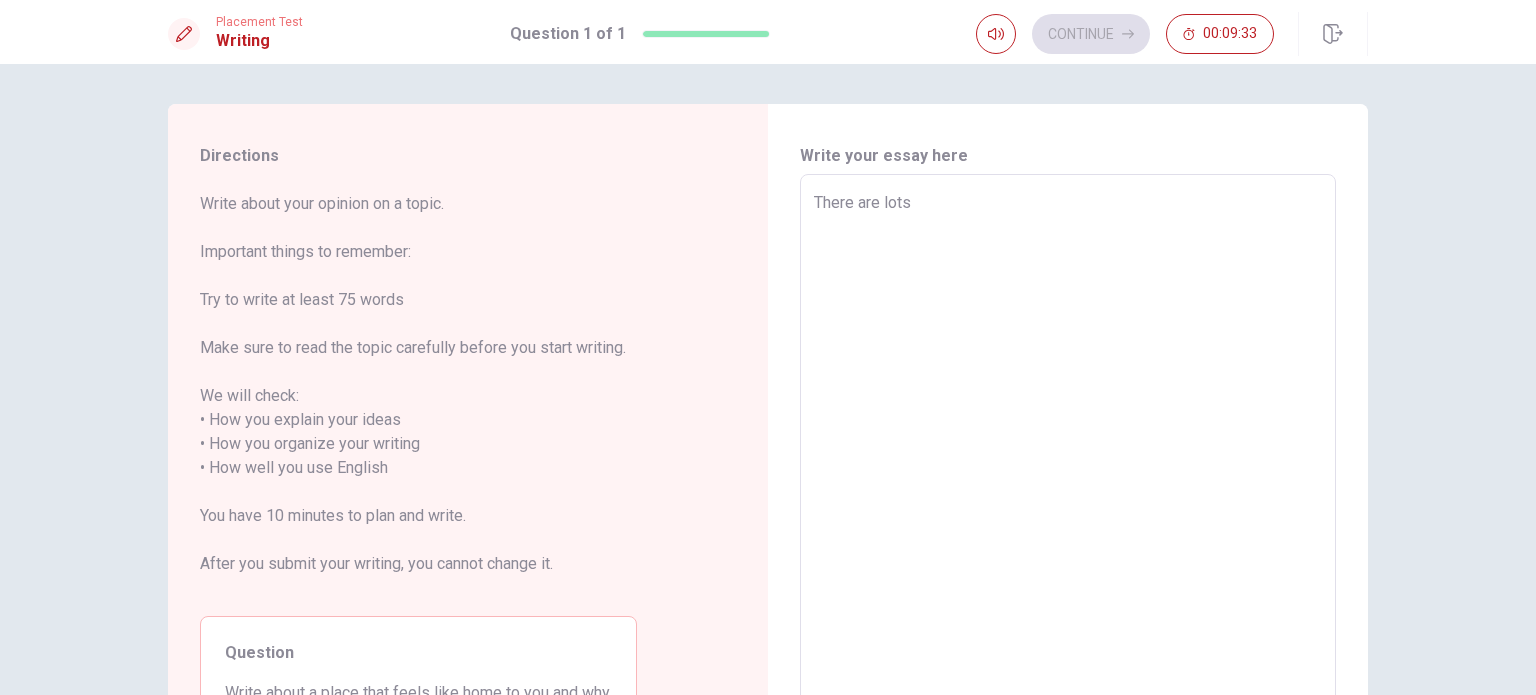 type on "x" 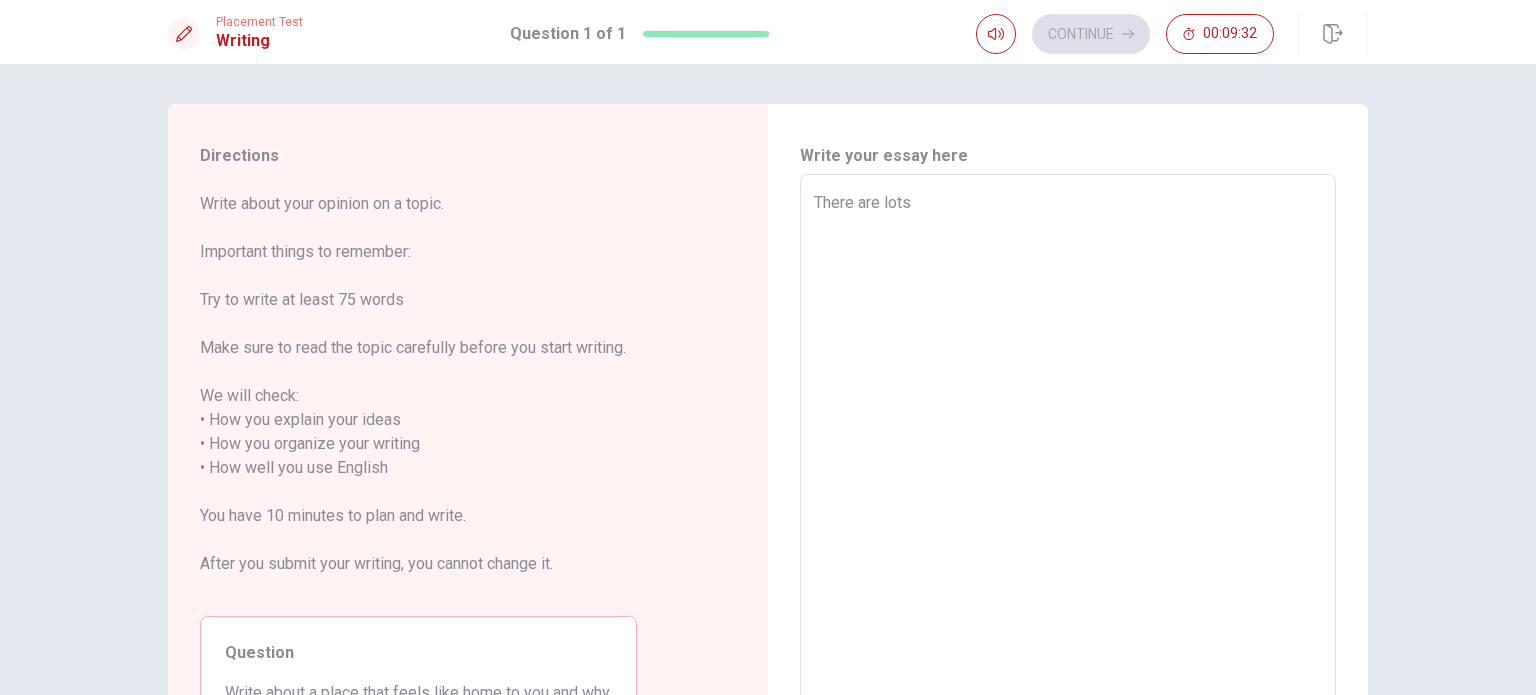 type on "There are lots" 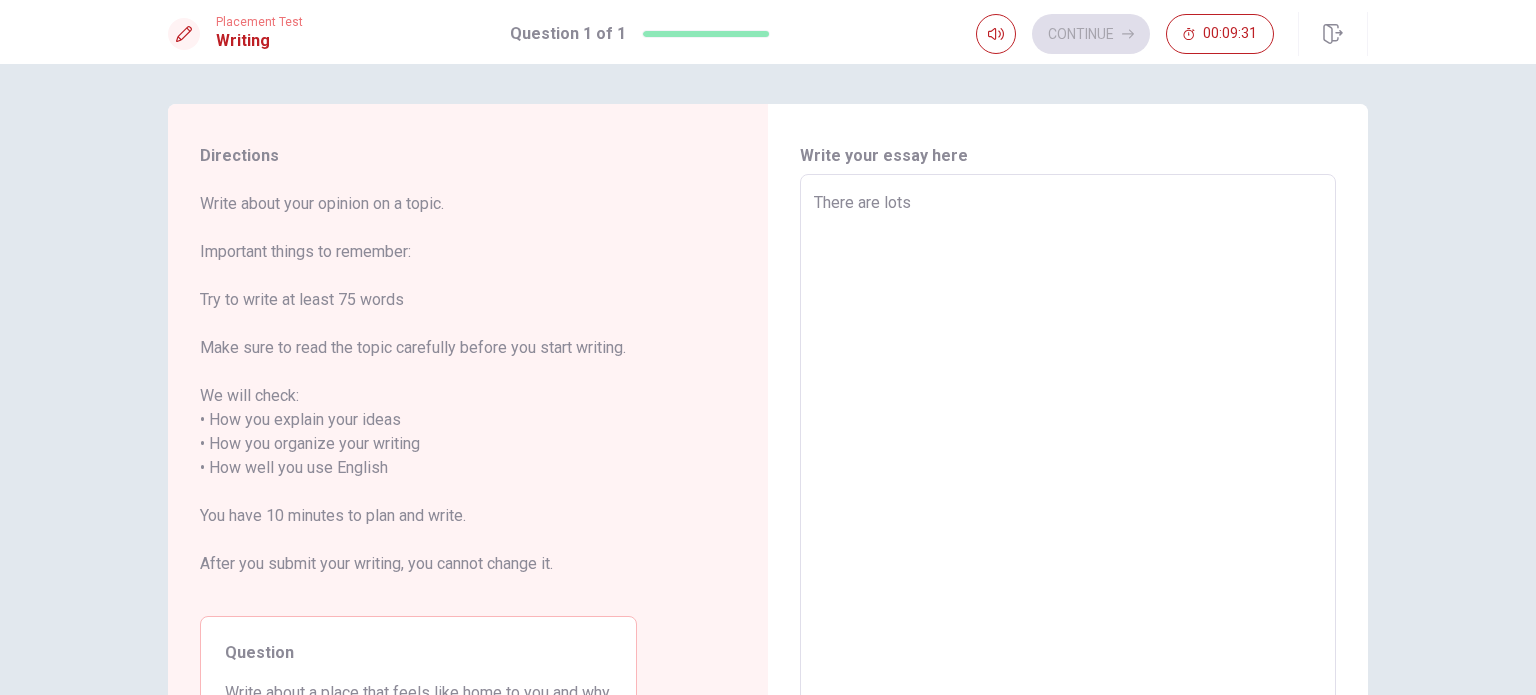 type on "There are lot" 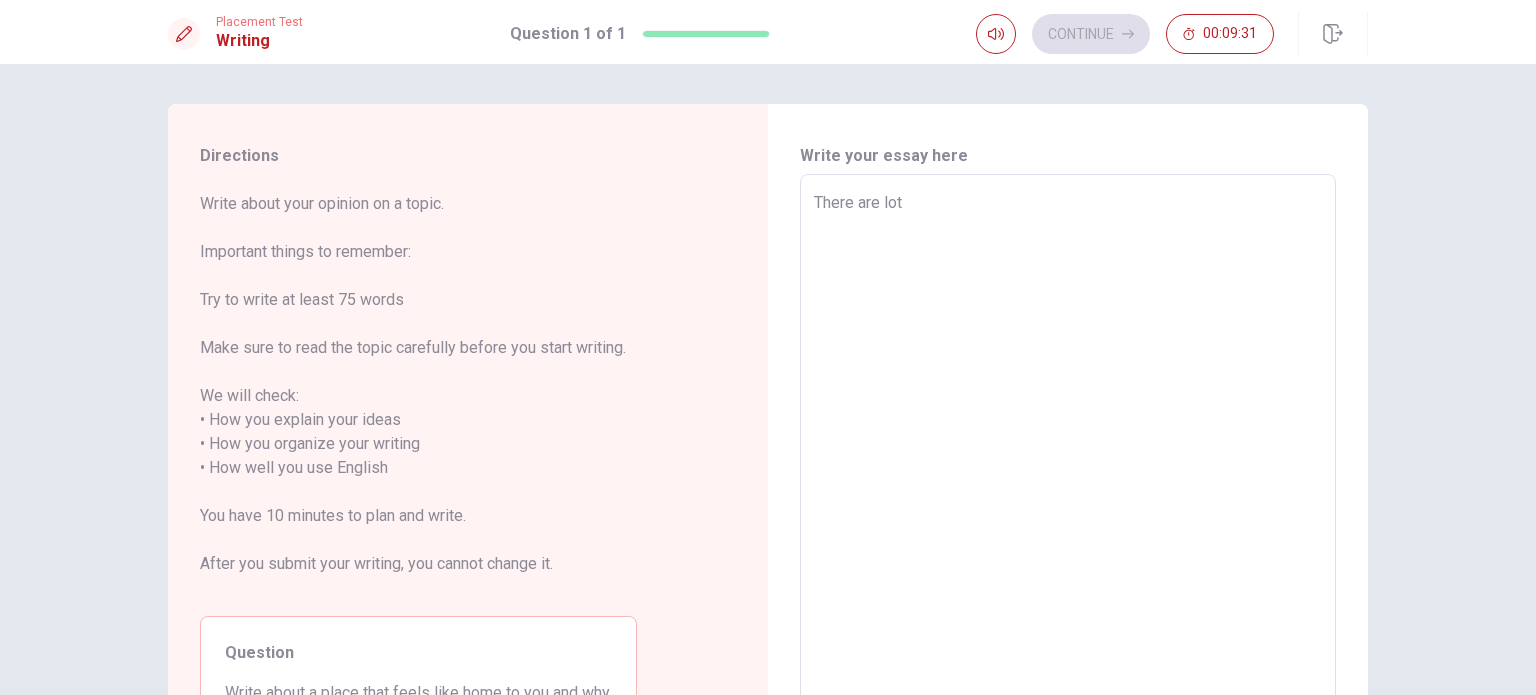 type on "There are lo" 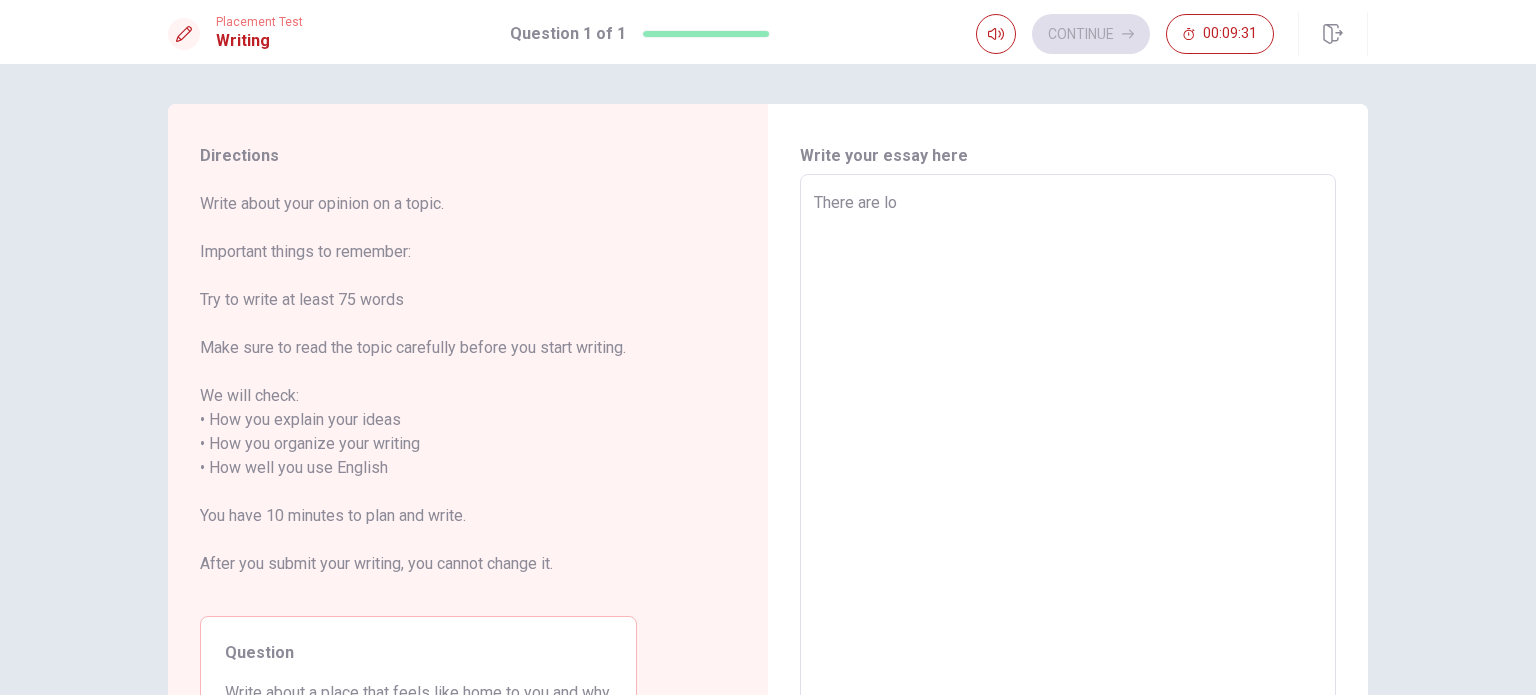 type on "x" 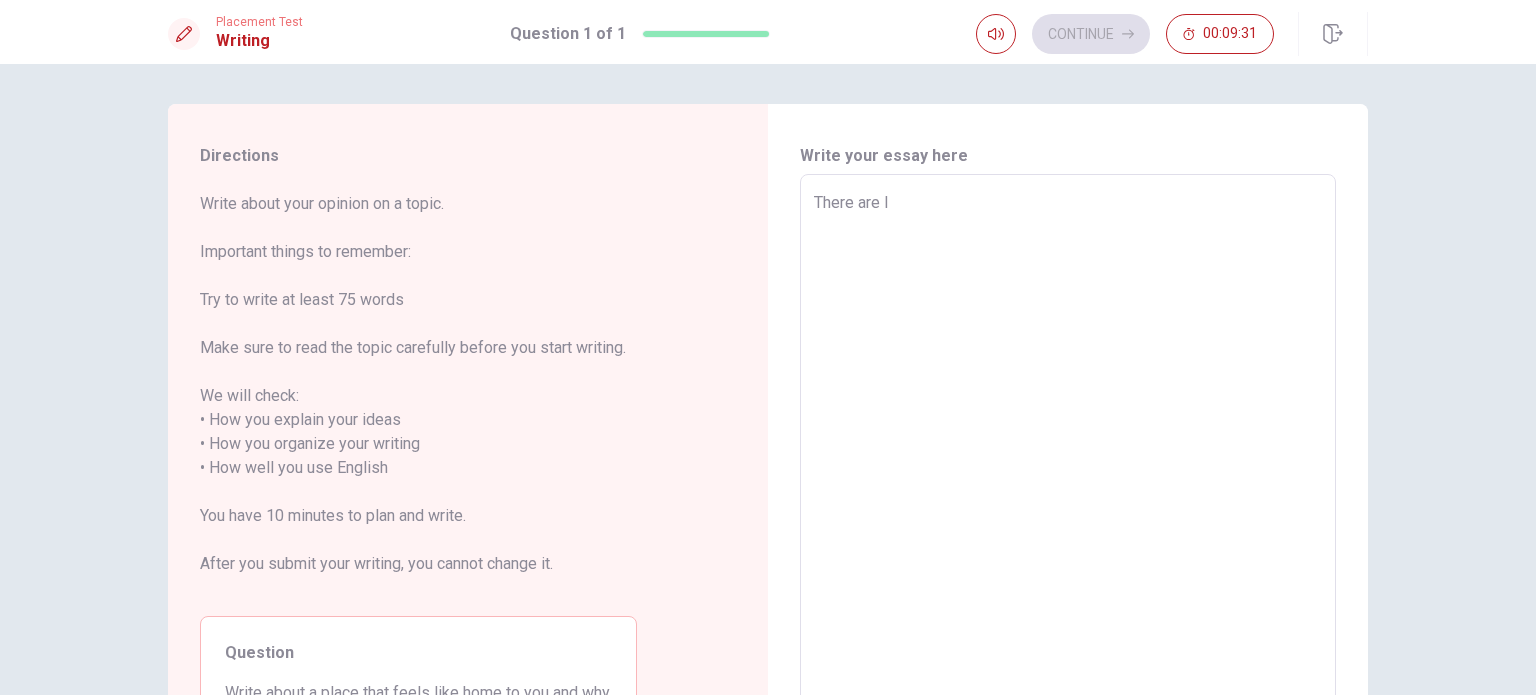 type on "x" 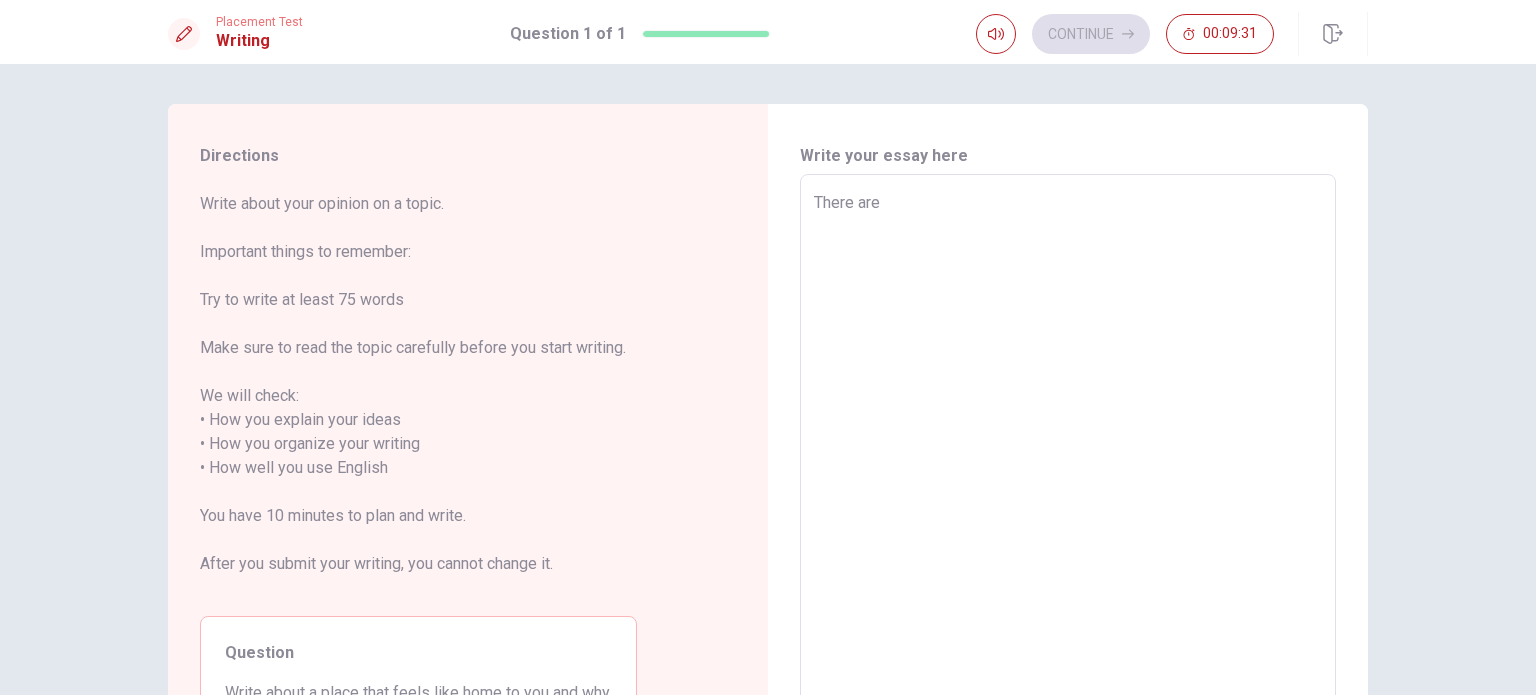 type on "x" 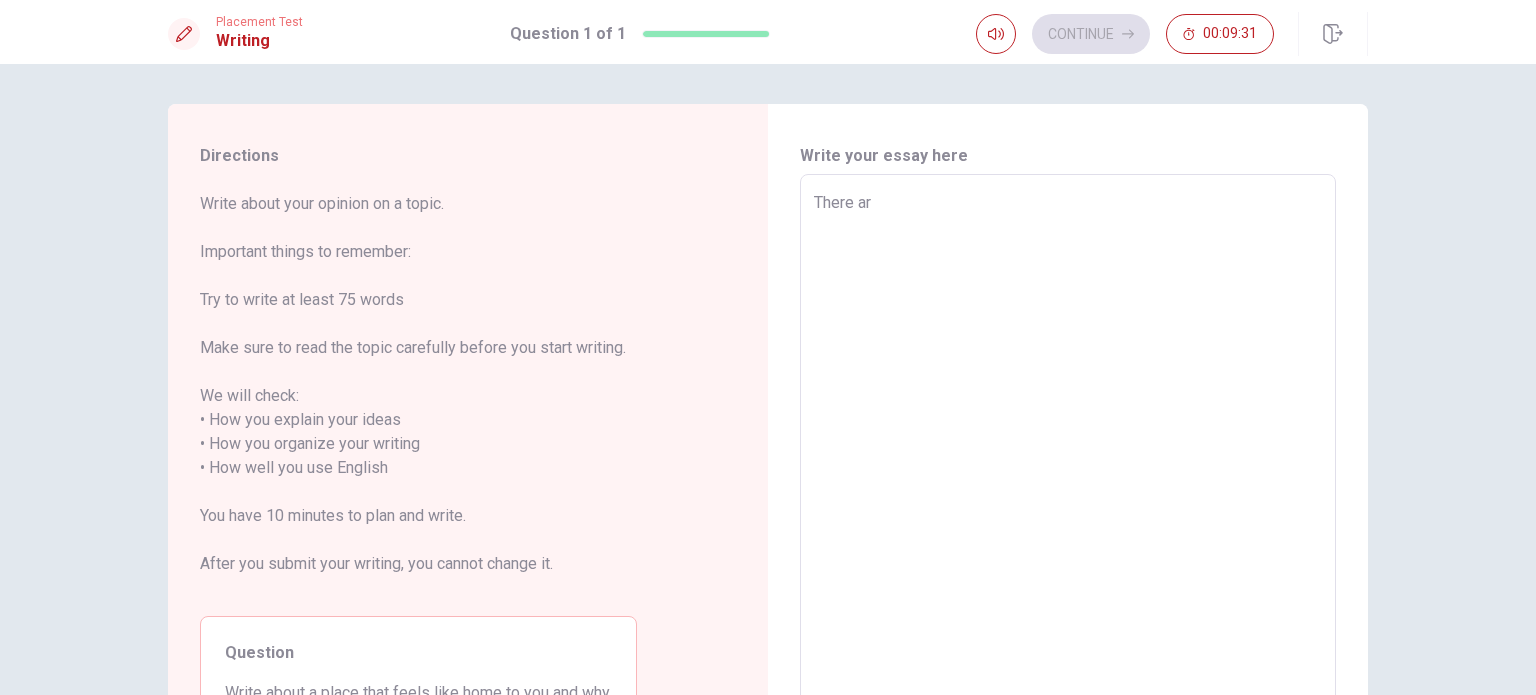 type on "x" 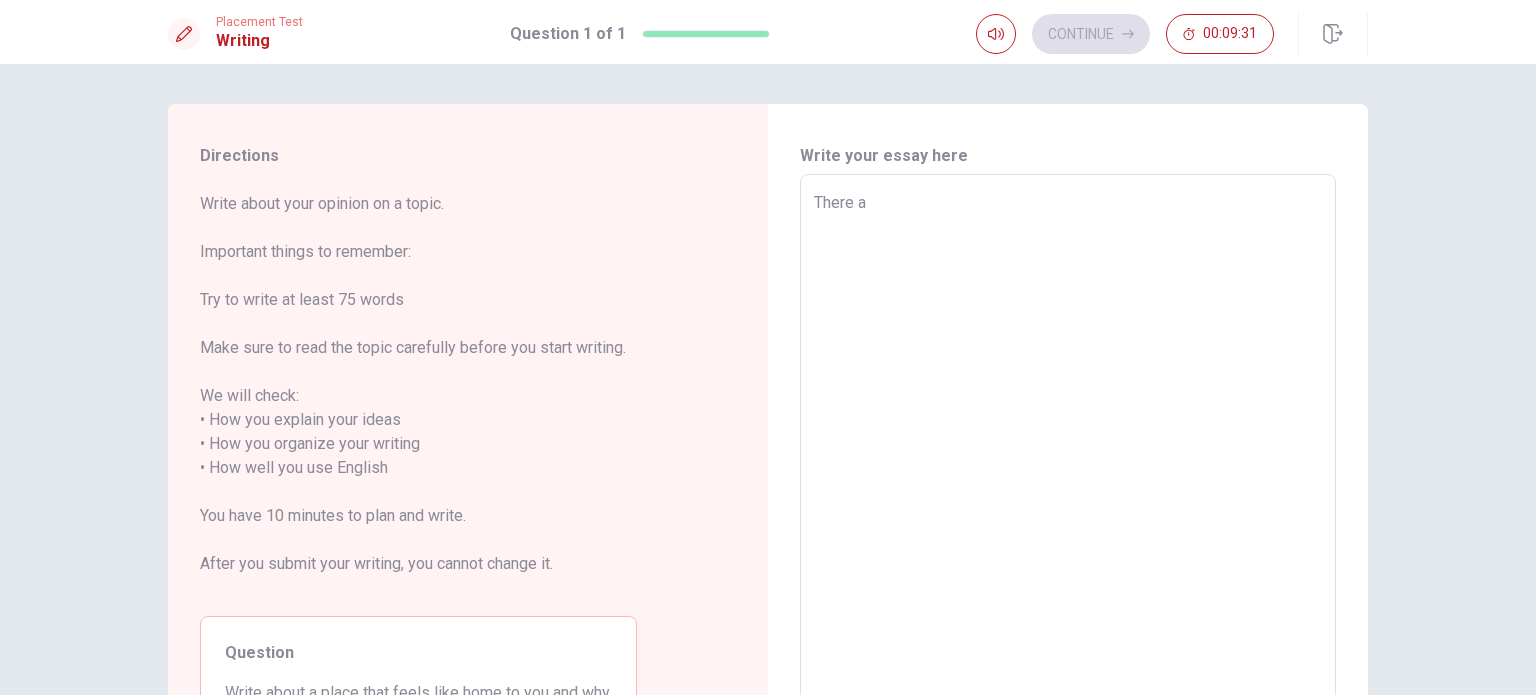 type on "There" 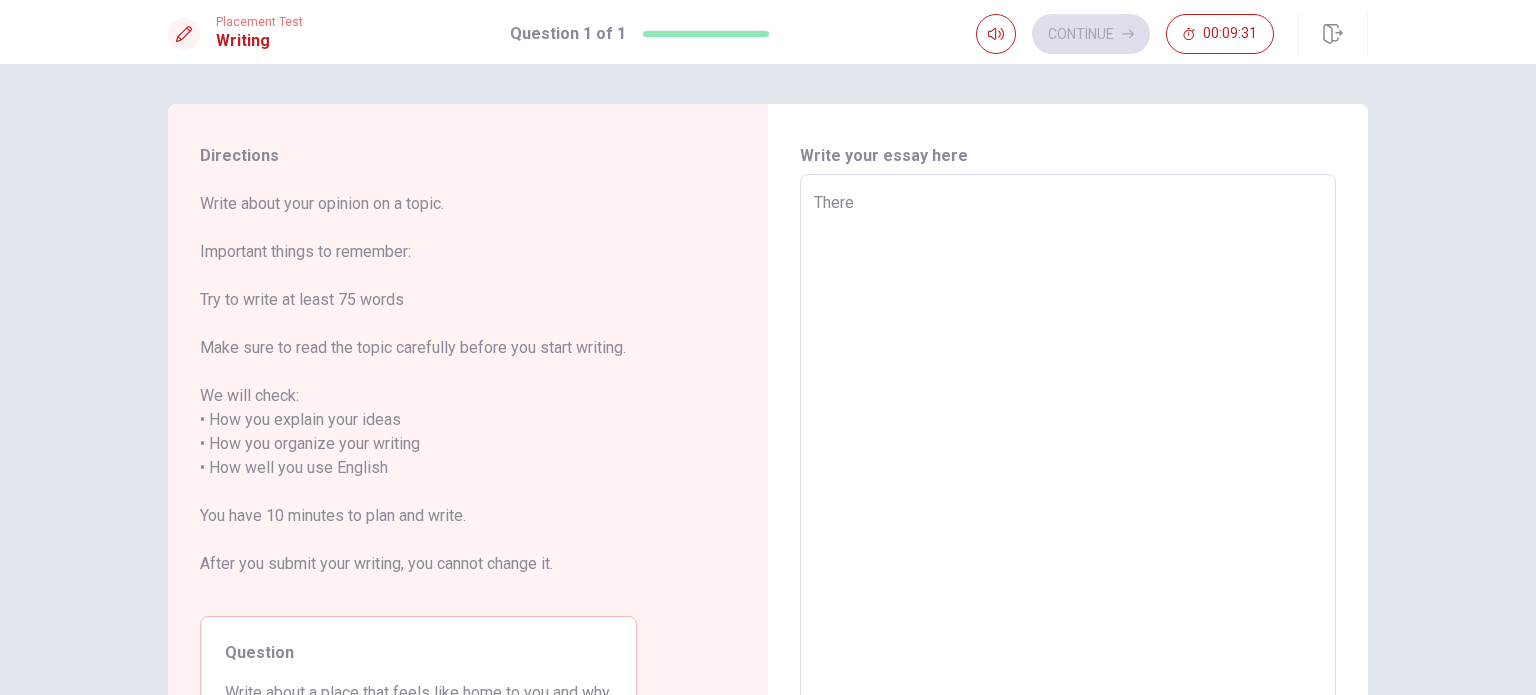 type on "There" 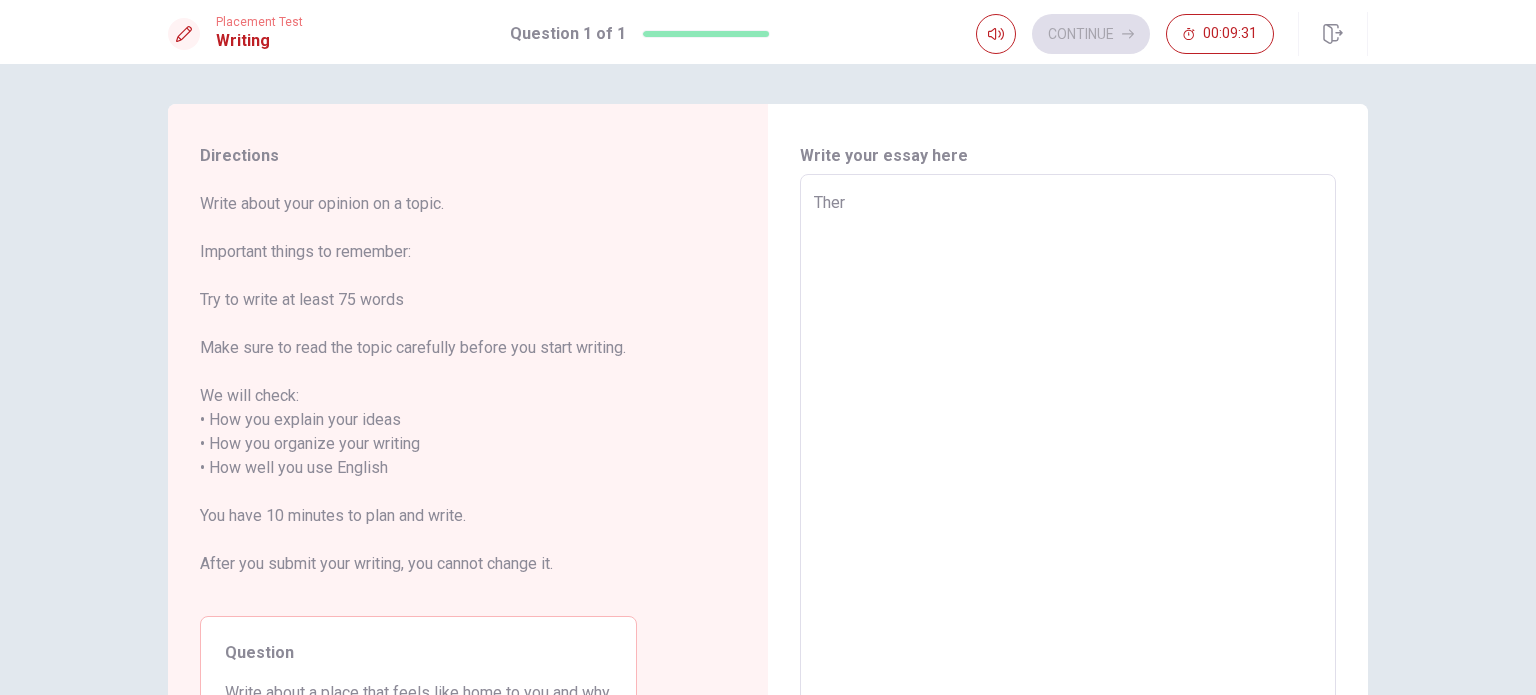 type on "x" 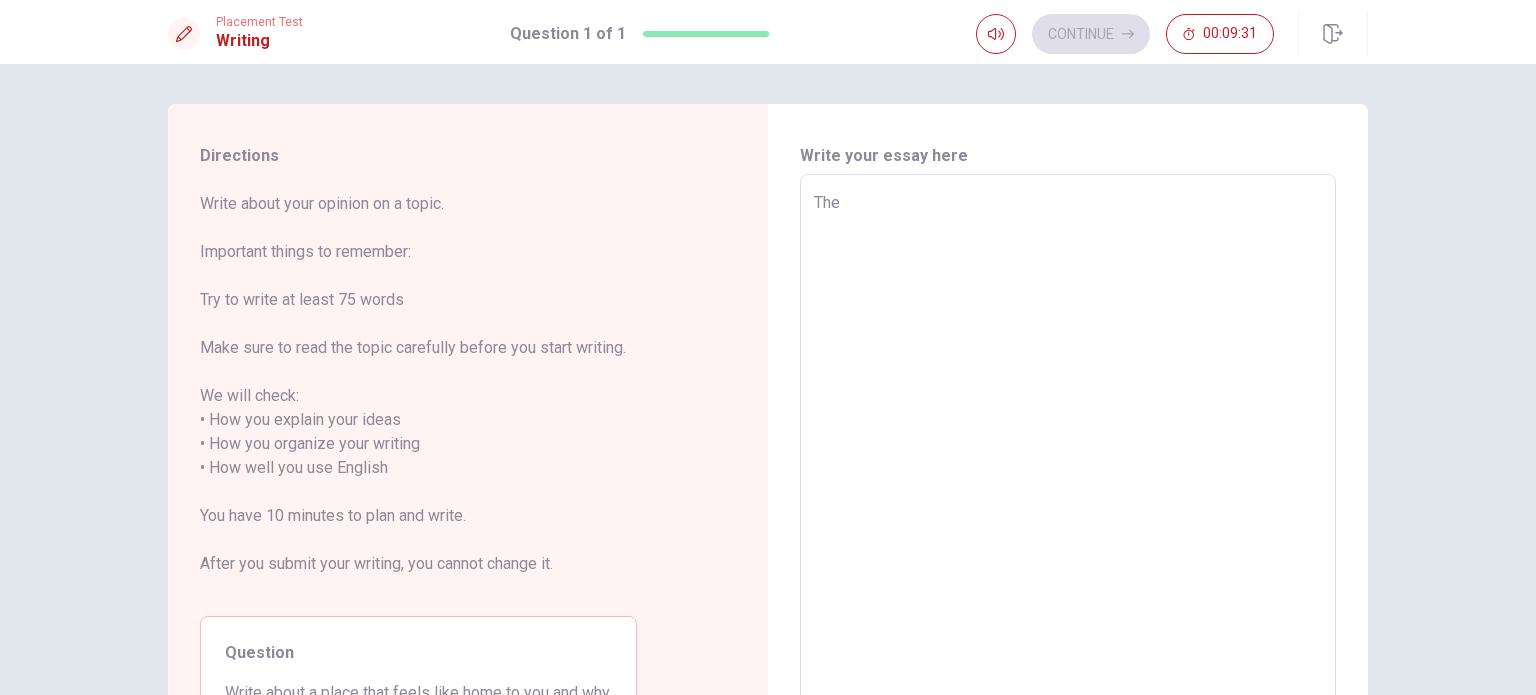 type on "Th" 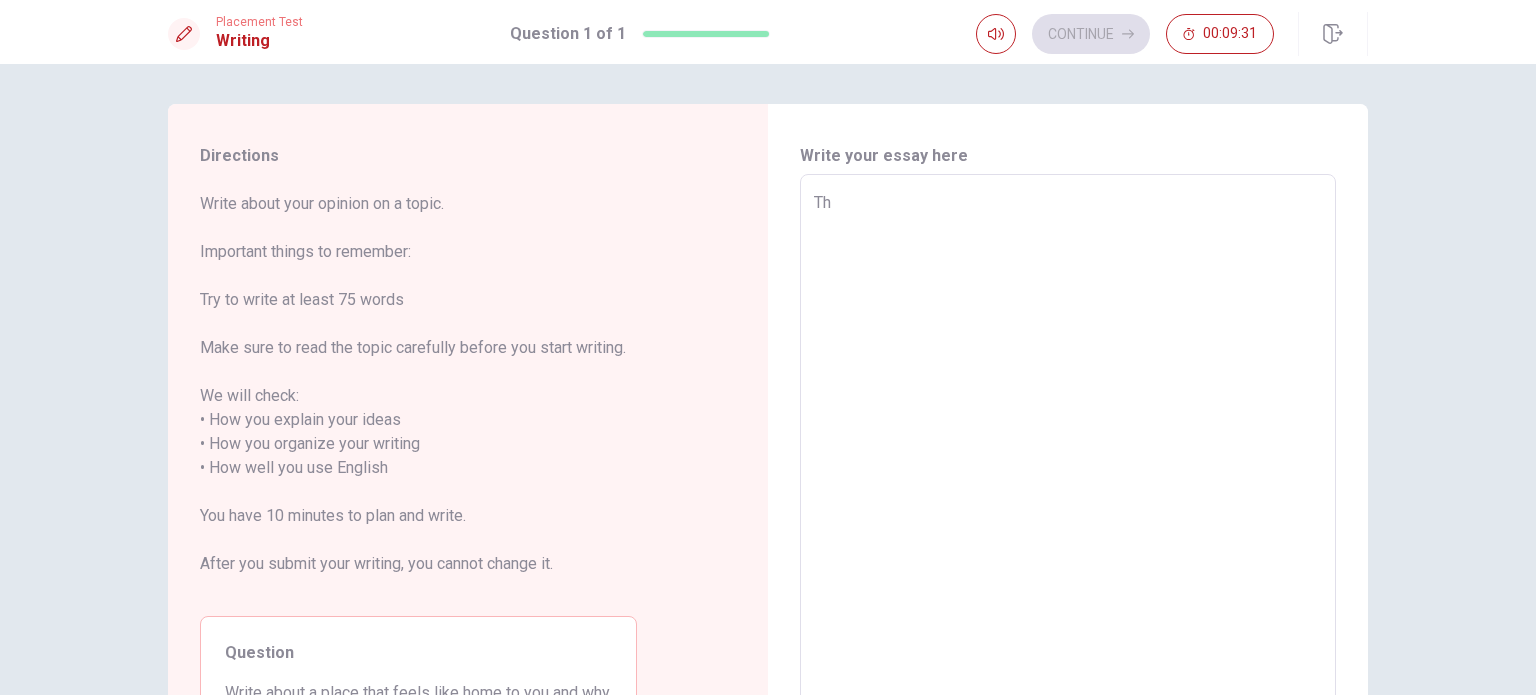 type on "x" 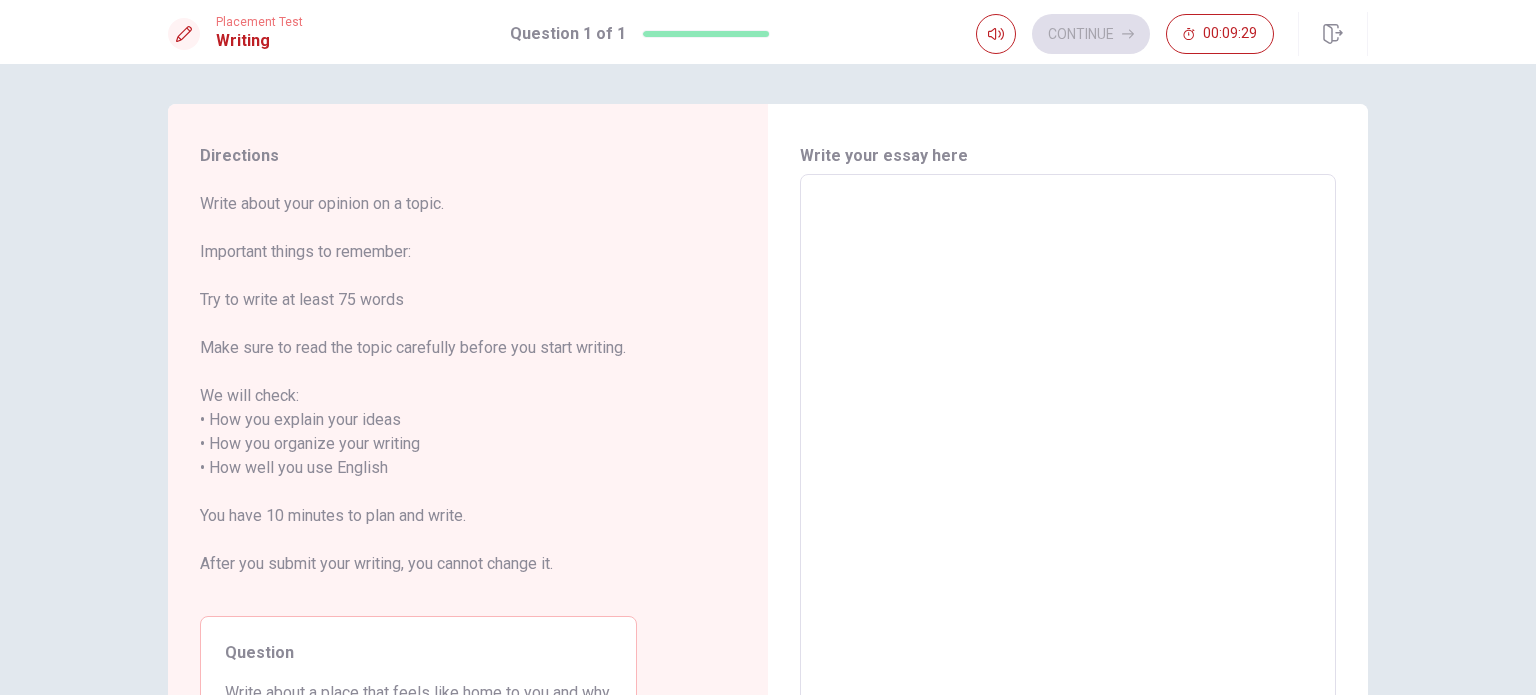 type on "A" 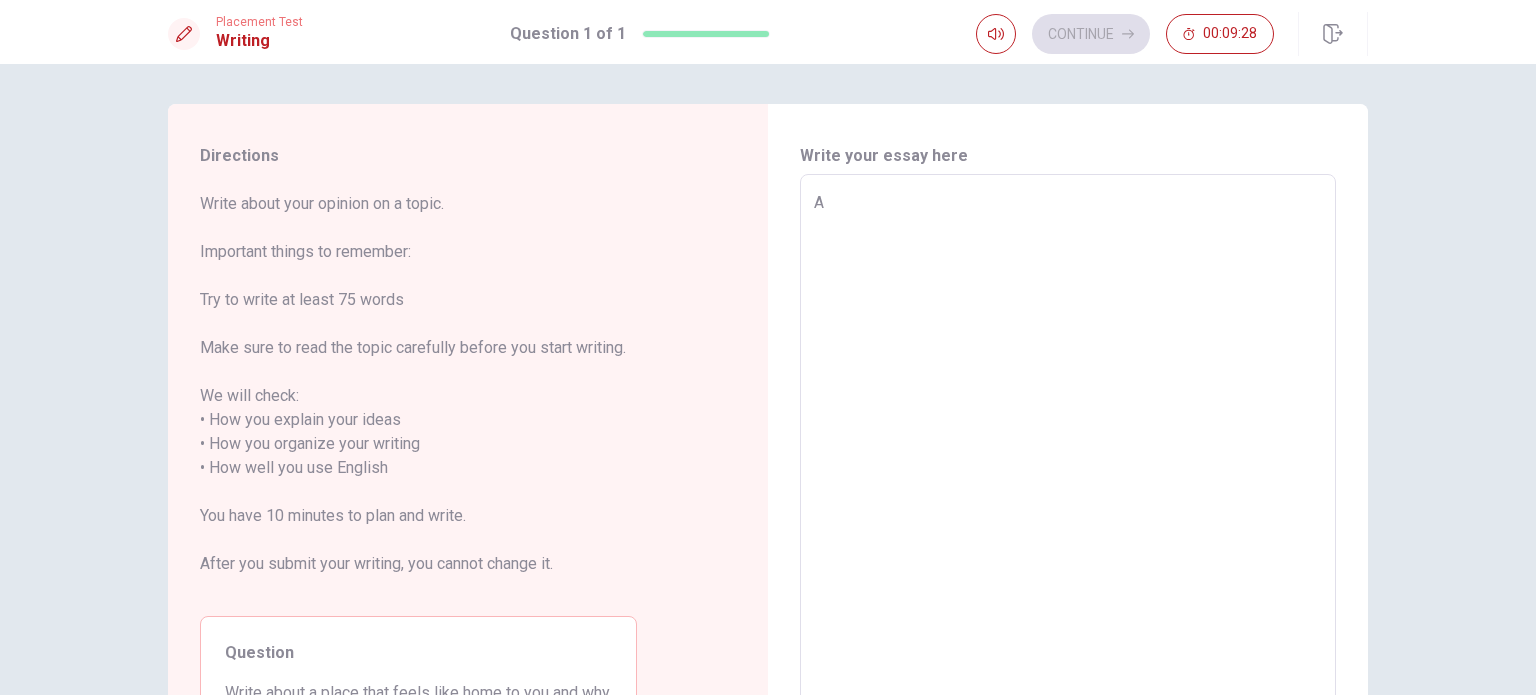 type on "x" 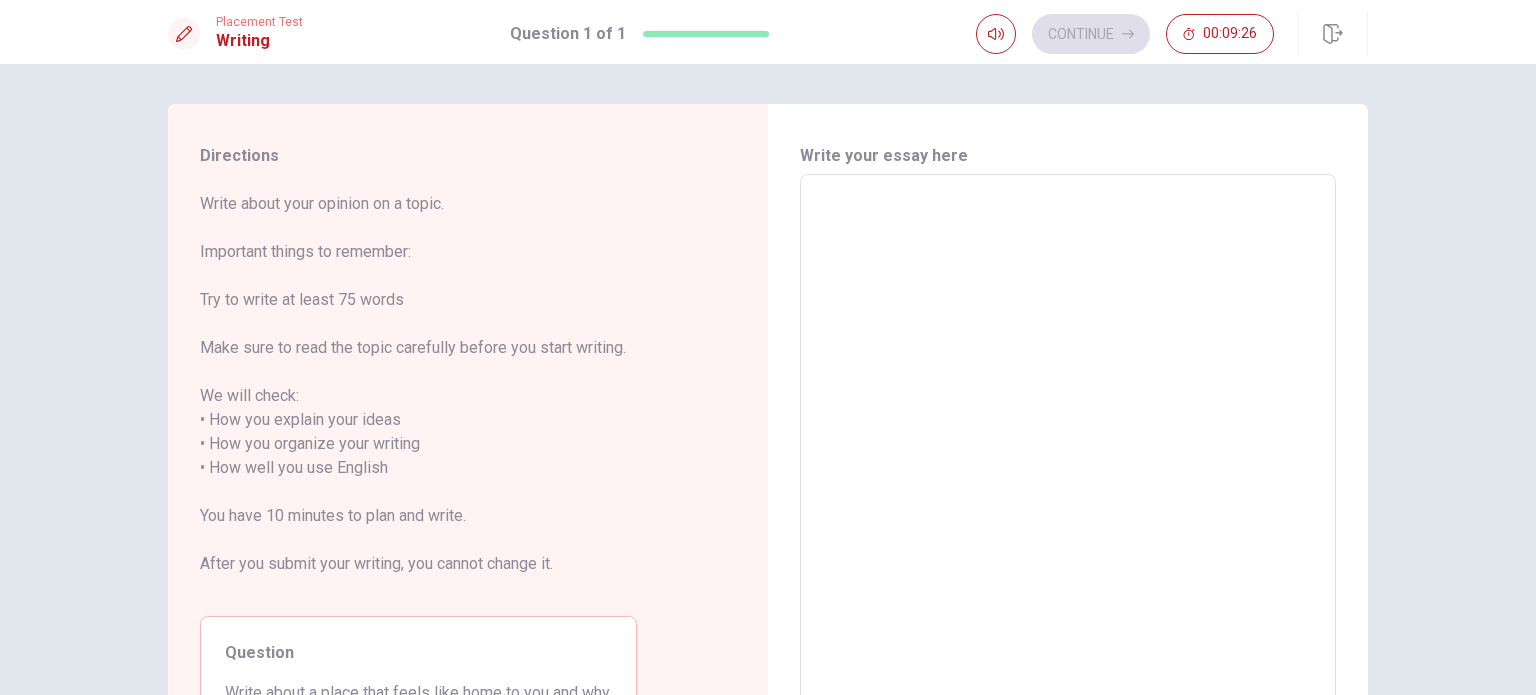 type on "A" 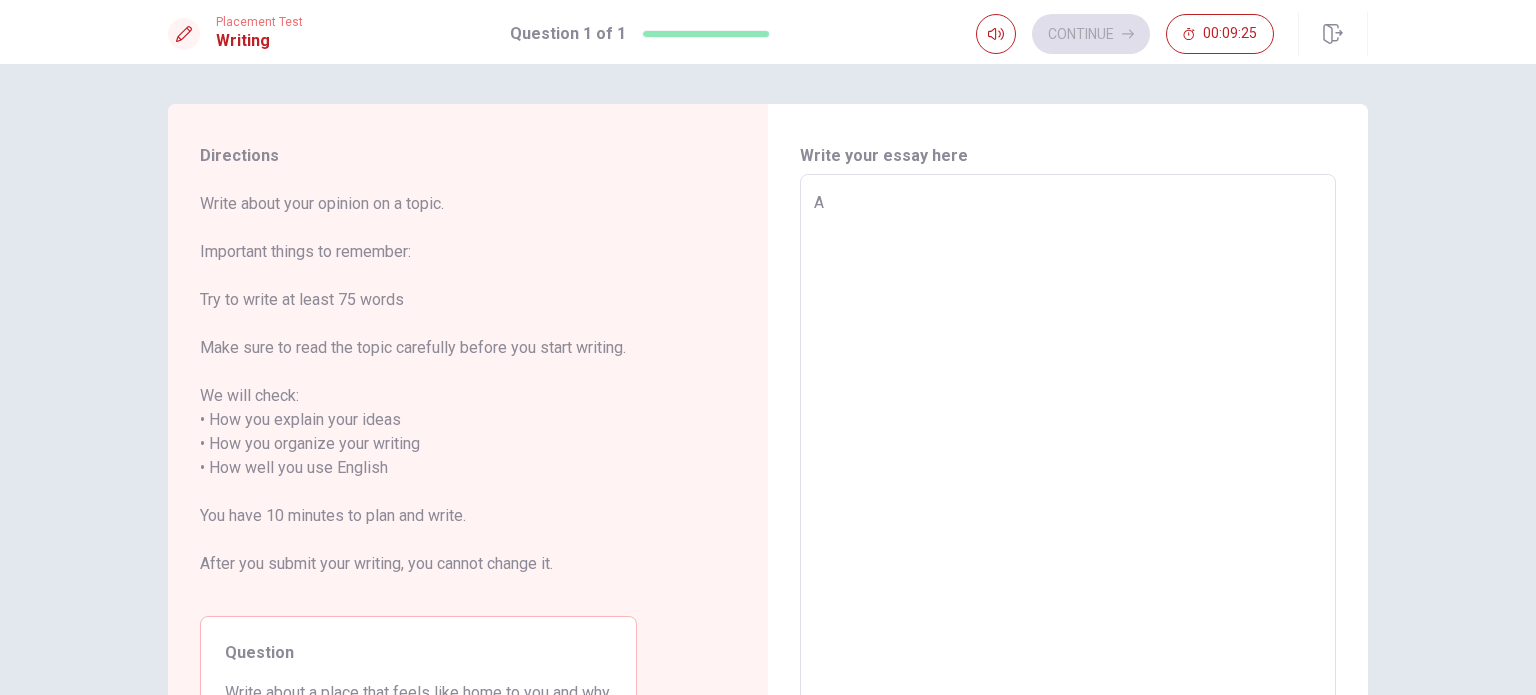 type on "x" 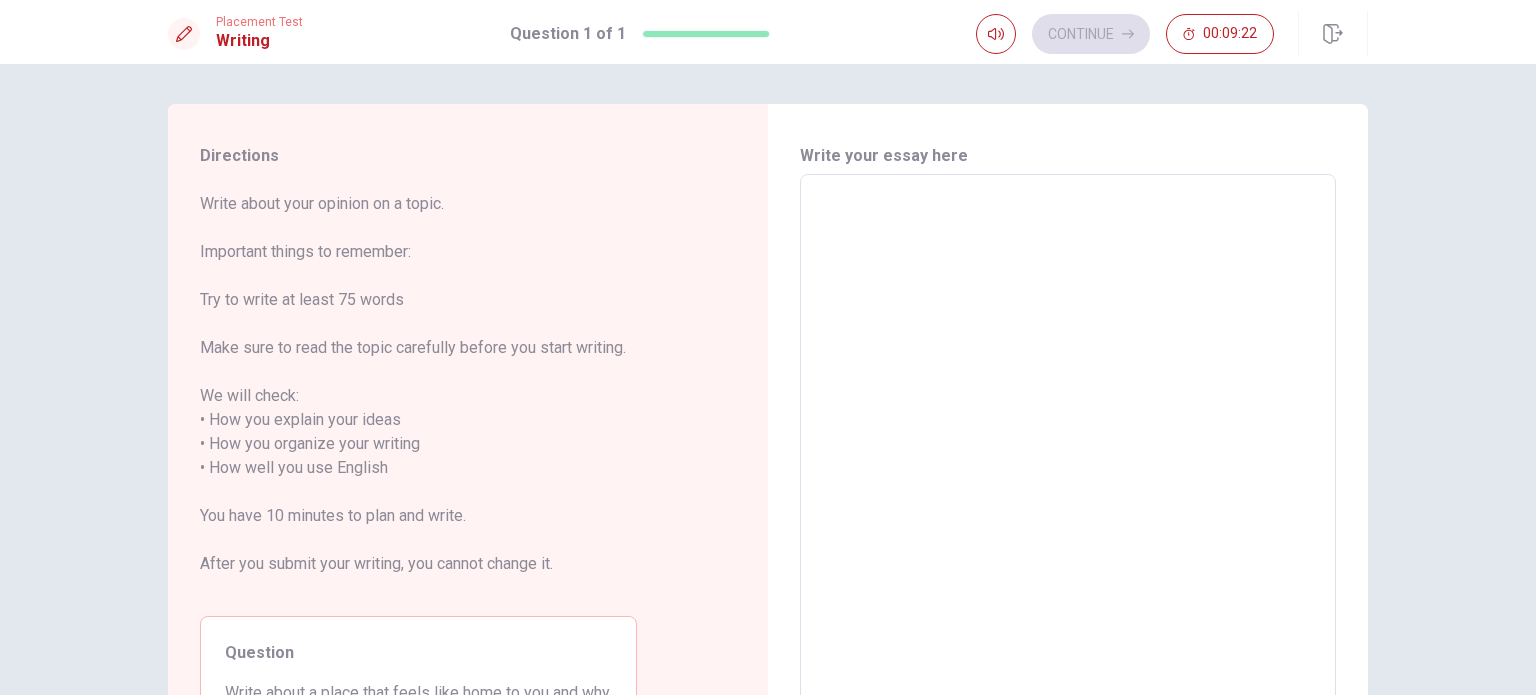type on "A" 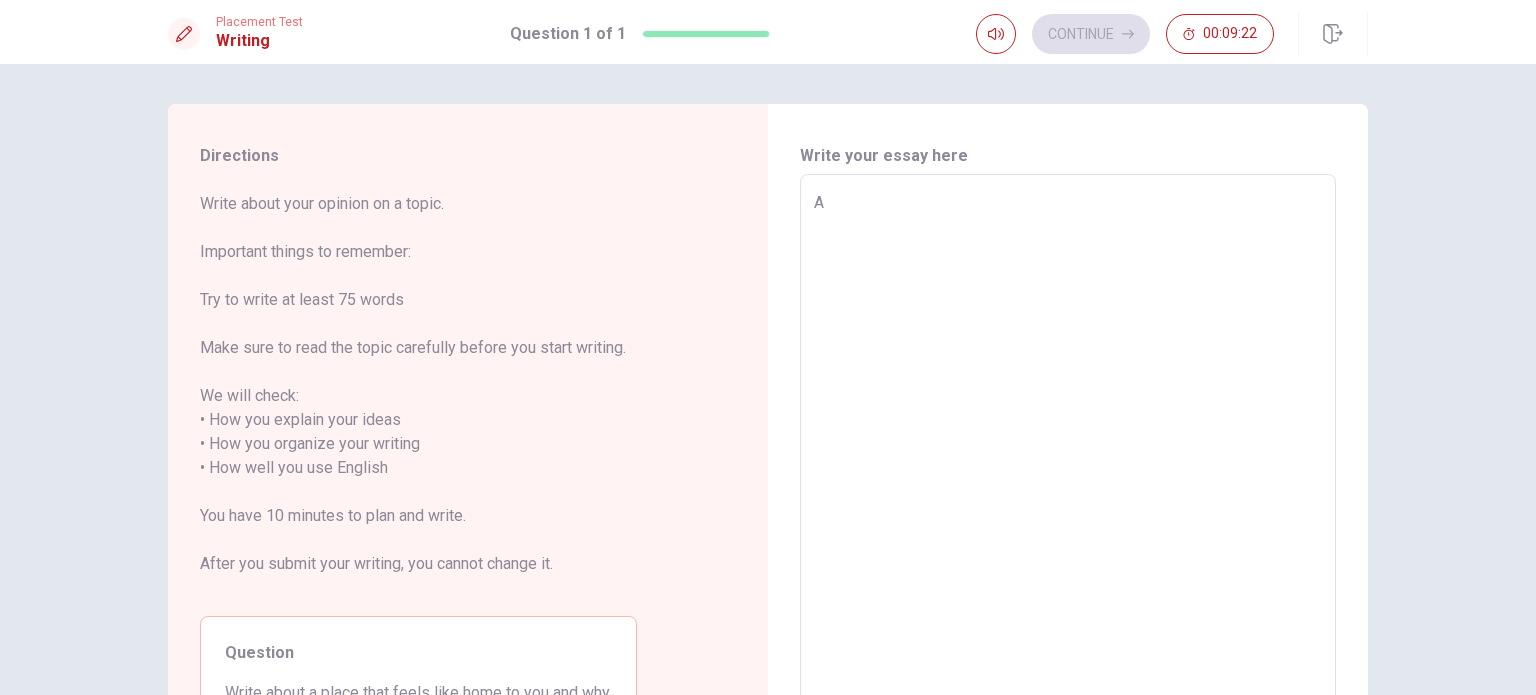 type on "x" 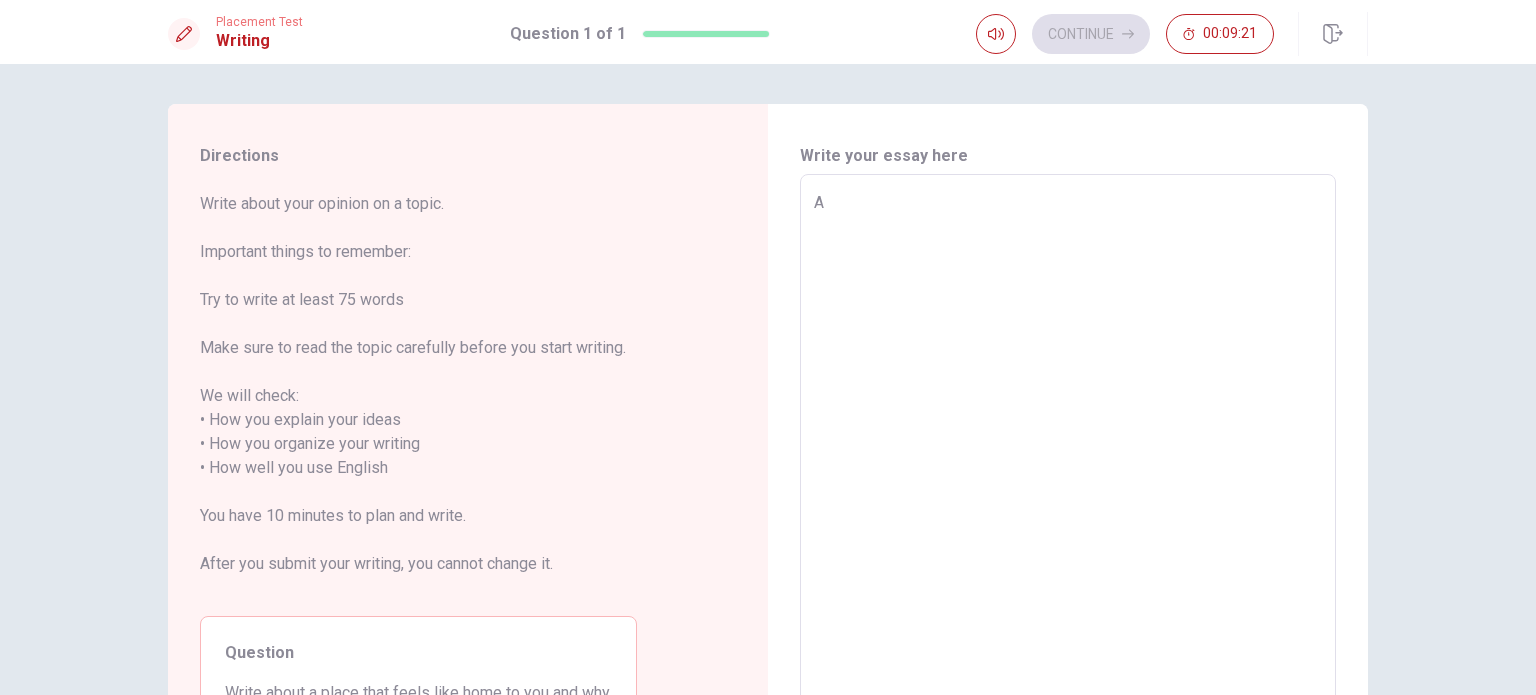 type on "Al" 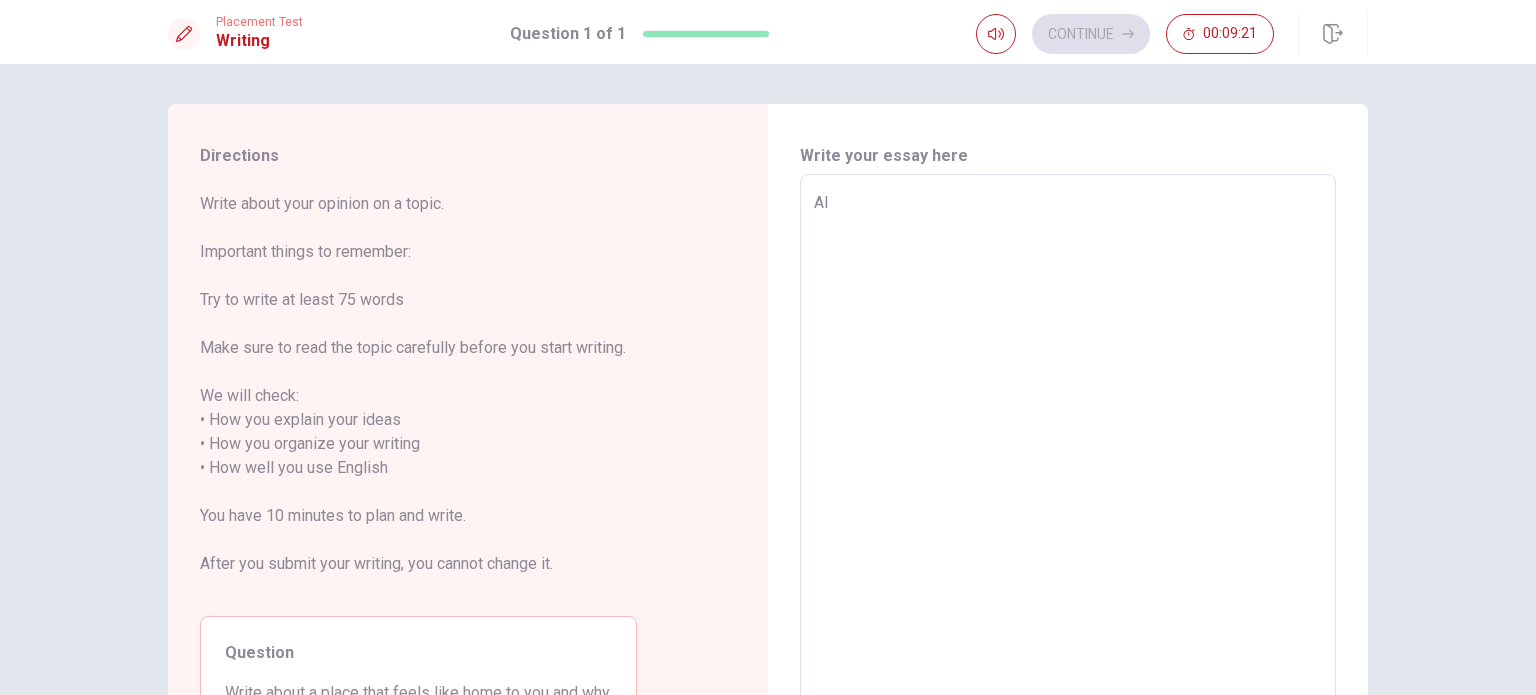 type on "x" 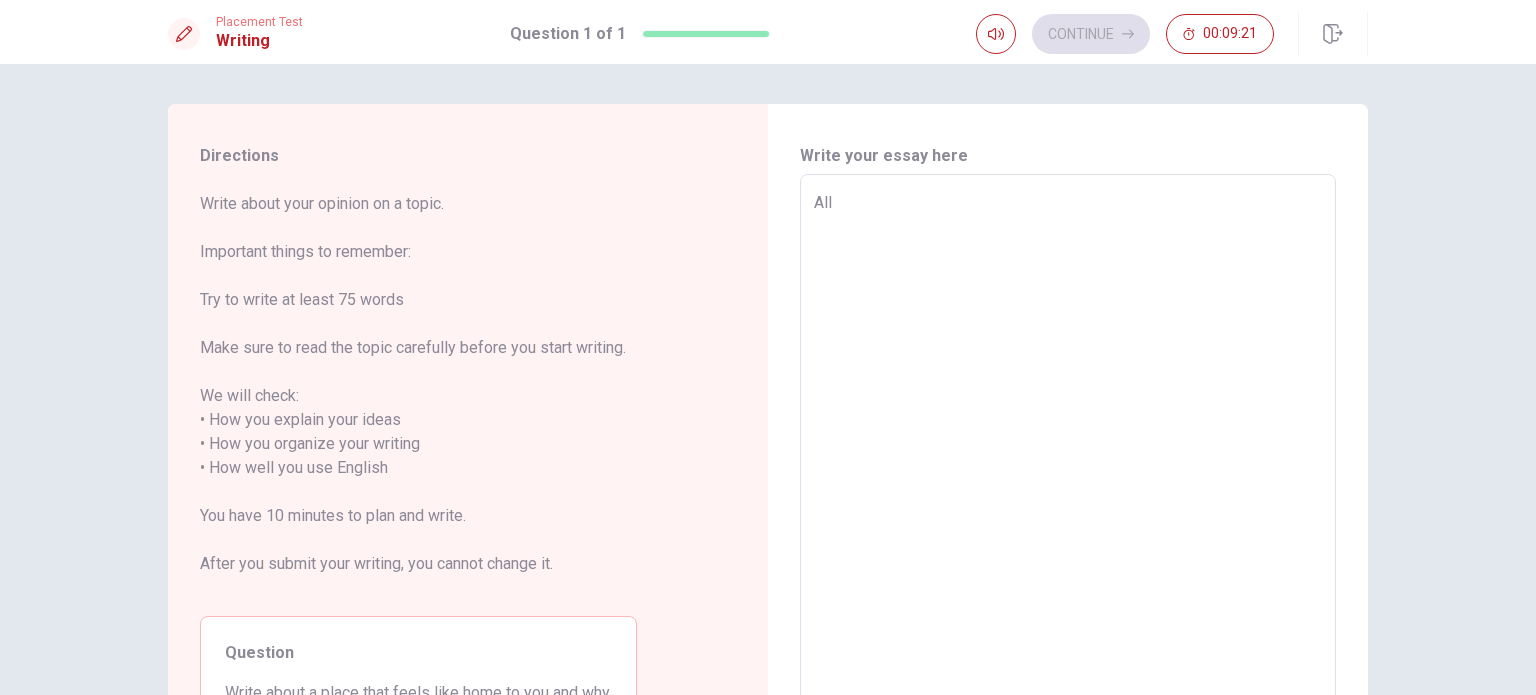 type on "x" 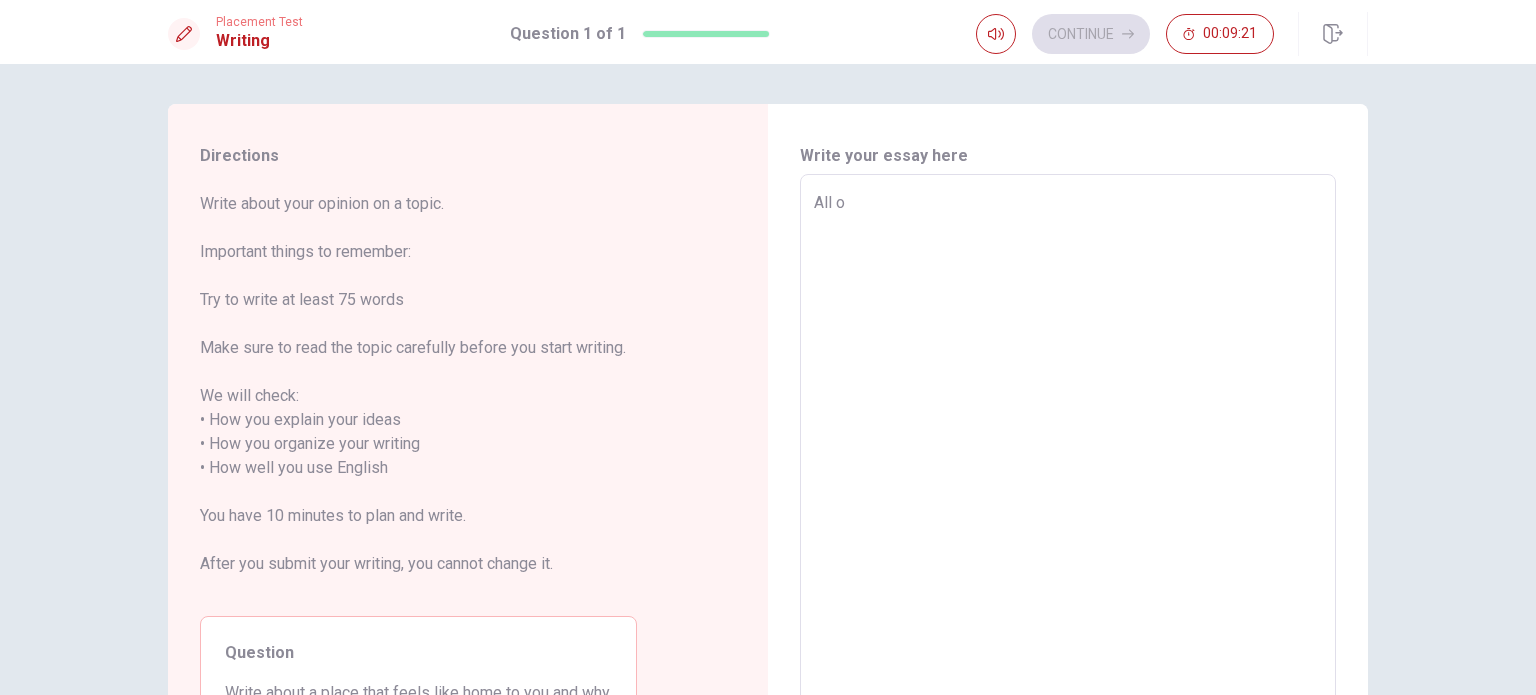 type on "x" 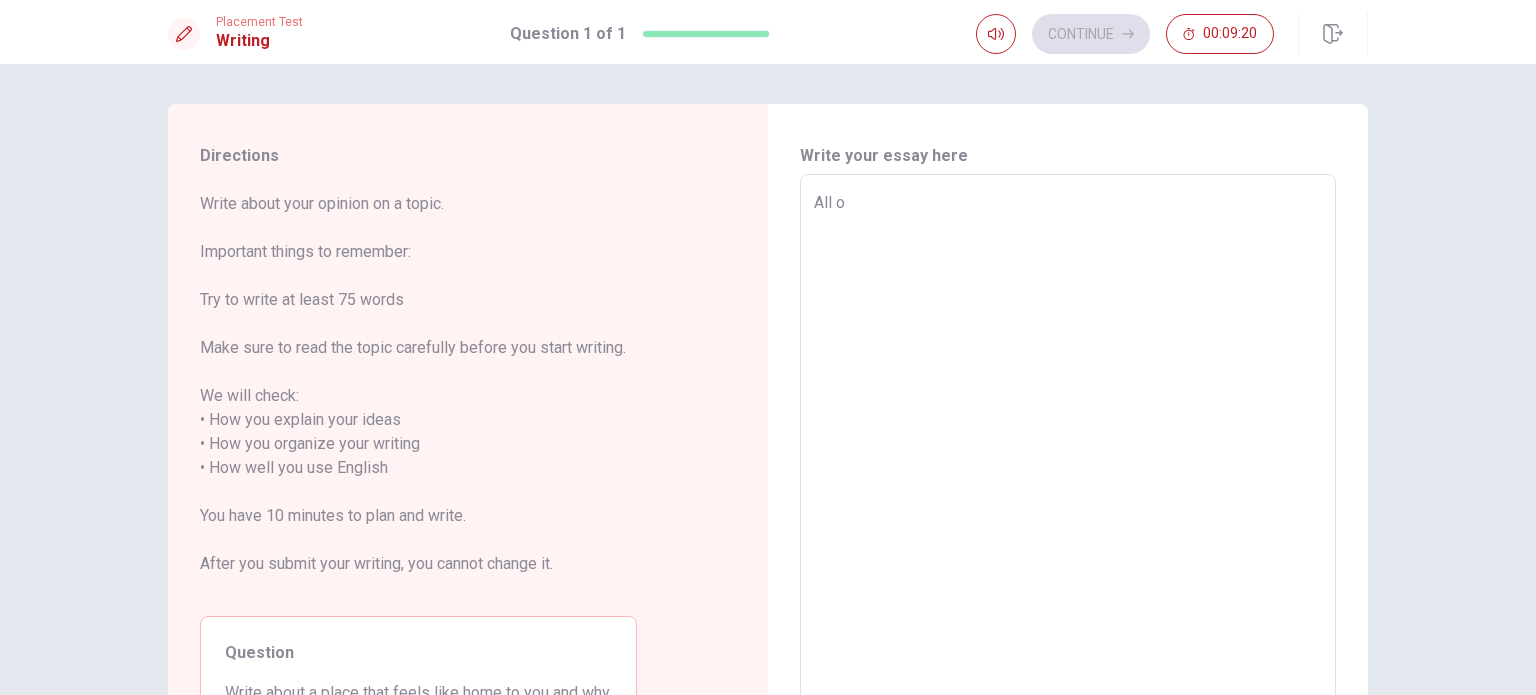 type on "All of" 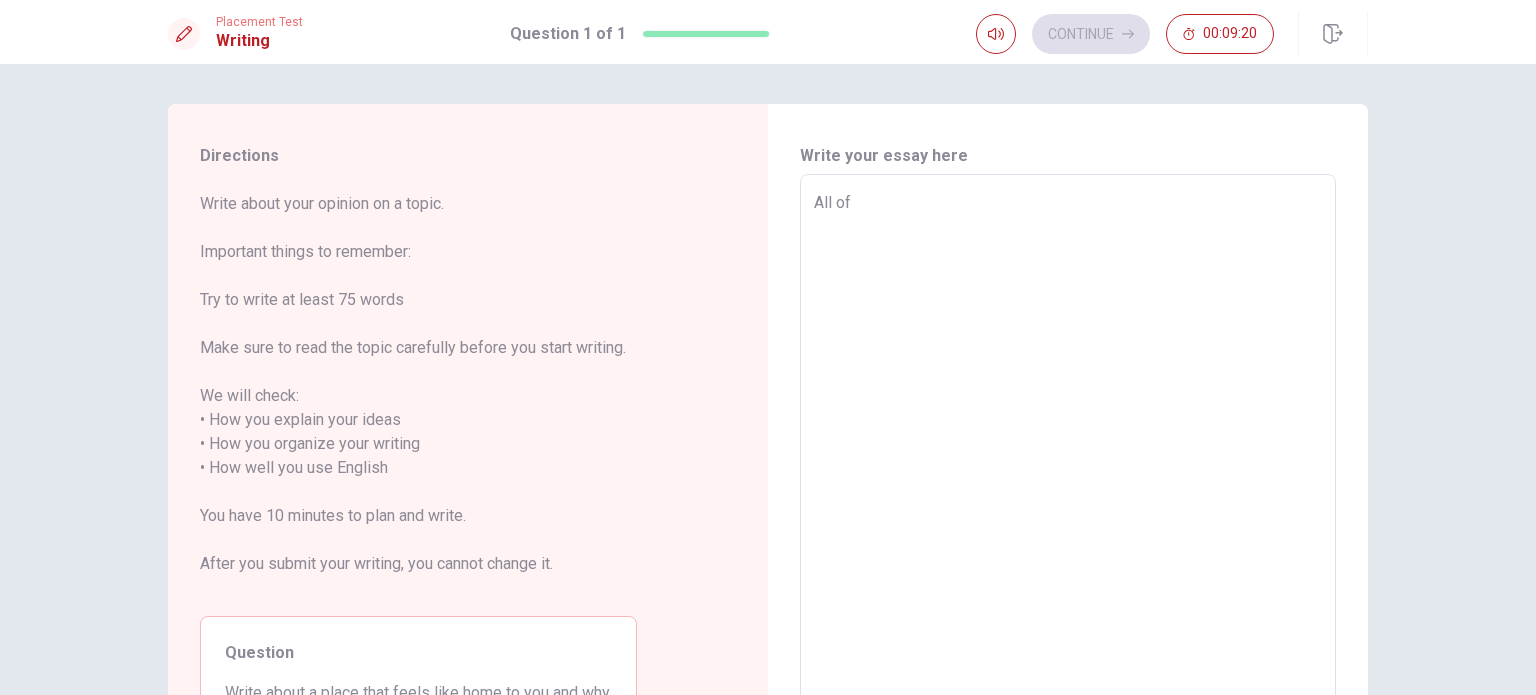 type on "x" 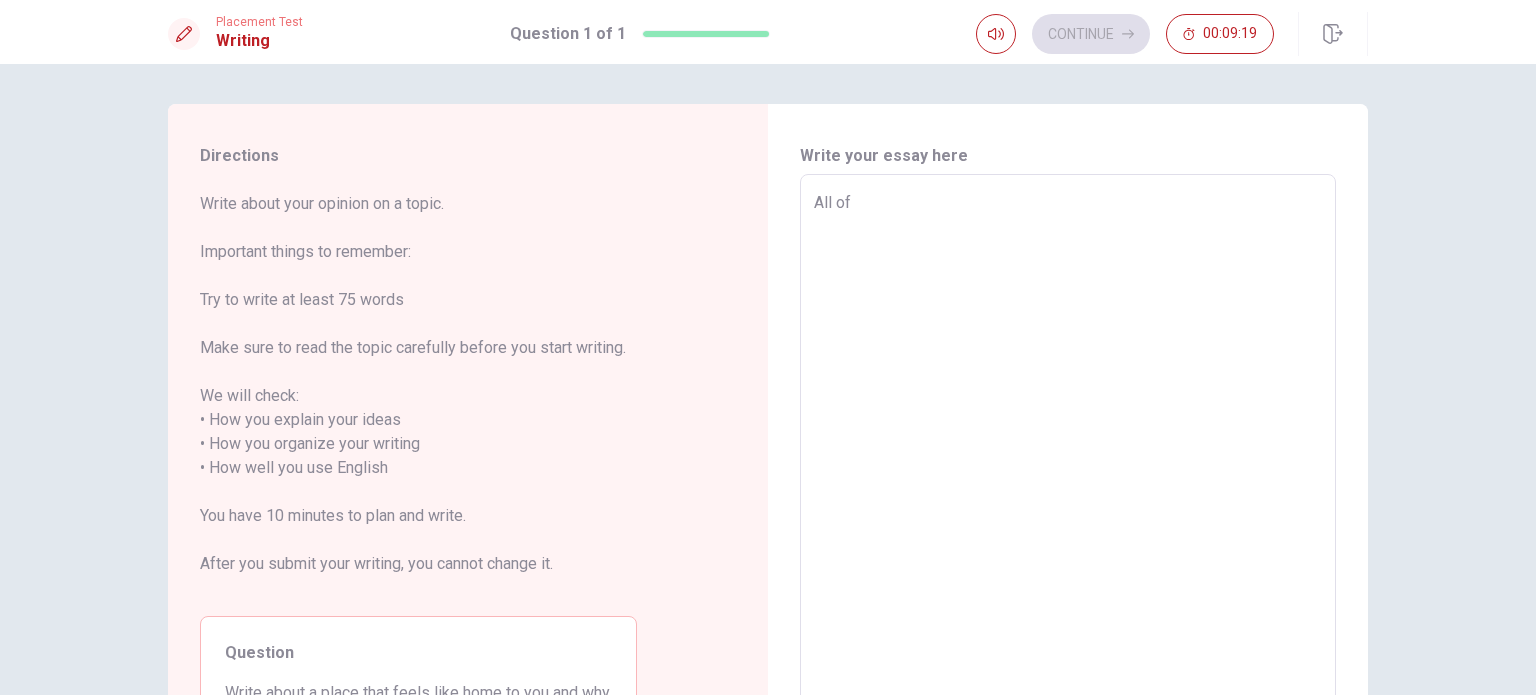 type on "All of u" 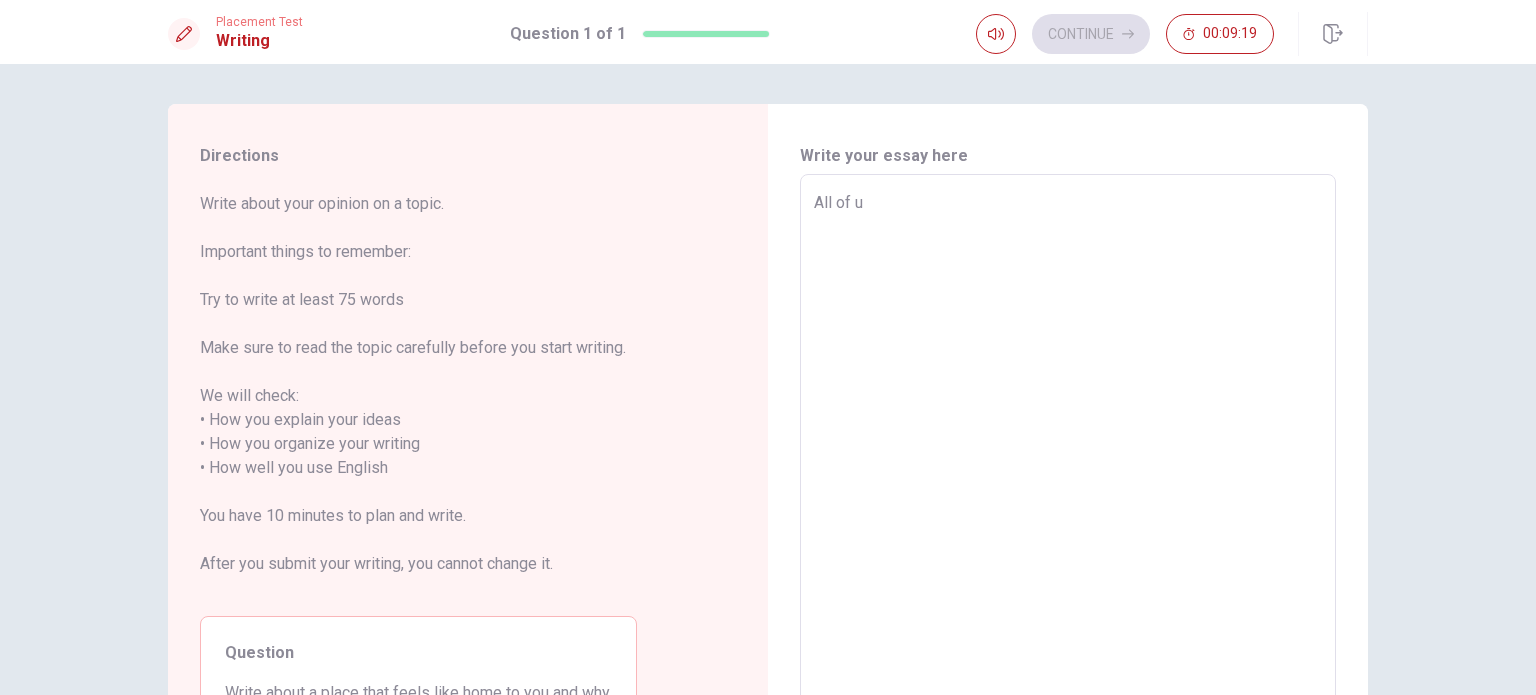 type on "x" 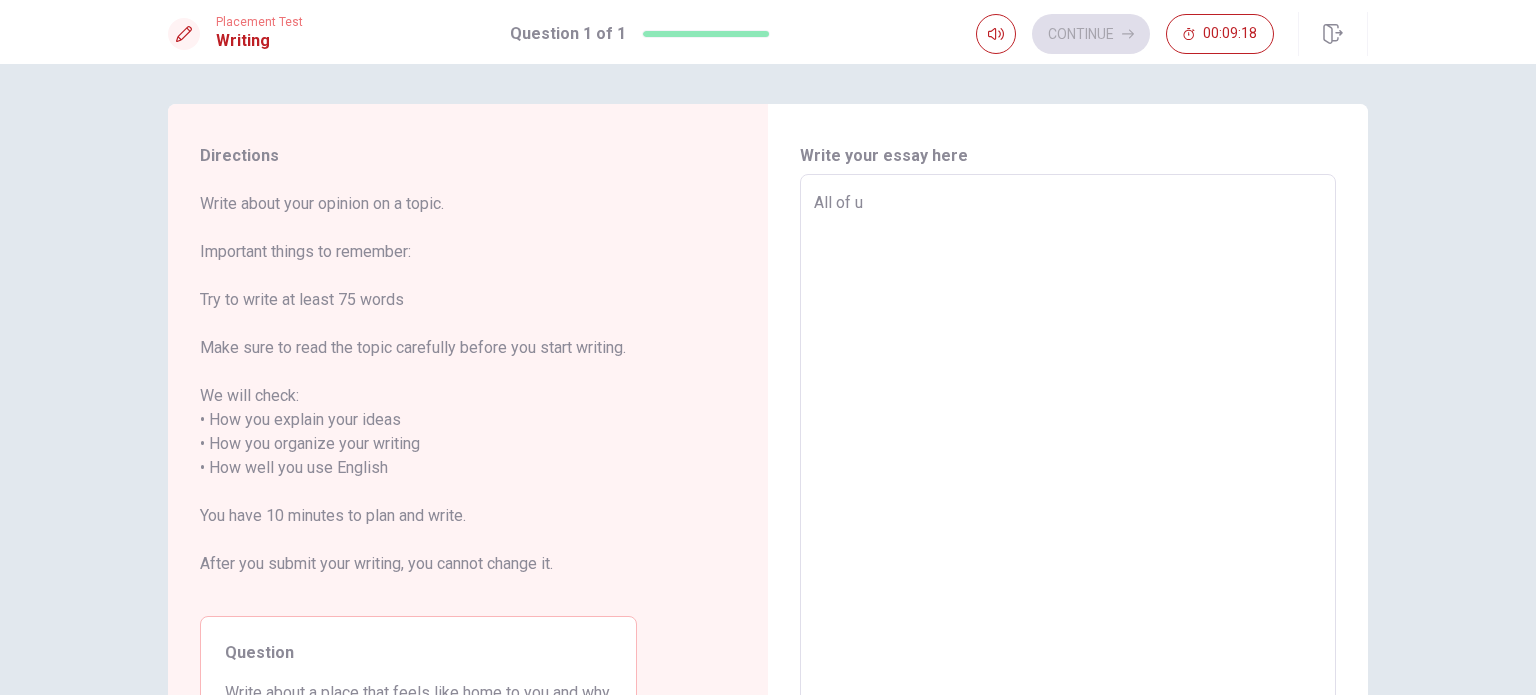 type on "All of us" 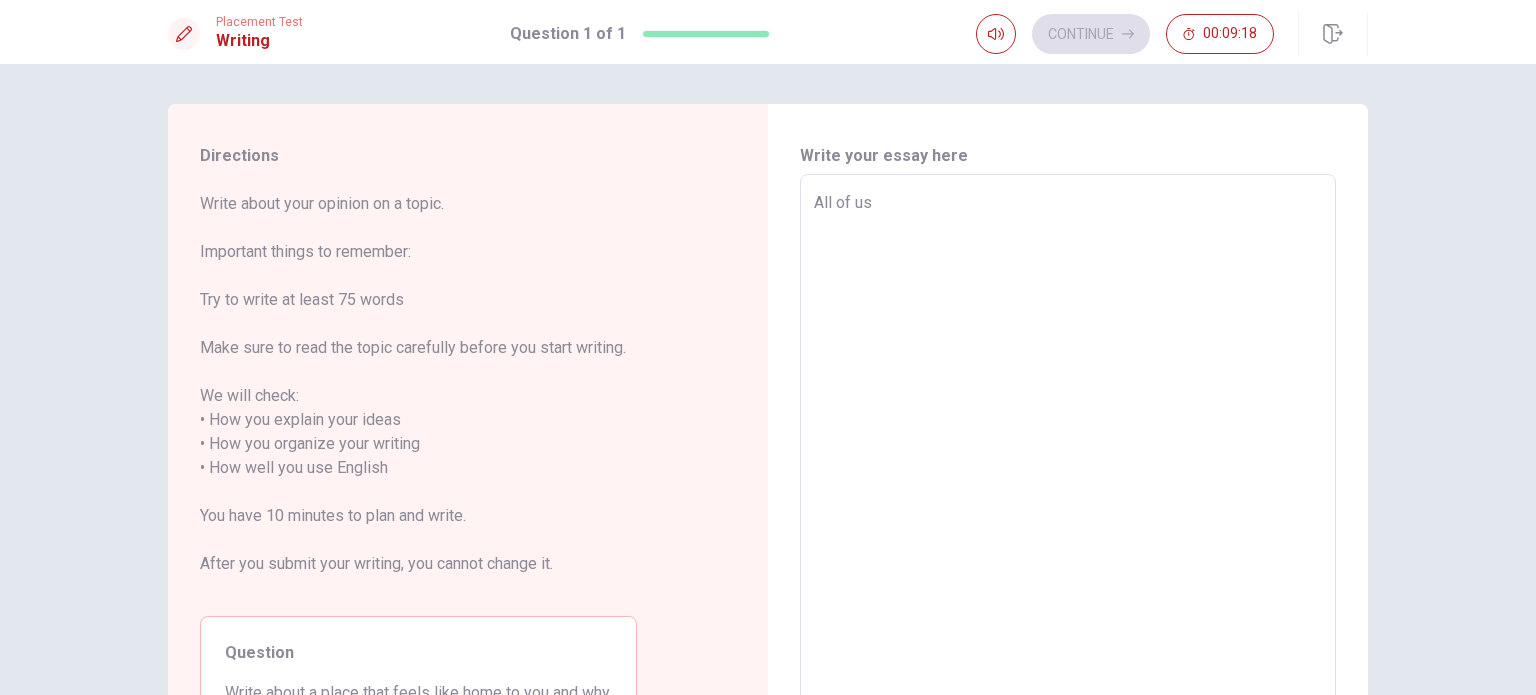 type on "x" 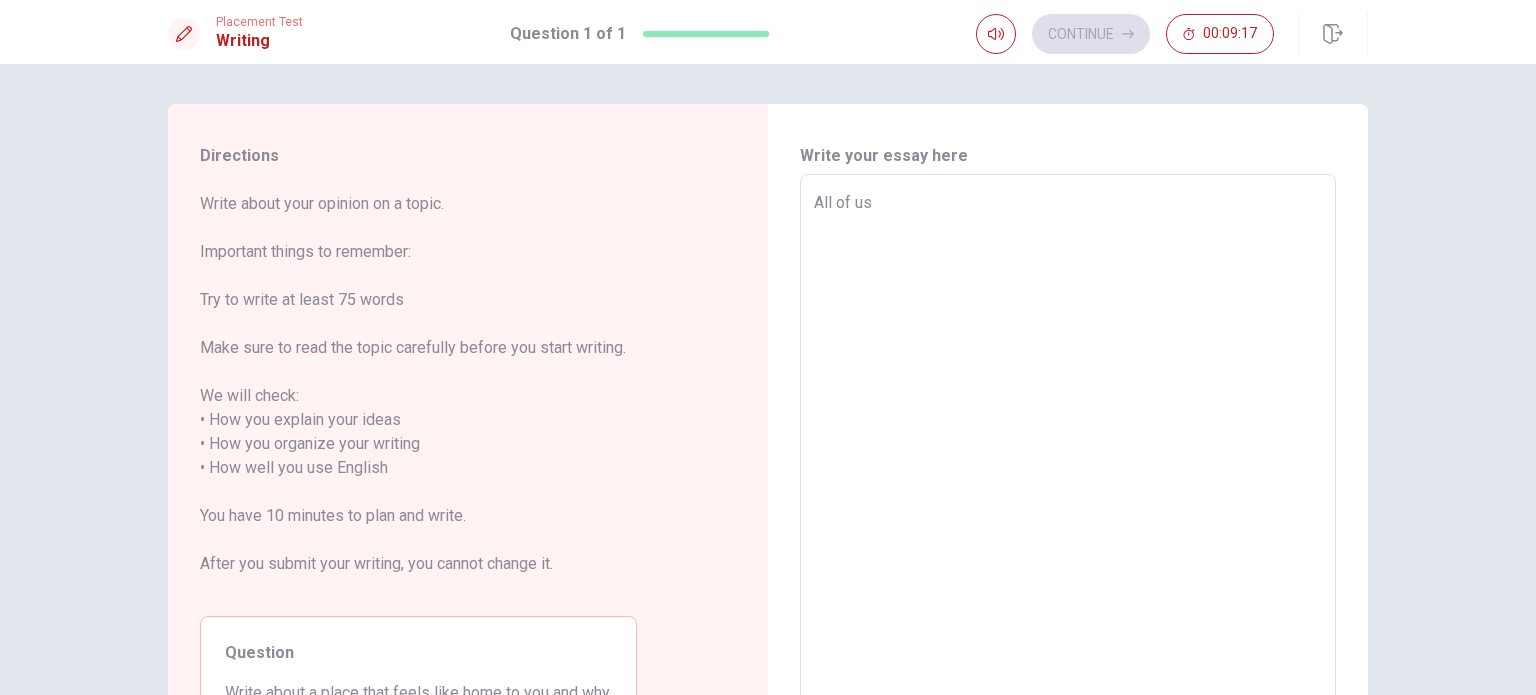 type on "All of us h" 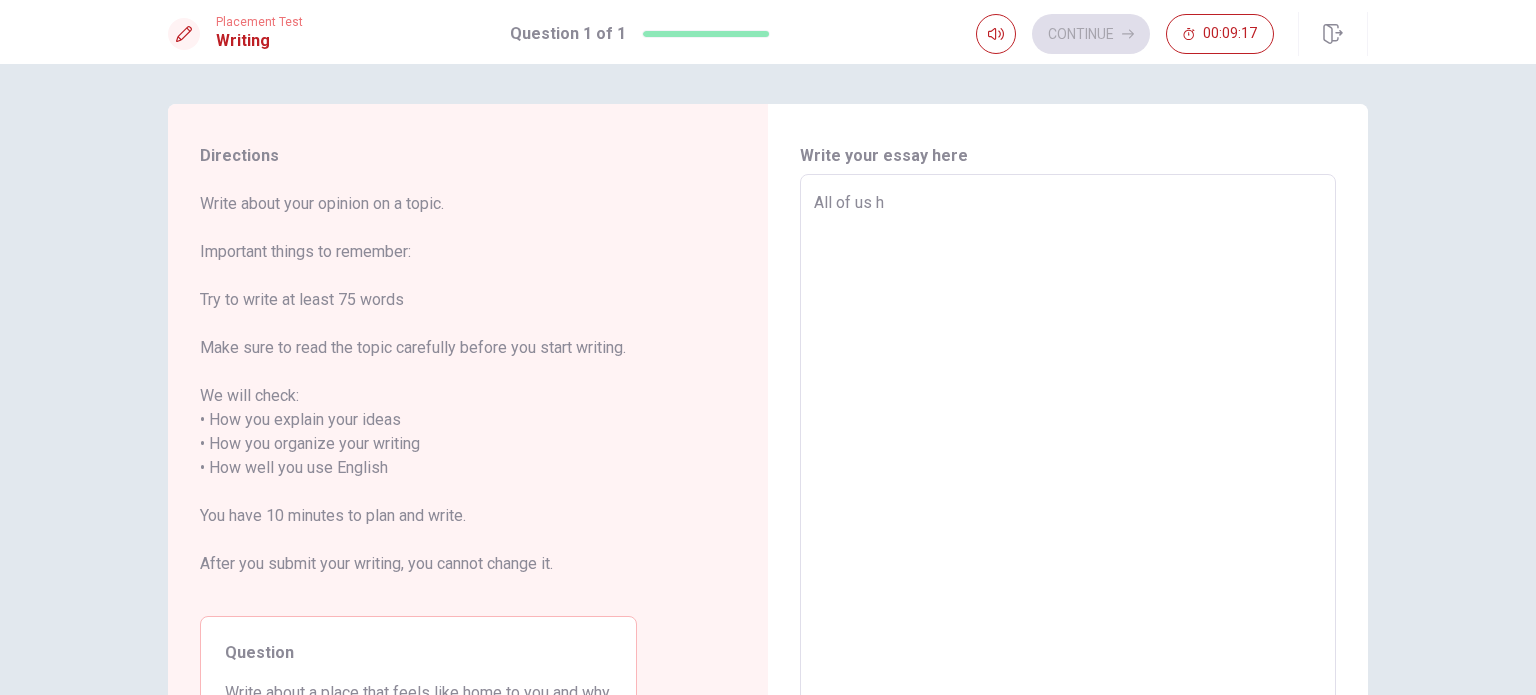 type on "x" 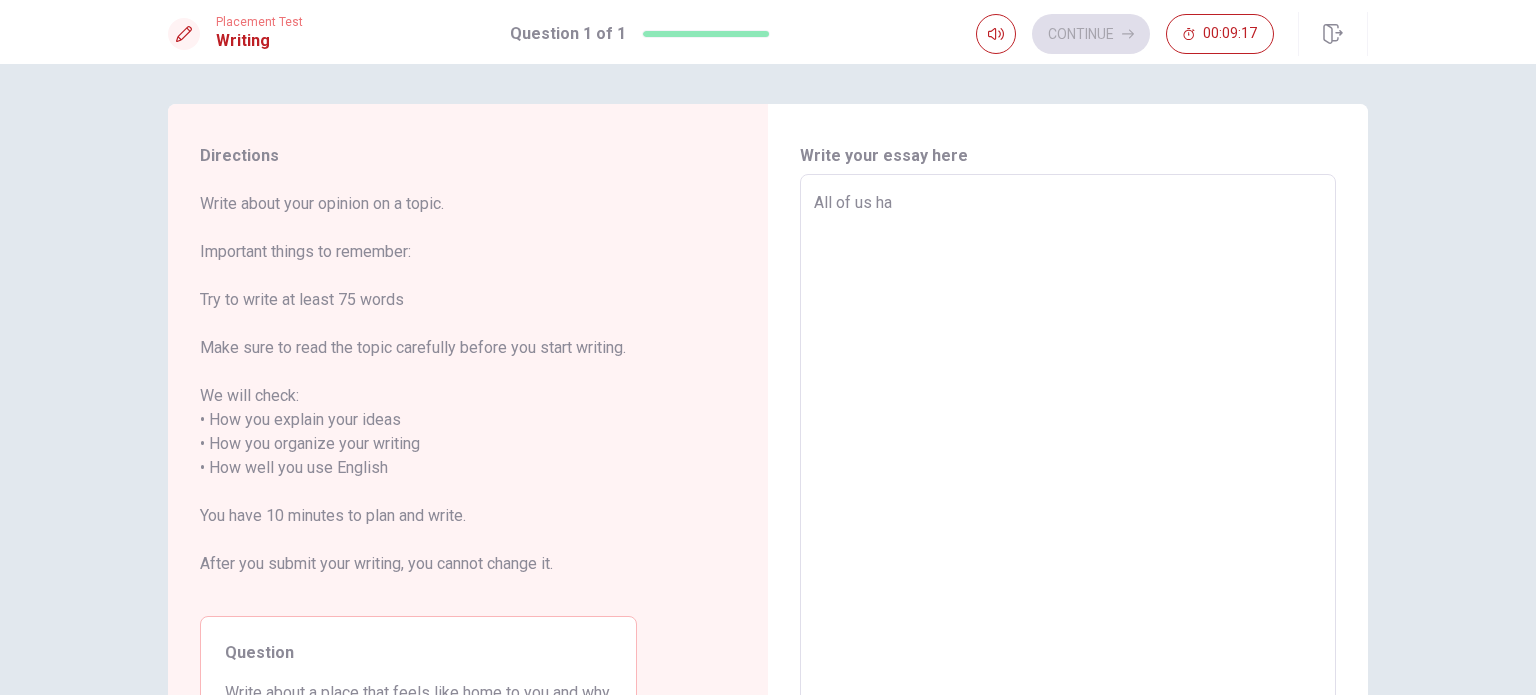 type on "x" 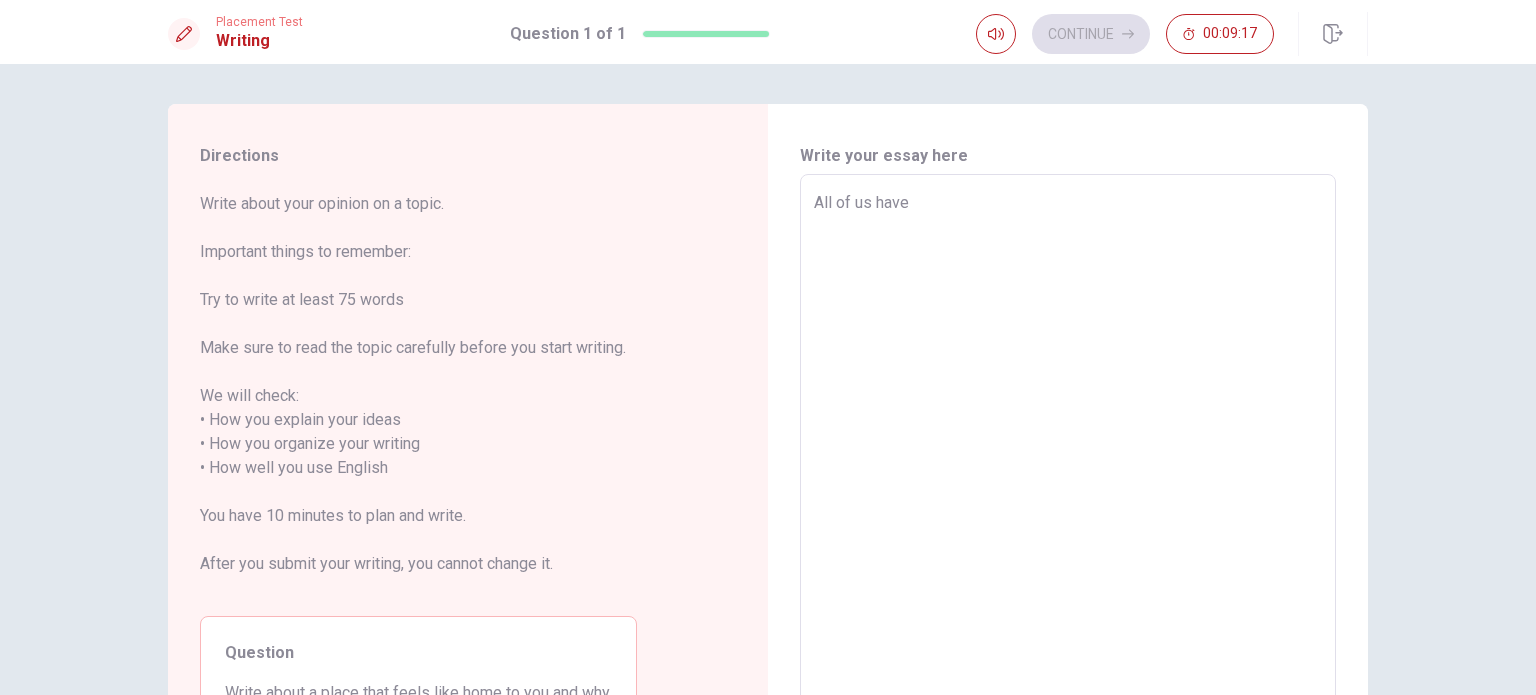 type on "x" 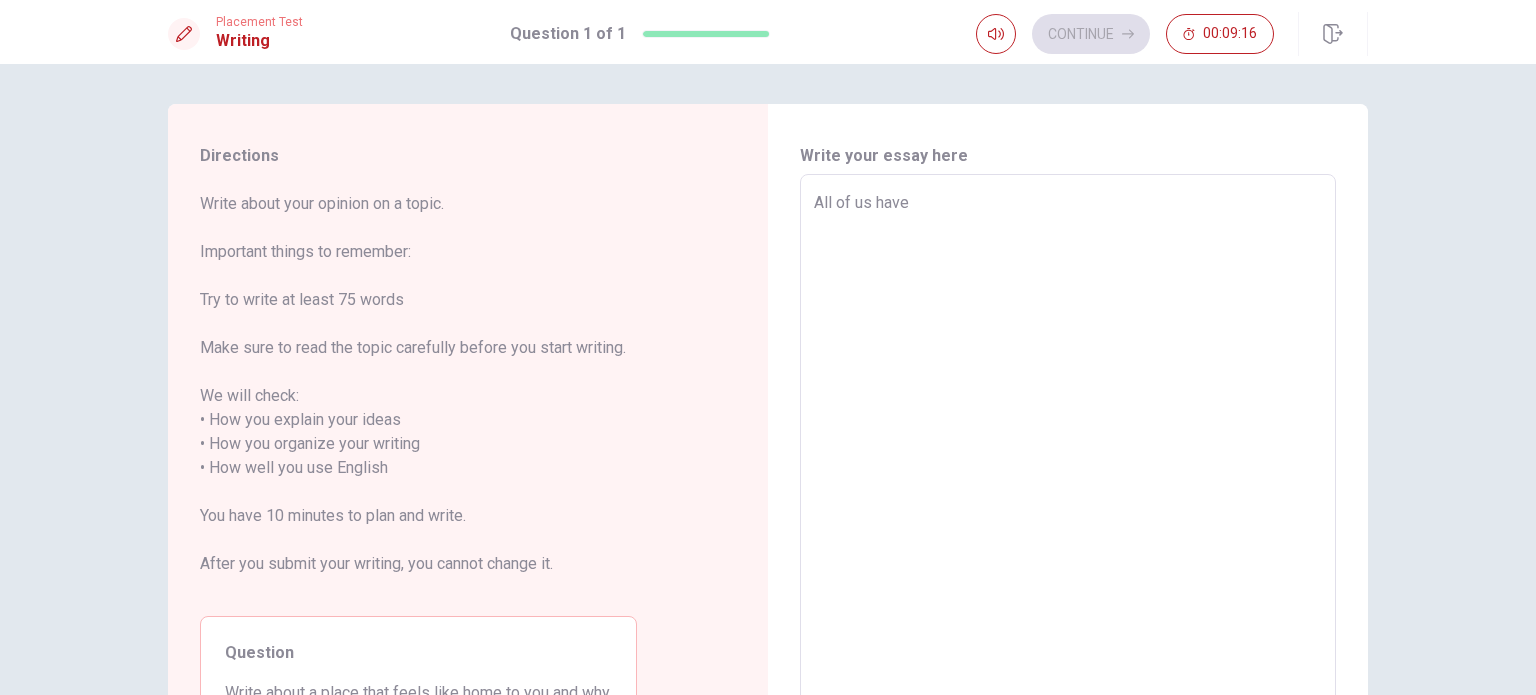 type on "All of us have" 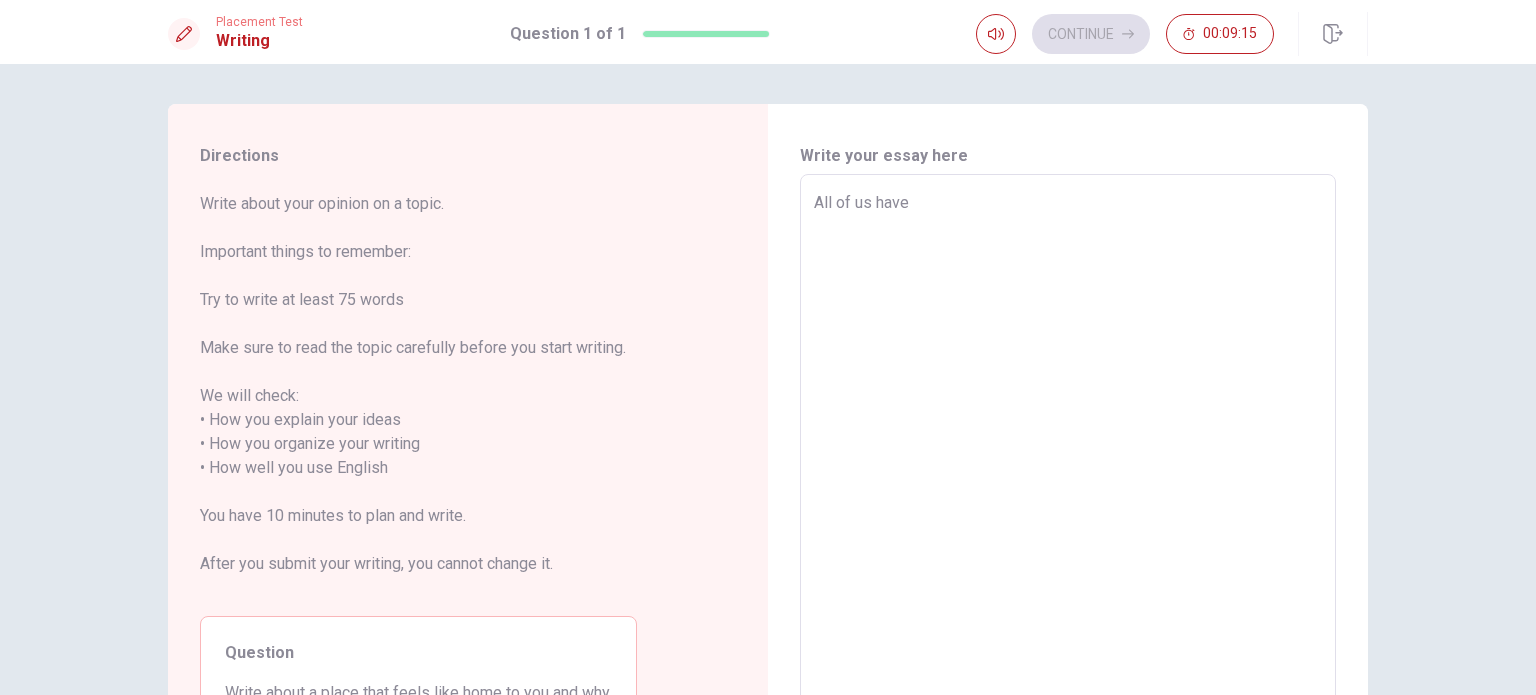 type on "x" 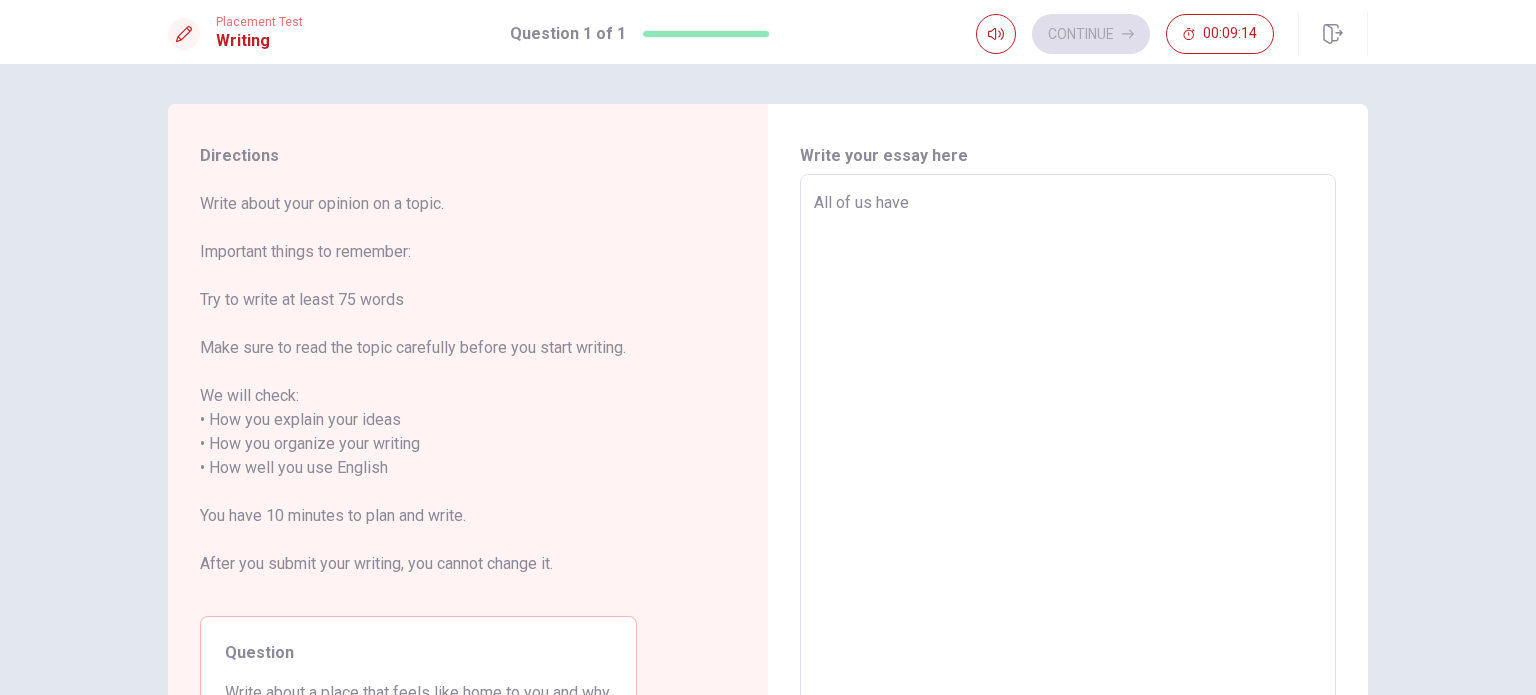 type on "All of us have o" 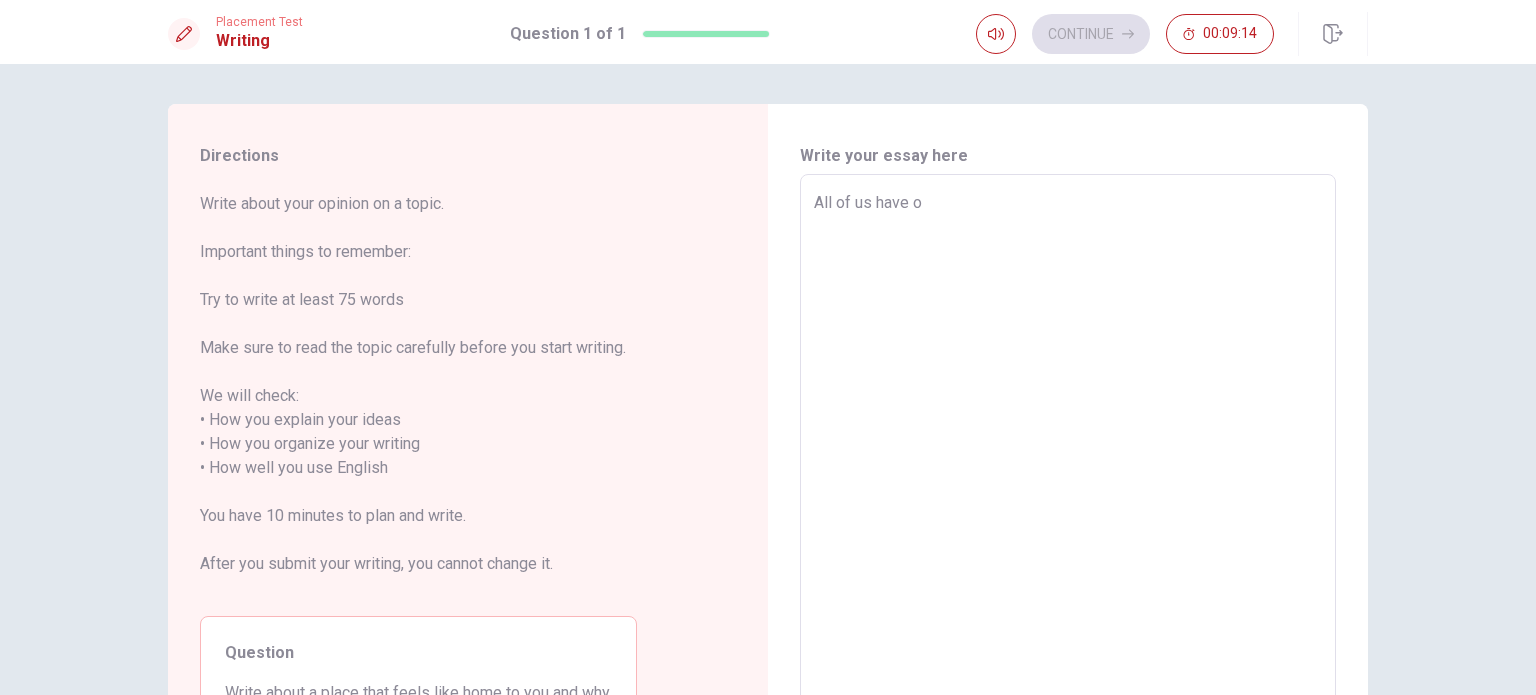 type on "x" 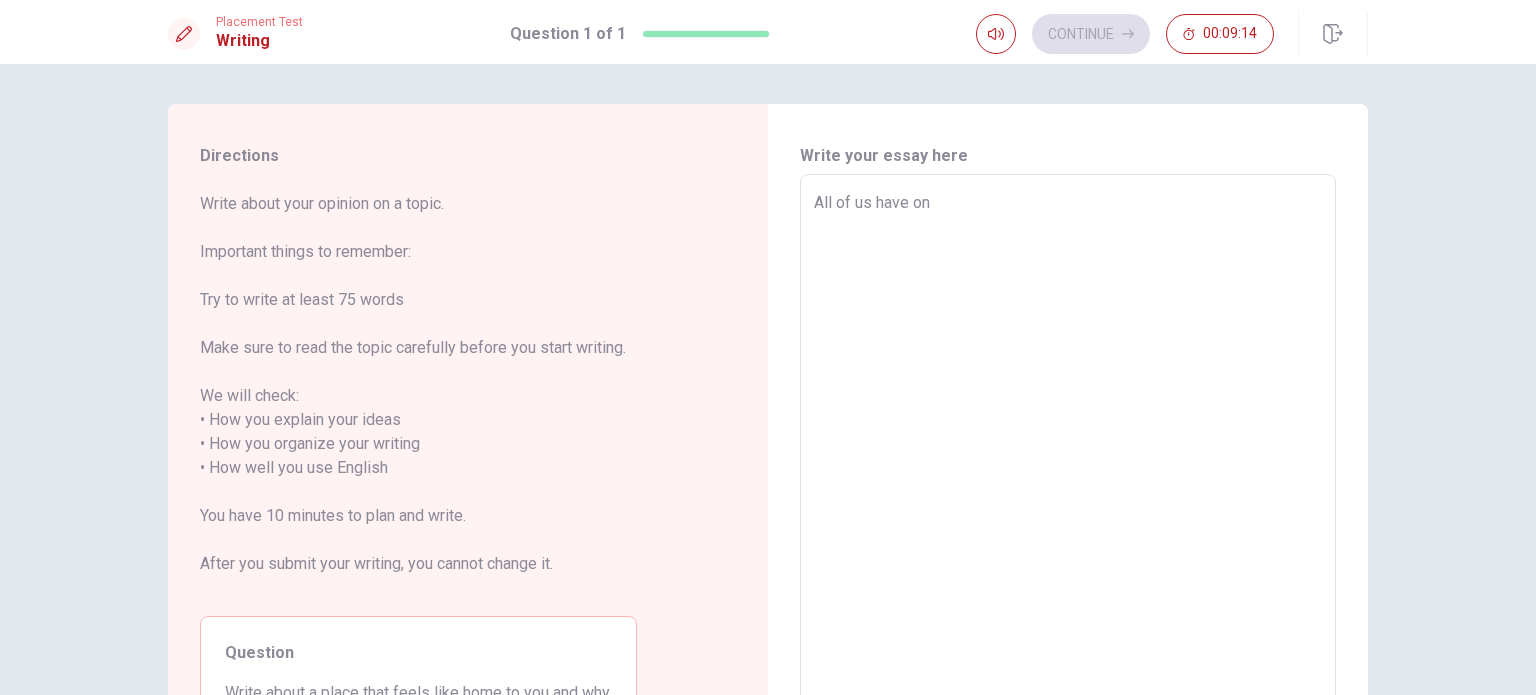 type on "x" 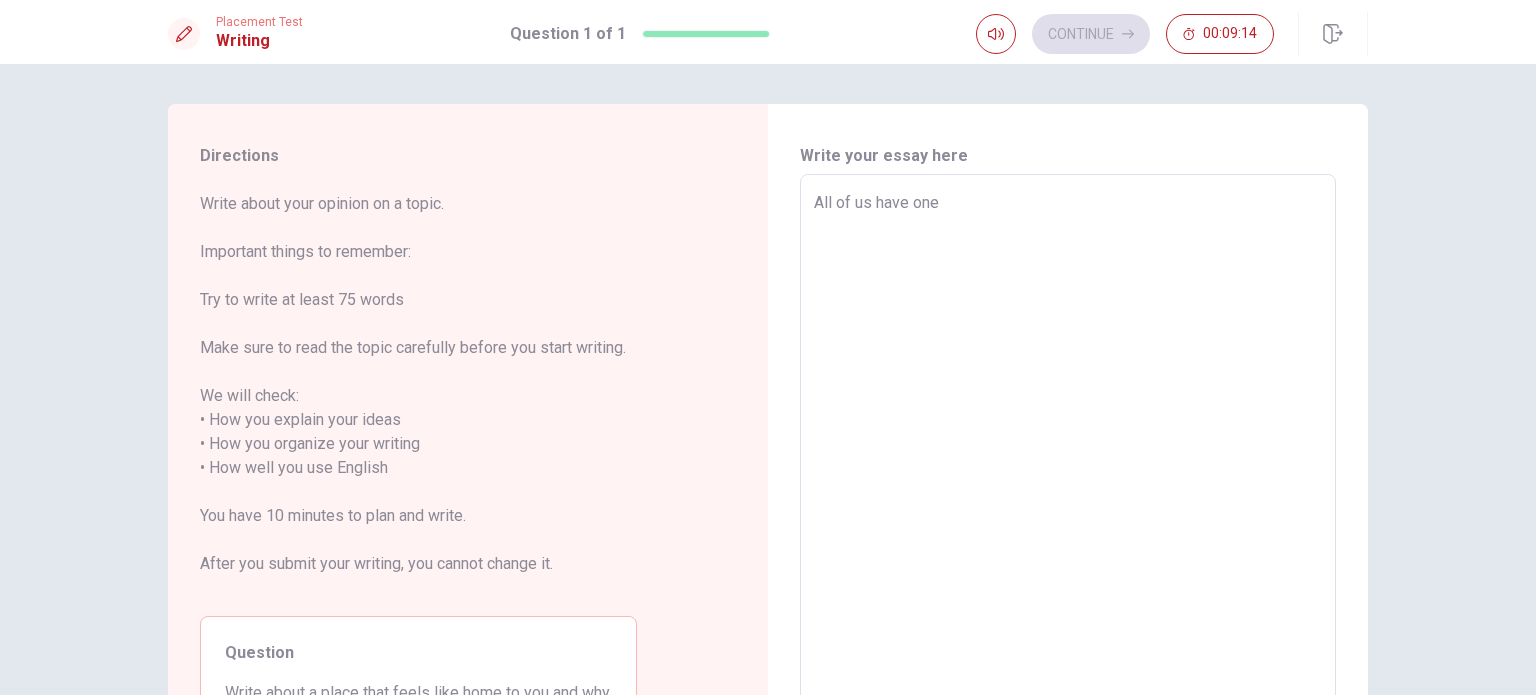 type on "All of us have one" 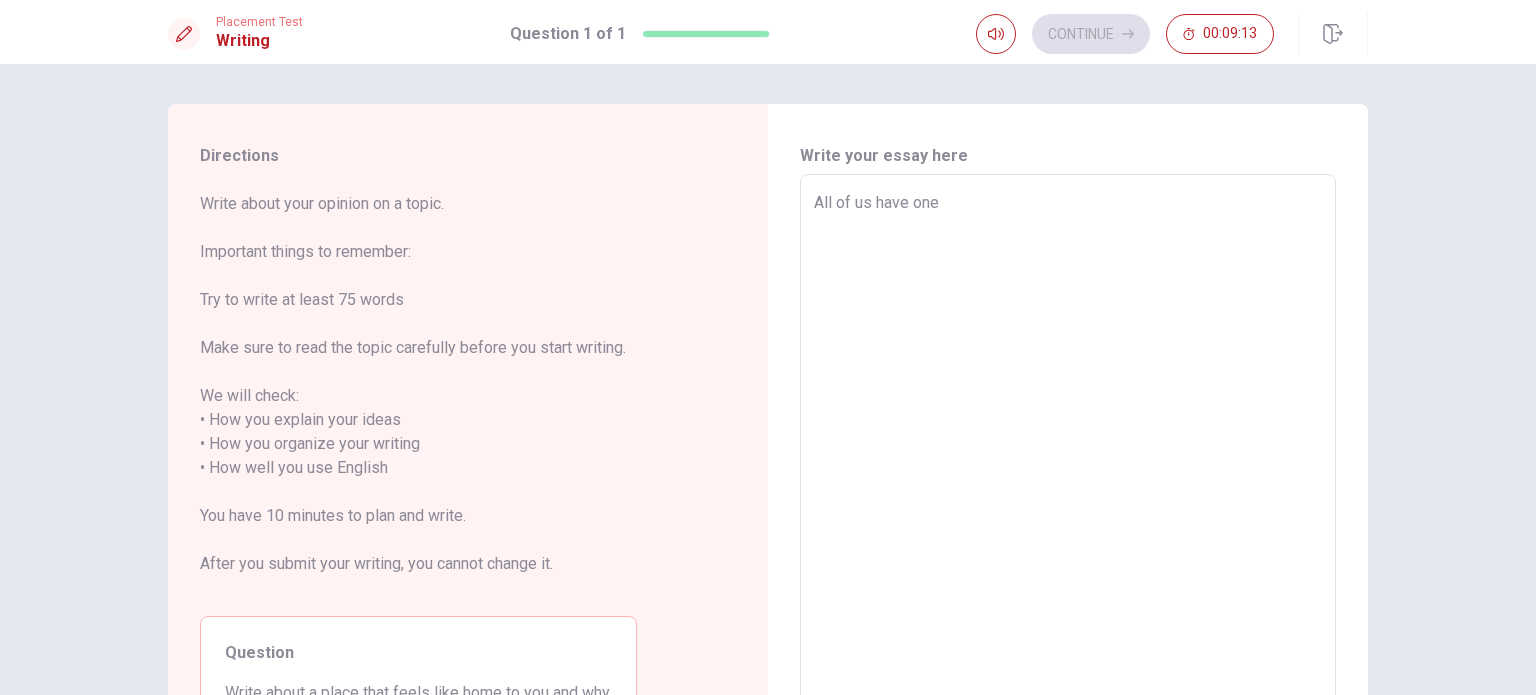 type on "All of us have one o" 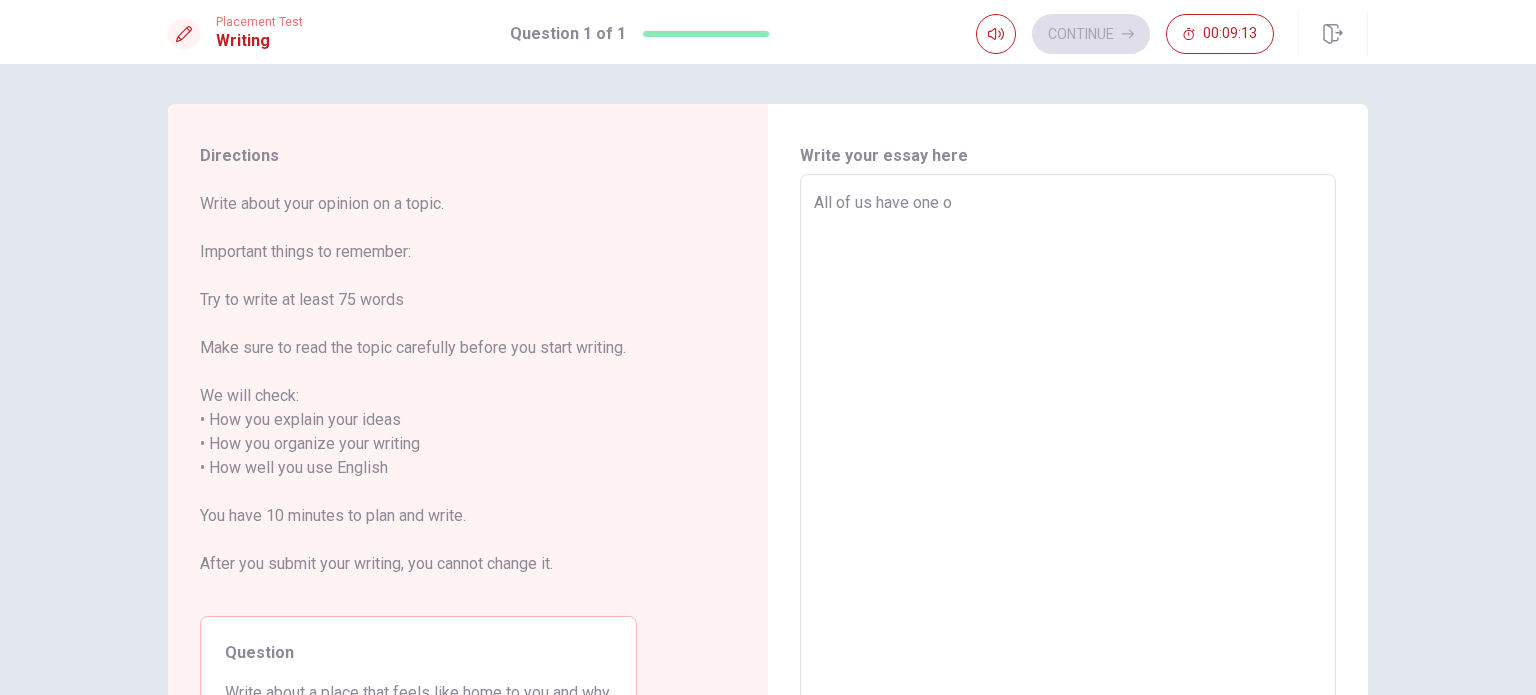 type on "x" 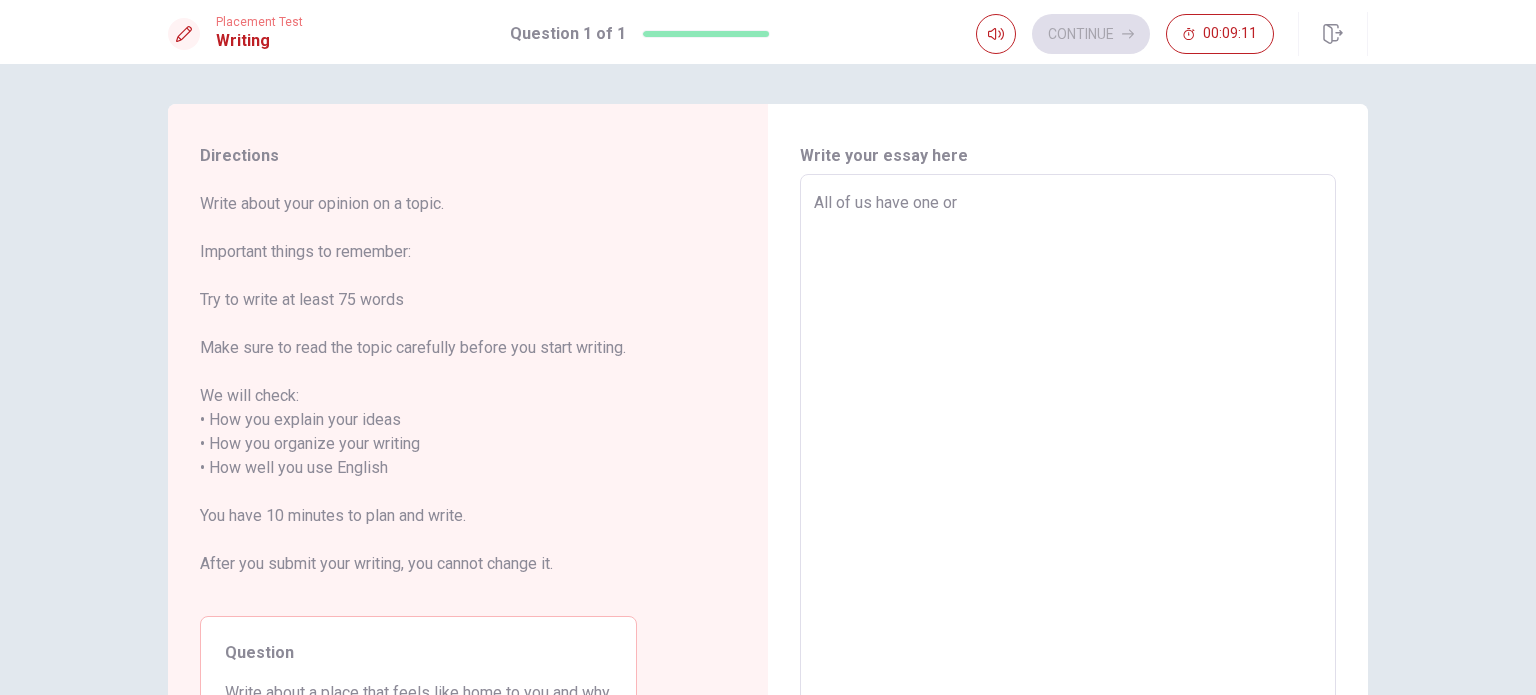 type on "x" 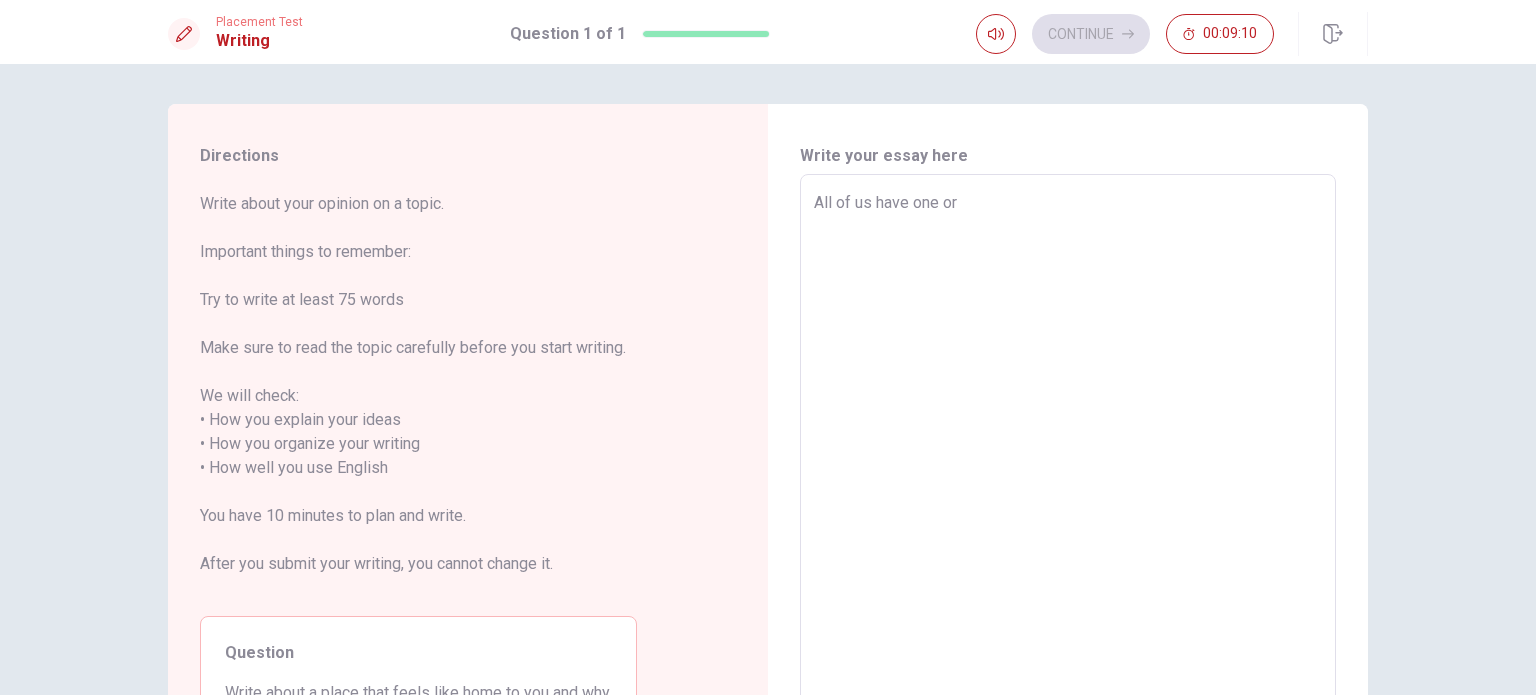 type on "All of us have one o" 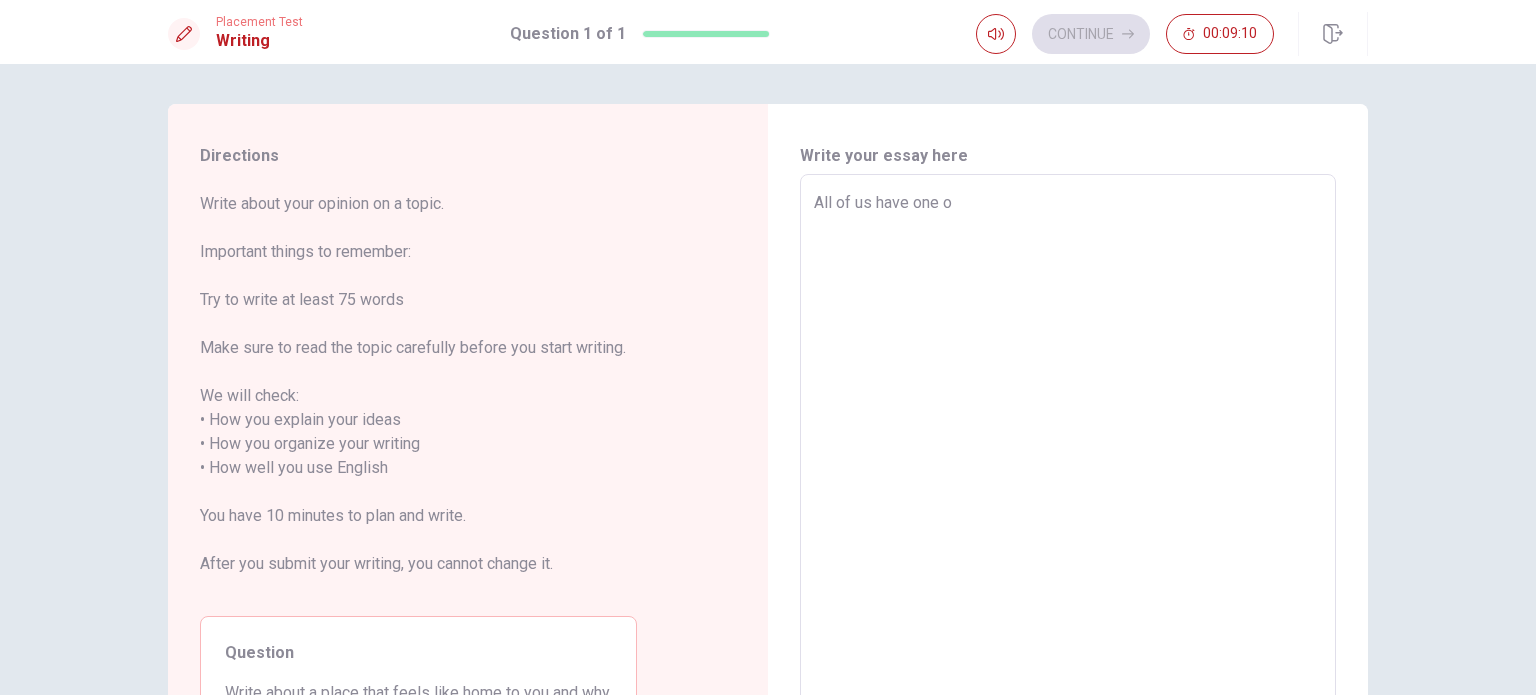 type on "x" 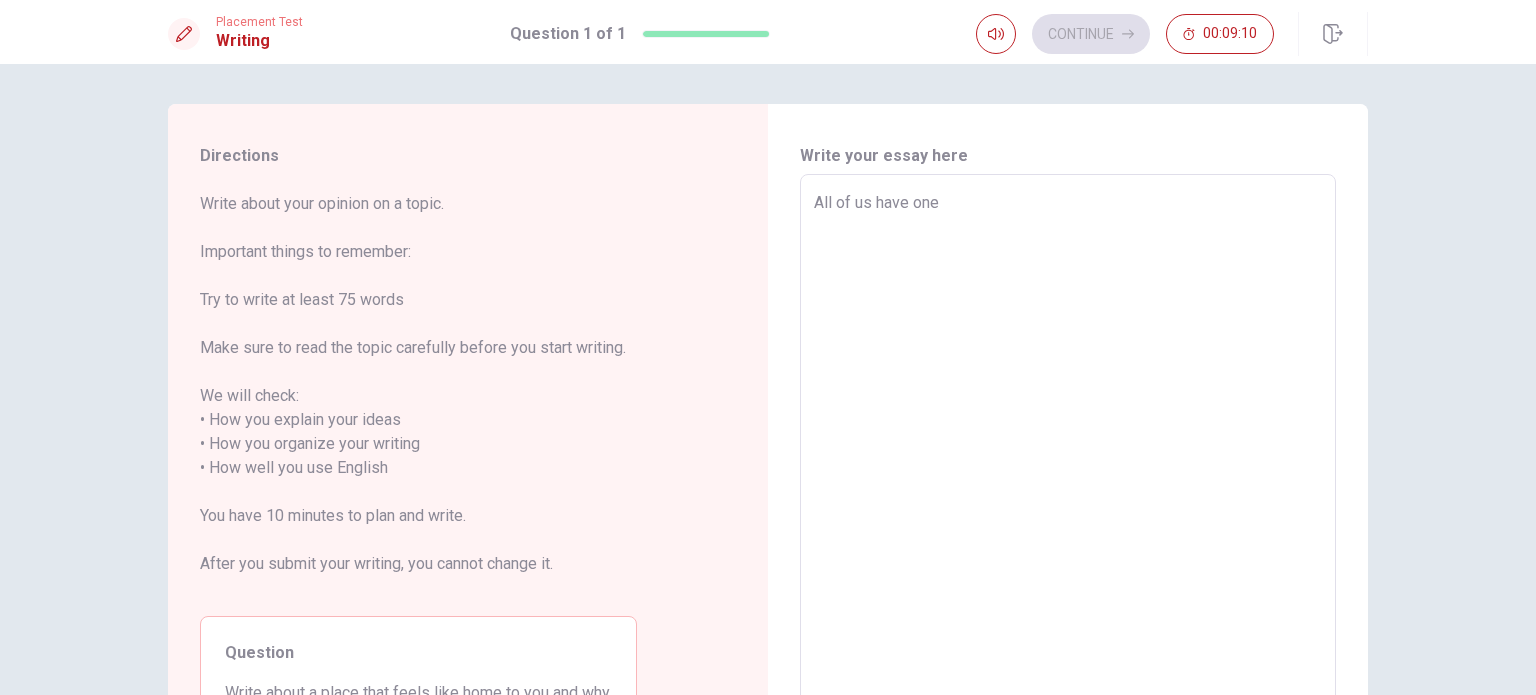 type on "x" 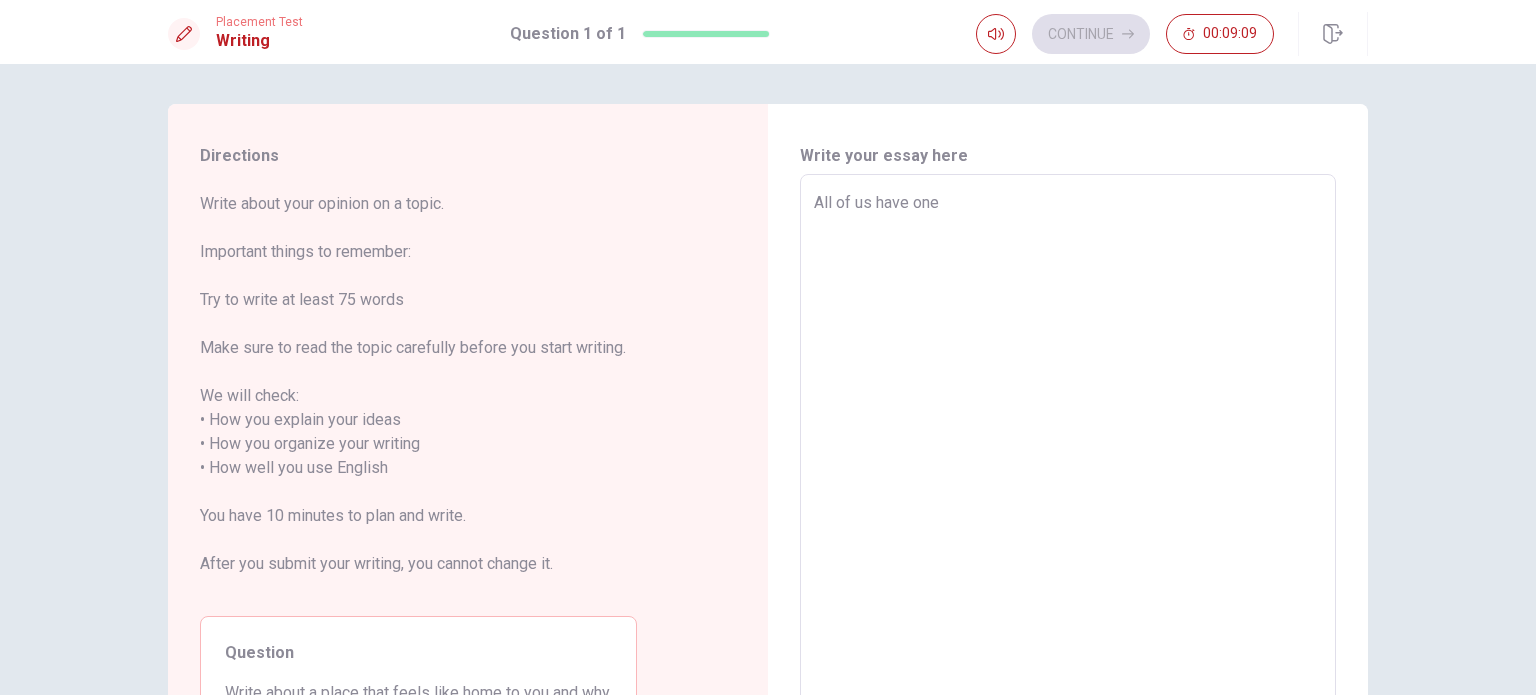 type on "All of us have one p" 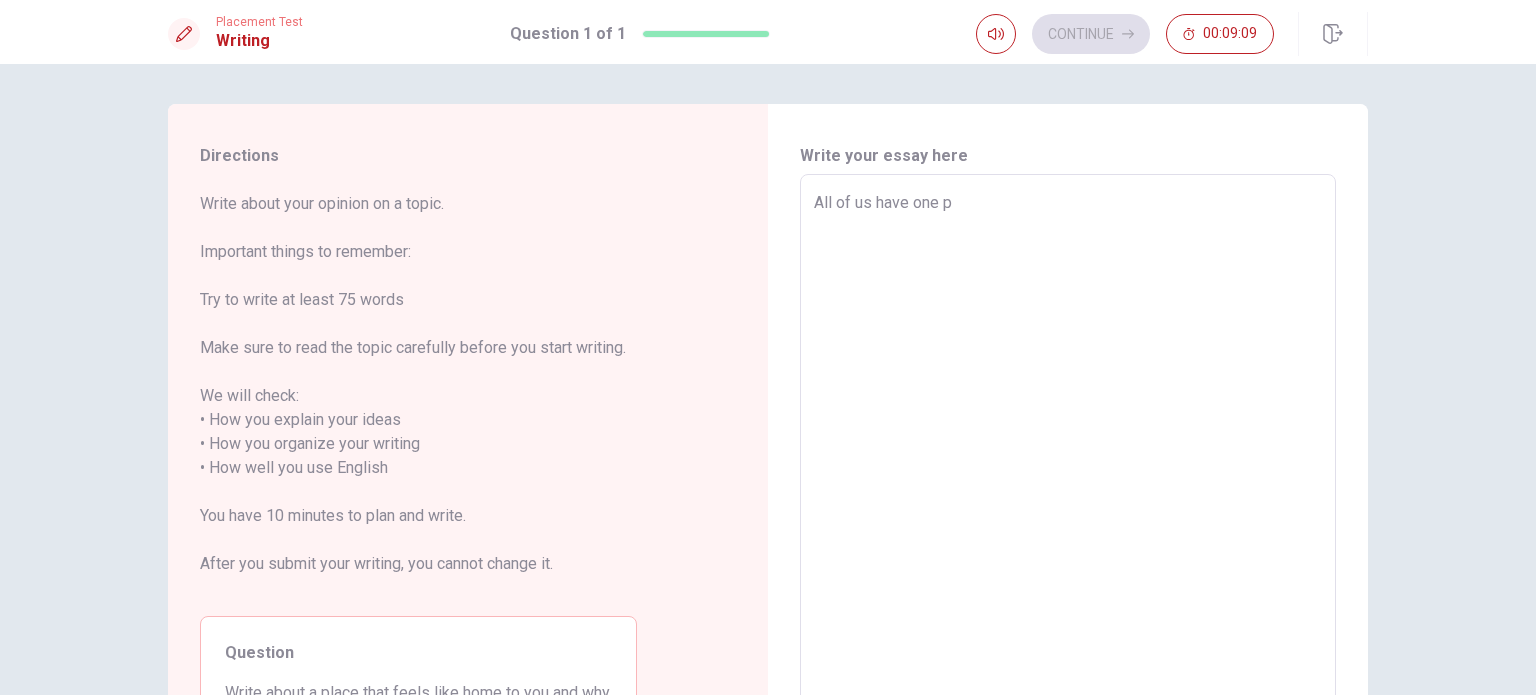 type on "x" 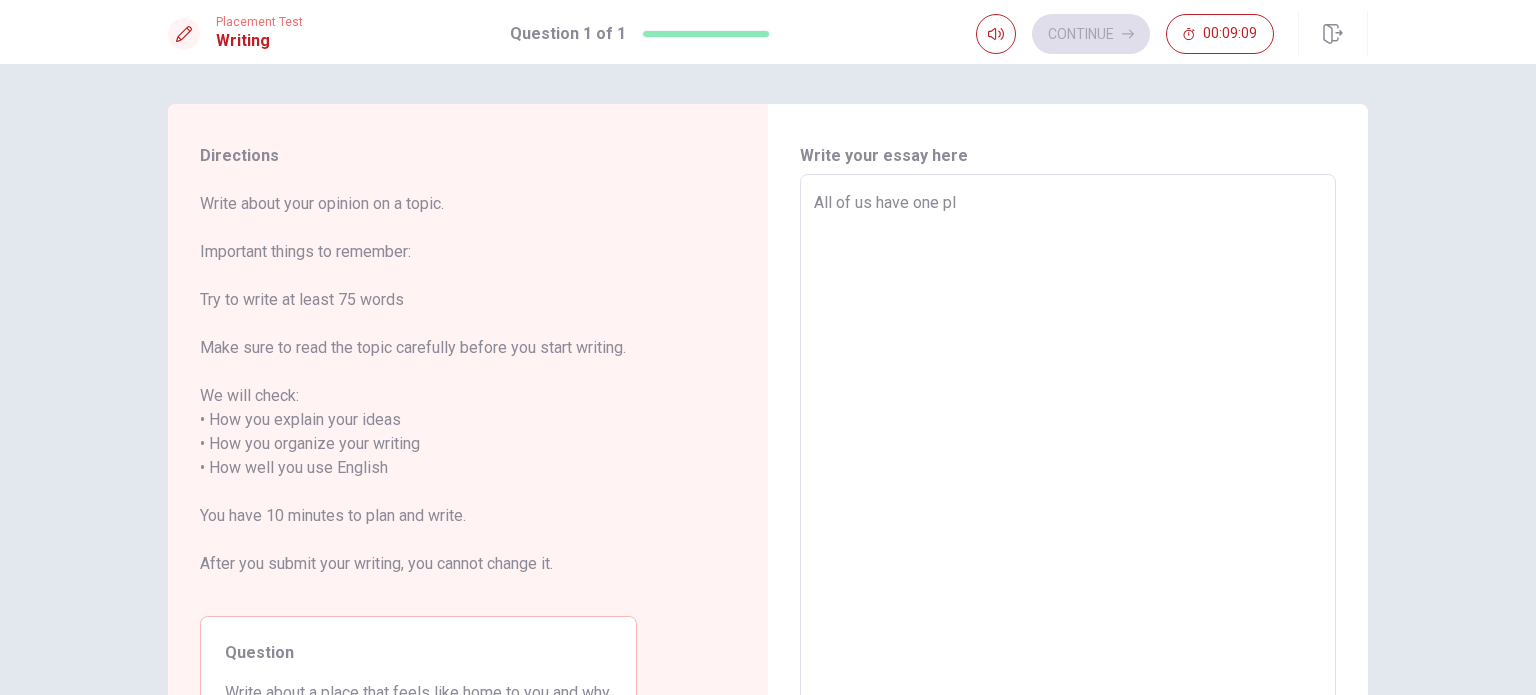 type on "x" 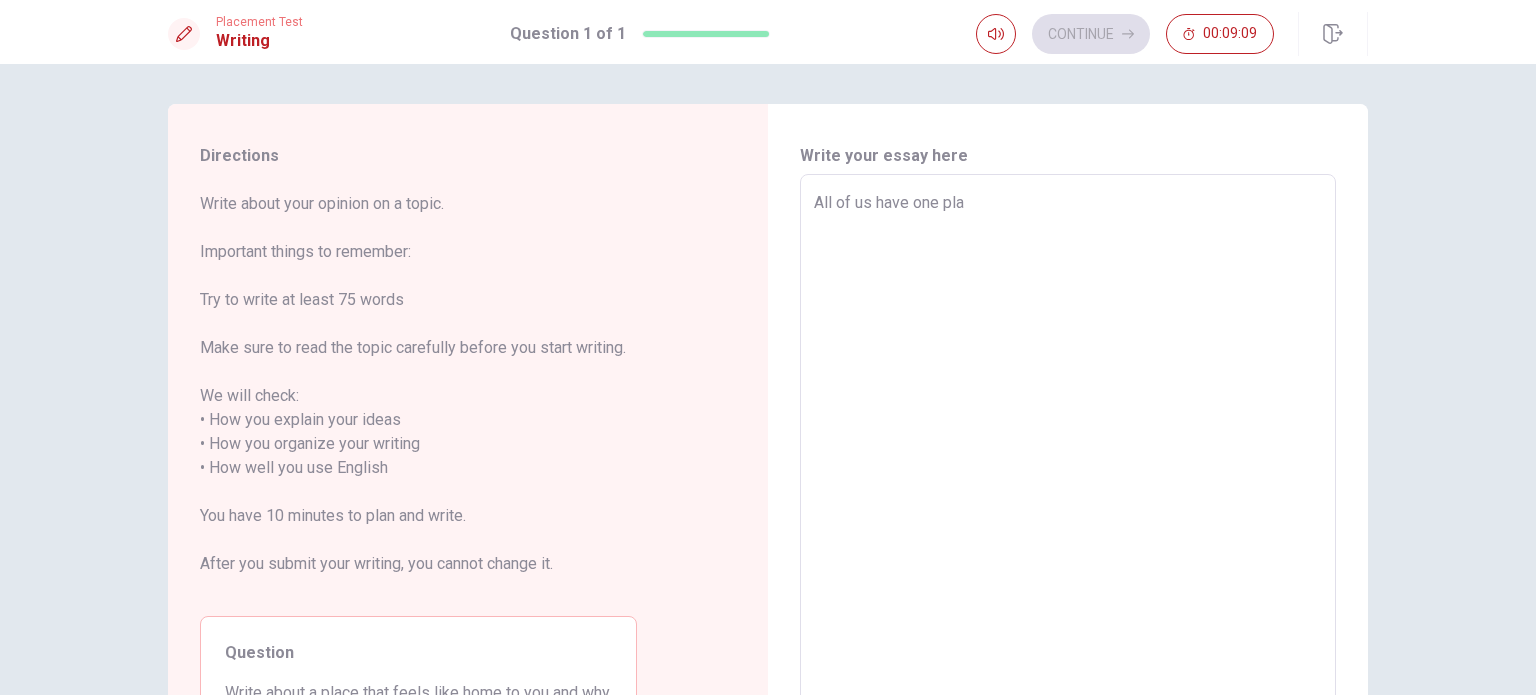 type on "x" 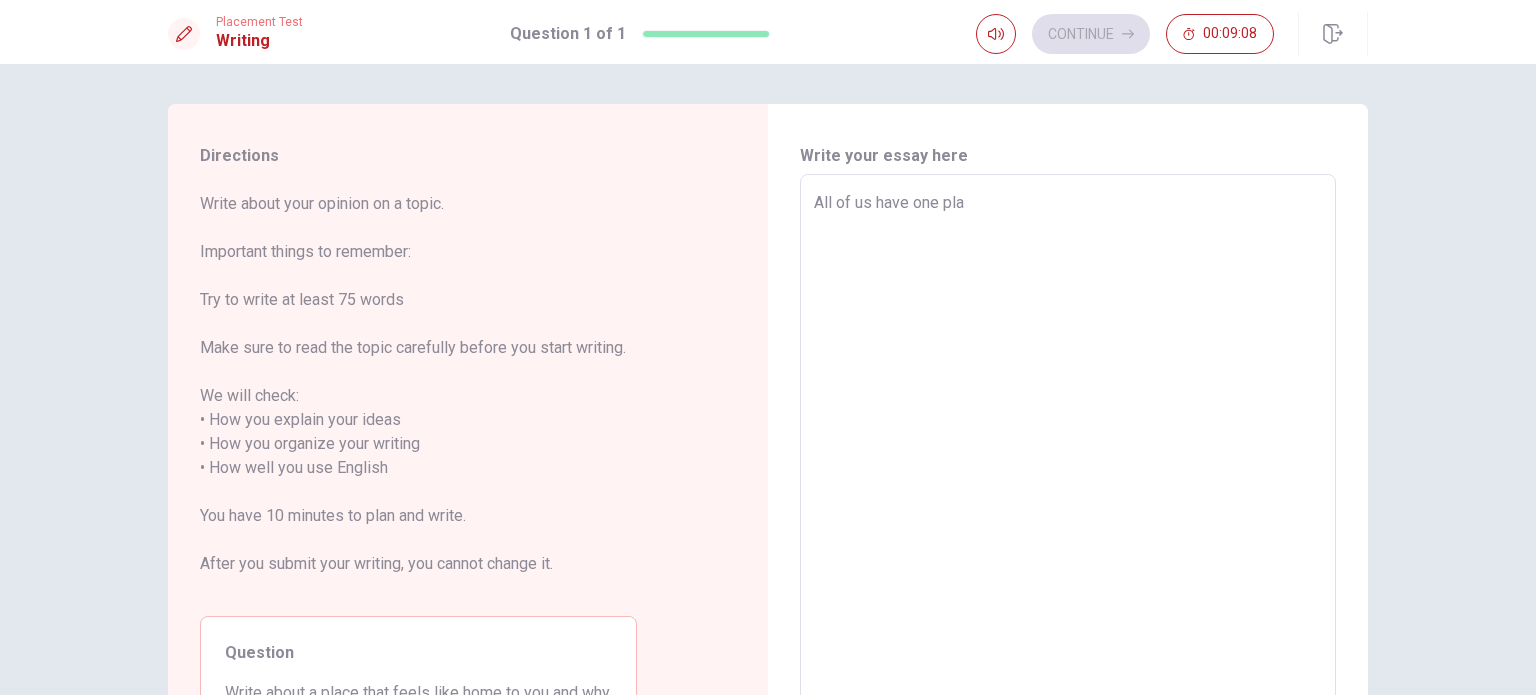 type on "All of us have one plac" 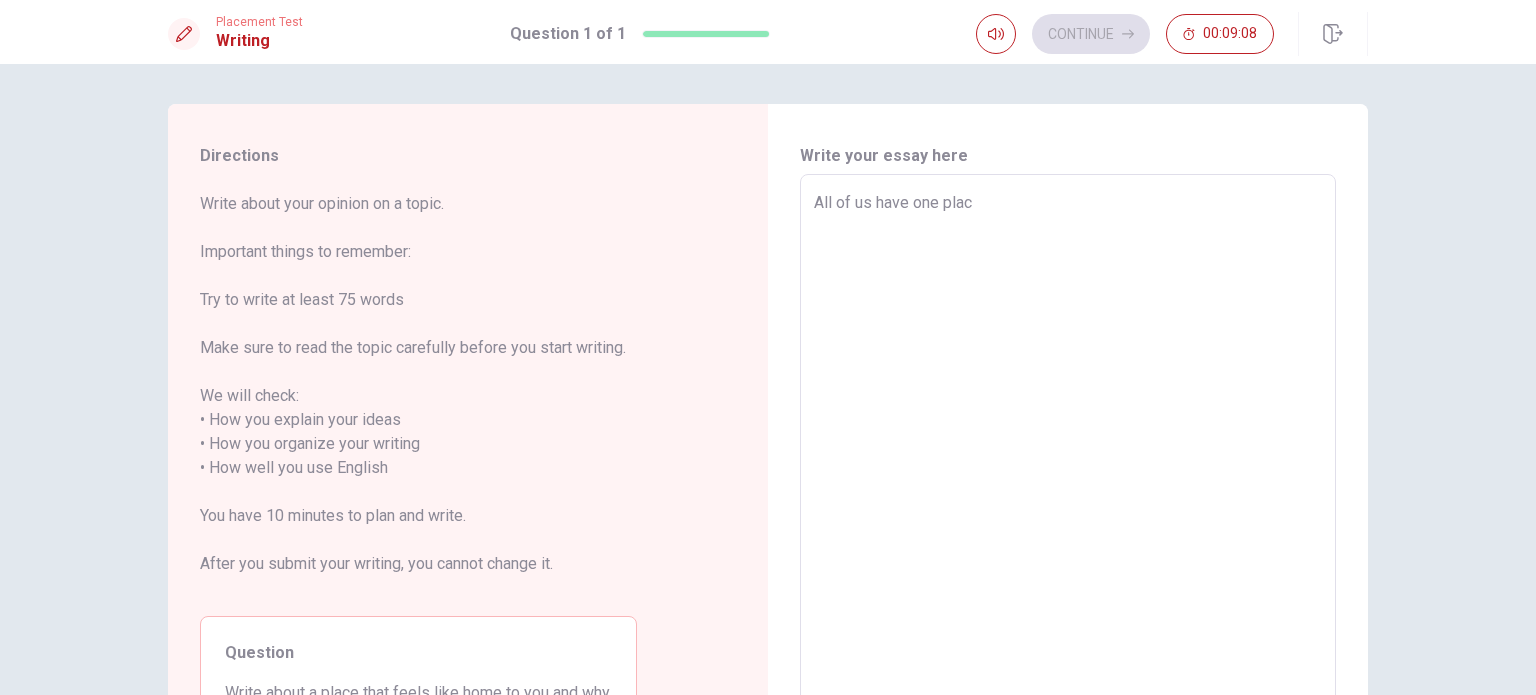 type on "x" 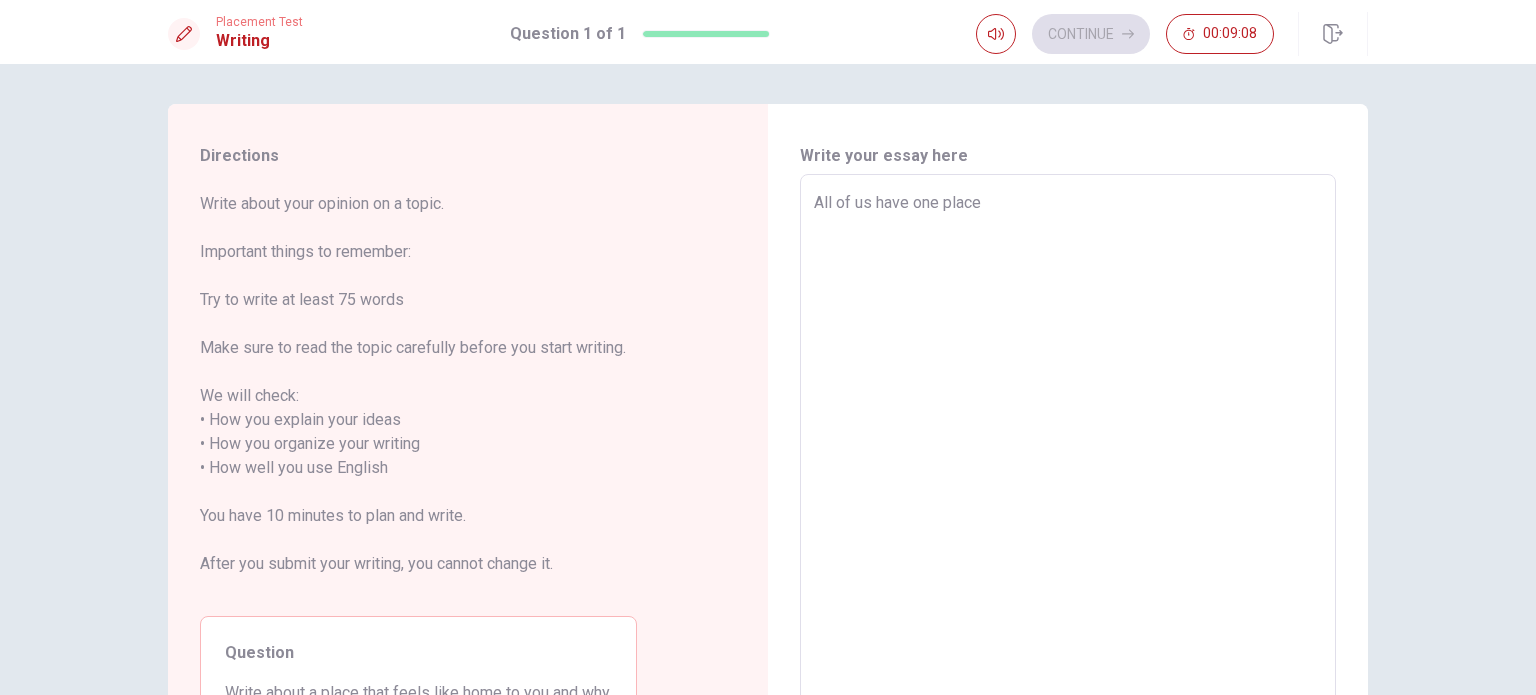 type on "x" 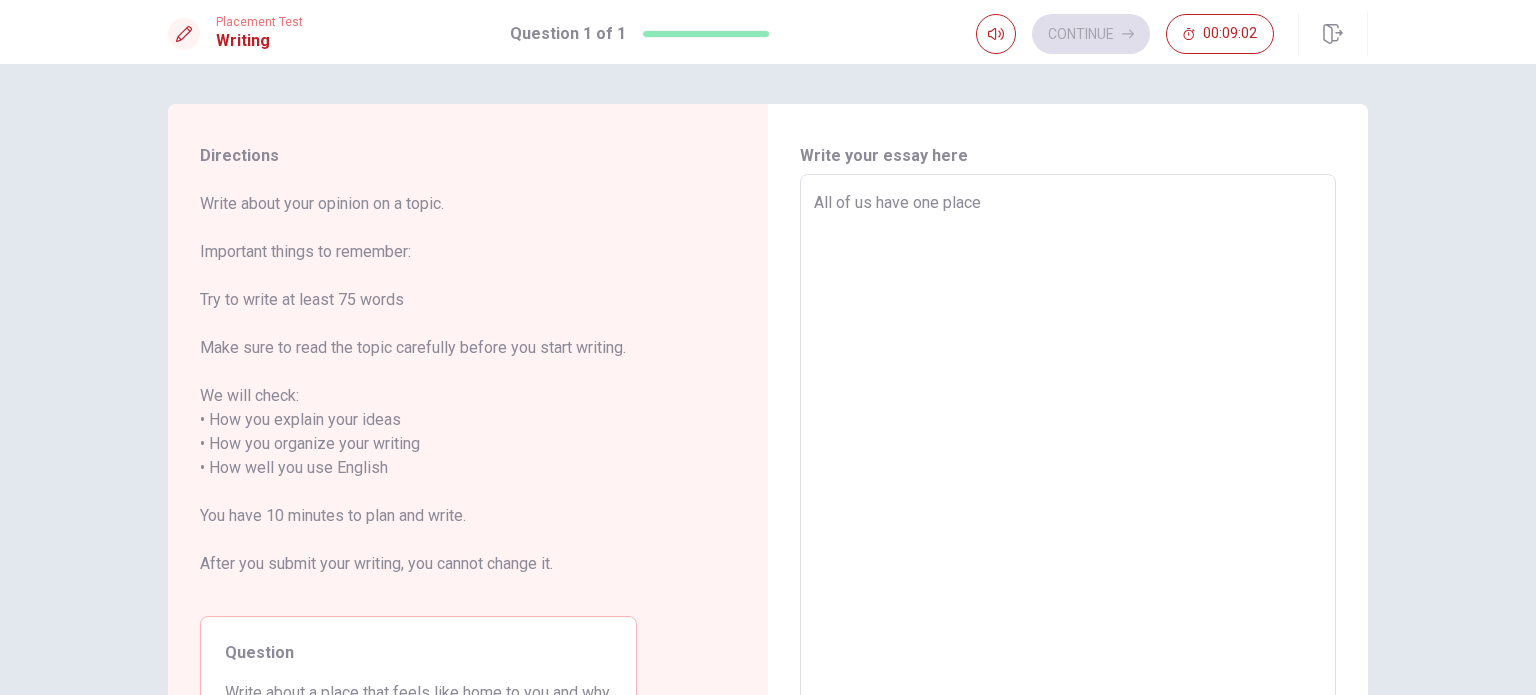 type on "x" 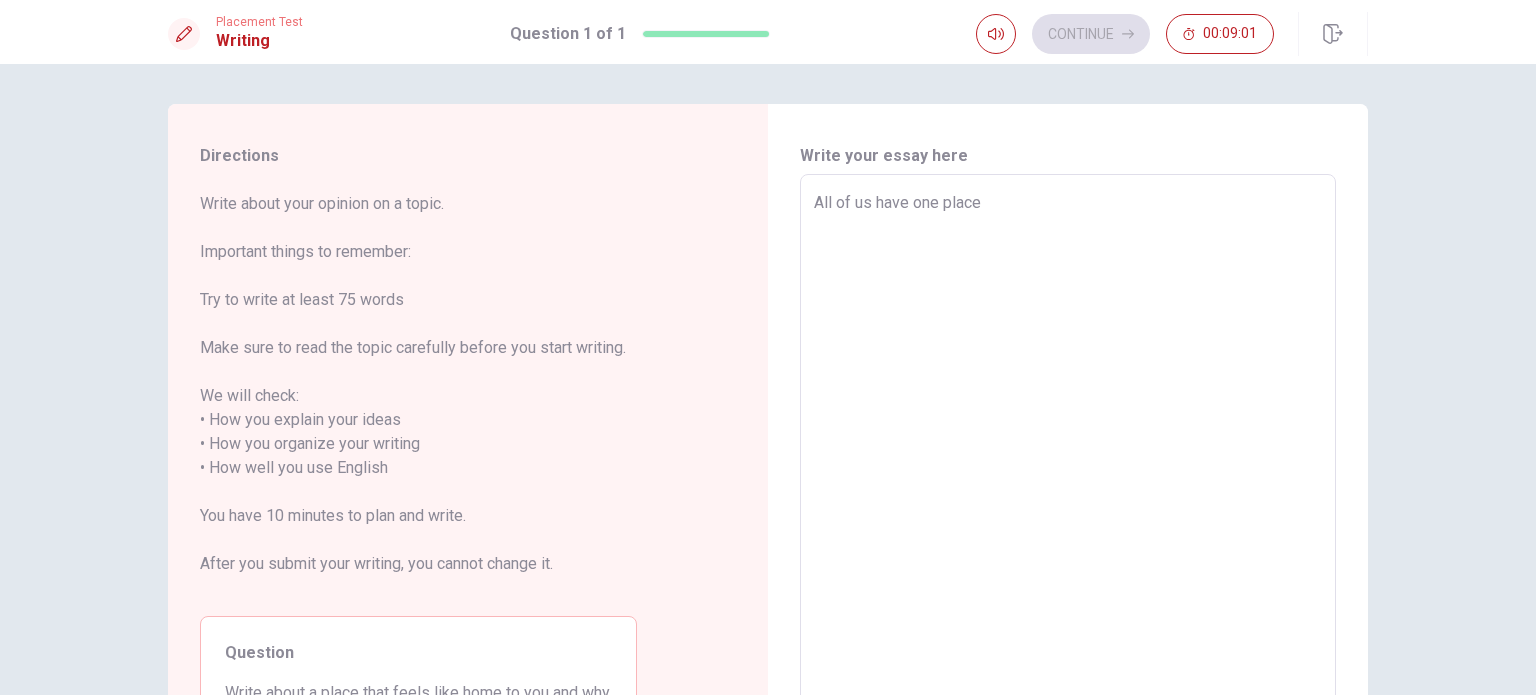 type on "All of us have one place t" 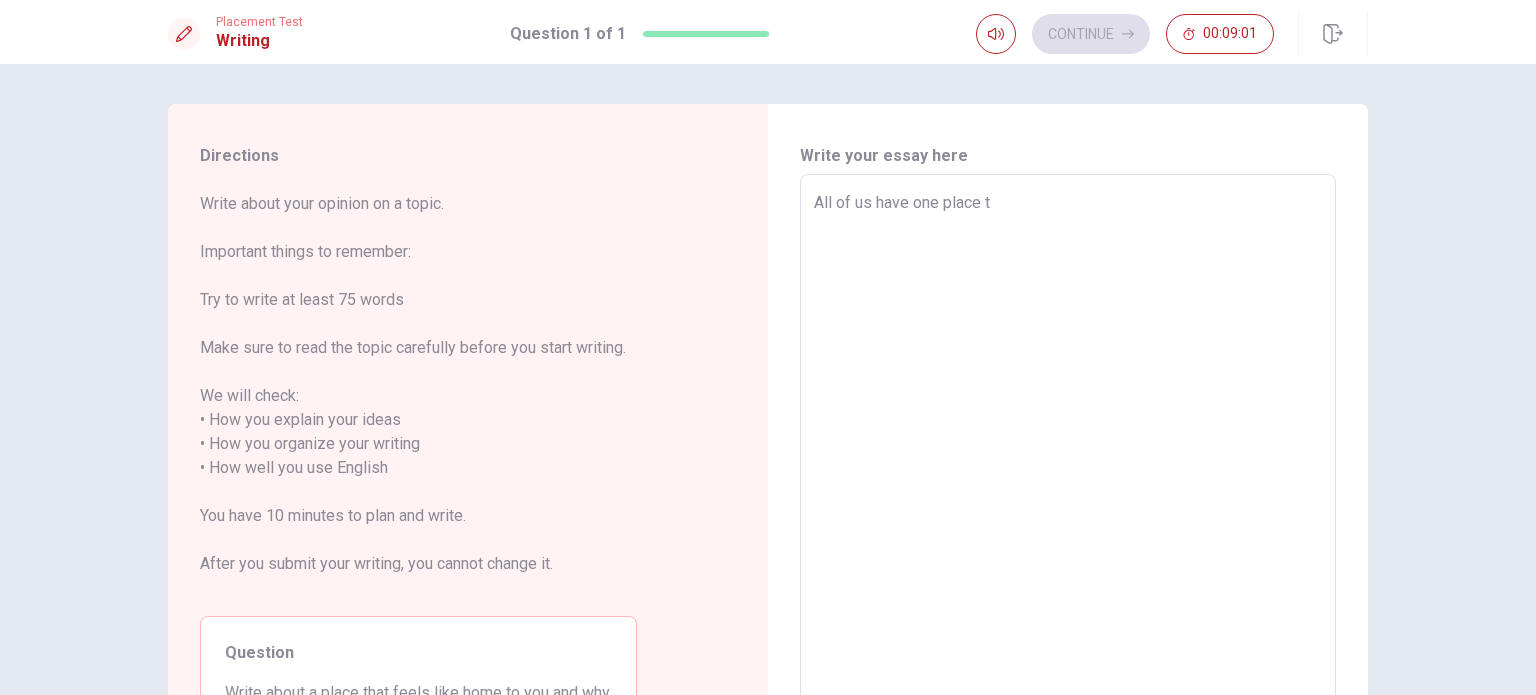 type on "x" 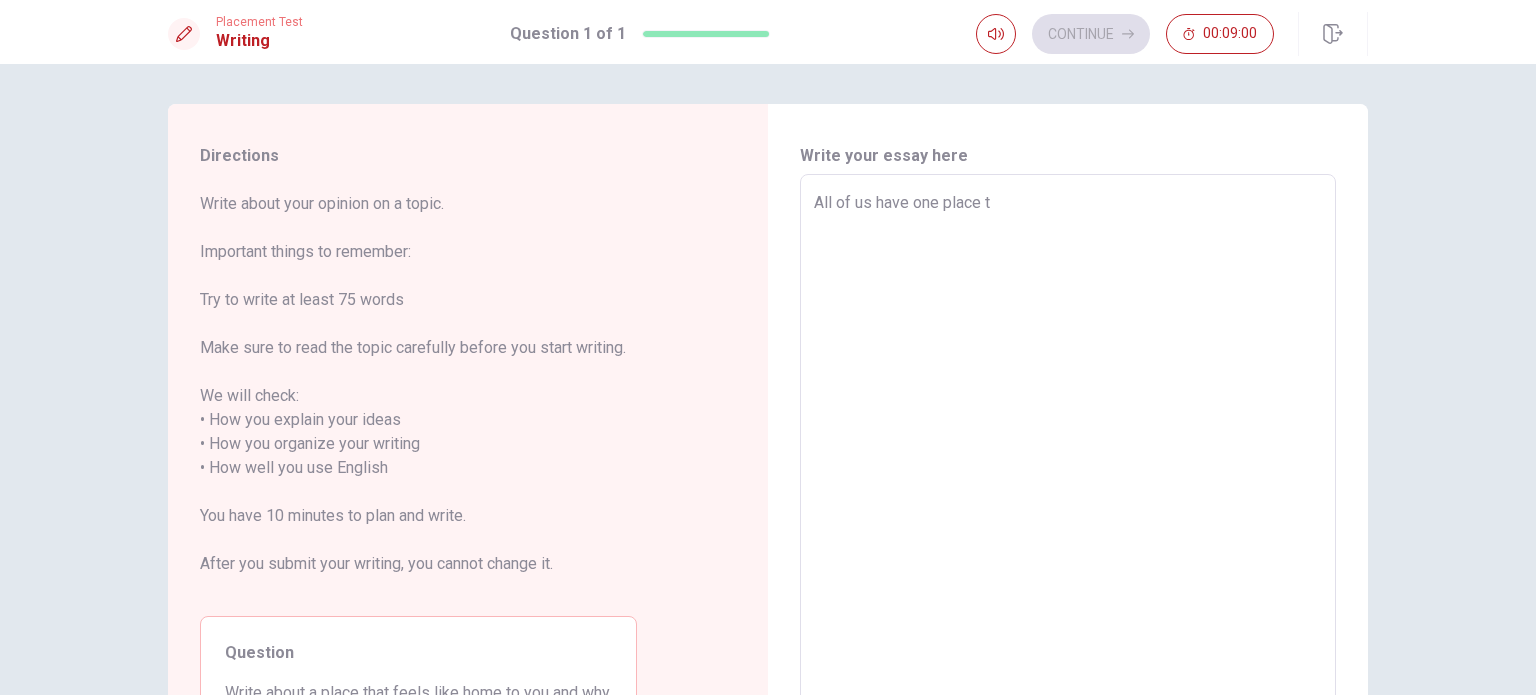 type on "All of us have one place that feels like home without be it," 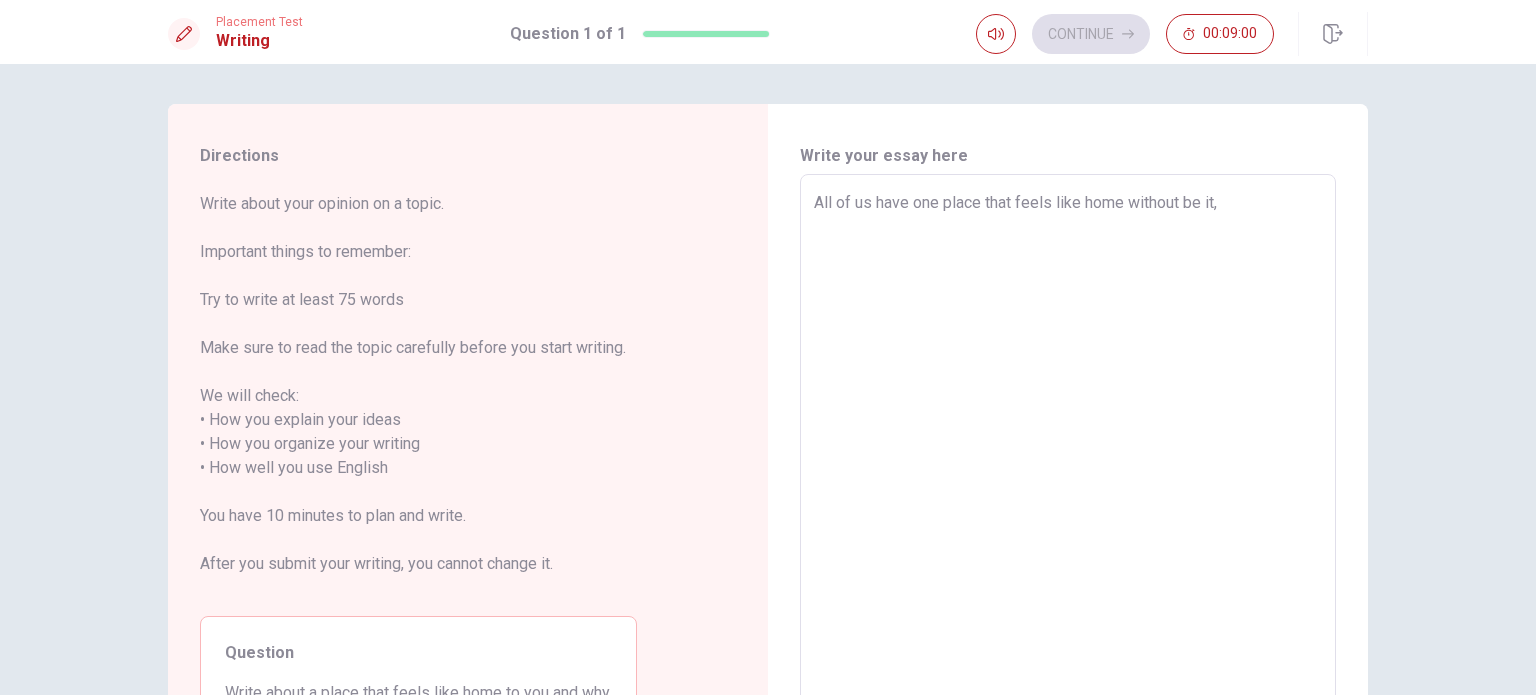 type on "x" 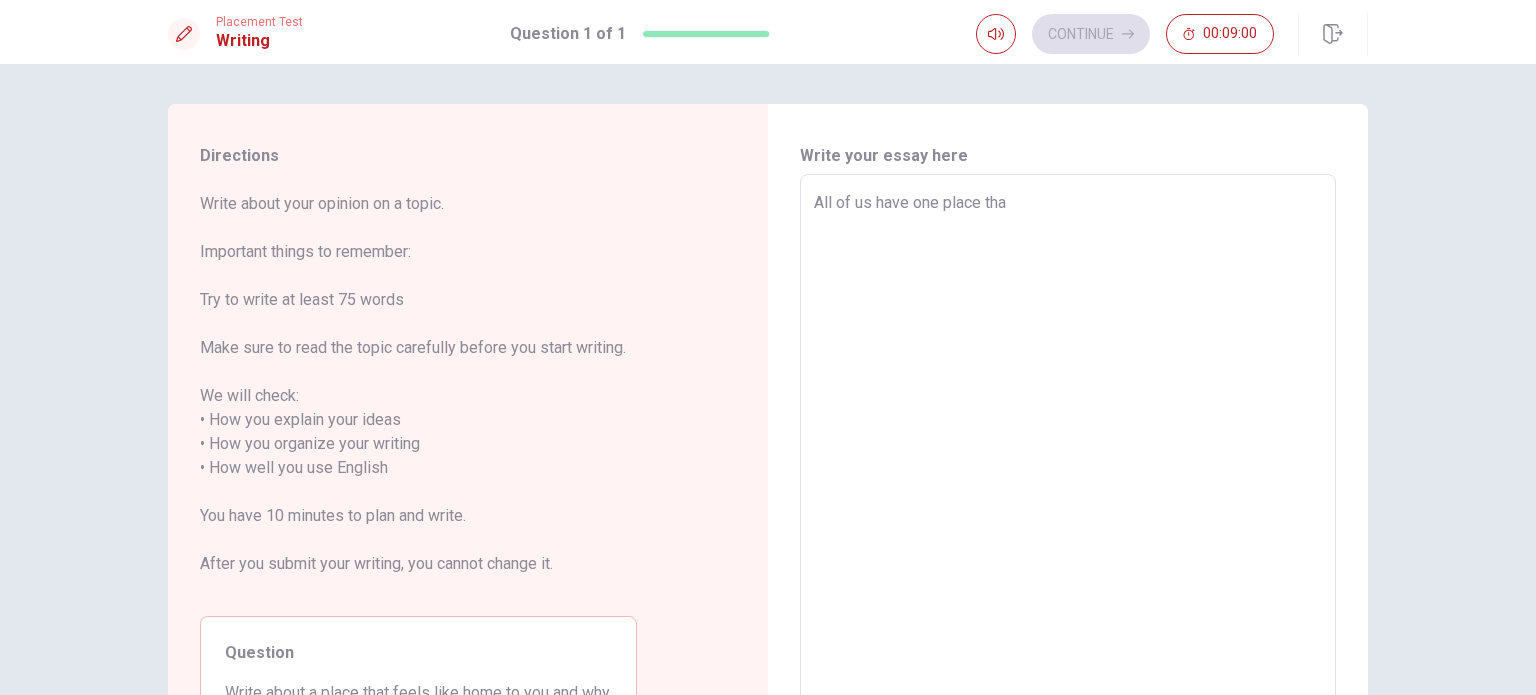 type on "All of us have one place that" 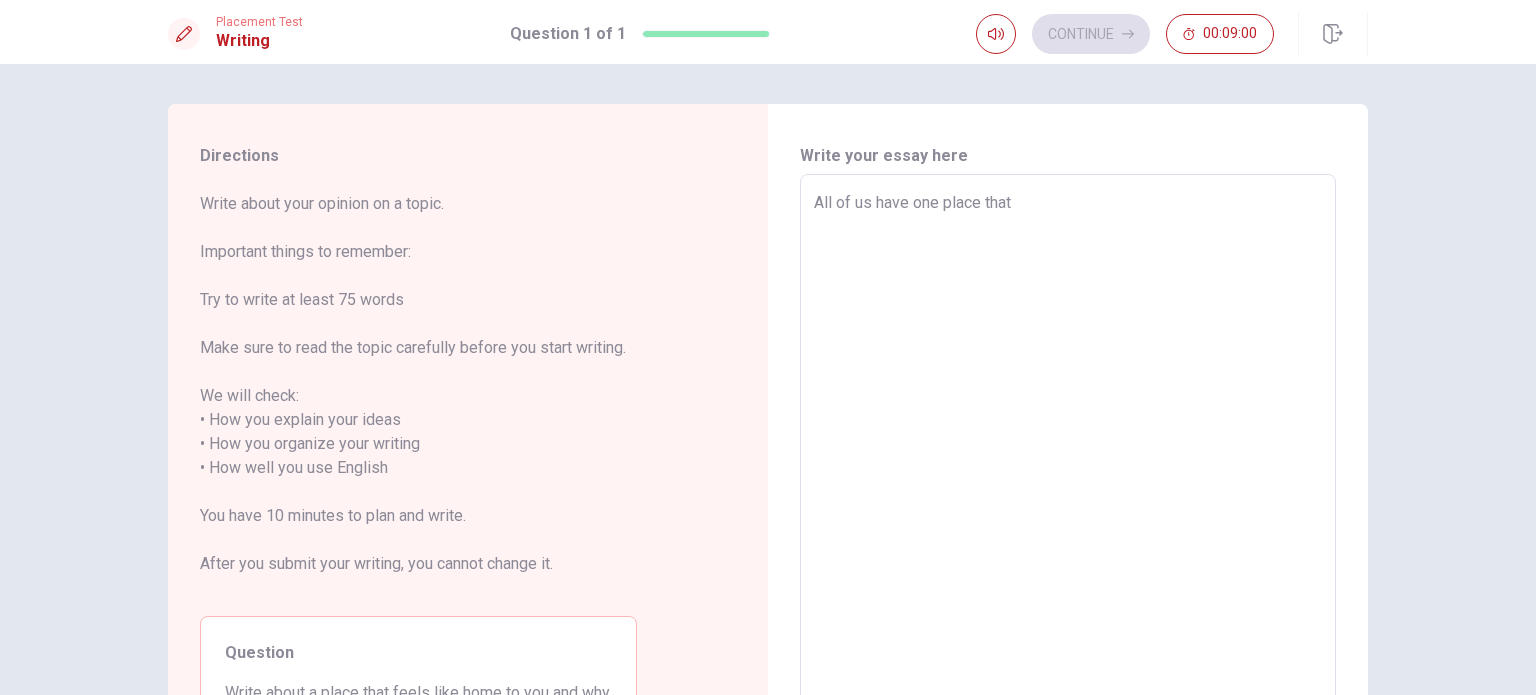 type on "x" 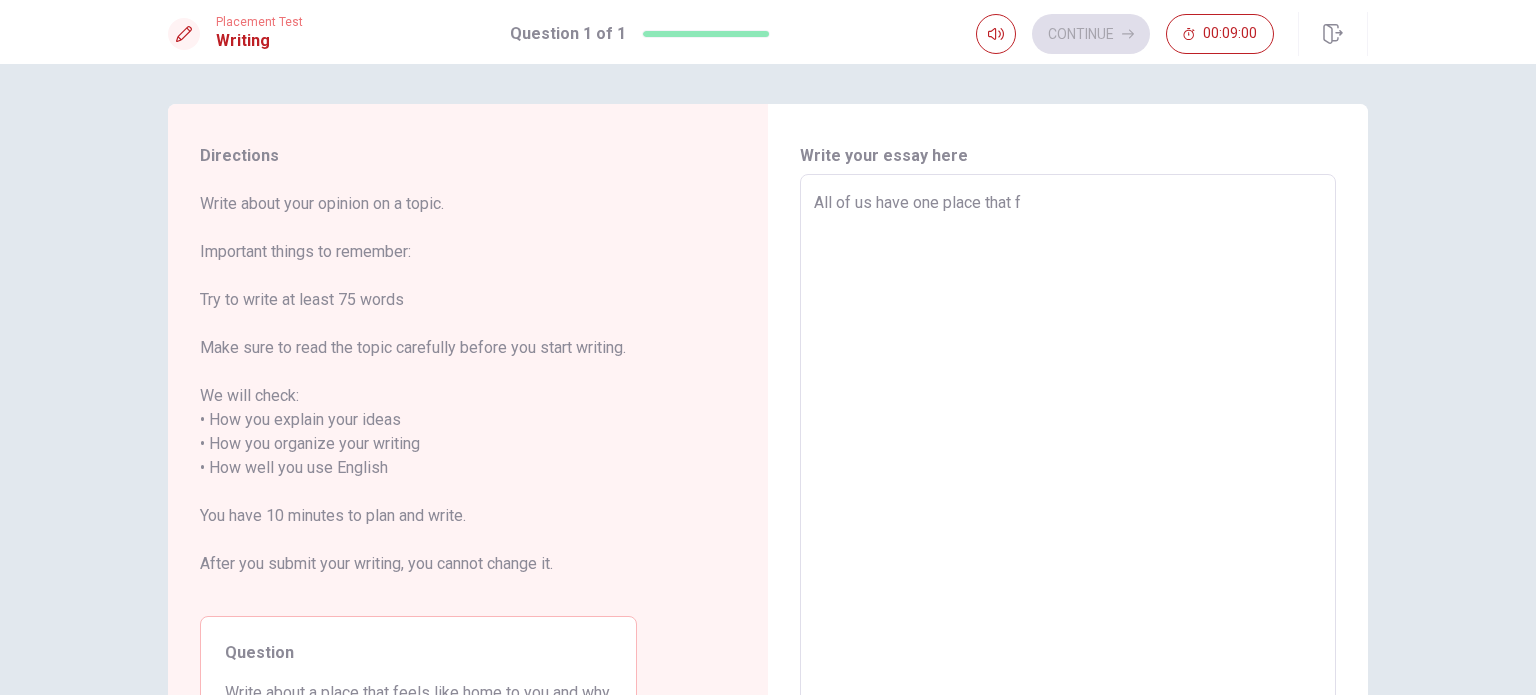 type on "x" 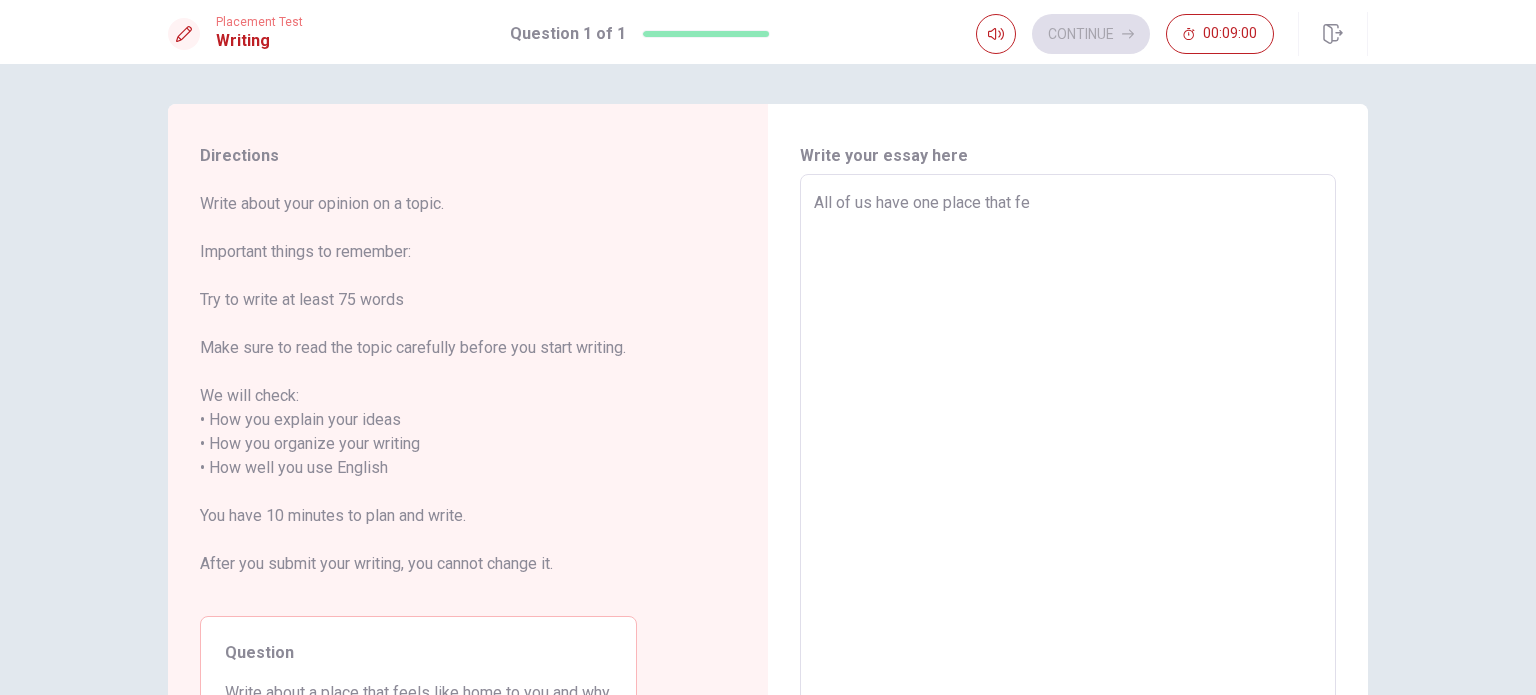 type on "x" 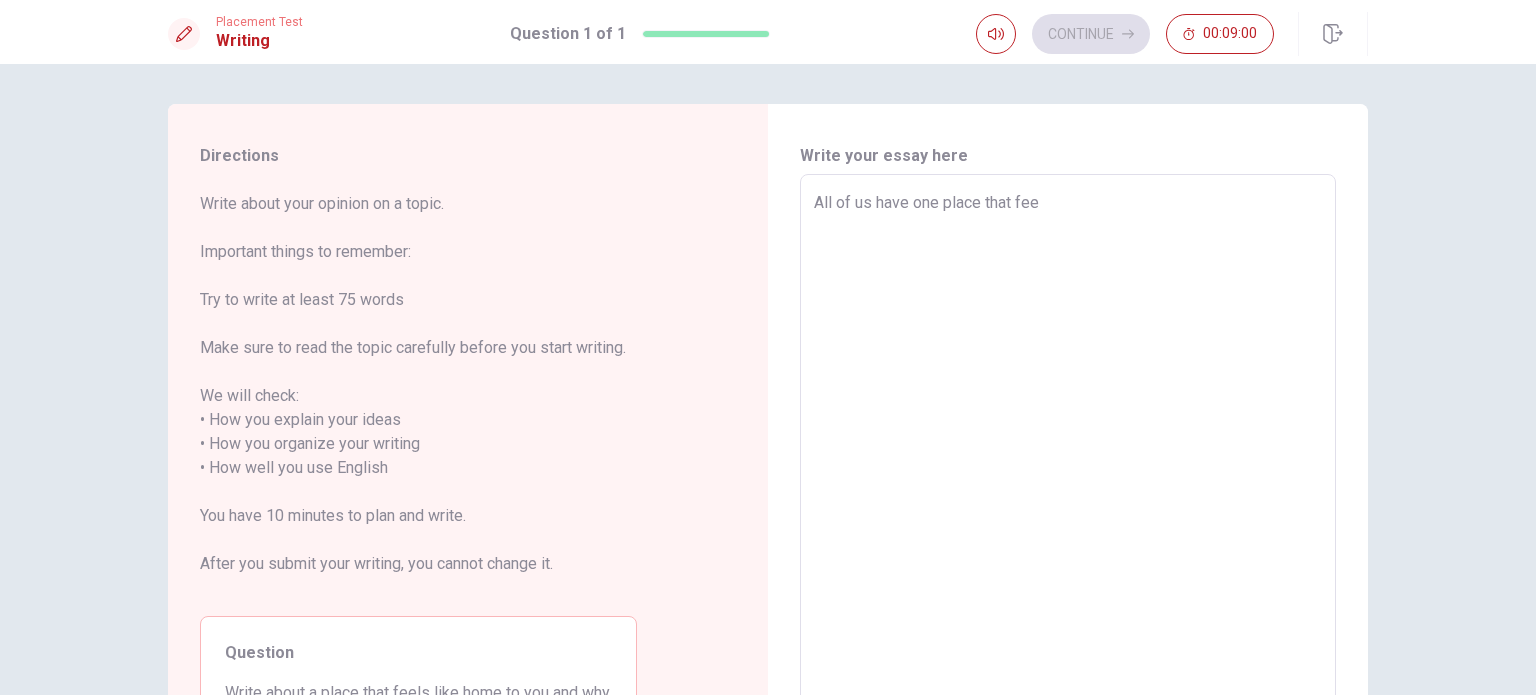 type on "x" 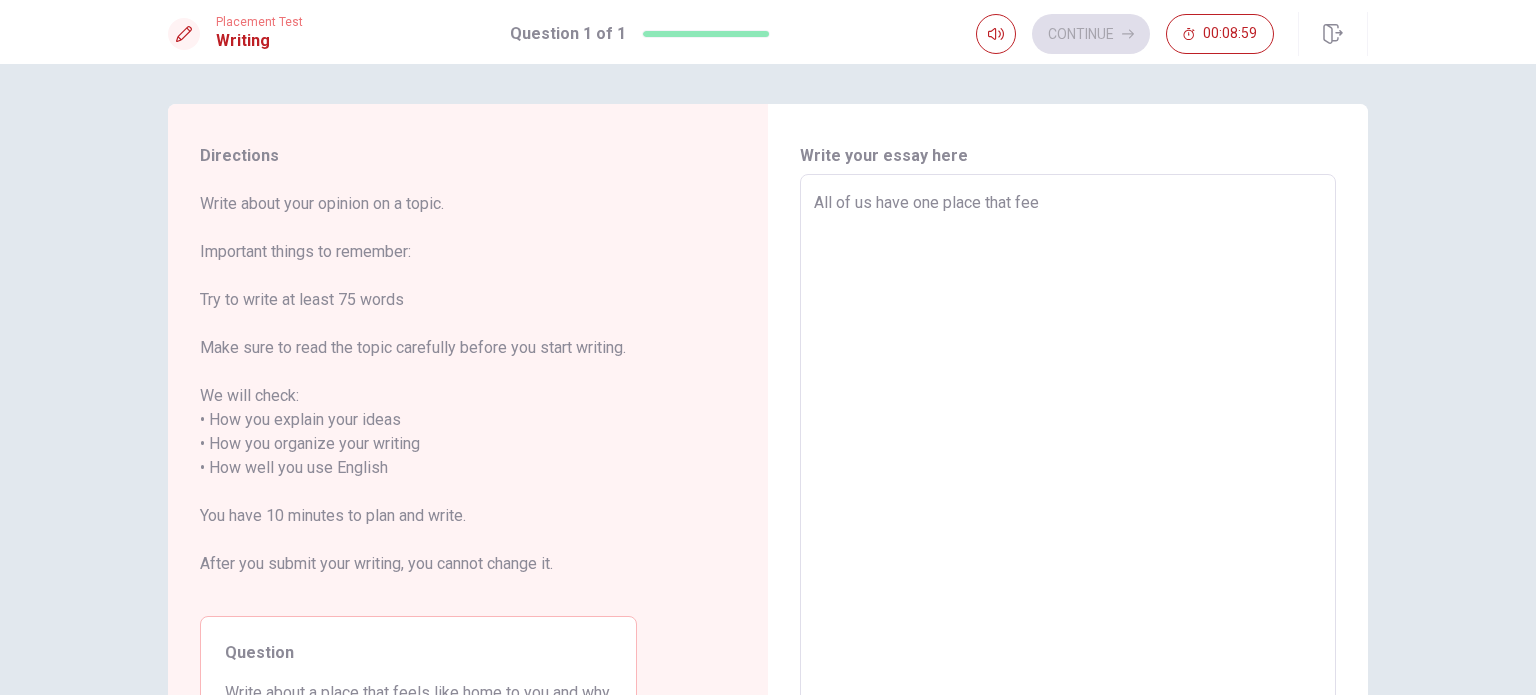 type on "All of us have one place that feel" 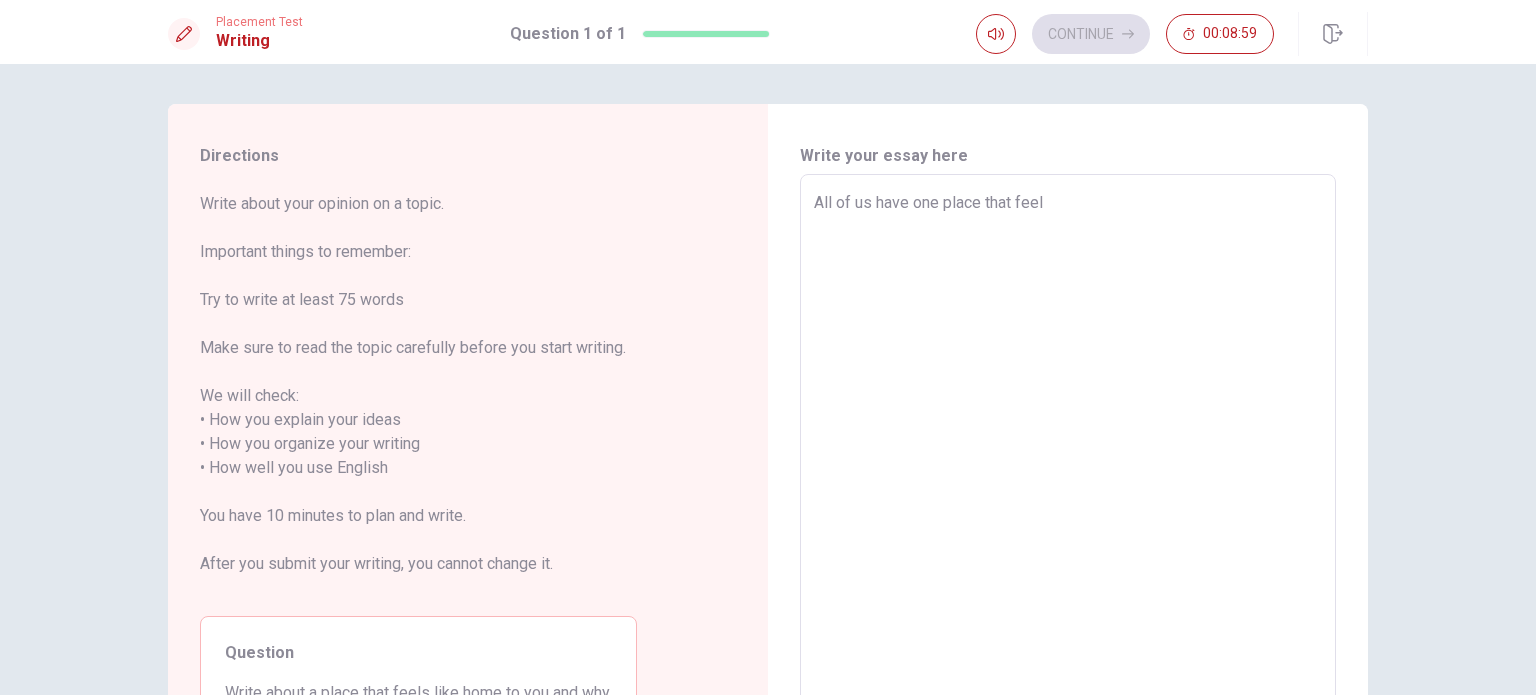 type on "x" 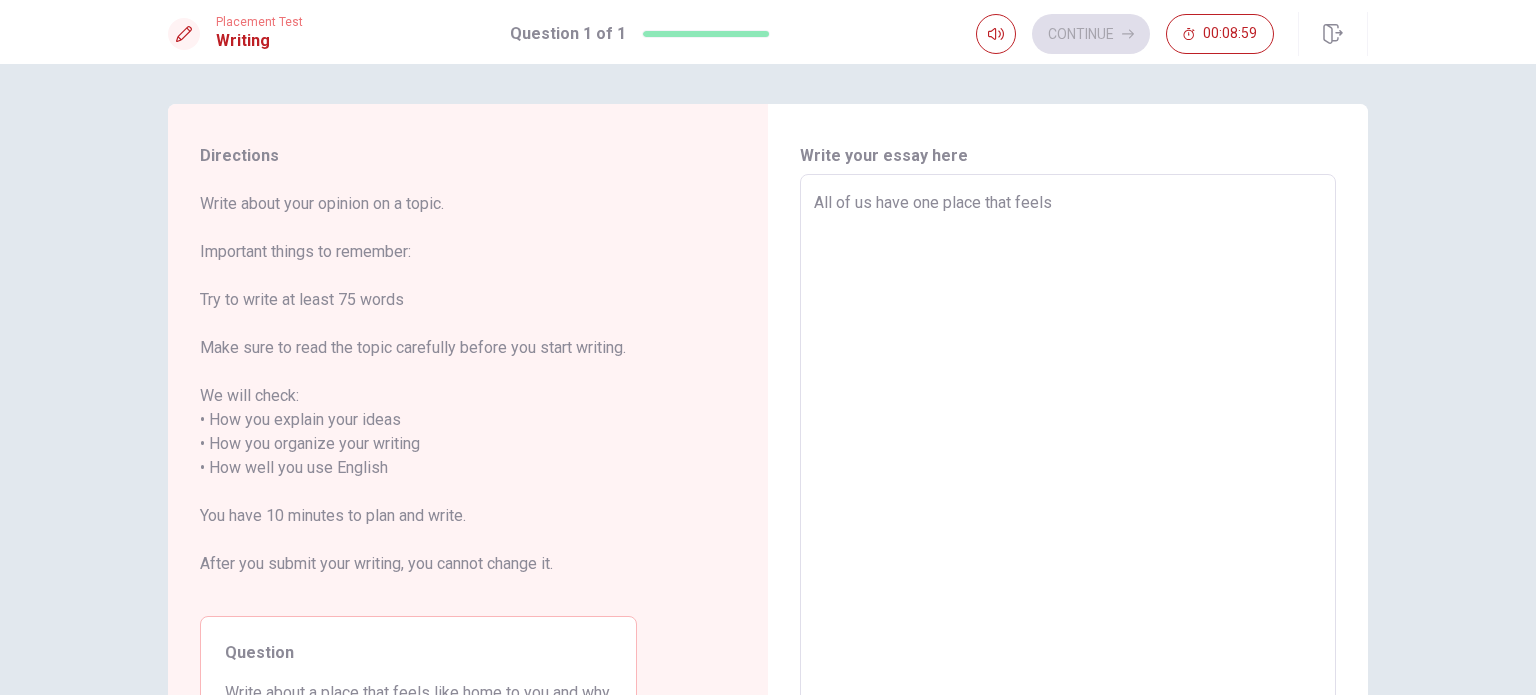 type on "x" 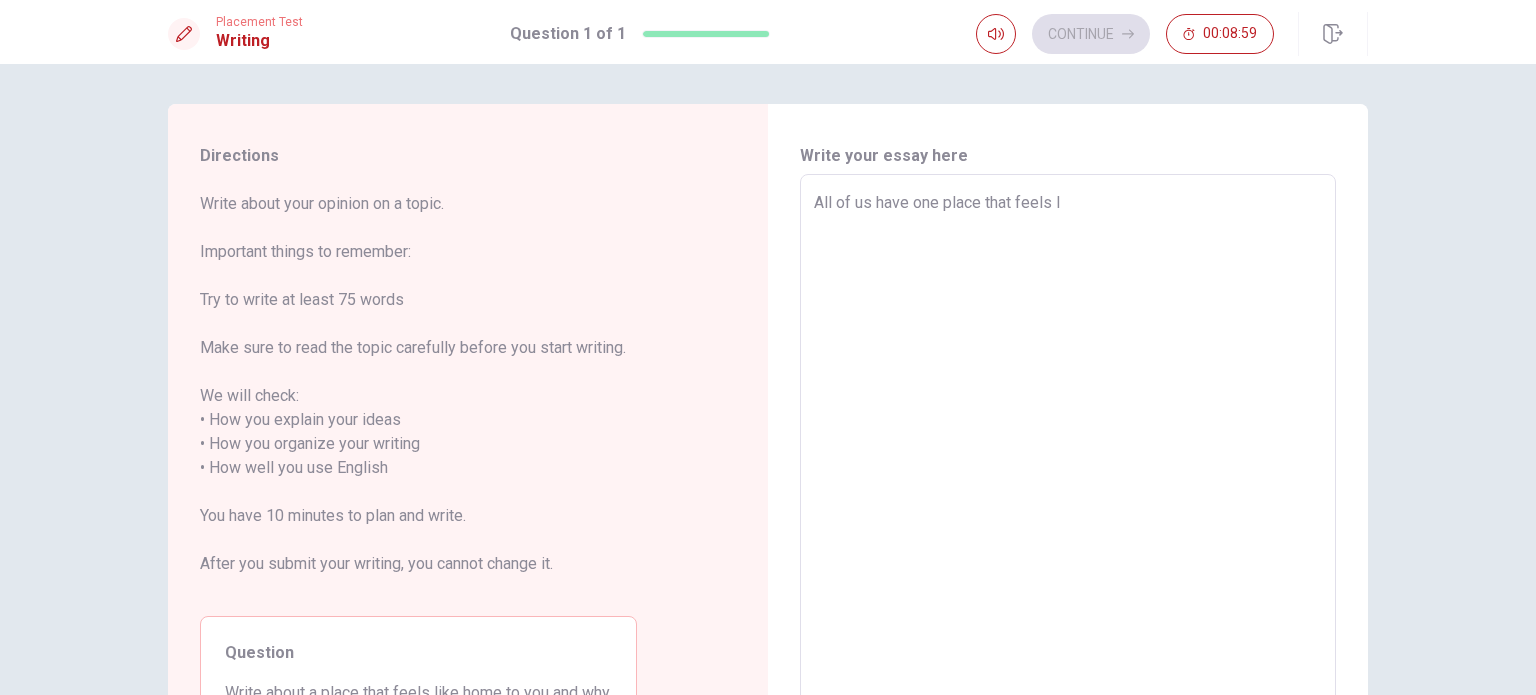 type on "x" 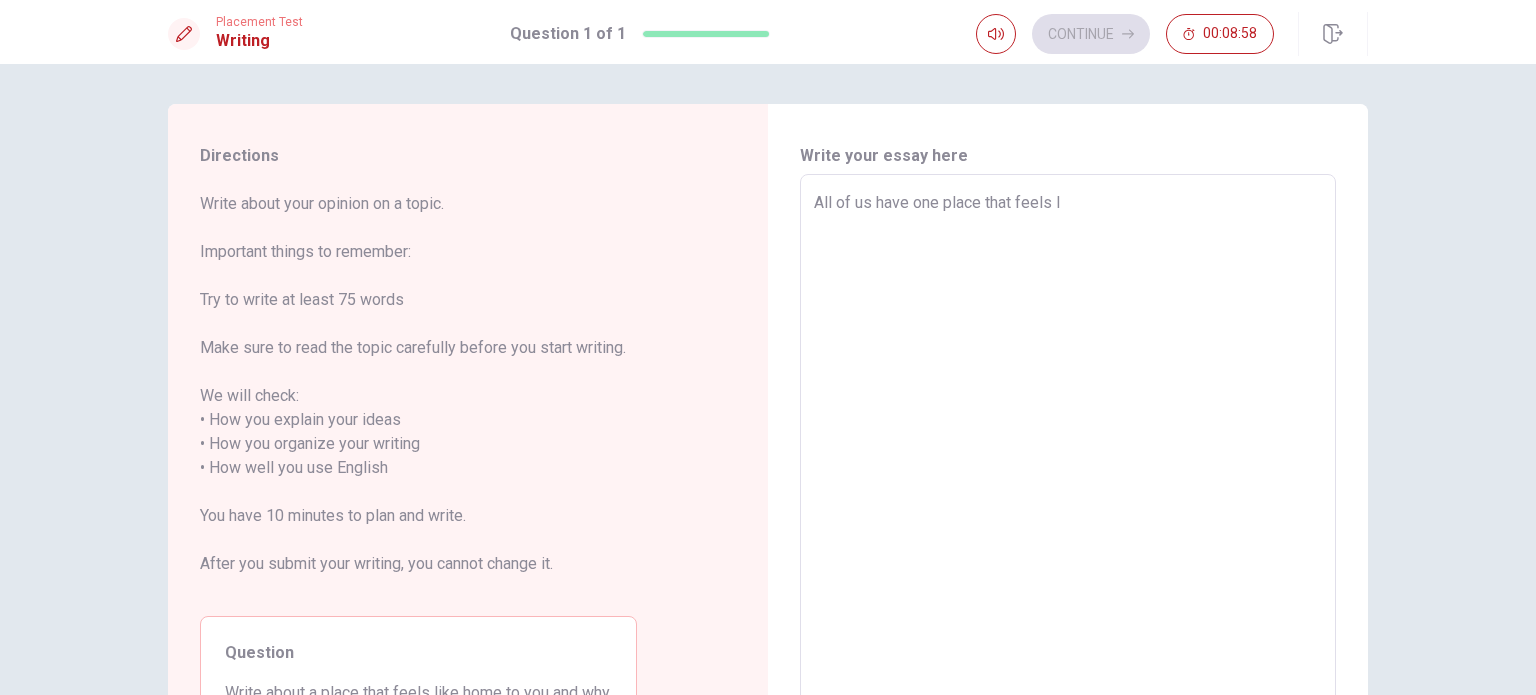 type on "All of us have one place that feels li" 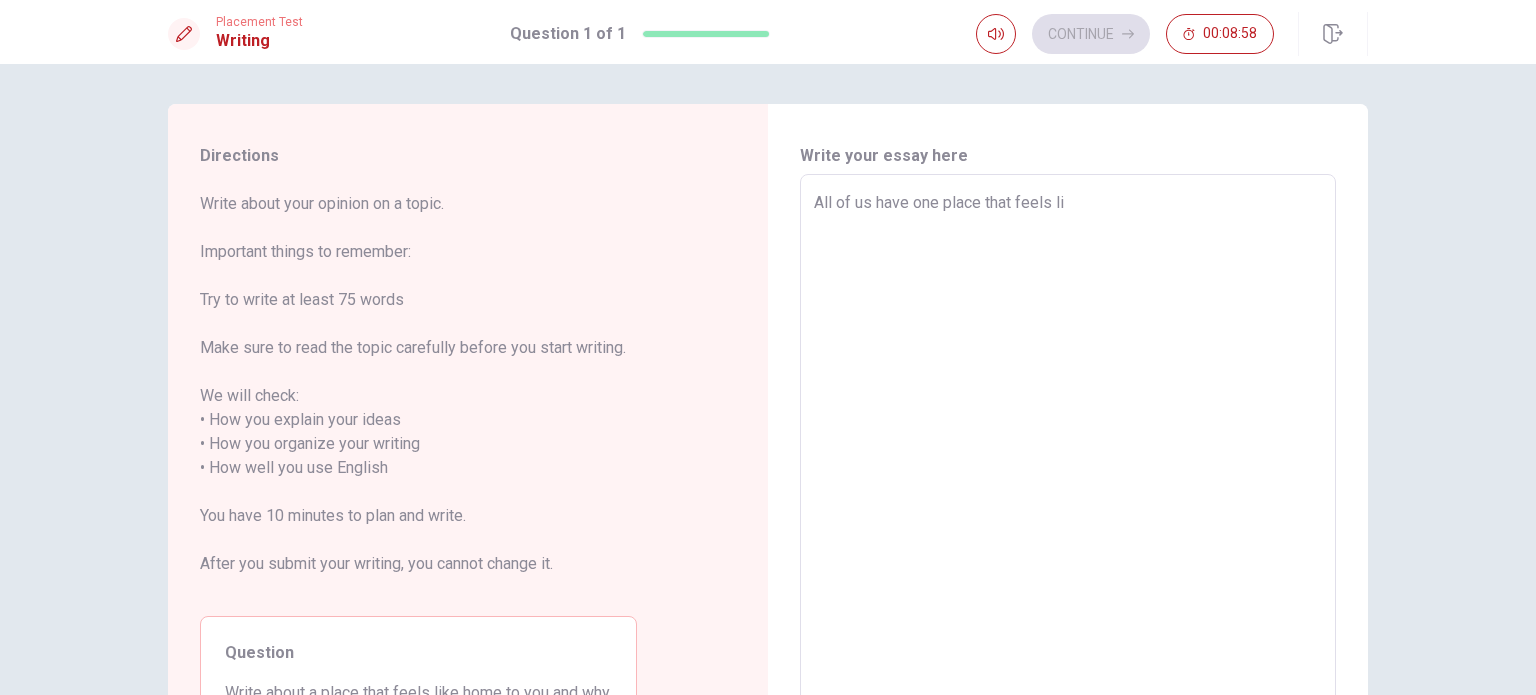 type on "x" 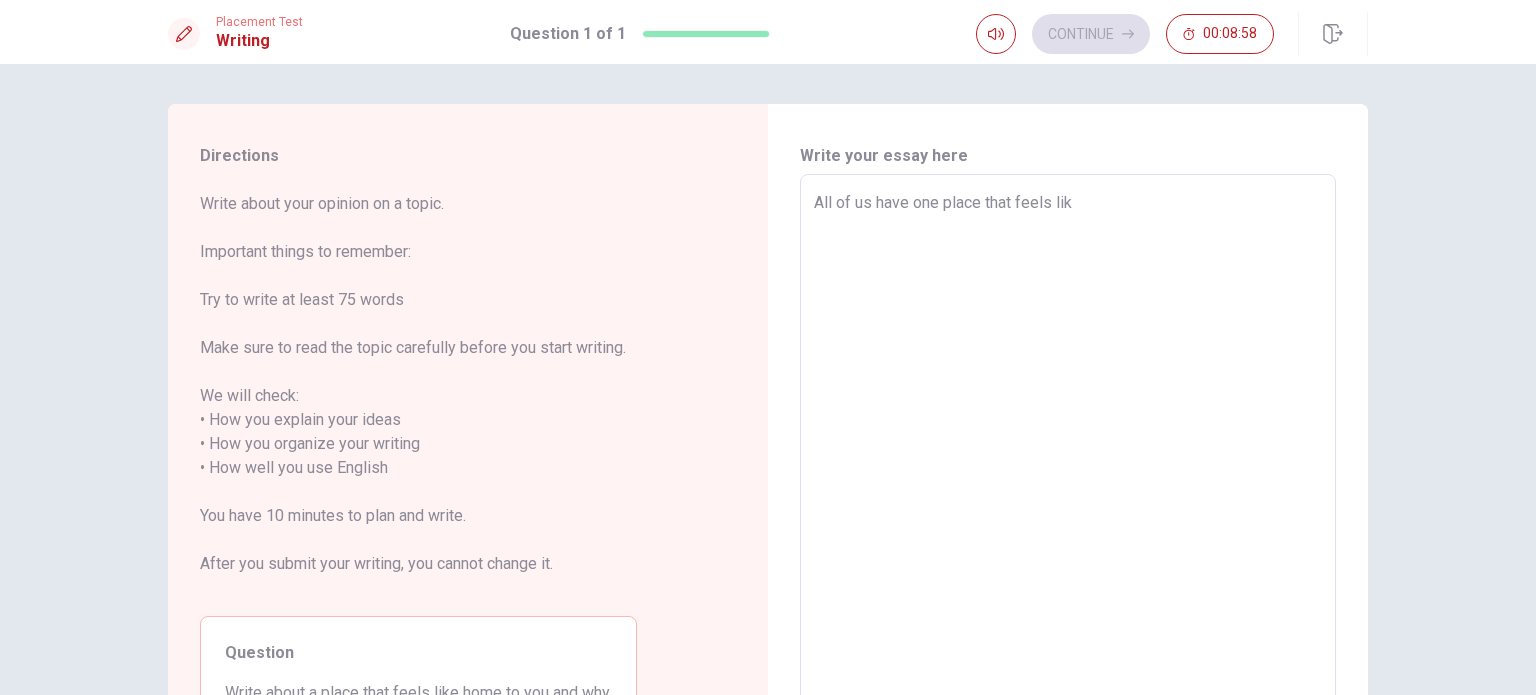 type on "x" 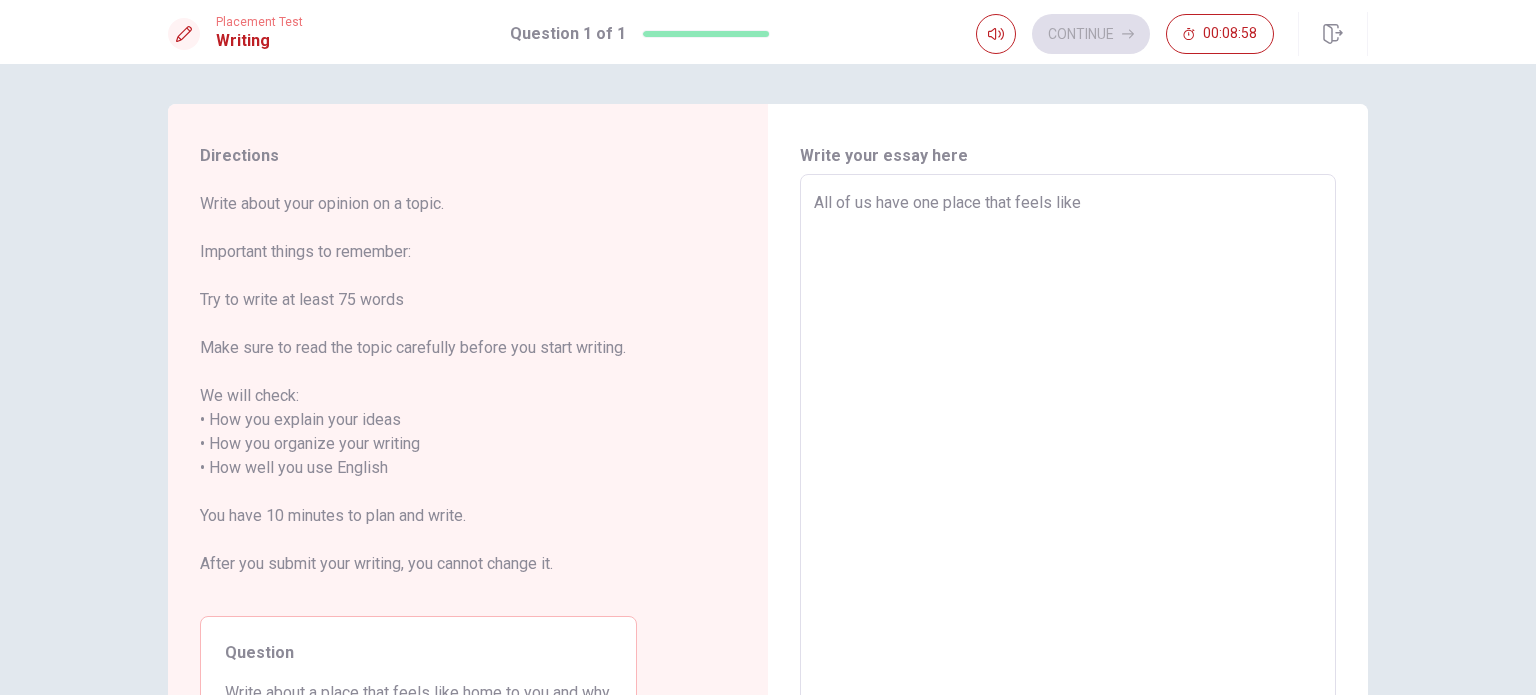 type on "x" 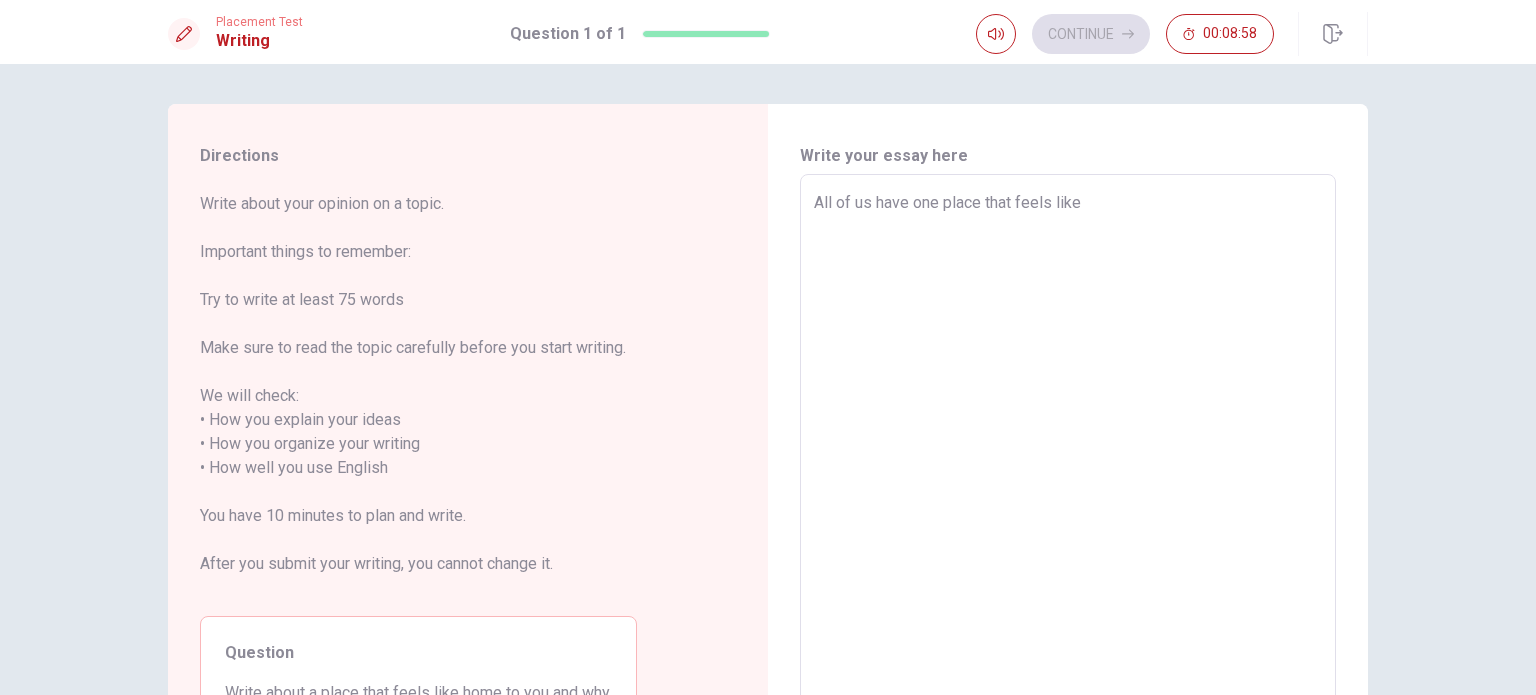 type on "x" 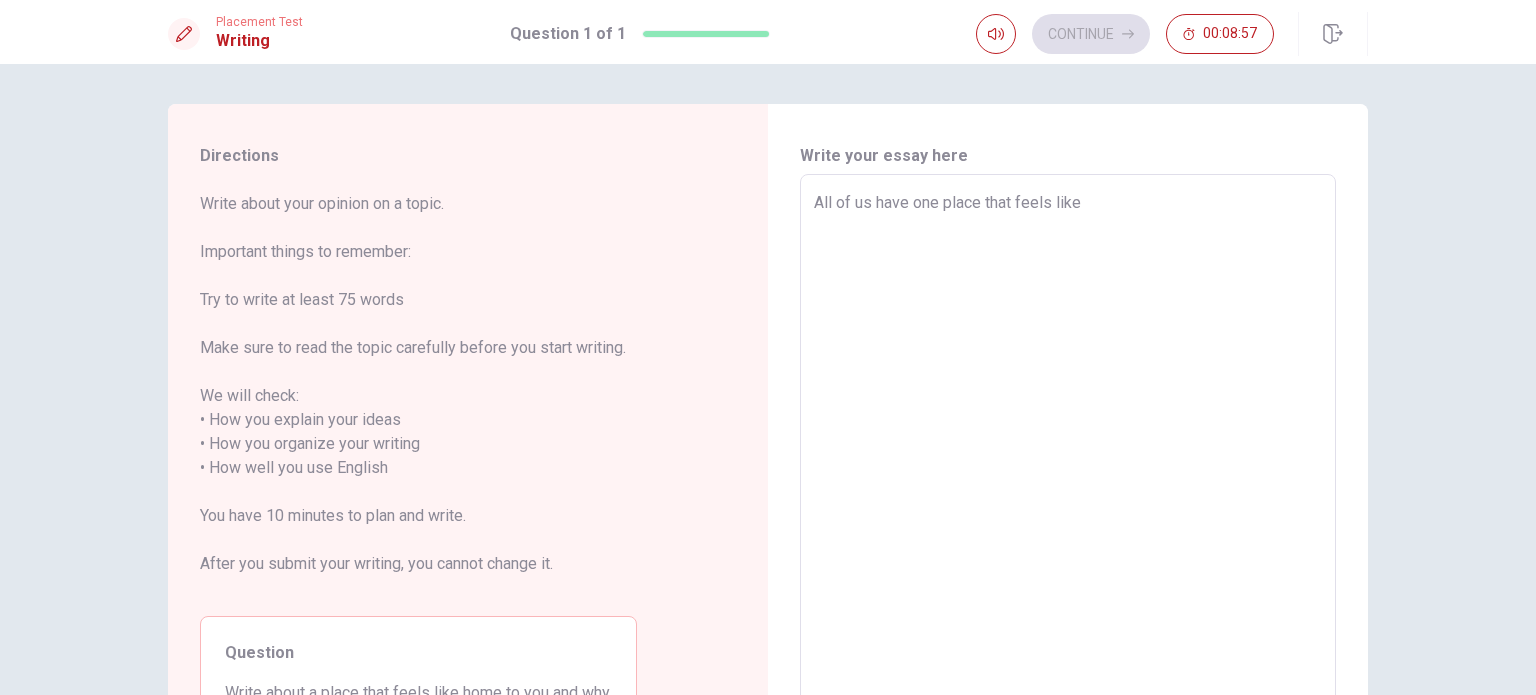 type on "All of us have one place that feels like home that" 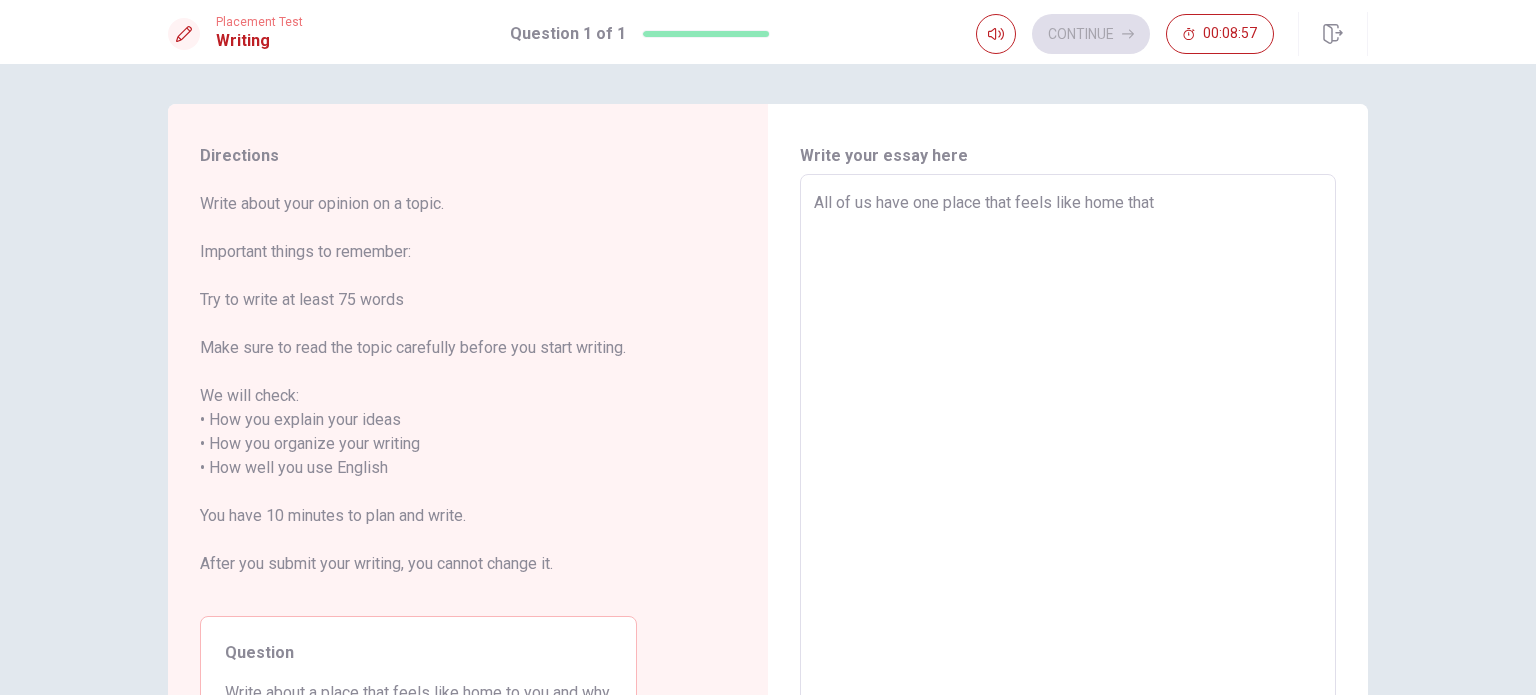 type on "x" 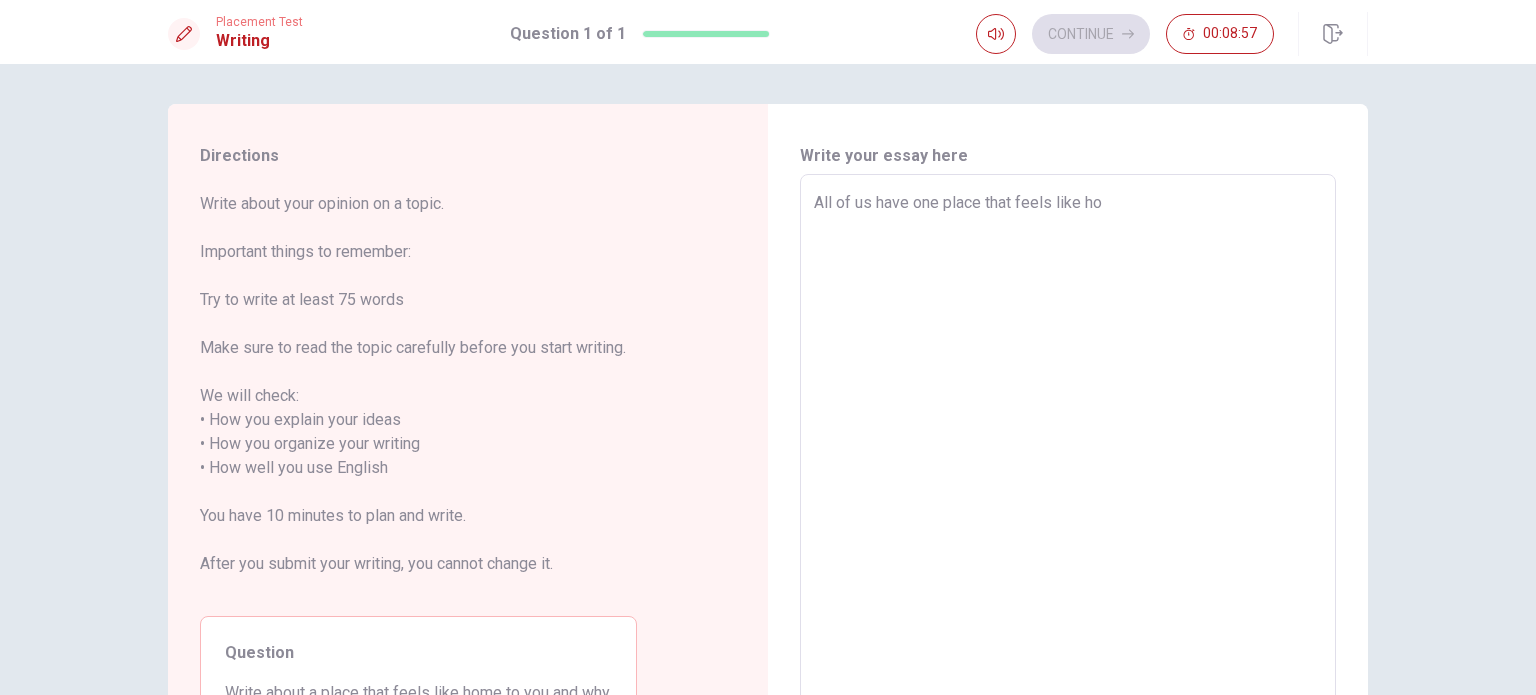 type on "x" 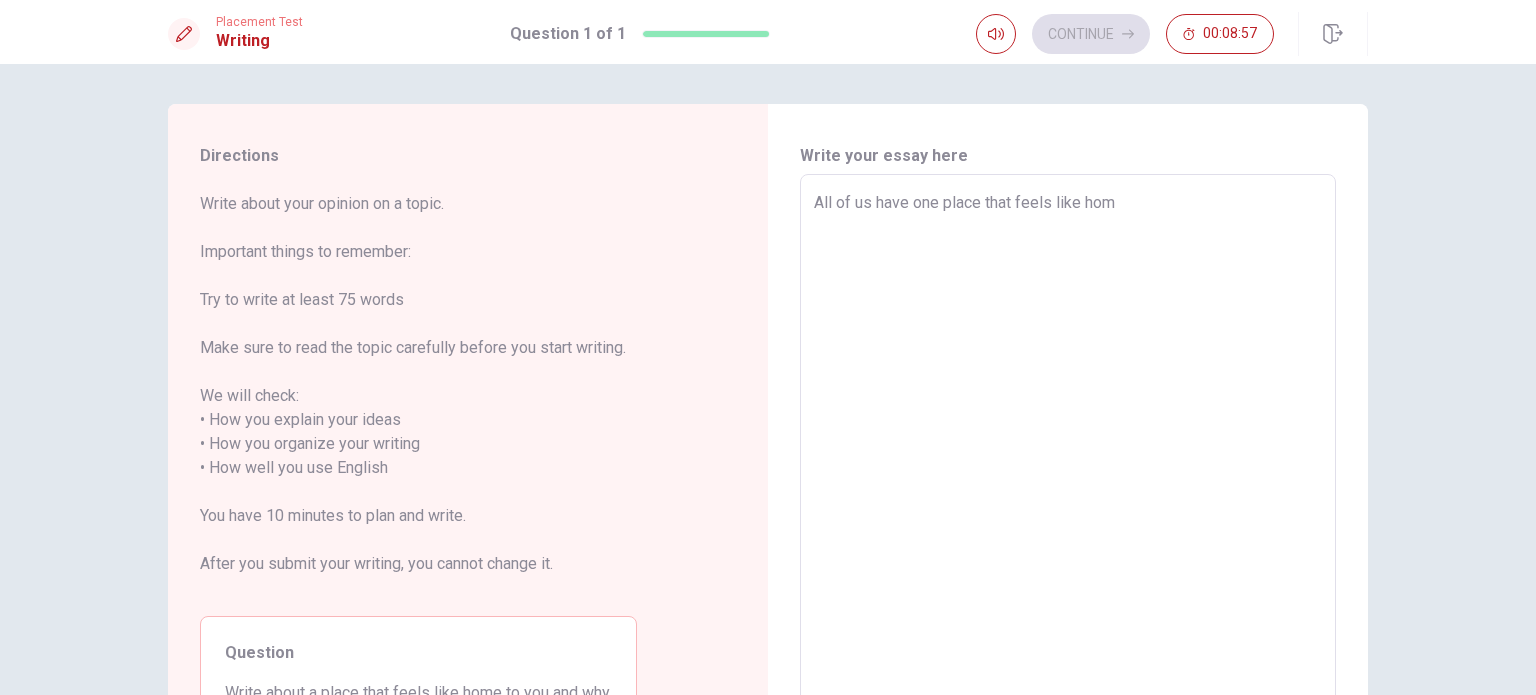 type on "x" 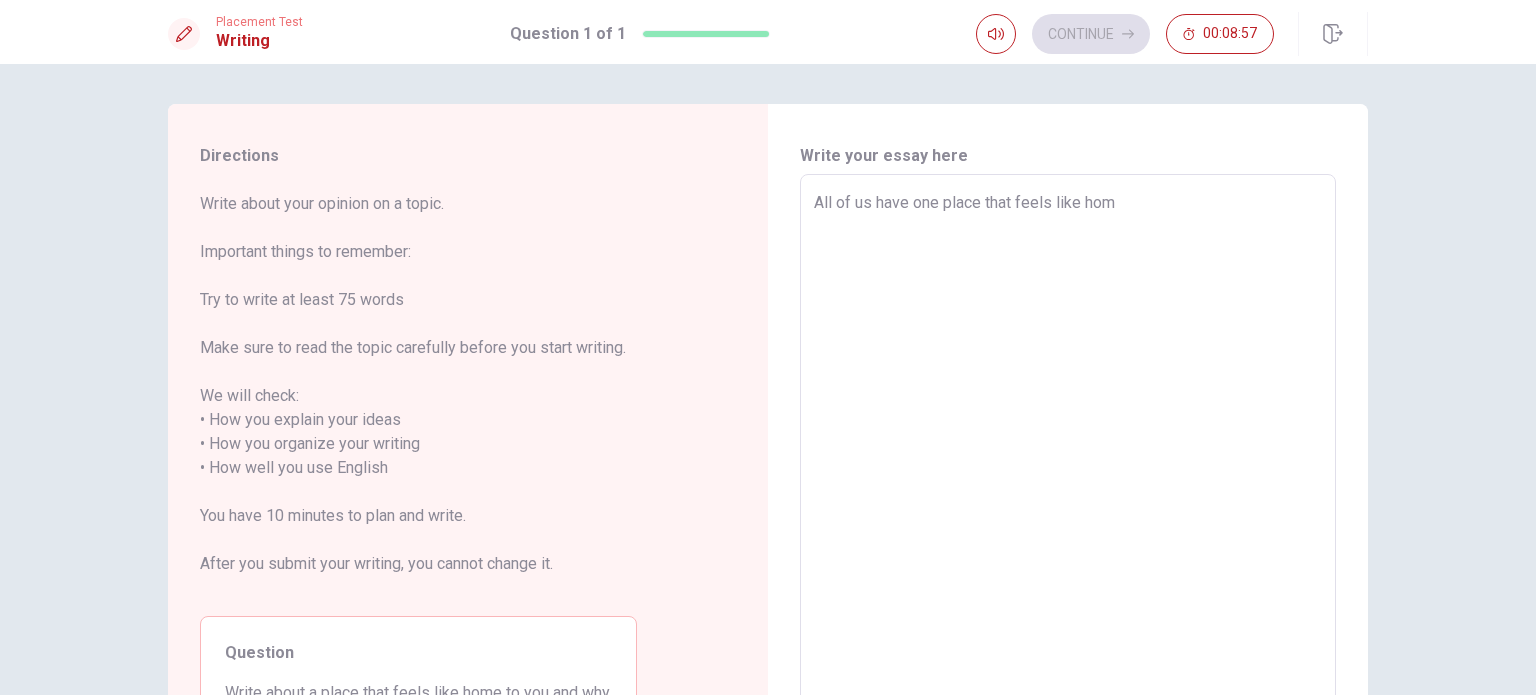 type on "All of us have one place that feels like home" 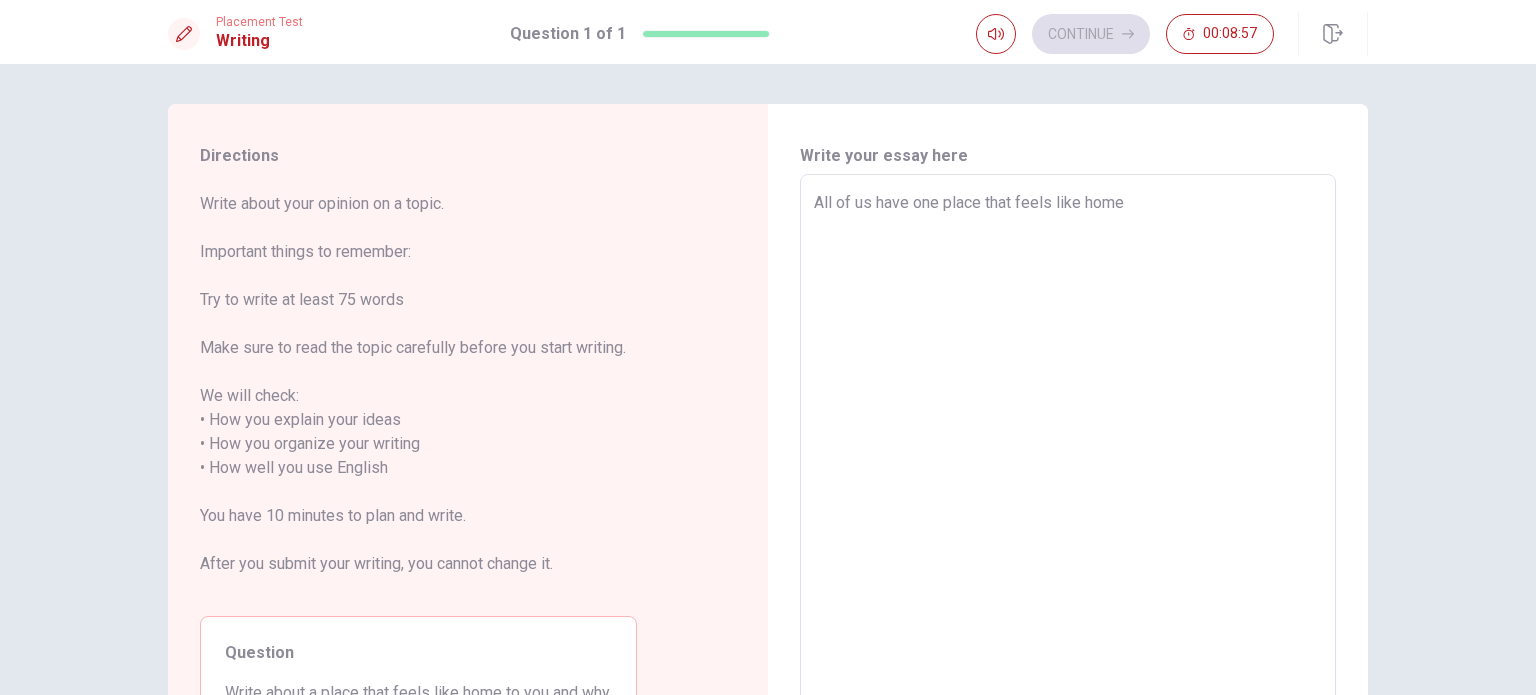 type on "x" 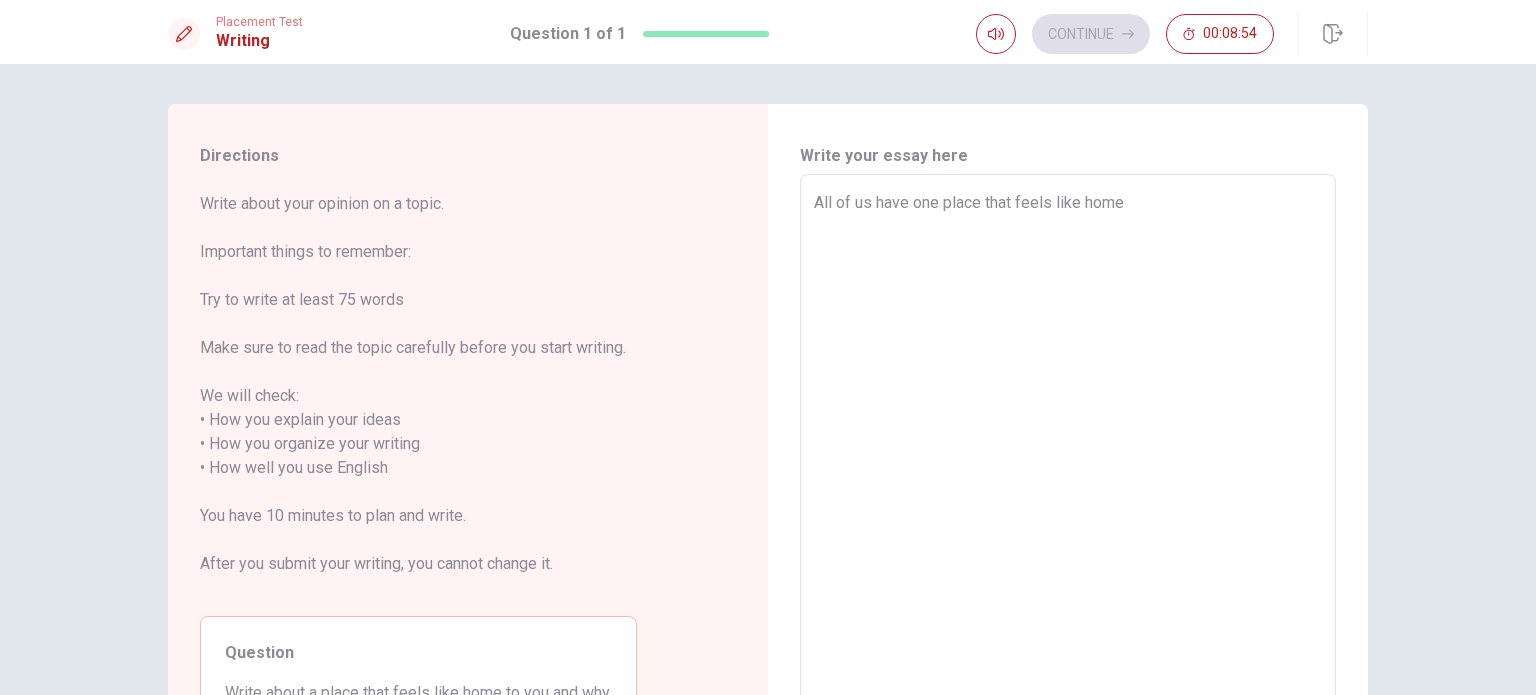 type on "x" 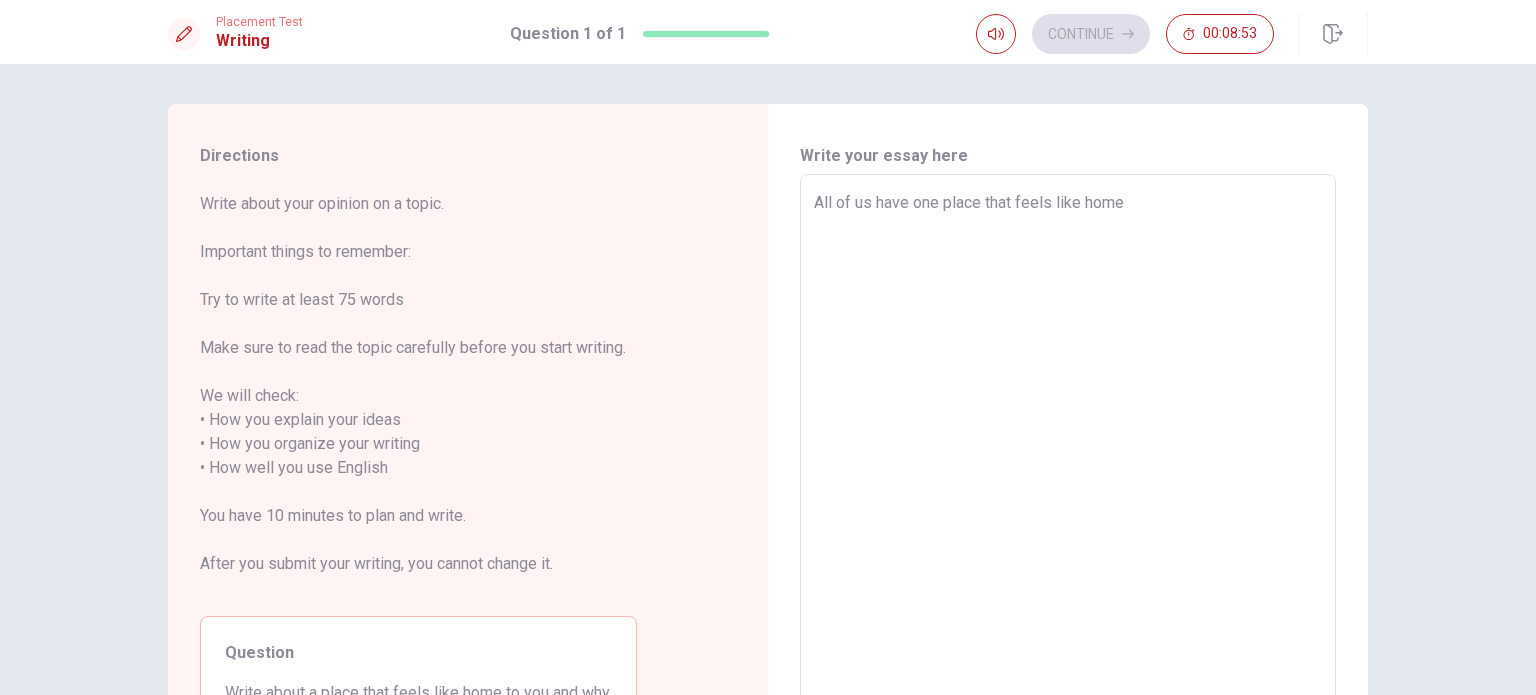 type on "All of us have one place that feels like home w" 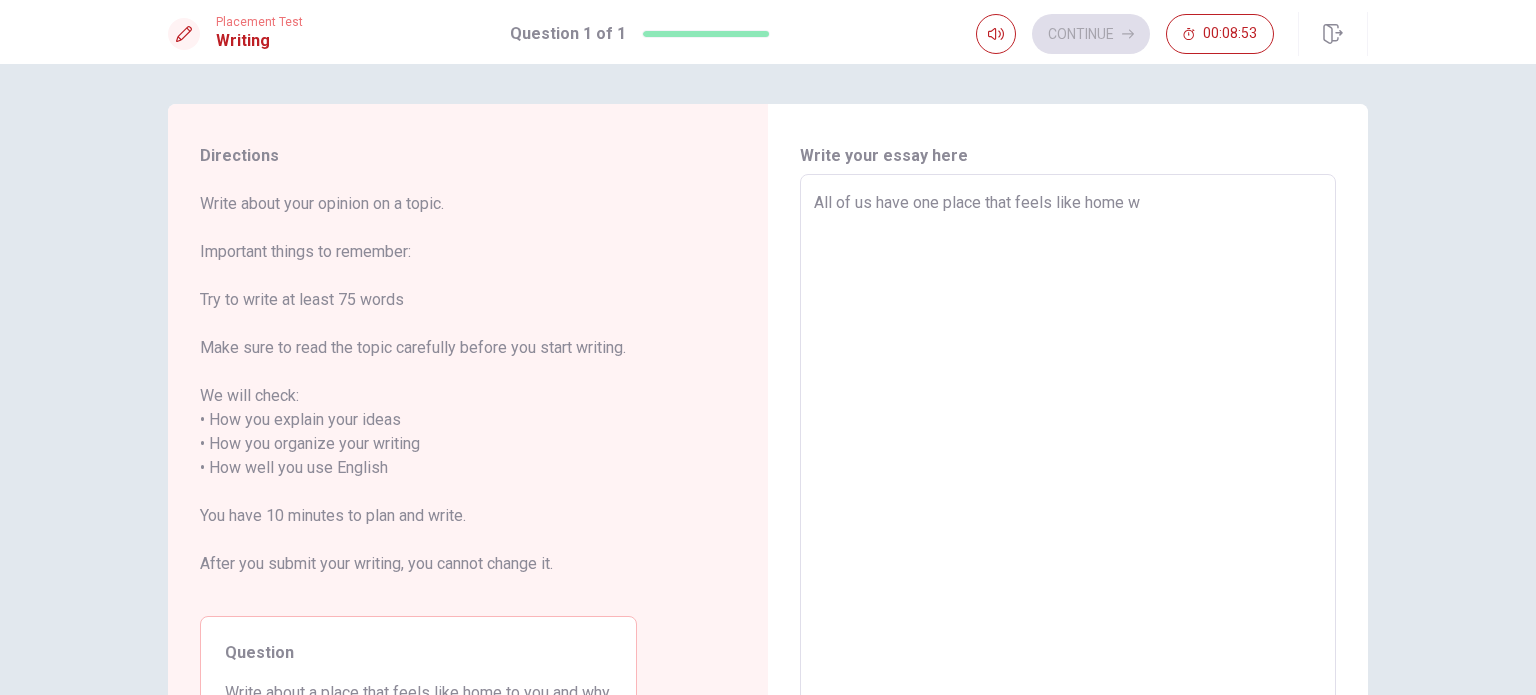 type on "x" 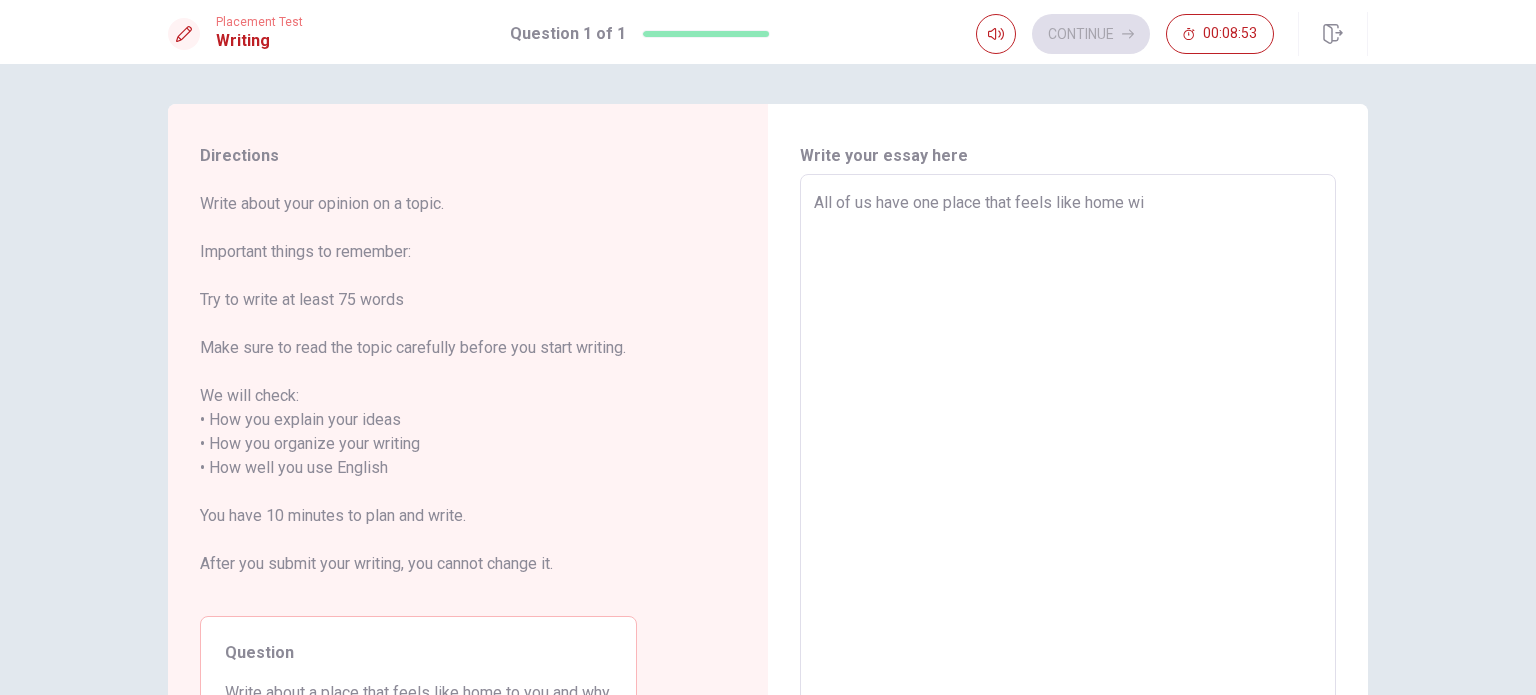 type on "x" 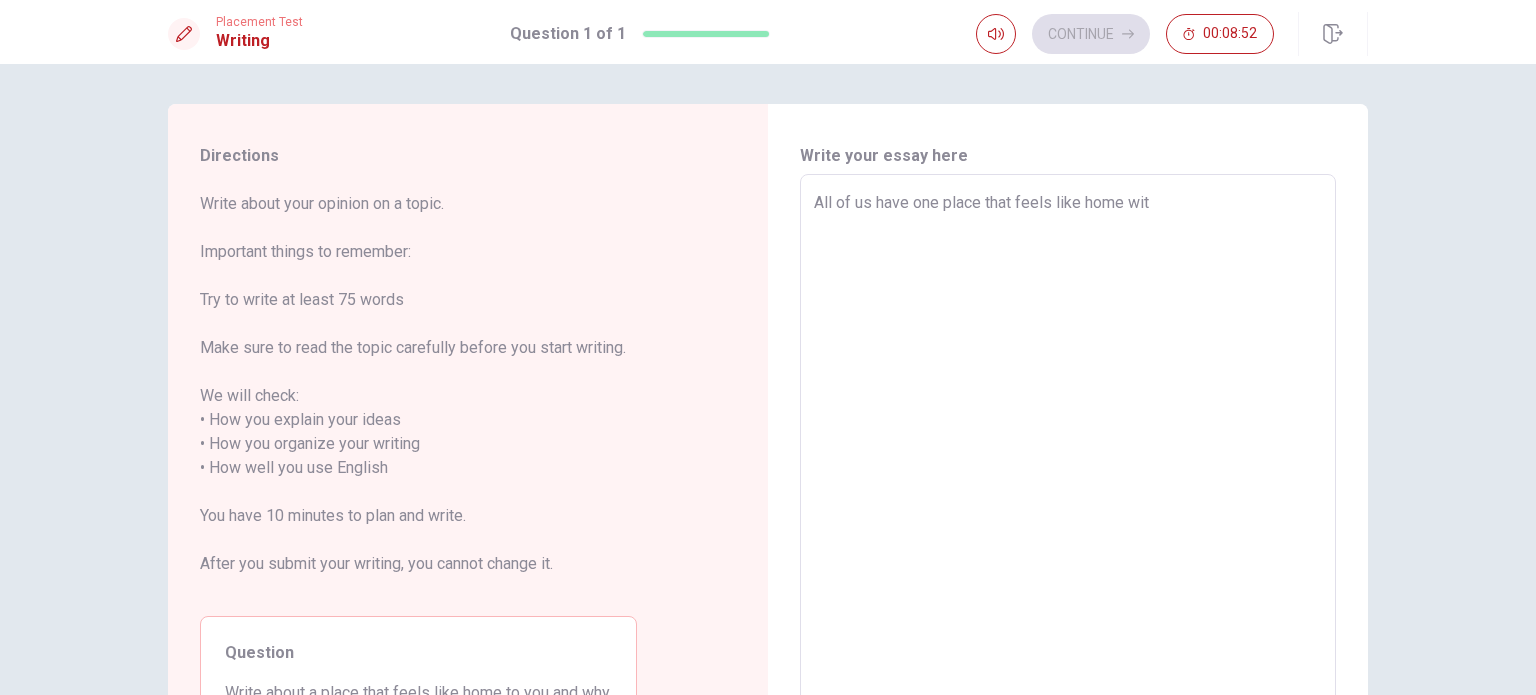 type on "x" 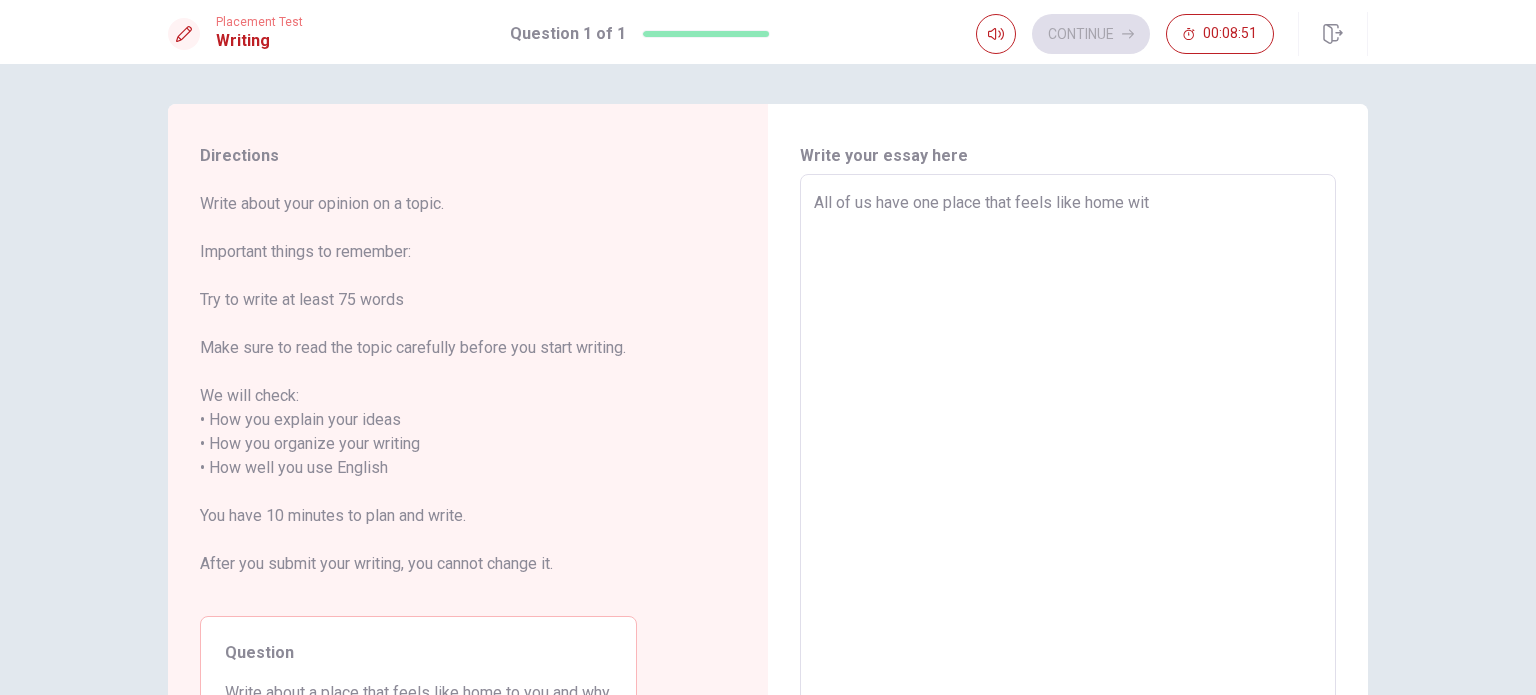 type on "All of us have one place that feels like home with" 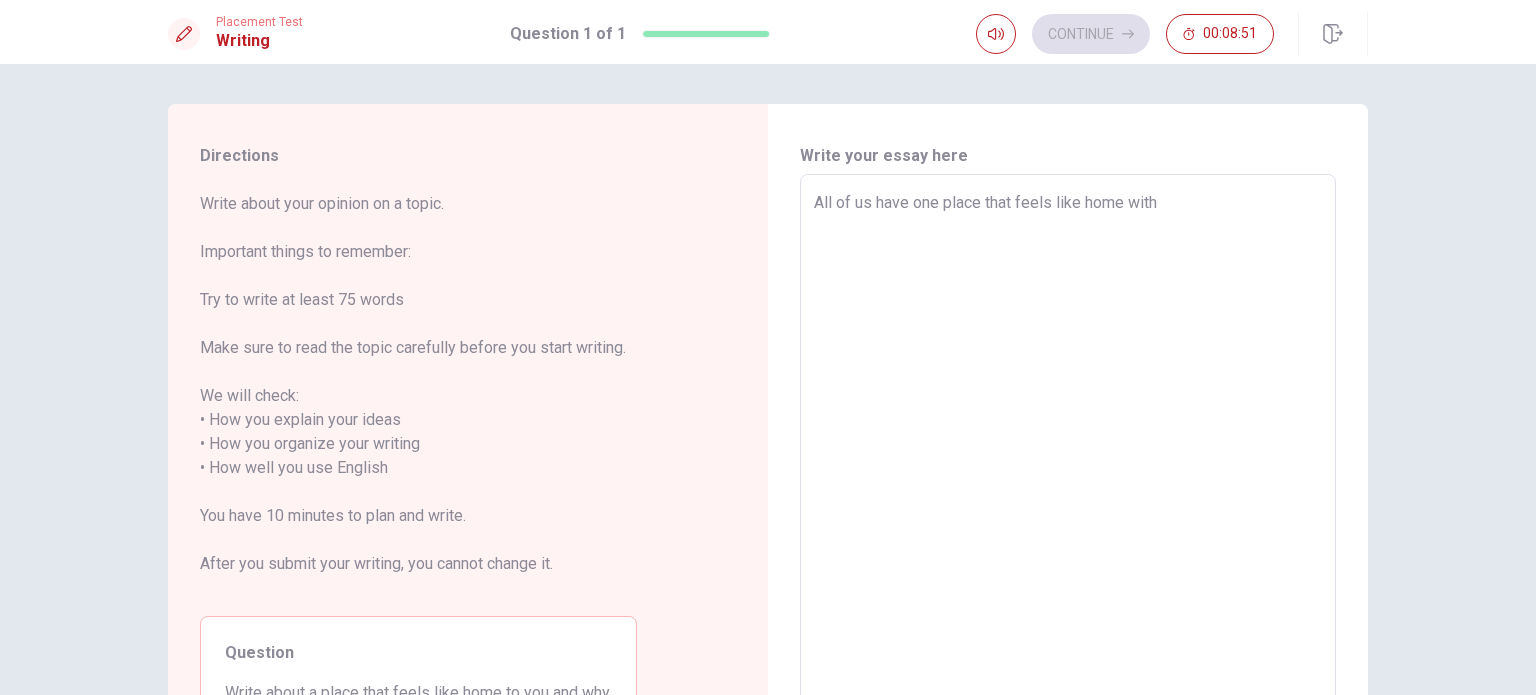 type on "x" 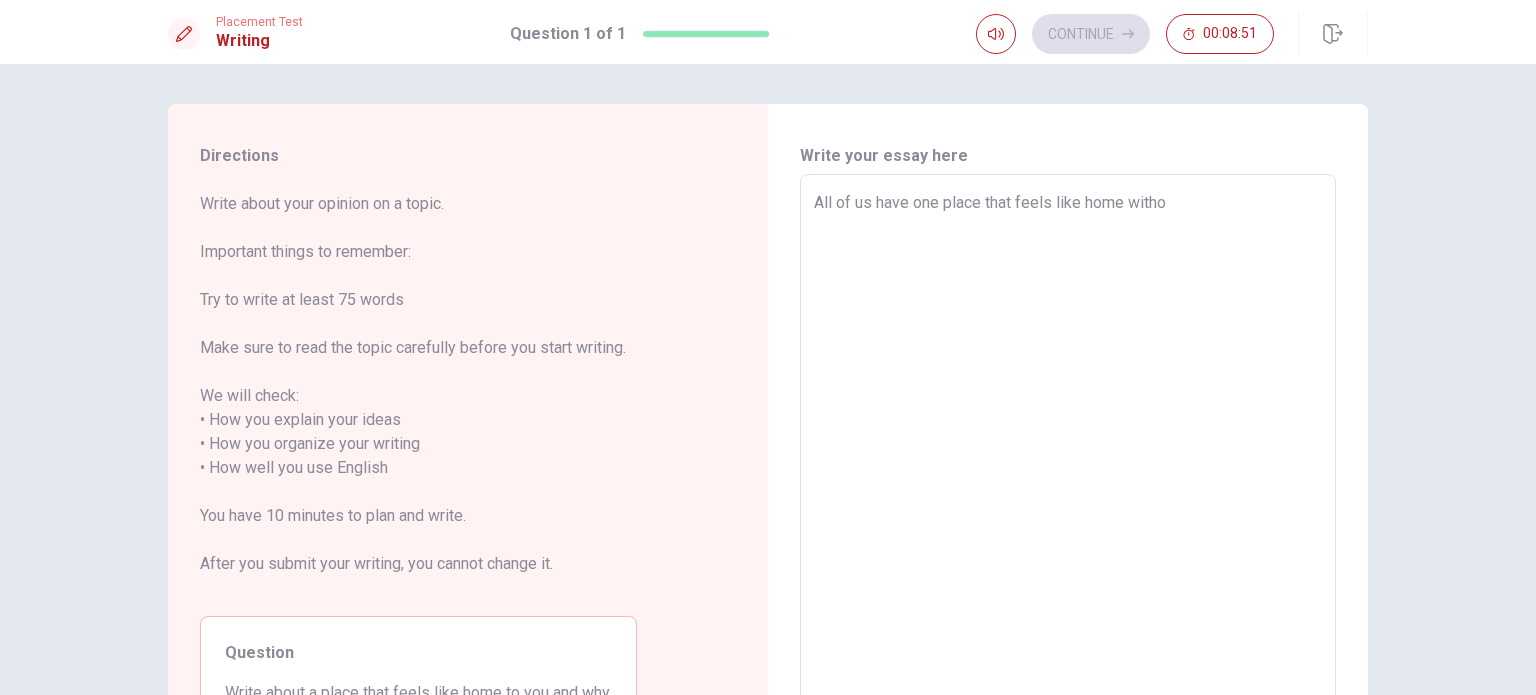 type on "x" 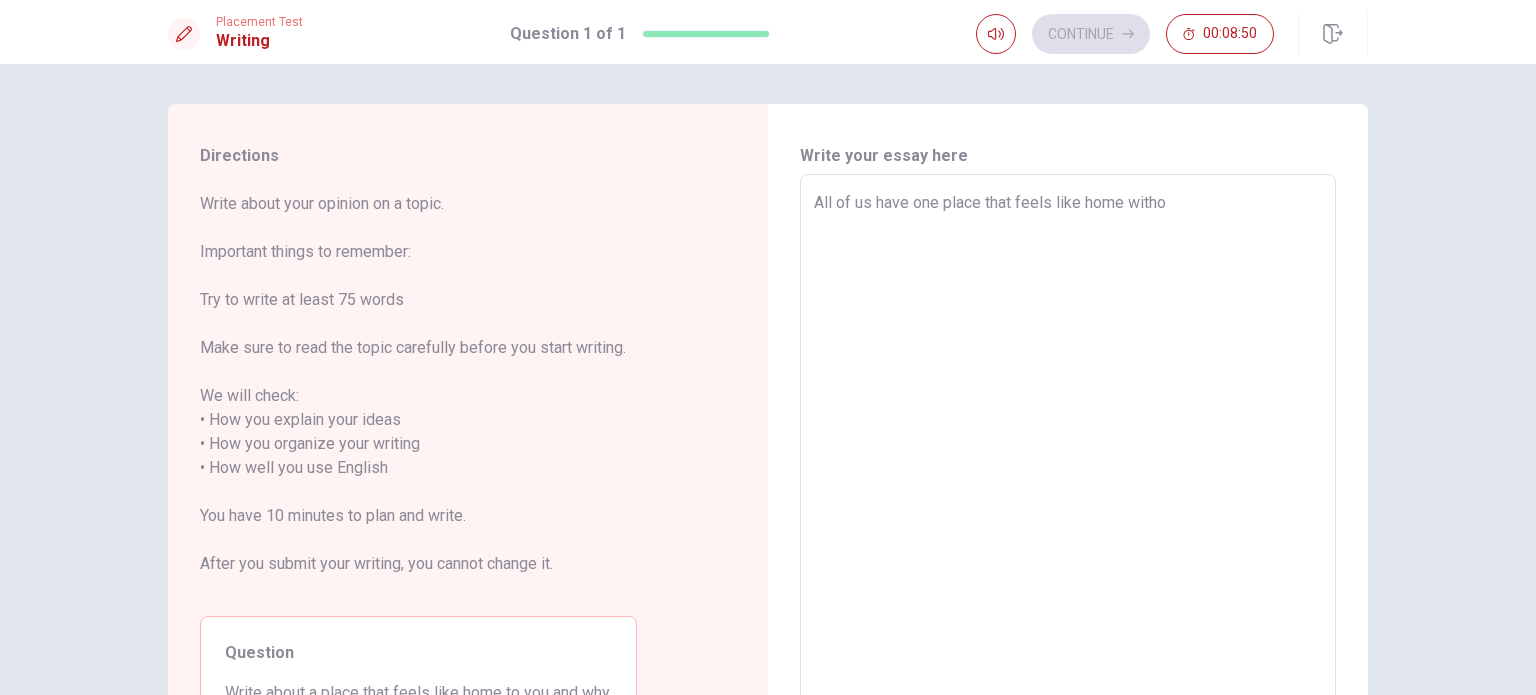 type on "All of us have one place that feels like home withou" 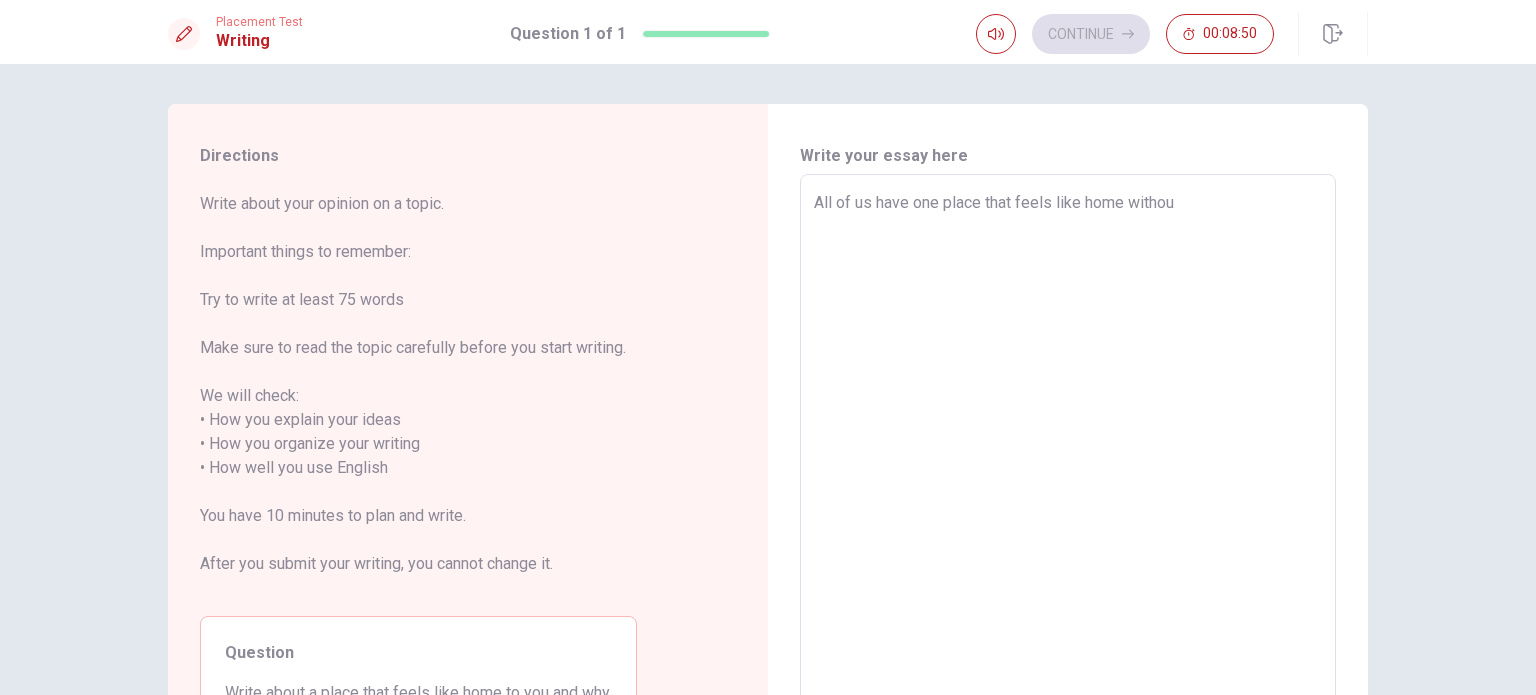 type on "x" 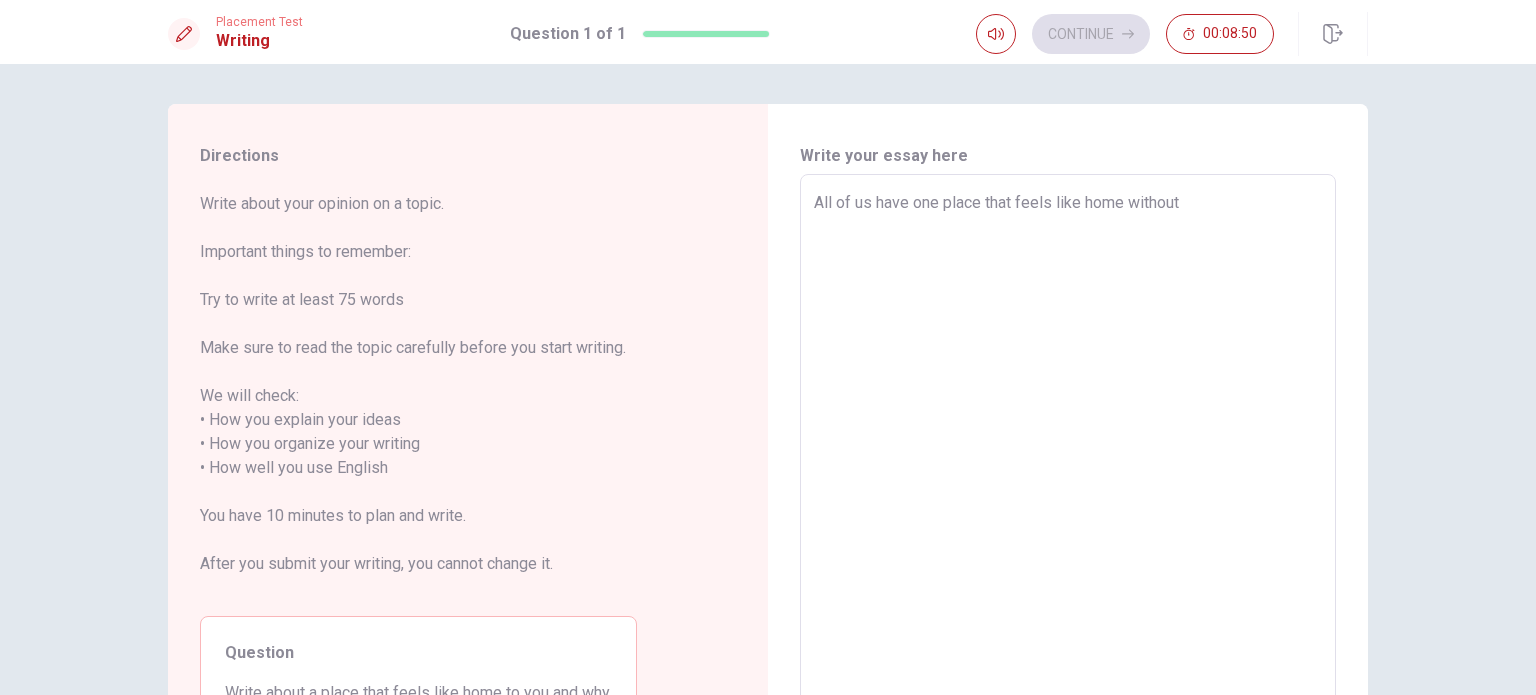 type on "x" 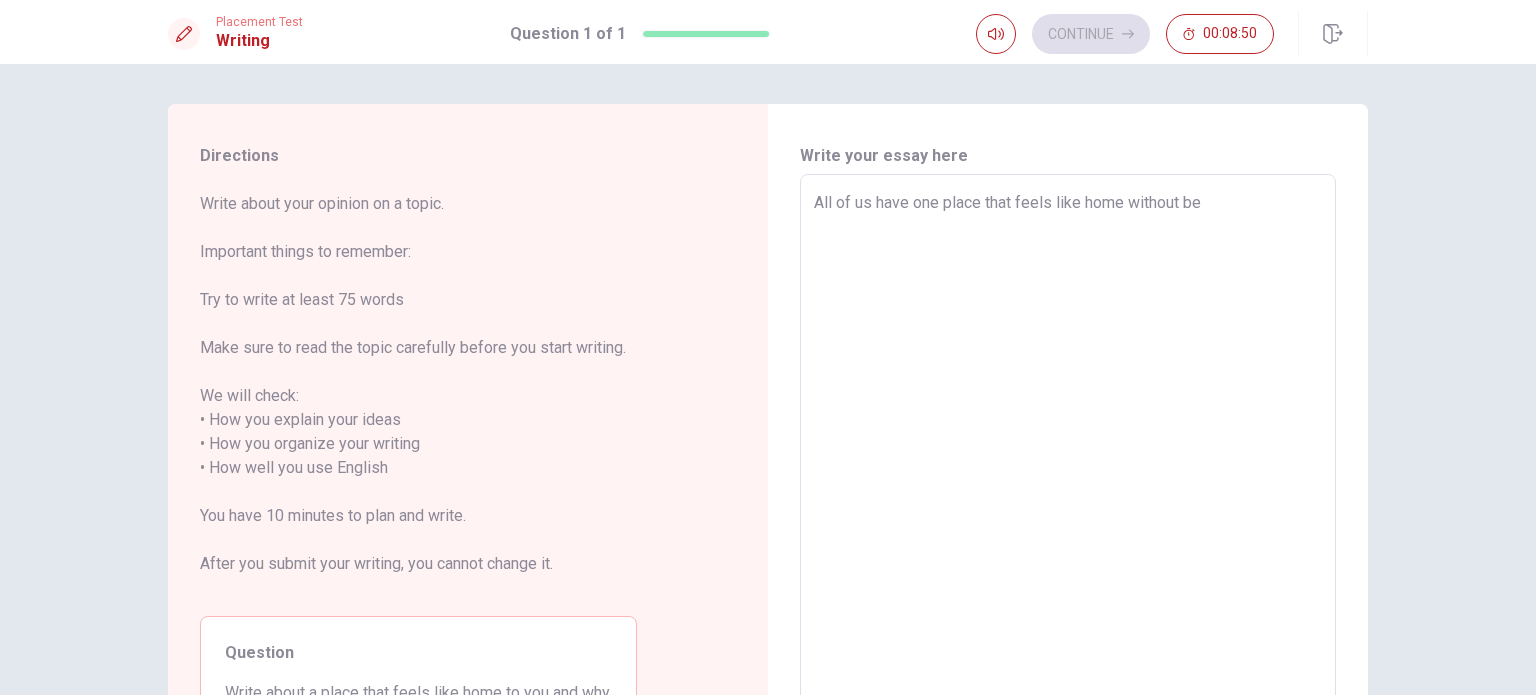 type on "x" 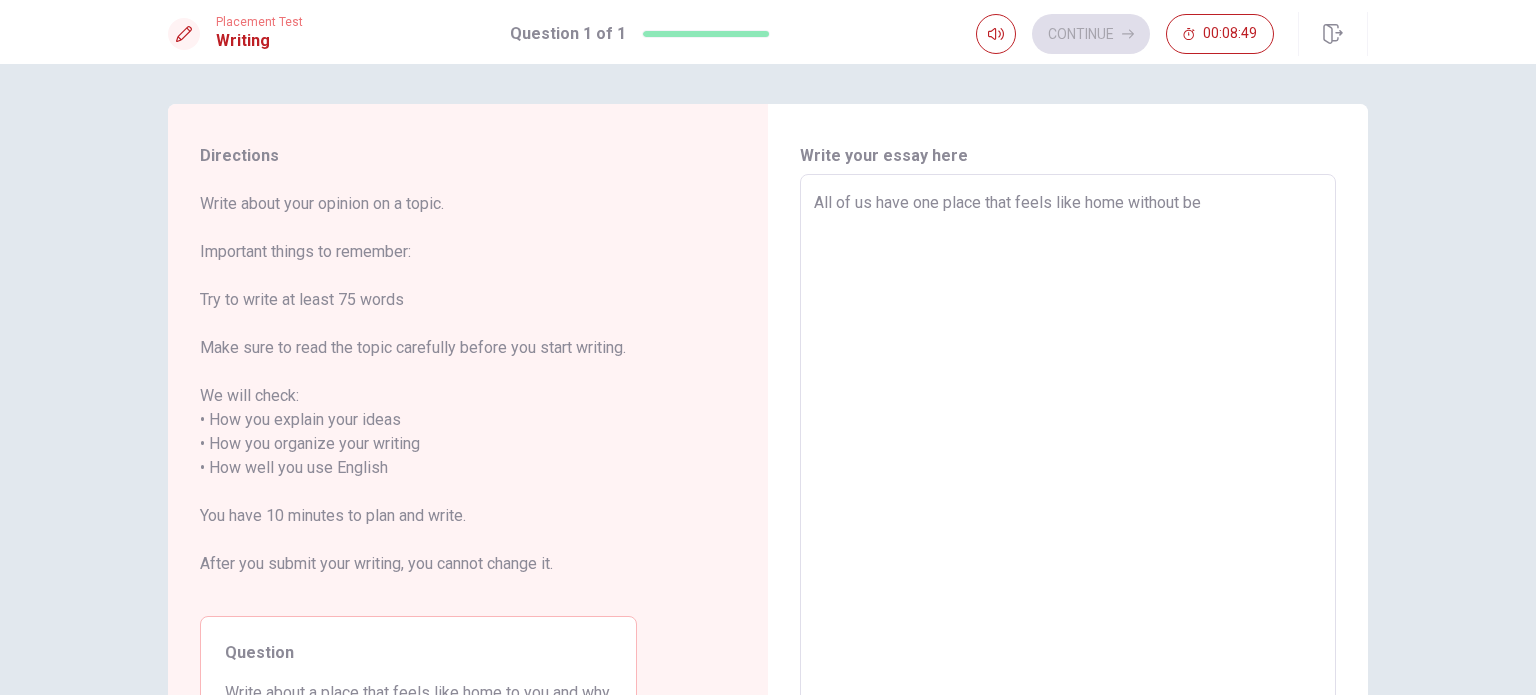 type on "All of us have one place that feels like home without be" 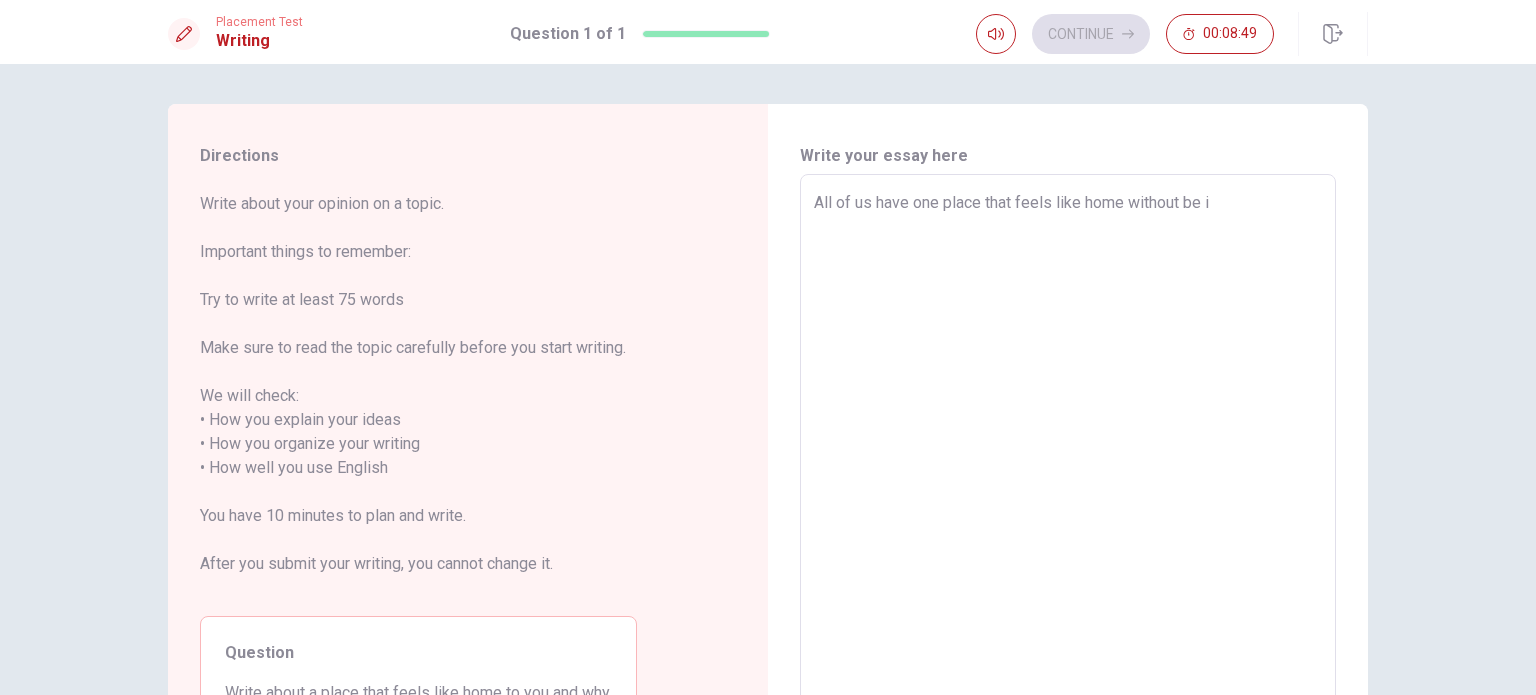 type on "x" 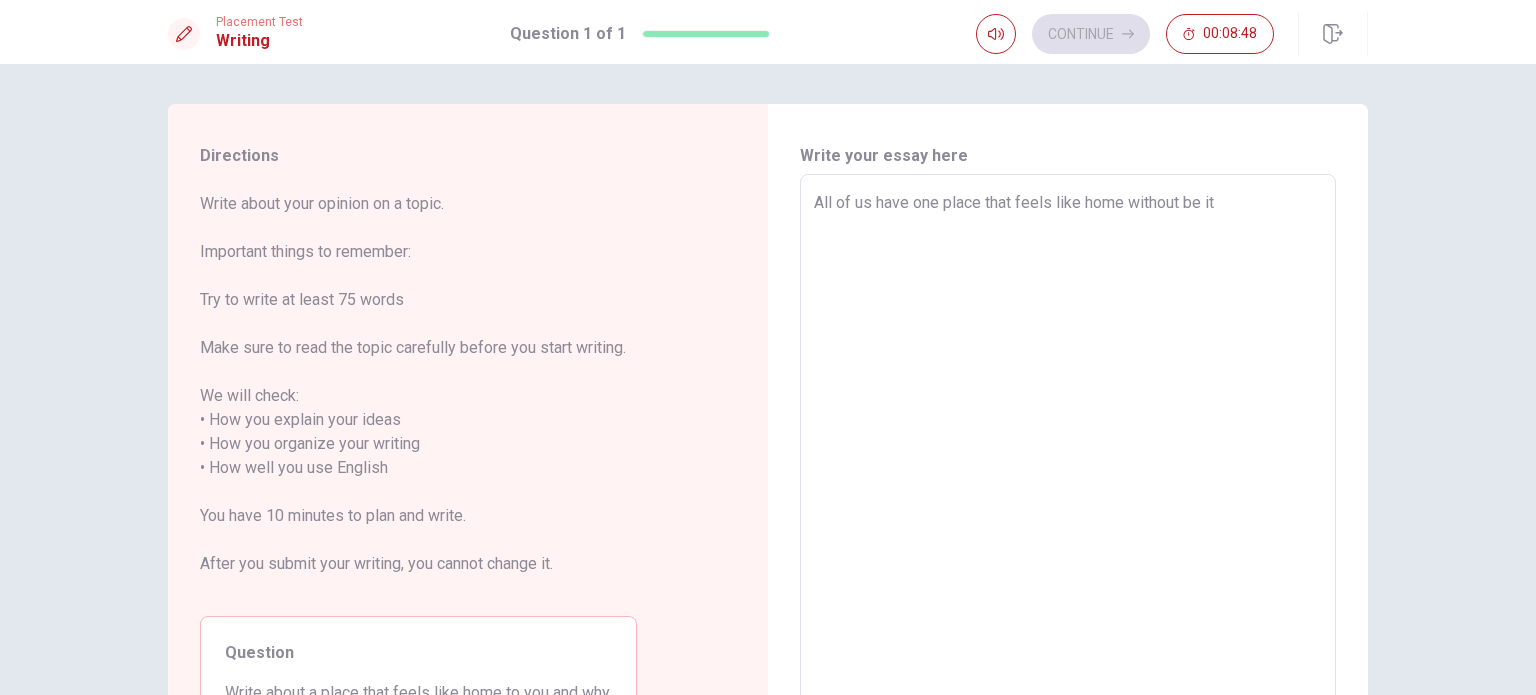 type 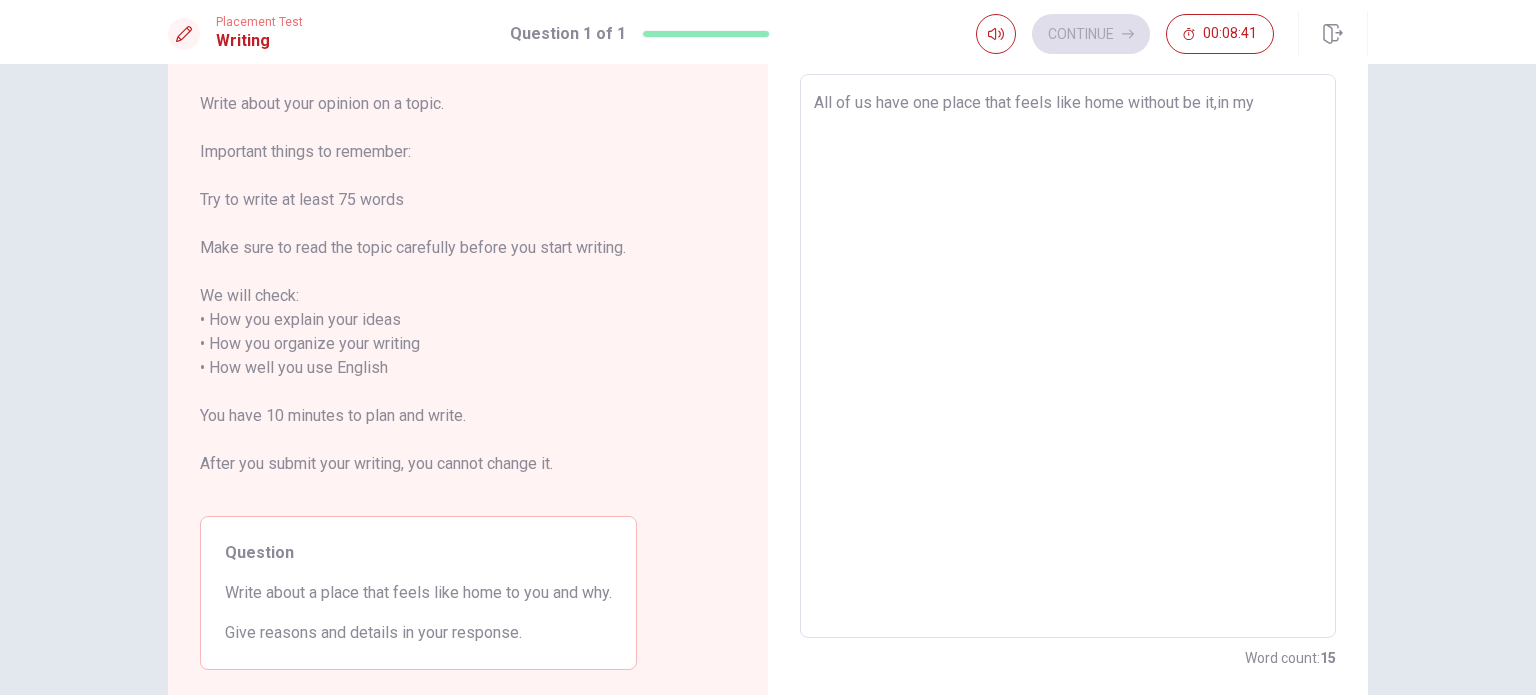 scroll, scrollTop: 0, scrollLeft: 0, axis: both 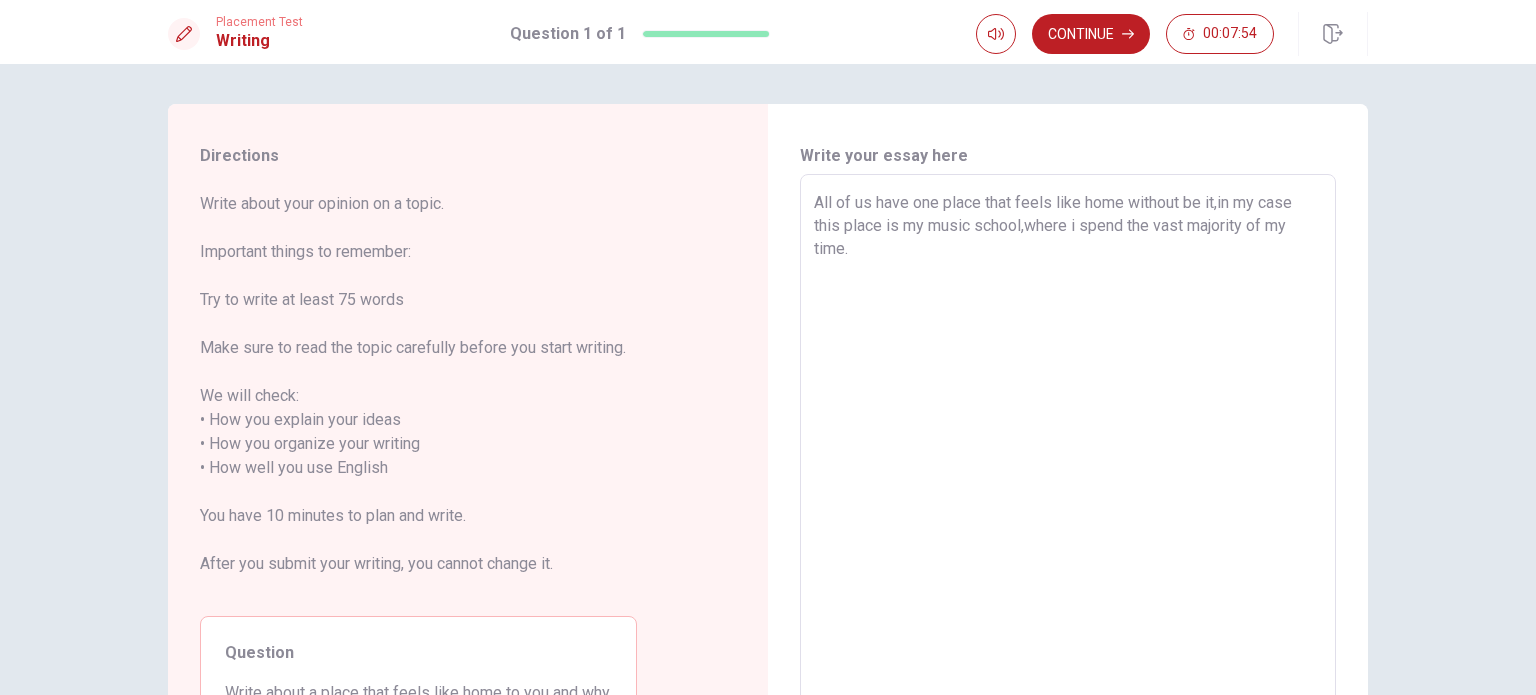 click on "All of us have one place that feels like home without be it,in my case this place is my music school,where i spend the vast majority of my time." at bounding box center [1068, 456] 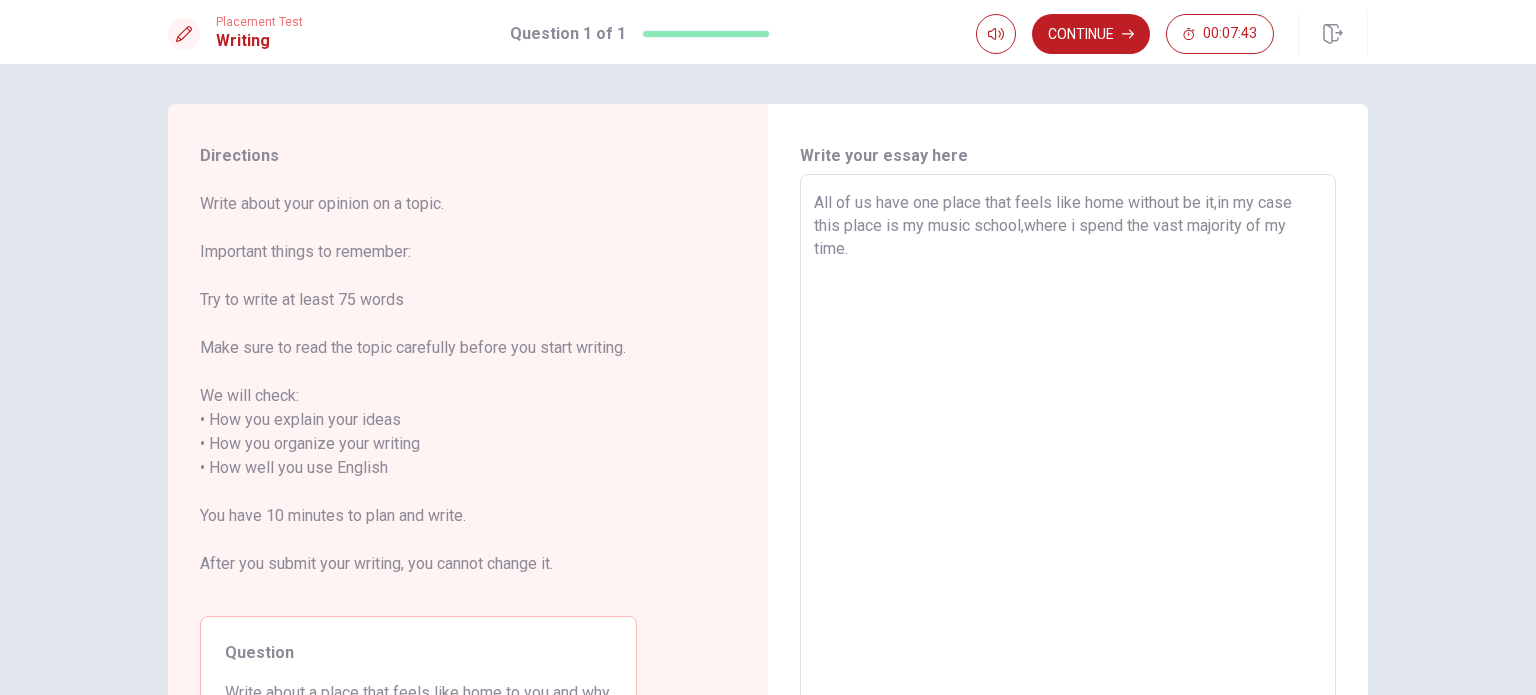 click on "All of us have one place that feels like home without be it,in my case this place is my music school,where i spend the vast majority of my time." at bounding box center (1068, 456) 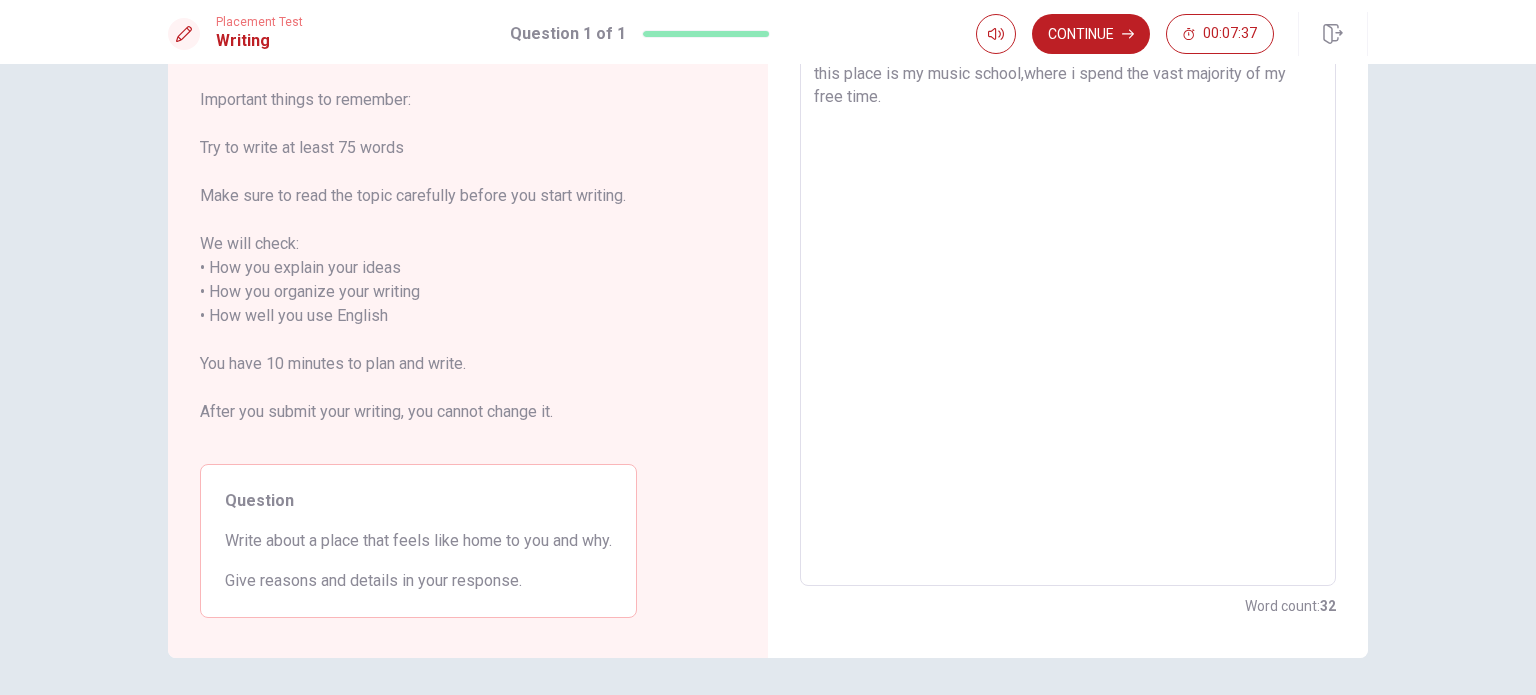 scroll, scrollTop: 118, scrollLeft: 0, axis: vertical 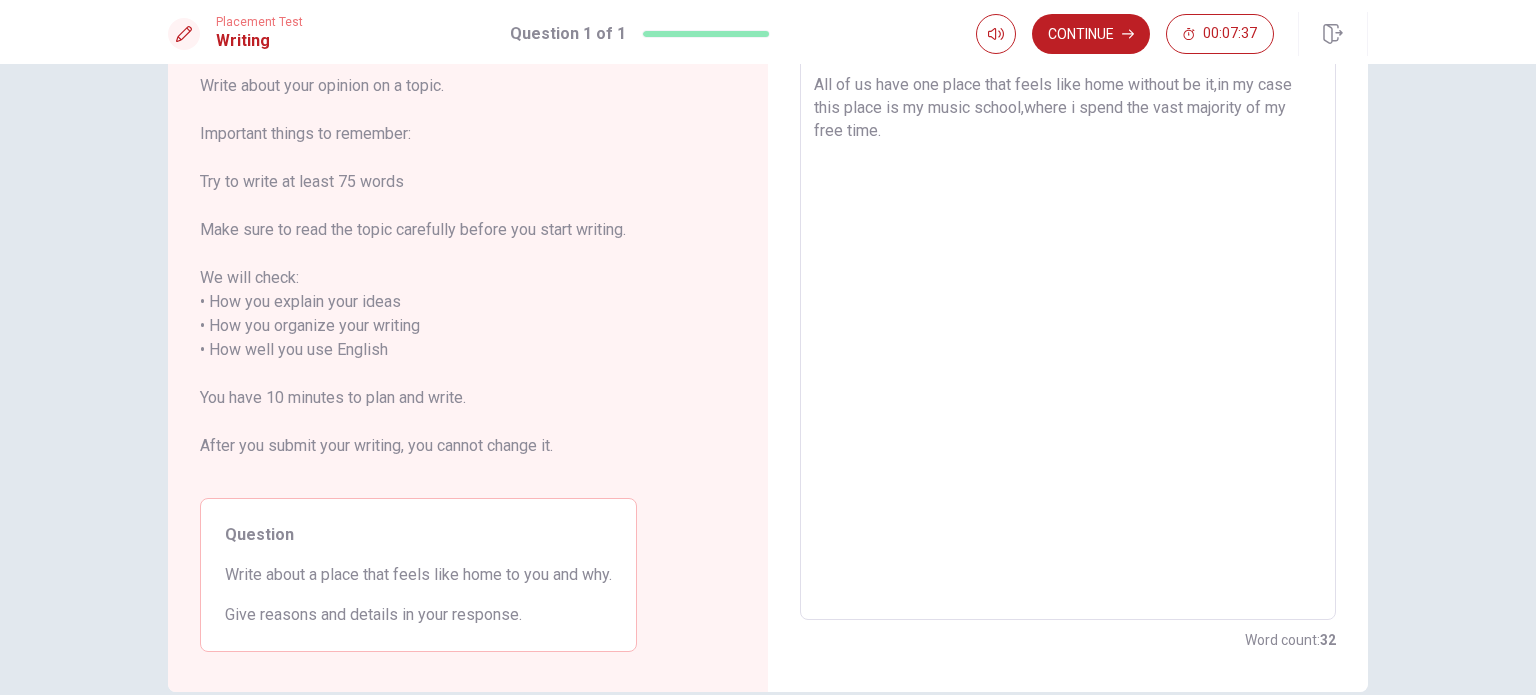 click on "All of us have one place that feels like home without be it,in my case this place is my music school,where i spend the vast majority of my free time." at bounding box center [1068, 338] 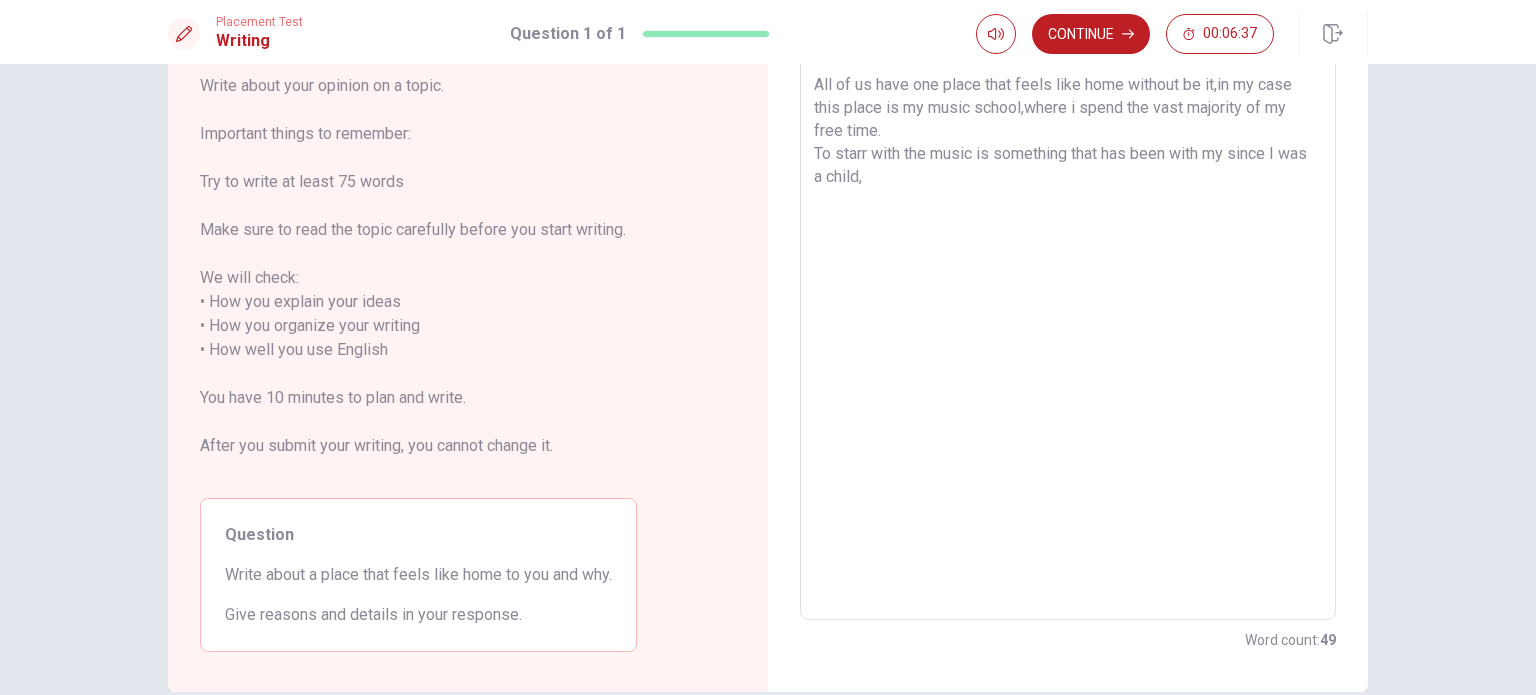 click on "All of us have one place that feels like home without be it,in my case this place is my music school,where i spend the vast majority of my free time.
To starr with the music is something that has been with my since I was a child," at bounding box center [1068, 338] 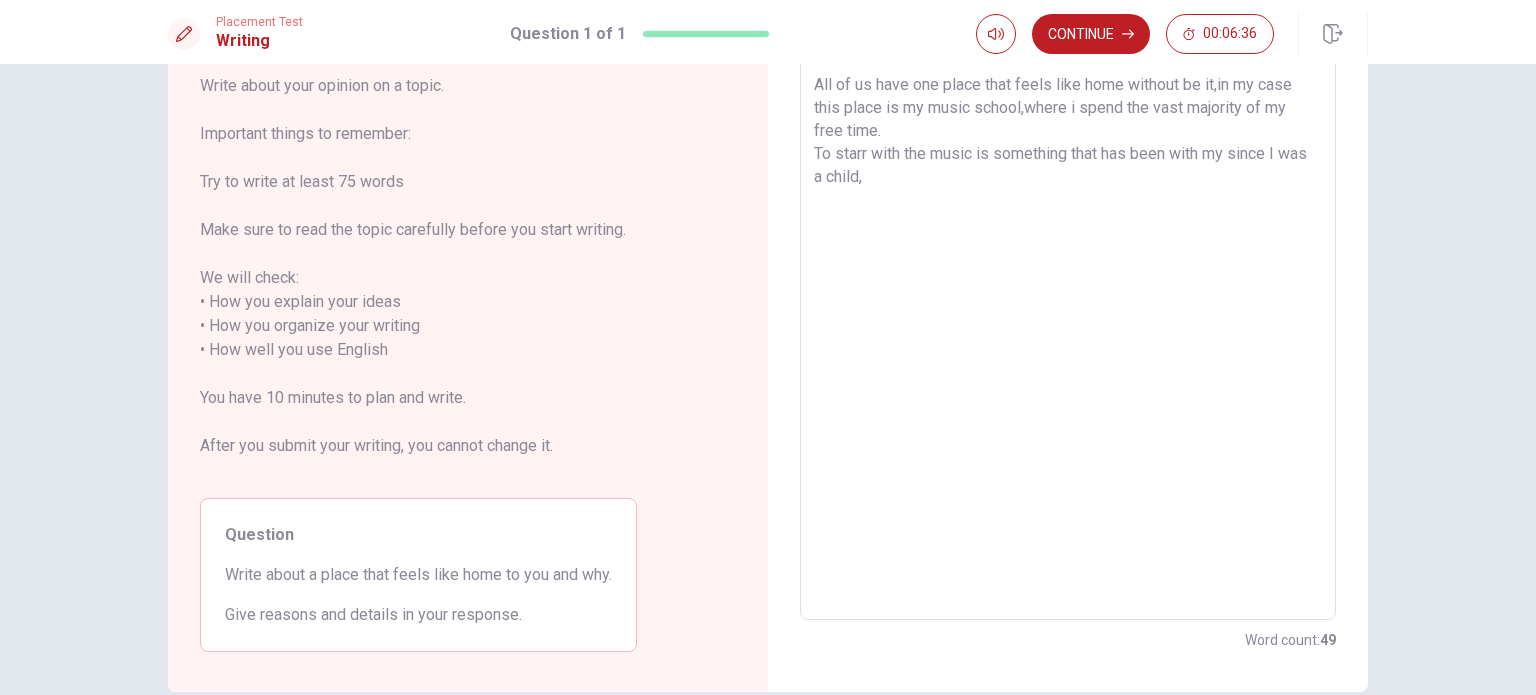 click on "All of us have one place that feels like home without be it,in my case this place is my music school,where i spend the vast majority of my free time.
To starr with the music is something that has been with my since I was a child," at bounding box center [1068, 338] 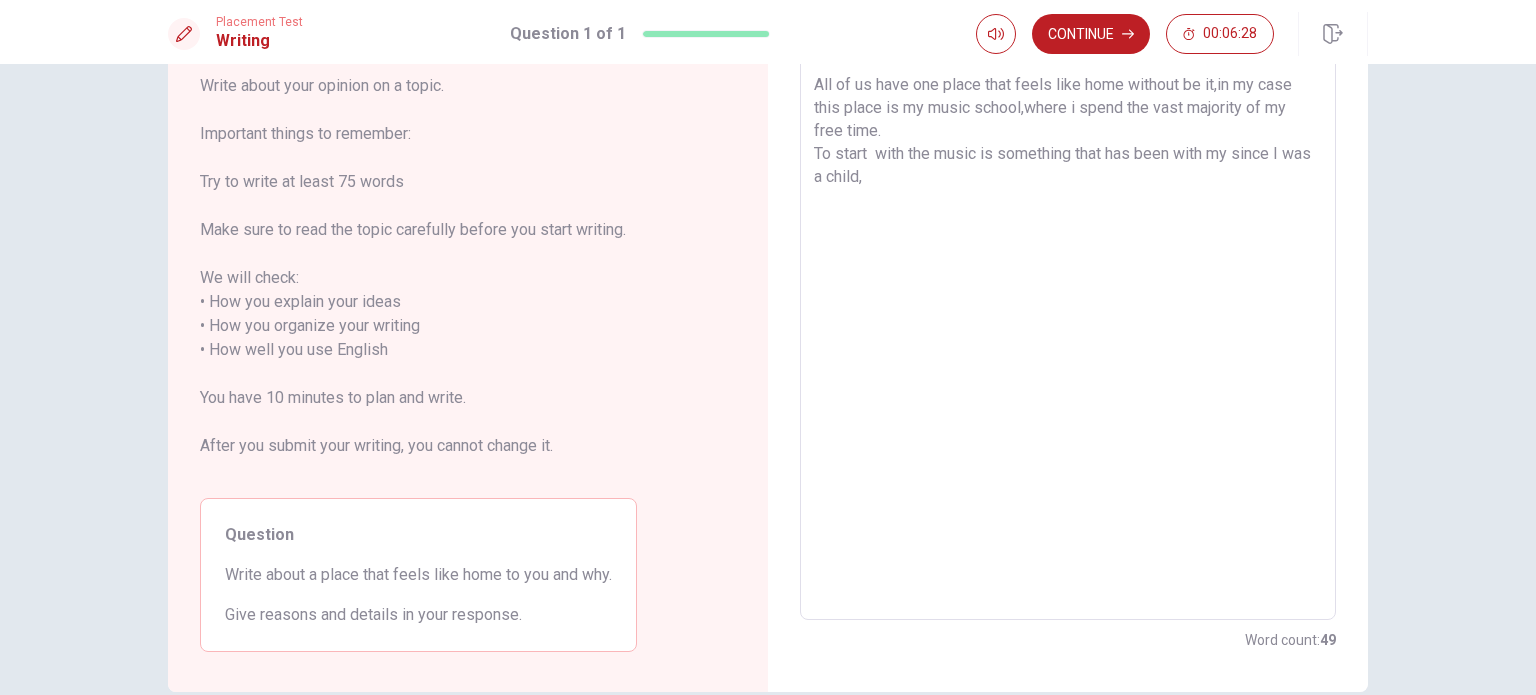 click on "All of us have one place that feels like home without be it,in my case this place is my music school,where i spend the vast majority of my free time.
To start  with the music is something that has been with my since I was a child," at bounding box center (1068, 338) 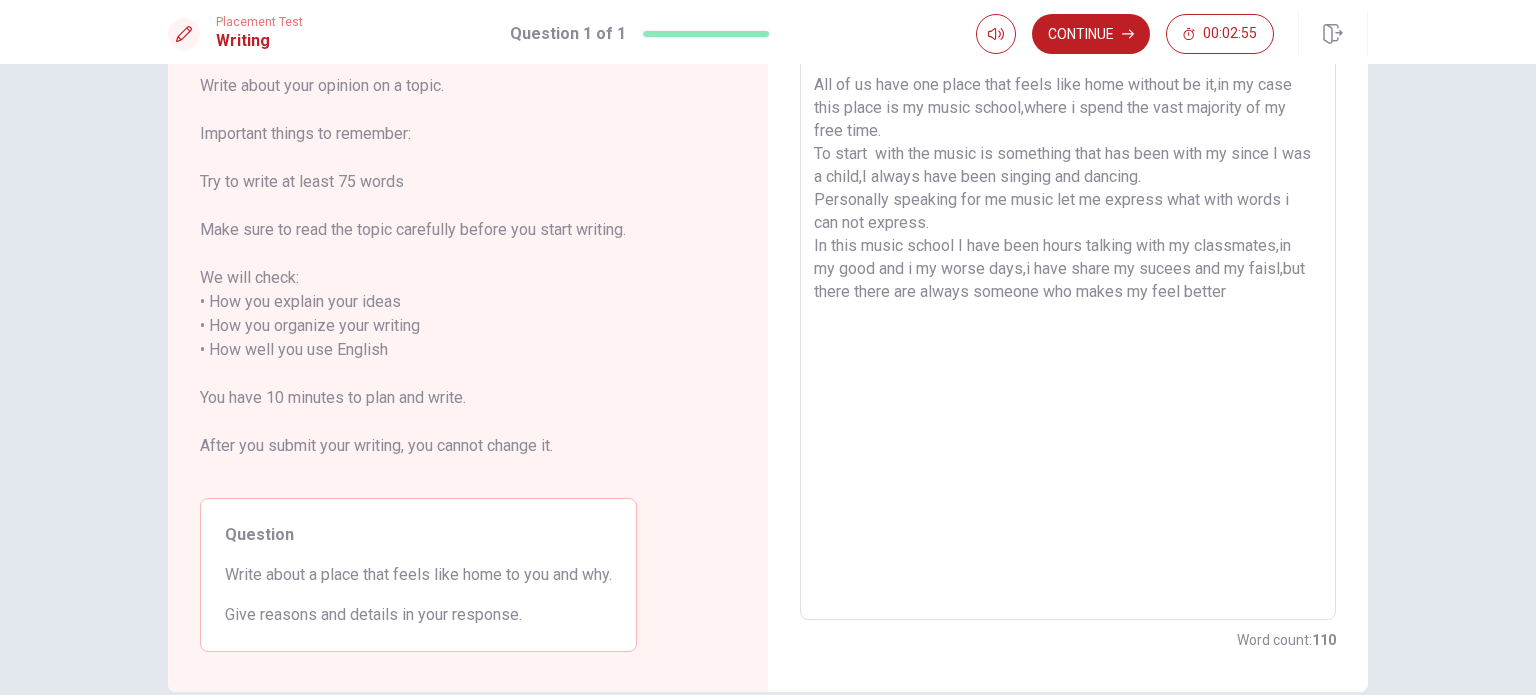 drag, startPoint x: 1279, startPoint y: 249, endPoint x: 1289, endPoint y: 247, distance: 10.198039 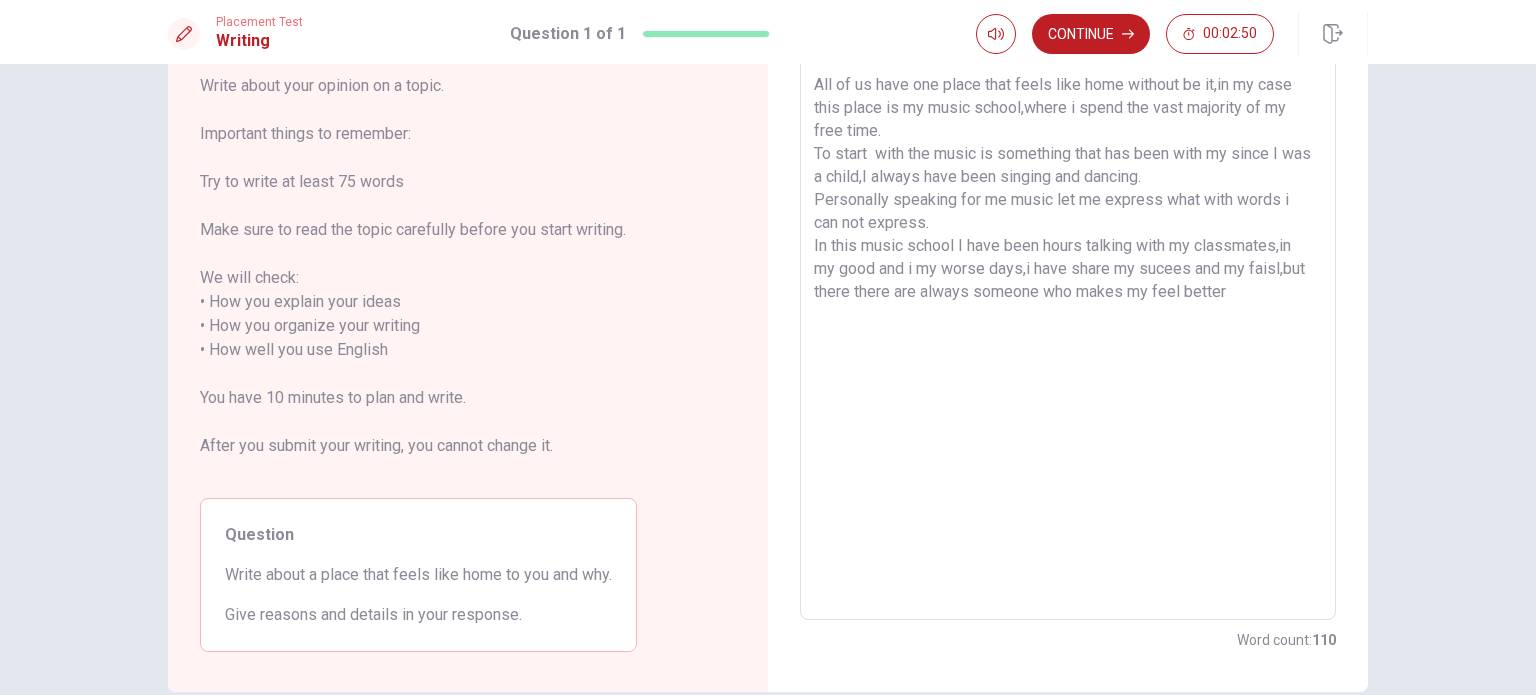 click on "All of us have one place that feels like home without be it,in my case this place is my music school,where i spend the vast majority of my free time.
To start  with the music is something that has been with my since I was a child,I always have been singing and dancing.
Personally speaking for me music let me express what with words i can not express.
In this music school I have been hours talking with my classmates,in my good and i my worse days,i have share my sucees and my faisl,but there there are always someone who makes my feel better" at bounding box center [1068, 338] 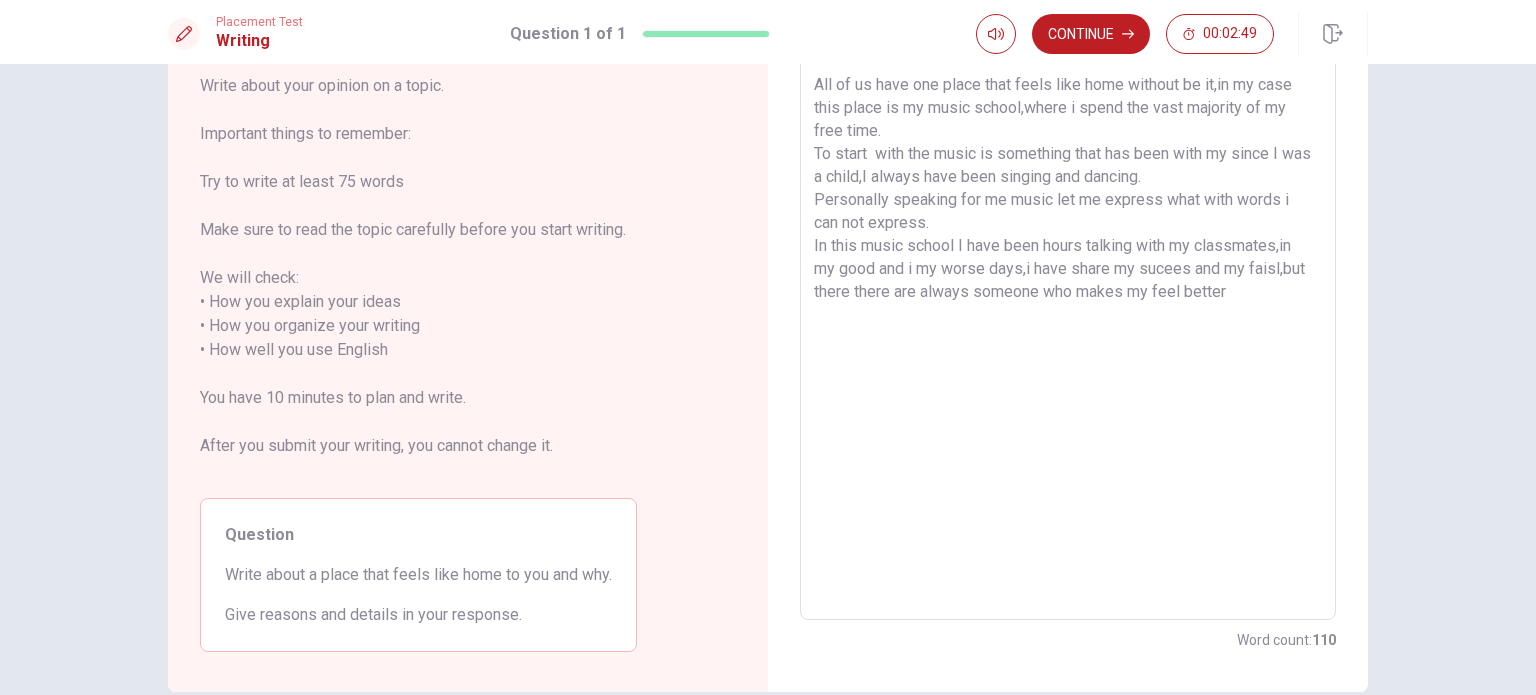 click on "All of us have one place that feels like home without be it,in my case this place is my music school,where i spend the vast majority of my free time.
To start  with the music is something that has been with my since I was a child,I always have been singing and dancing.
Personally speaking for me music let me express what with words i can not express.
In this music school I have been hours talking with my classmates,in my good and i my worse days,i have share my sucees and my faisl,but there there are always someone who makes my feel better" at bounding box center [1068, 338] 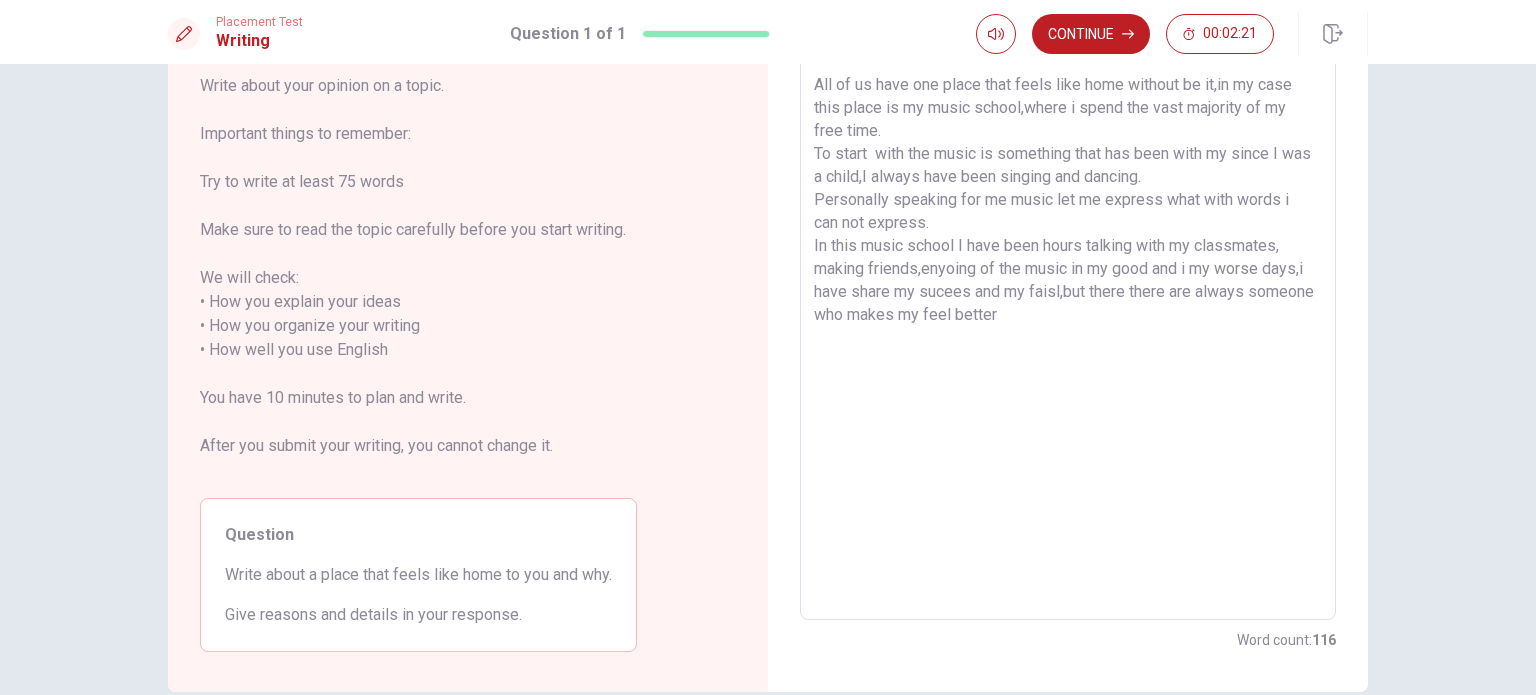 click on "All of us have one place that feels like home without be it,in my case this place is my music school,where i spend the vast majority of my free time.
To start  with the music is something that has been with my since I was a child,I always have been singing and dancing.
Personally speaking for me music let me express what with words i can not express.
In this music school I have been hours talking with my classmates, making friends,enyoing of the music in my good and i my worse days,i have share my sucees and my faisl,but there there are always someone who makes my feel better" at bounding box center (1068, 338) 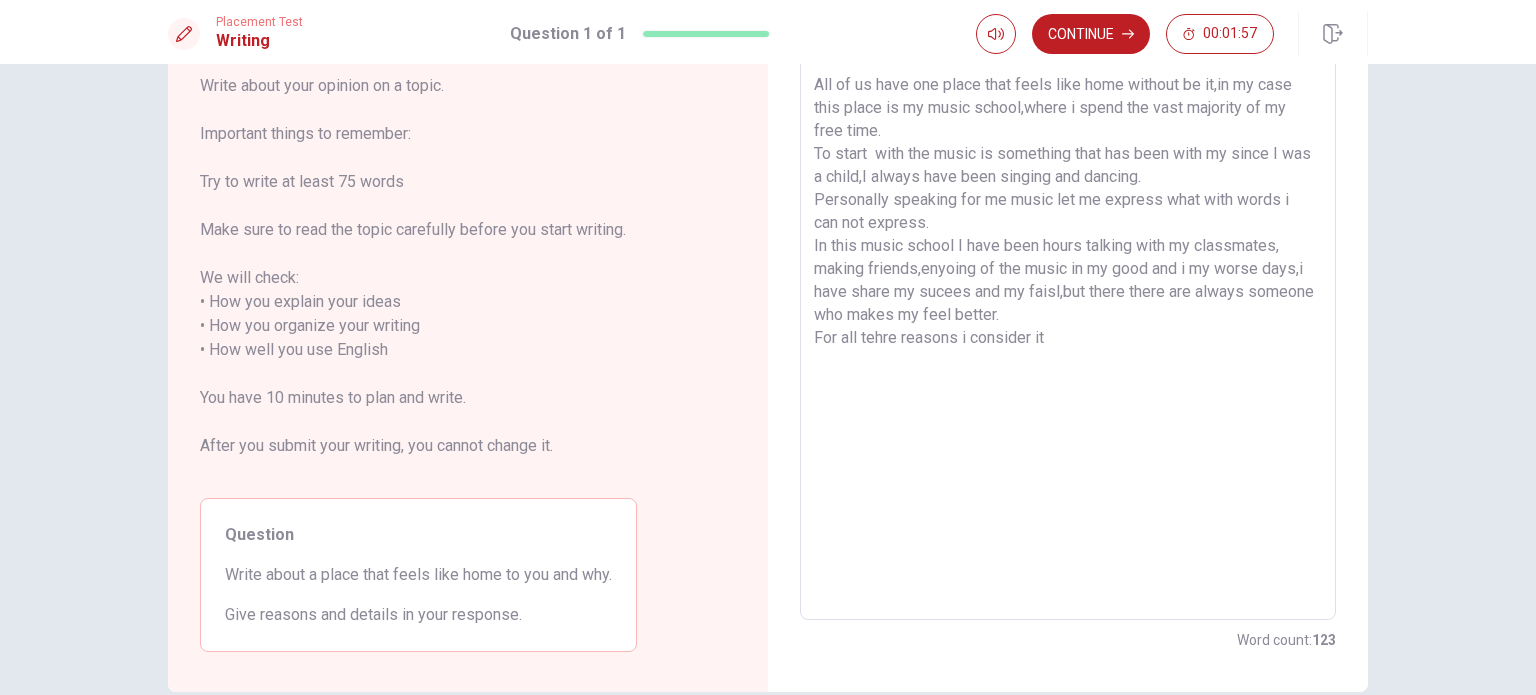 click on "All of us have one place that feels like home without be it,in my case this place is my music school,where i spend the vast majority of my free time.
To start  with the music is something that has been with my since I was a child,I always have been singing and dancing.
Personally speaking for me music let me express what with words i can not express.
In this music school I have been hours talking with my classmates, making friends,enyoing of the music in my good and i my worse days,i have share my sucees and my faisl,but there there are always someone who makes my feel better.
For all tehre reasons i consider it" at bounding box center (1068, 338) 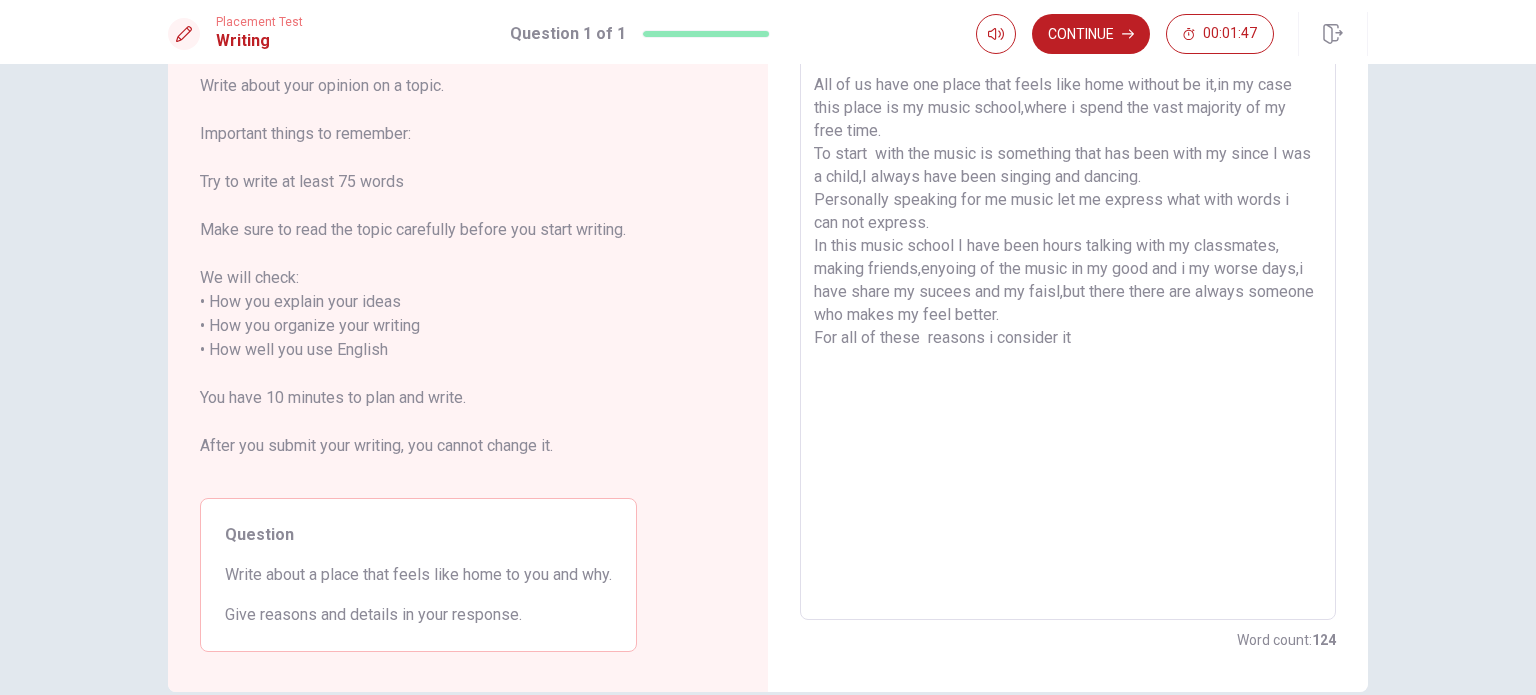 click on "All of us have one place that feels like home without be it,in my case this place is my music school,where i spend the vast majority of my free time.
To start  with the music is something that has been with my since I was a child,I always have been singing and dancing.
Personally speaking for me music let me express what with words i can not express.
In this music school I have been hours talking with my classmates, making friends,enyoing of the music in my good and i my worse days,i have share my sucees and my faisl,but there there are always someone who makes my feel better.
For all of these  reasons i consider it" at bounding box center [1068, 338] 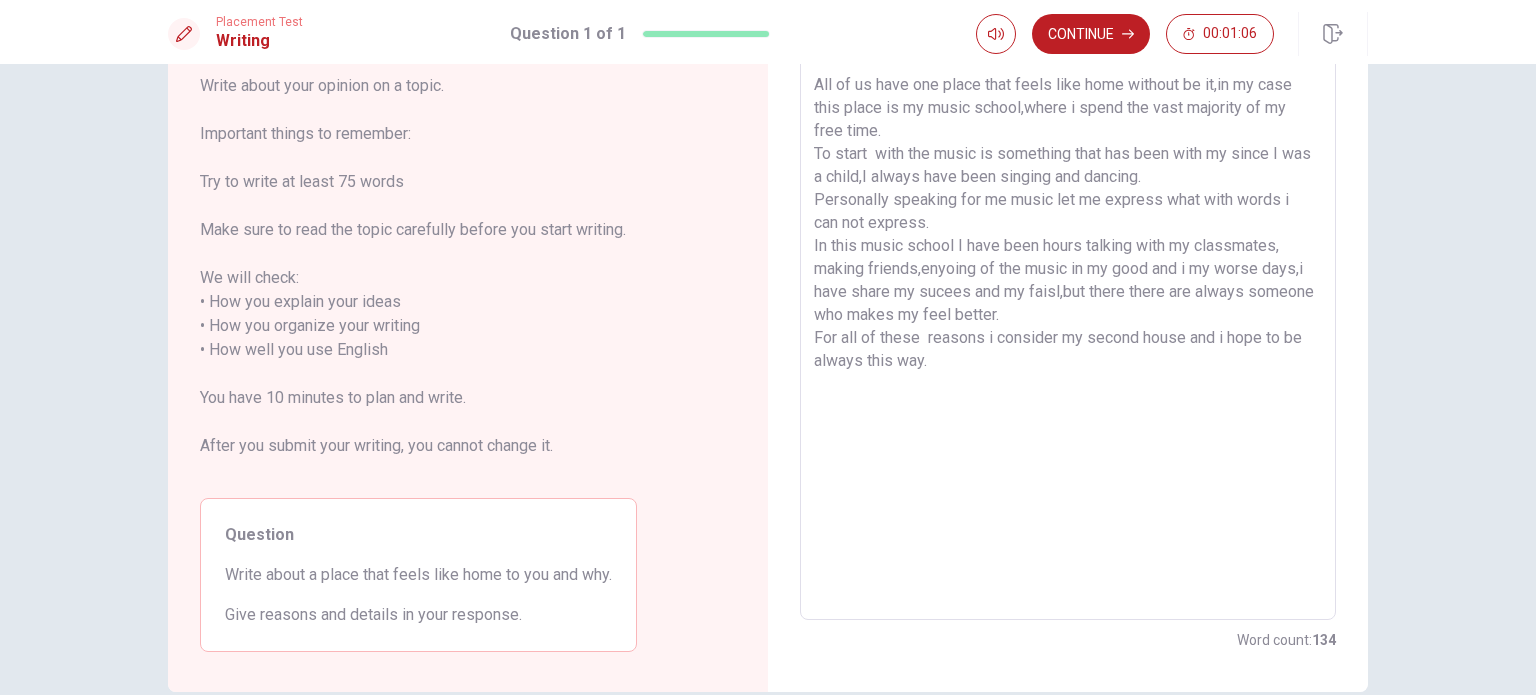click on "All of us have one place that feels like home without be it,in my case this place is my music school,where i spend the vast majority of my free time.
To start  with the music is something that has been with my since I was a child,I always have been singing and dancing.
Personally speaking for me music let me express what with words i can not express.
In this music school I have been hours talking with my classmates, making friends,enyoing of the music in my good and i my worse days,i have share my sucees and my faisl,but there there are always someone who makes my feel better.
For all of these  reasons i consider my second house and i hope to be always this way." at bounding box center (1068, 338) 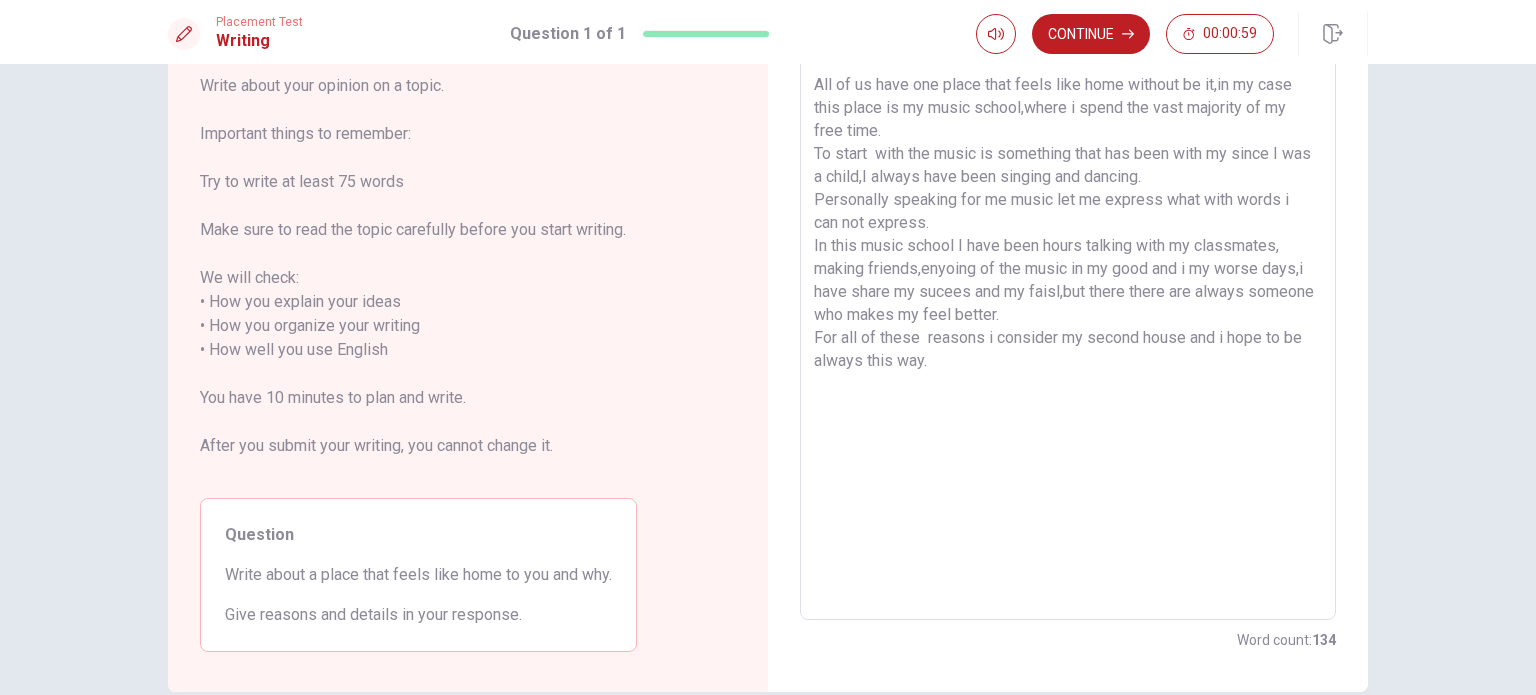 click on "All of us have one place that feels like home without be it,in my case this place is my music school,where i spend the vast majority of my free time.
To start  with the music is something that has been with my since I was a child,I always have been singing and dancing.
Personally speaking for me music let me express what with words i can not express.
In this music school I have been hours talking with my classmates, making friends,enyoing of the music in my good and i my worse days,i have share my sucees and my faisl,but there there are always someone who makes my feel better.
For all of these  reasons i consider my second house and i hope to be always this way." at bounding box center [1068, 338] 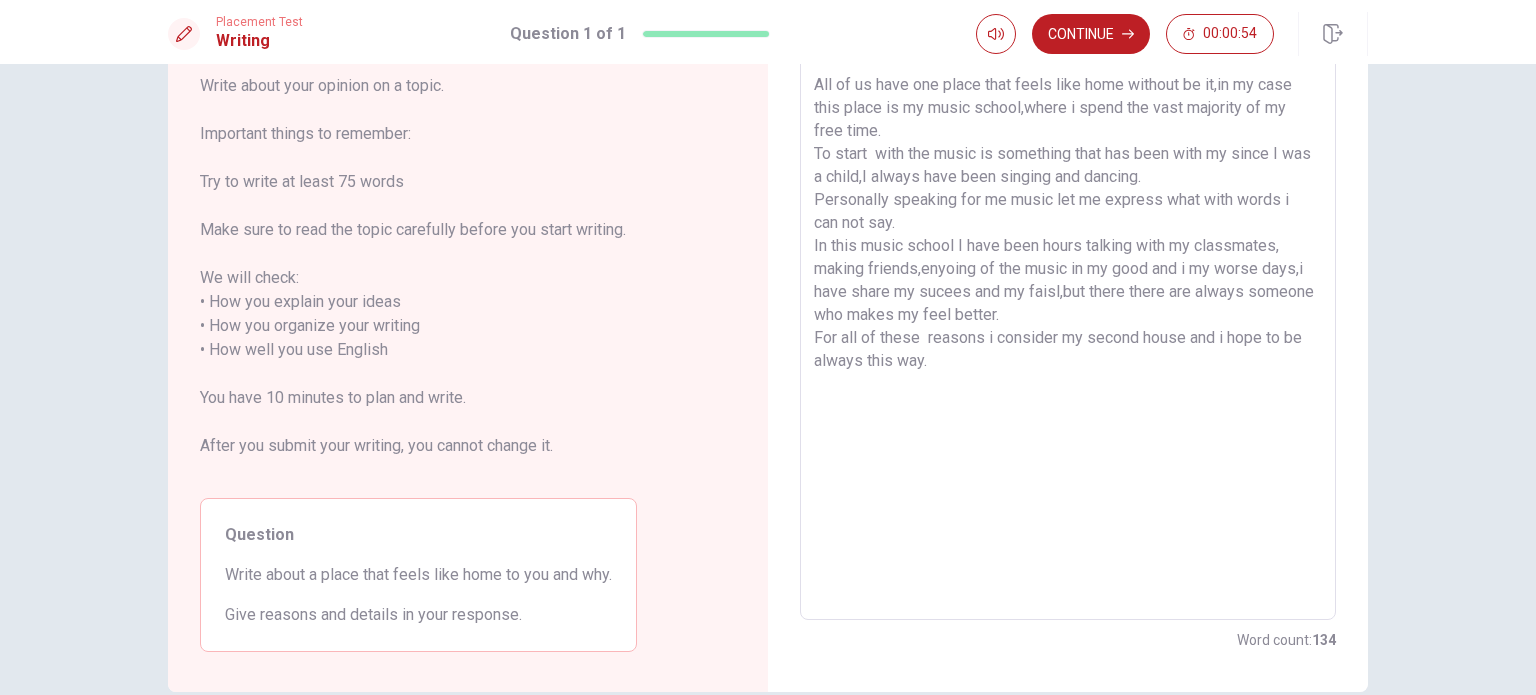click on "All of us have one place that feels like home without be it,in my case this place is my music school,where i spend the vast majority of my free time.
To start  with the music is something that has been with my since I was a child,I always have been singing and dancing.
Personally speaking for me music let me express what with words i can not say.
In this music school I have been hours talking with my classmates, making friends,enyoing of the music in my good and i my worse days,i have share my sucees and my faisl,but there there are always someone who makes my feel better.
For all of these  reasons i consider my second house and i hope to be always this way." at bounding box center (1068, 338) 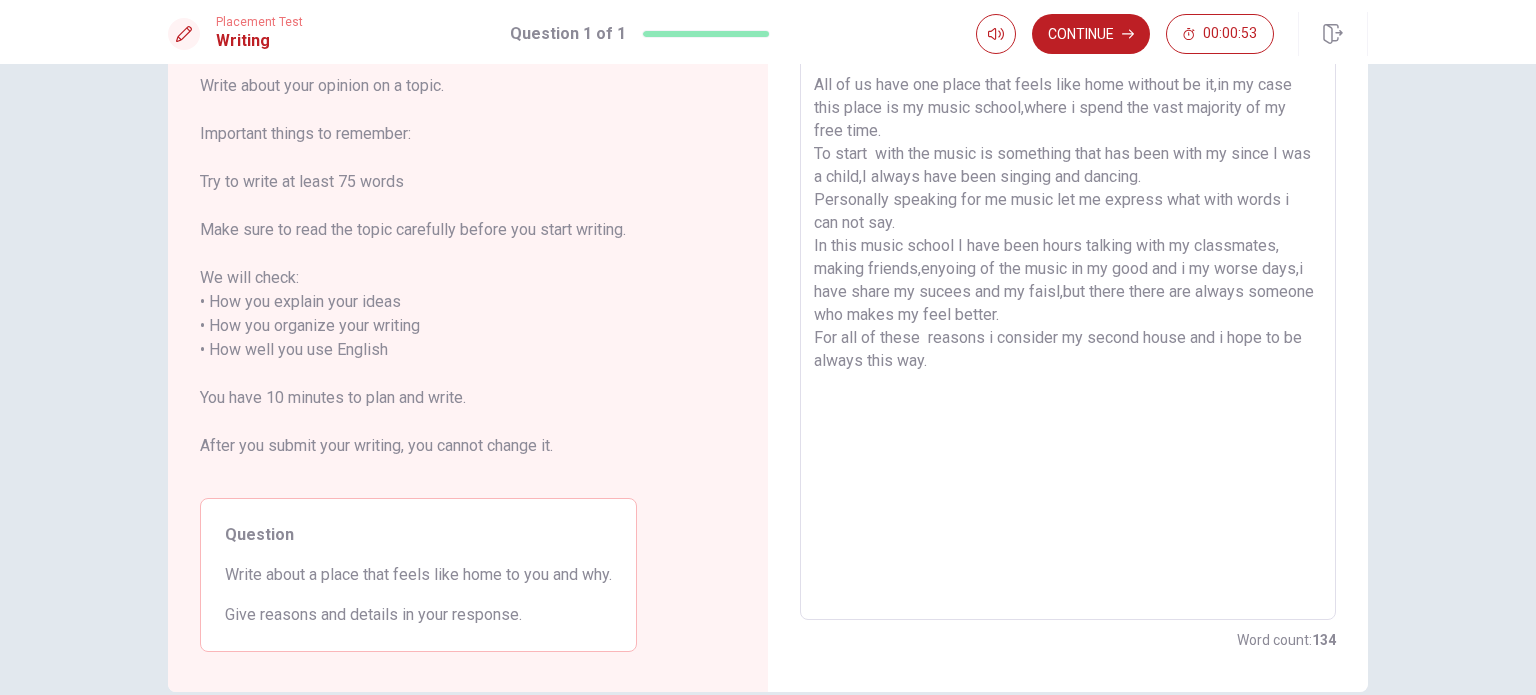 click on "All of us have one place that feels like home without be it,in my case this place is my music school,where i spend the vast majority of my free time.
To start  with the music is something that has been with my since I was a child,I always have been singing and dancing.
Personally speaking for me music let me express what with words i can not say.
In this music school I have been hours talking with my classmates, making friends,enyoing of the music in my good and i my worse days,i have share my sucees and my faisl,but there there are always someone who makes my feel better.
For all of these  reasons i consider my second house and i hope to be always this way." at bounding box center (1068, 338) 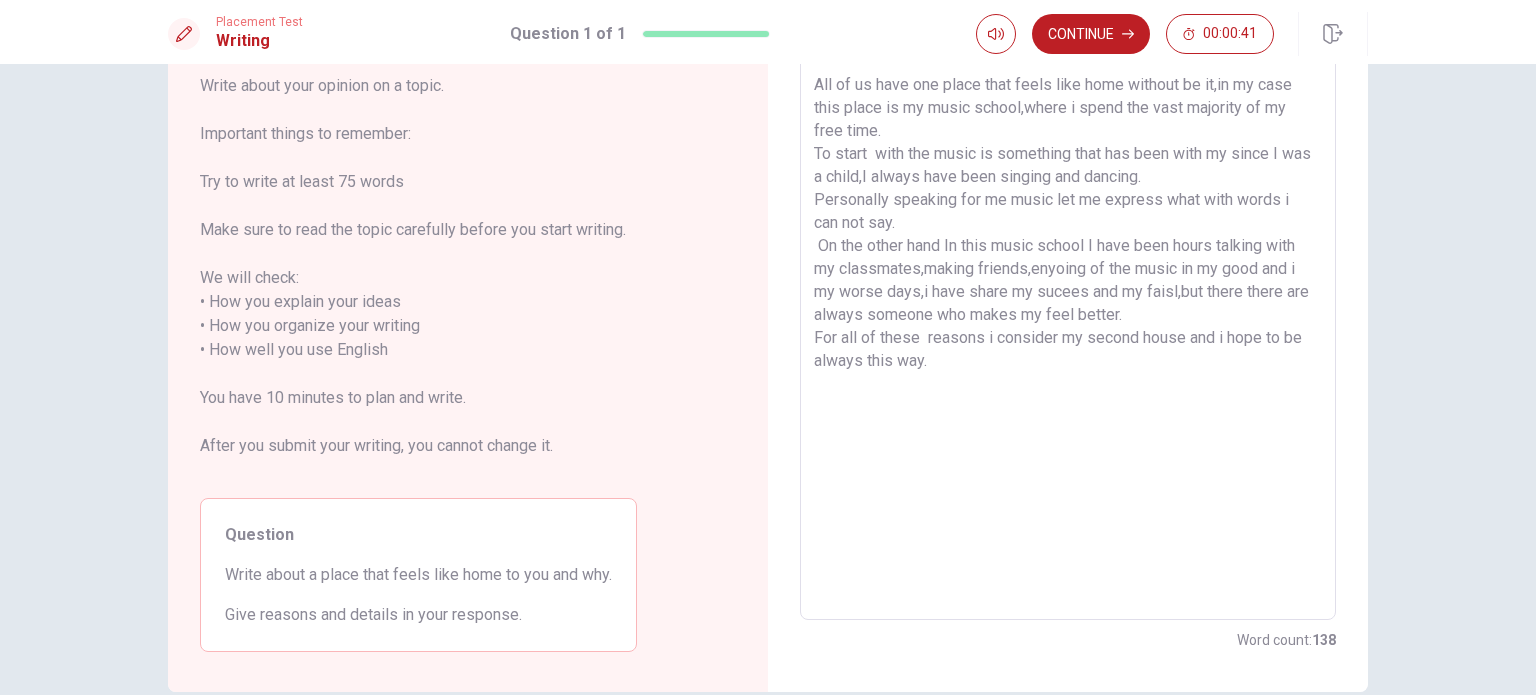 drag, startPoint x: 940, startPoint y: 244, endPoint x: 765, endPoint y: 206, distance: 179.0782 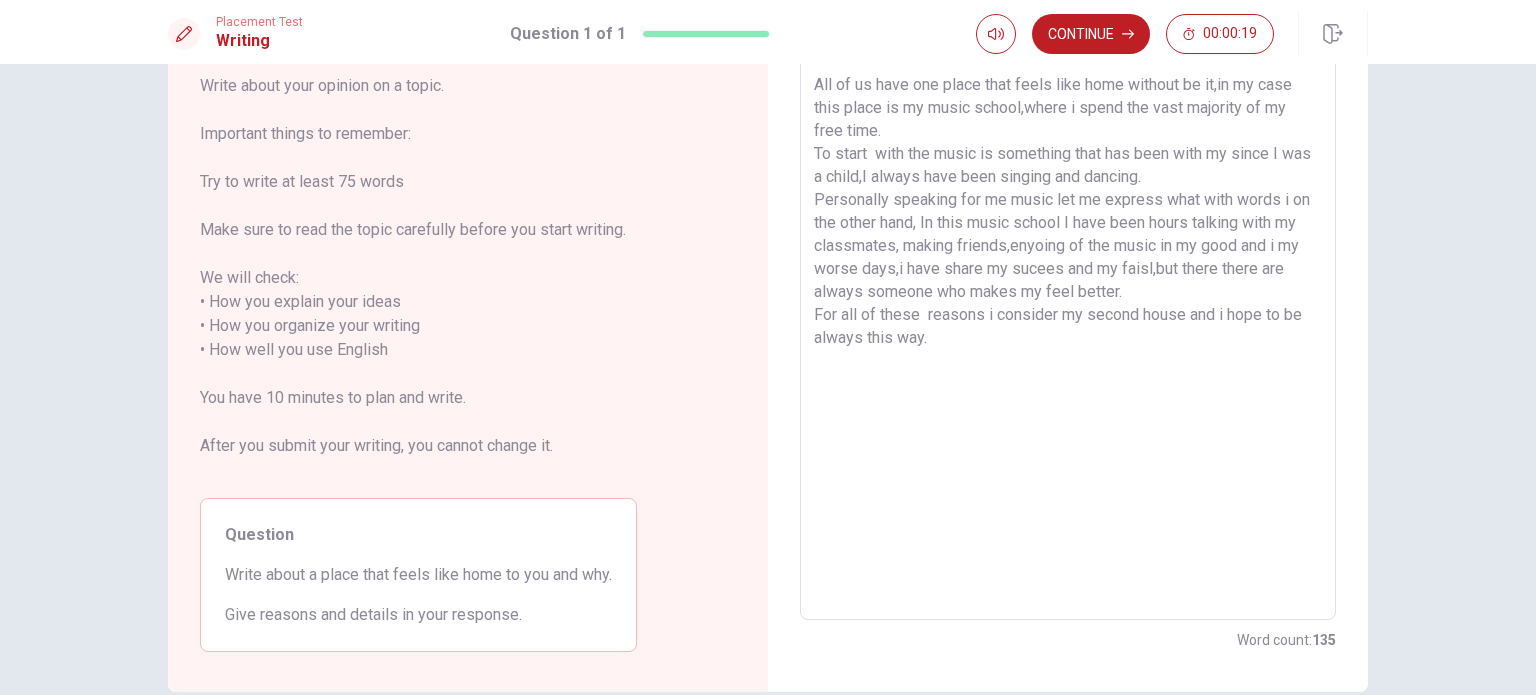 click on "All of us have one place that feels like home without be it,in my case this place is my music school,where i spend the vast majority of my free time.
To start  with the music is something that has been with my since I was a child,I always have been singing and dancing.
Personally speaking for me music let me express what with words i on the other hand, In this music school I have been hours talking with my classmates, making friends,enyoing of the music in my good and i my worse days,i have share my sucees and my faisl,but there there are always someone who makes my feel better.
For all of these  reasons i consider my second house and i hope to be always this way." at bounding box center [1068, 338] 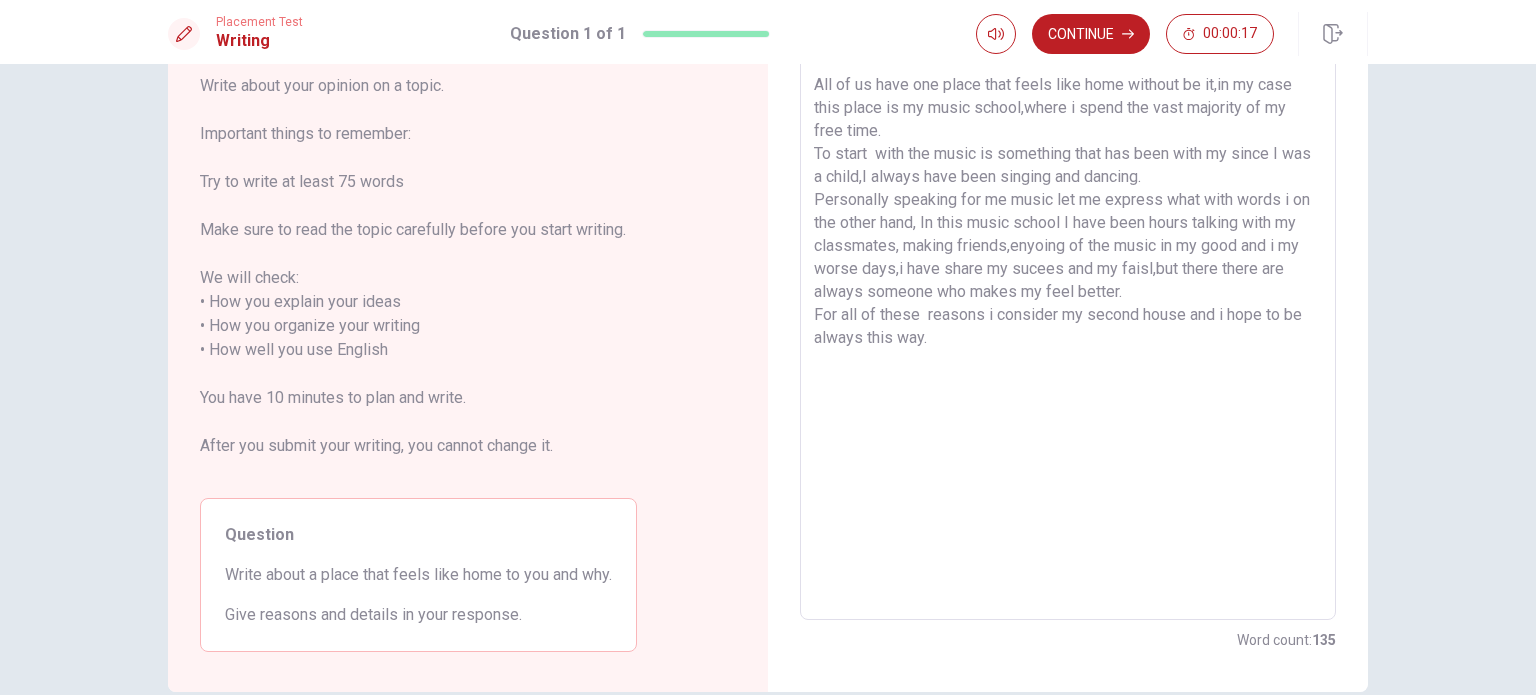 click on "All of us have one place that feels like home without be it,in my case this place is my music school,where i spend the vast majority of my free time.
To start  with the music is something that has been with my since I was a child,I always have been singing and dancing.
Personally speaking for me music let me express what with words i on the other hand, In this music school I have been hours talking with my classmates, making friends,enyoing of the music in my good and i my worse days,i have share my sucees and my faisl,but there there are always someone who makes my feel better.
For all of these  reasons i consider my second house and i hope to be always this way." at bounding box center (1068, 338) 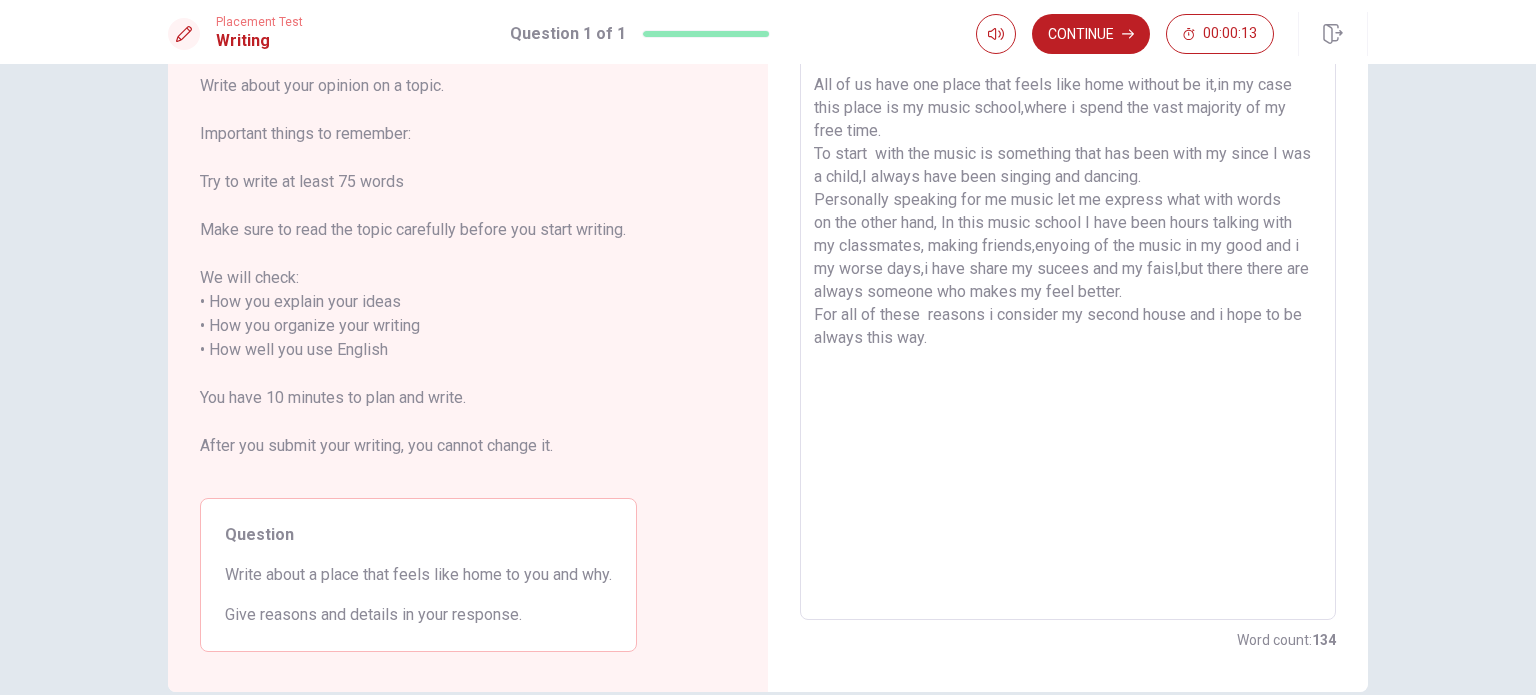 drag, startPoint x: 826, startPoint y: 229, endPoint x: 813, endPoint y: 227, distance: 13.152946 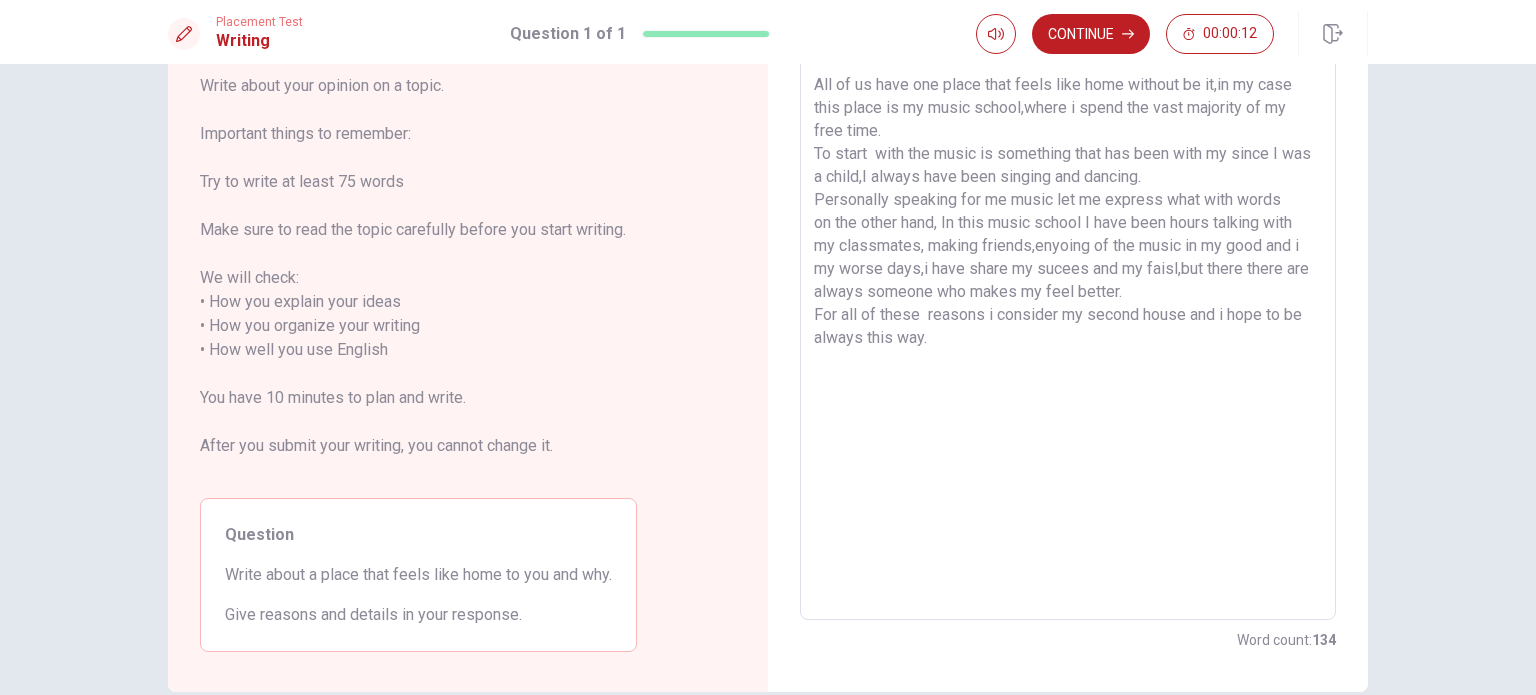 click on "All of us have one place that feels like home without be it,in my case this place is my music school,where i spend the vast majority of my free time.
To start  with the music is something that has been with my since I was a child,I always have been singing and dancing.
Personally speaking for me music let me express what with words
on the other hand, In this music school I have been hours talking with my classmates, making friends,enyoing of the music in my good and i my worse days,i have share my sucees and my faisl,but there there are always someone who makes my feel better.
For all of these  reasons i consider my second house and i hope to be always this way." at bounding box center [1068, 338] 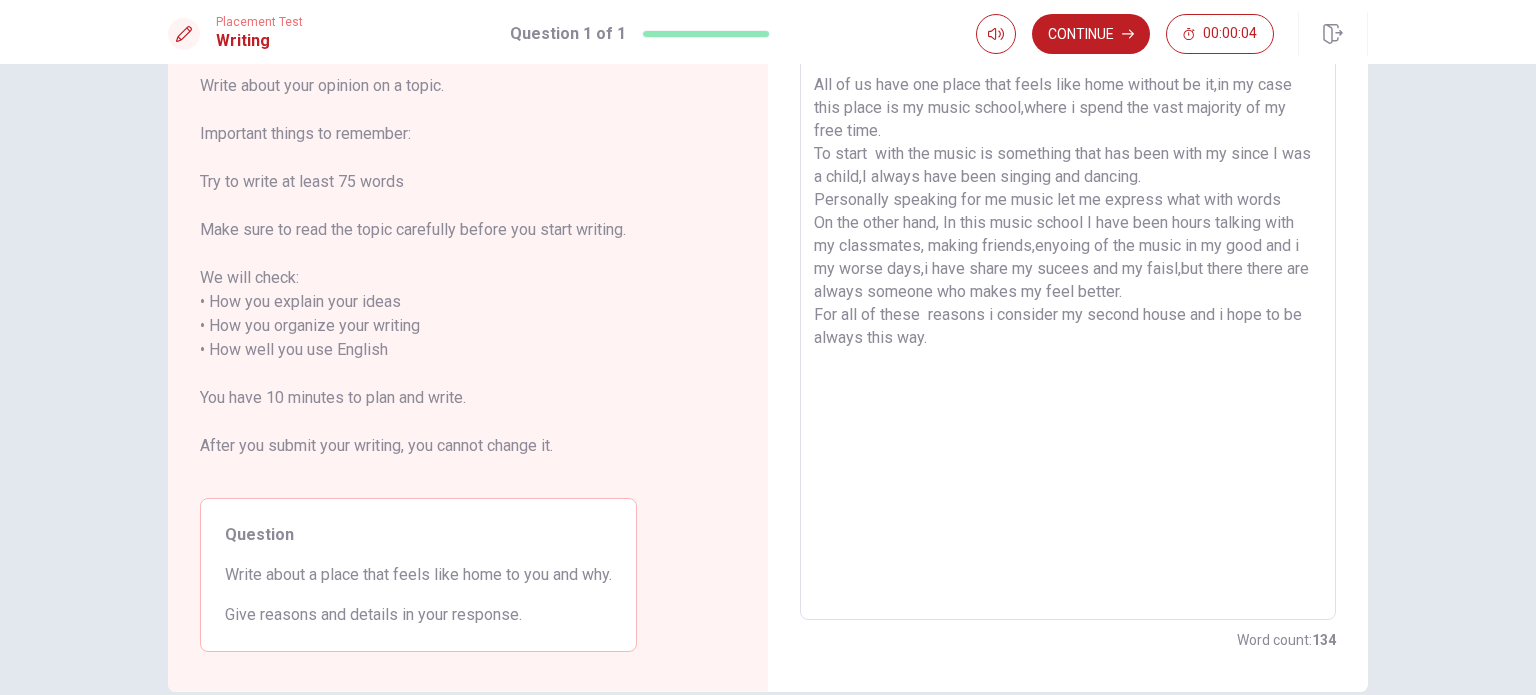 click on "All of us have one place that feels like home without be it,in my case this place is my music school,where i spend the vast majority of my free time.
To start  with the music is something that has been with my since I was a child,I always have been singing and dancing.
Personally speaking for me music let me express what with words
On the other hand, In this music school I have been hours talking with my classmates, making friends,enyoing of the music in my good and i my worse days,i have share my sucees and my faisl,but there there are always someone who makes my feel better.
For all of these  reasons i consider my second house and i hope to be always this way." at bounding box center (1068, 338) 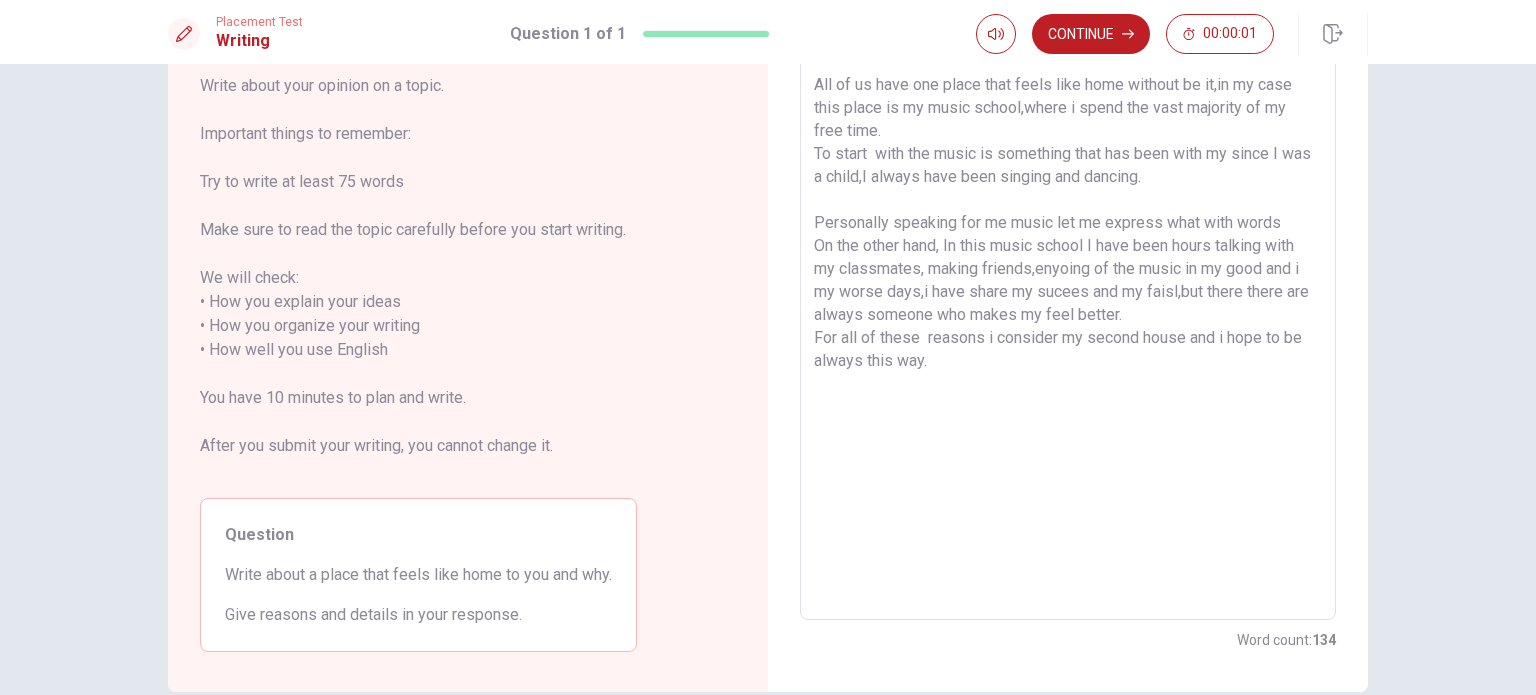 click on "All of us have one place that feels like home without be it,in my case this place is my music school,where i spend the vast majority of my free time.
To start  with the music is something that has been with my since I was a child,I always have been singing and dancing.
Personally speaking for me music let me express what with words
On the other hand, In this music school I have been hours talking with my classmates, making friends,enyoing of the music in my good and i my worse days,i have share my sucees and my faisl,but there there are always someone who makes my feel better.
For all of these  reasons i consider my second house and i hope to be always this way." at bounding box center [1068, 338] 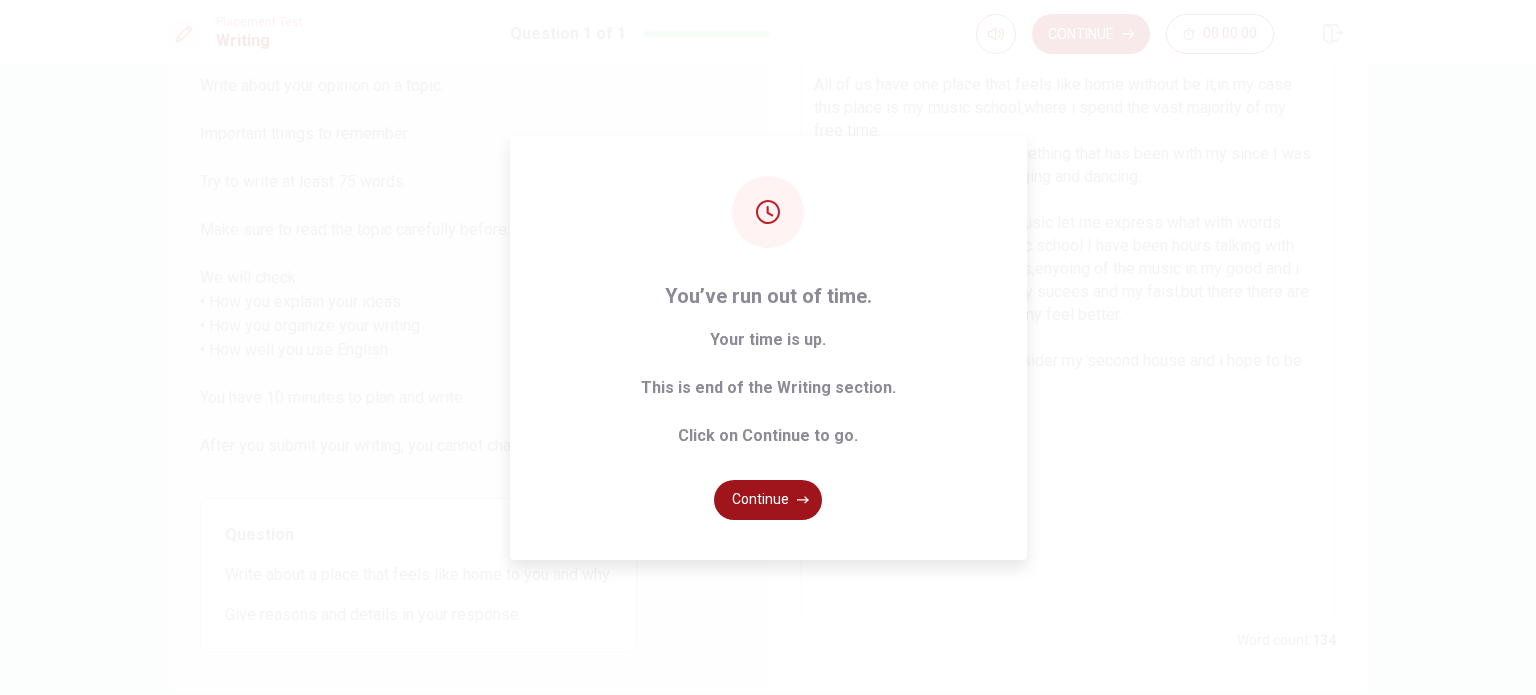 click on "Continue" at bounding box center (768, 500) 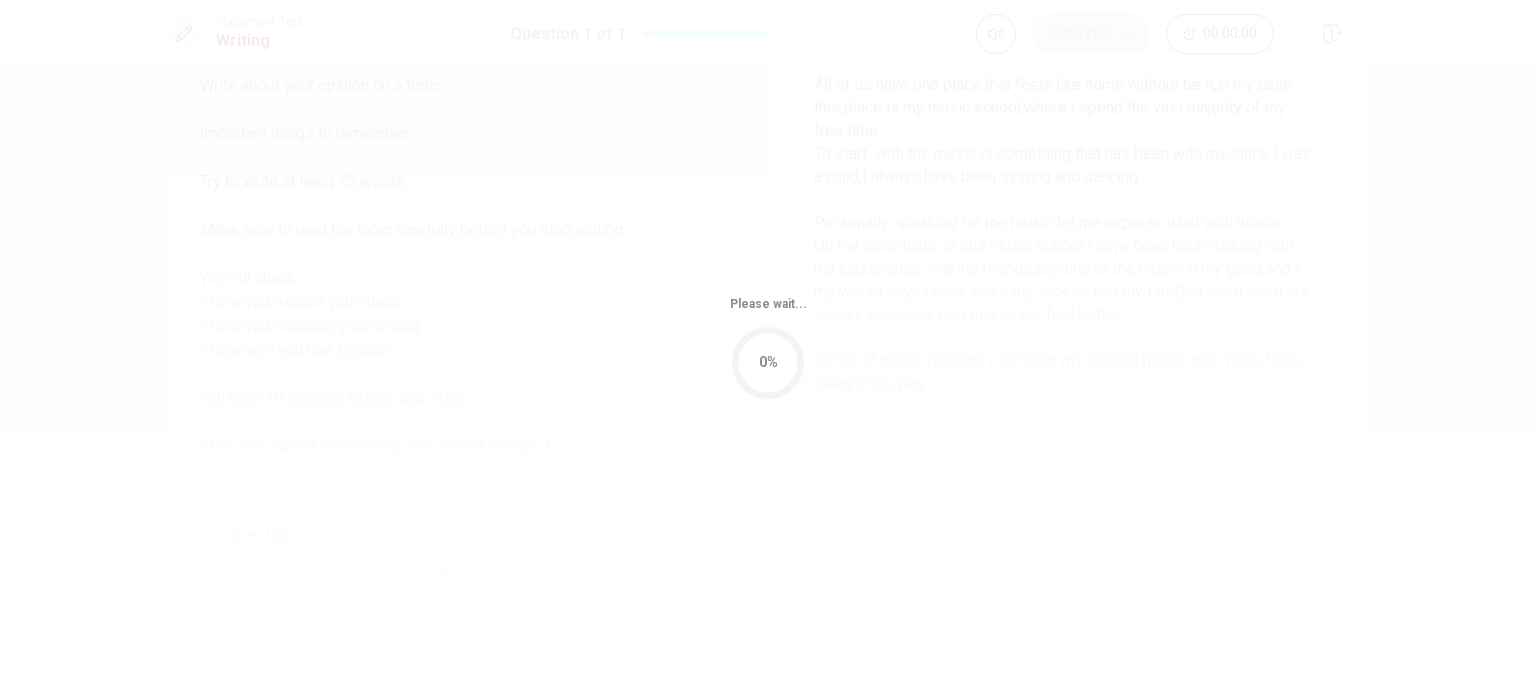 scroll, scrollTop: 0, scrollLeft: 0, axis: both 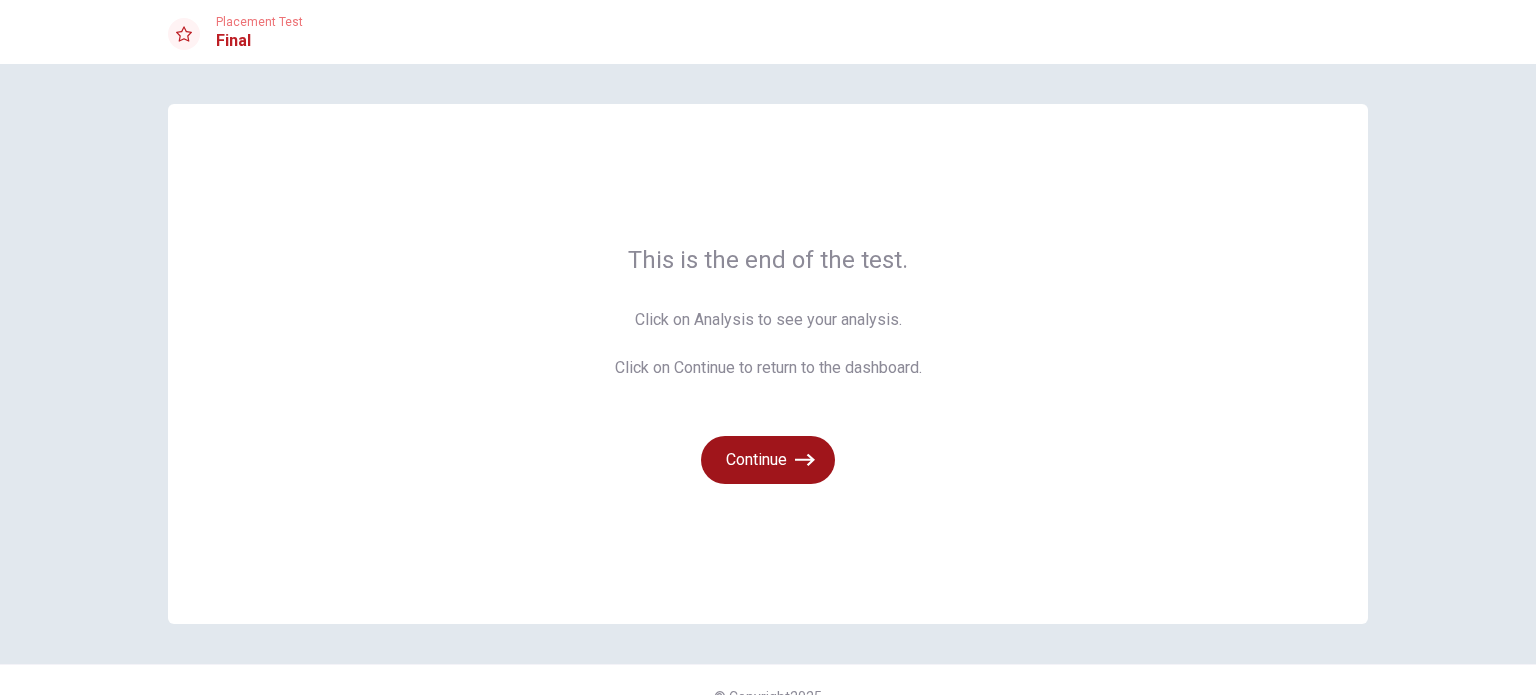 click on "Continue" at bounding box center [768, 460] 